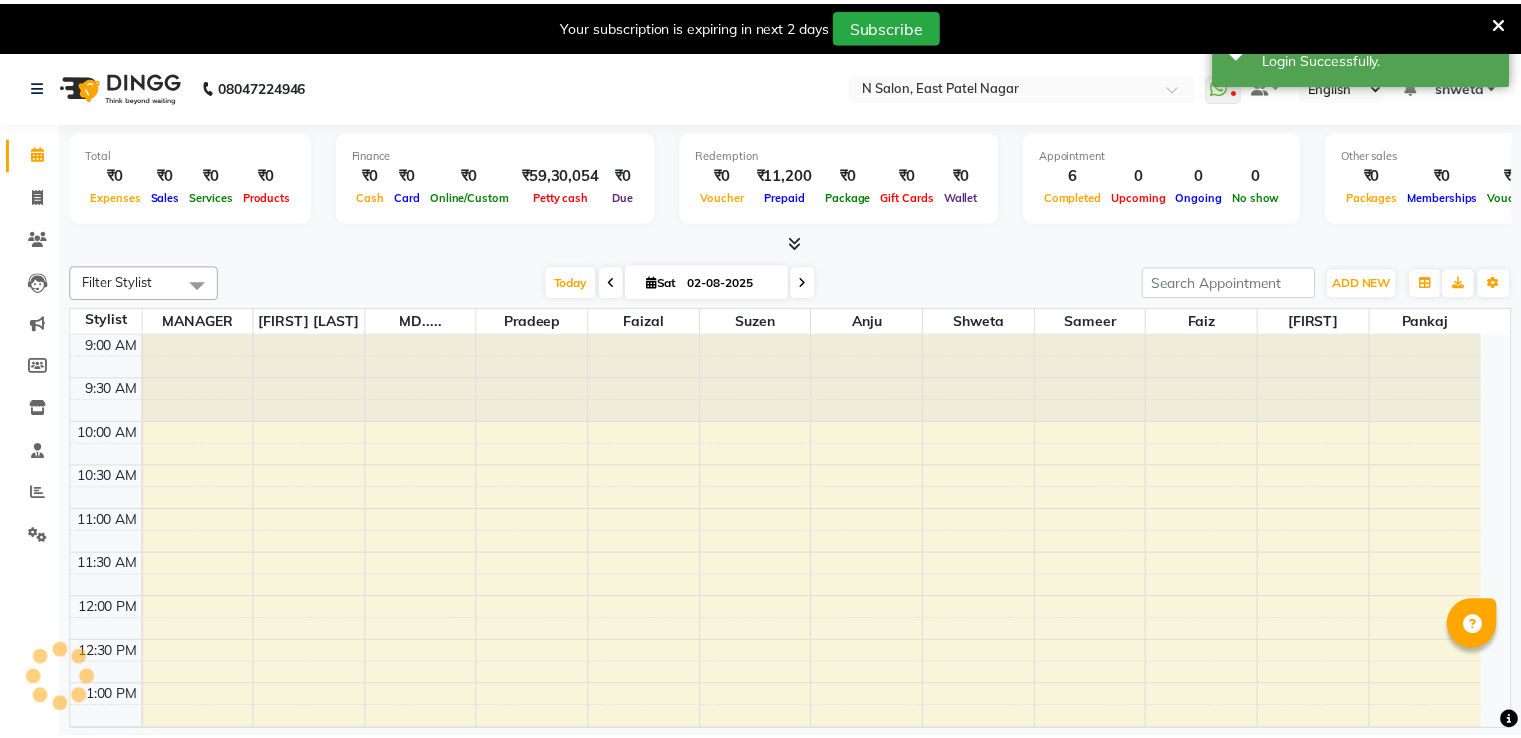 scroll, scrollTop: 0, scrollLeft: 0, axis: both 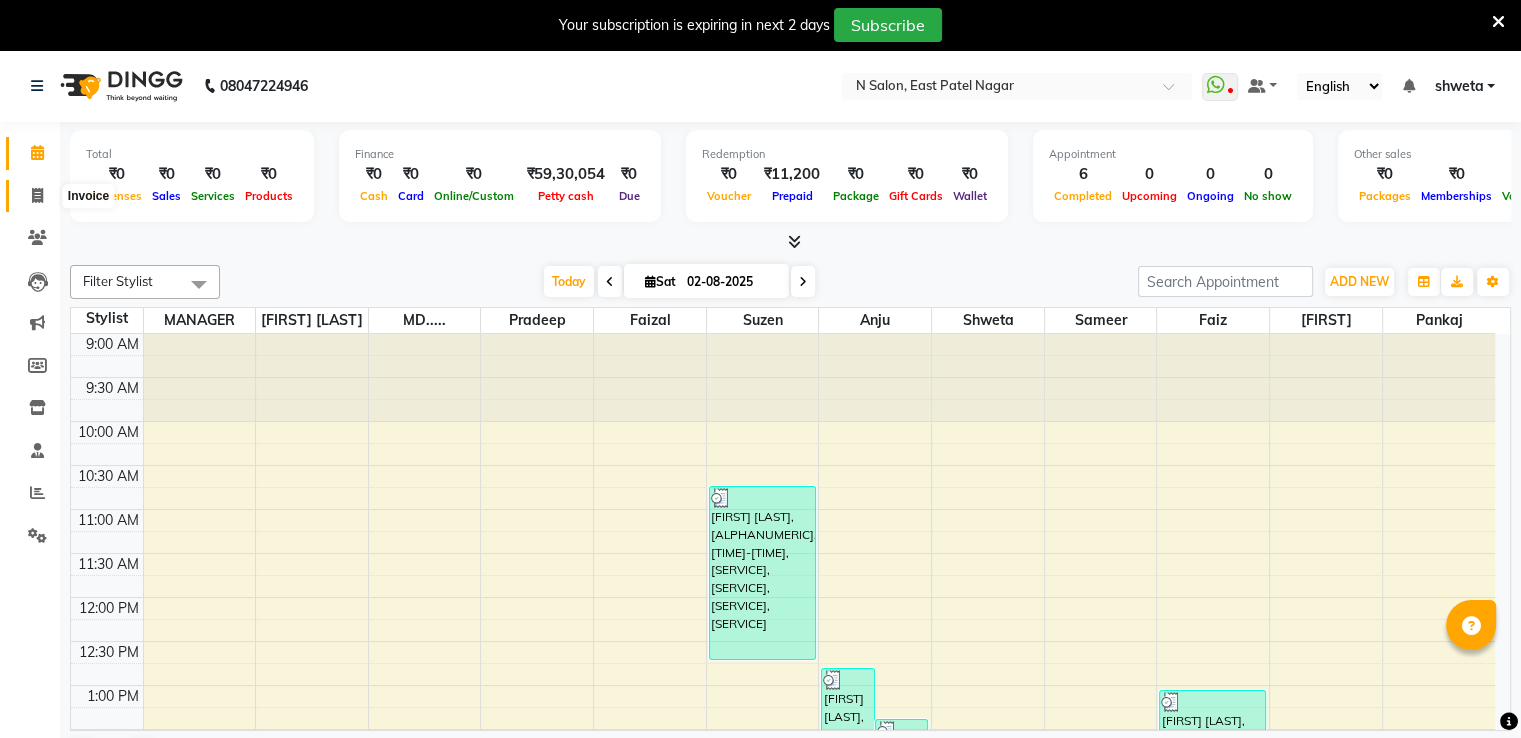 click 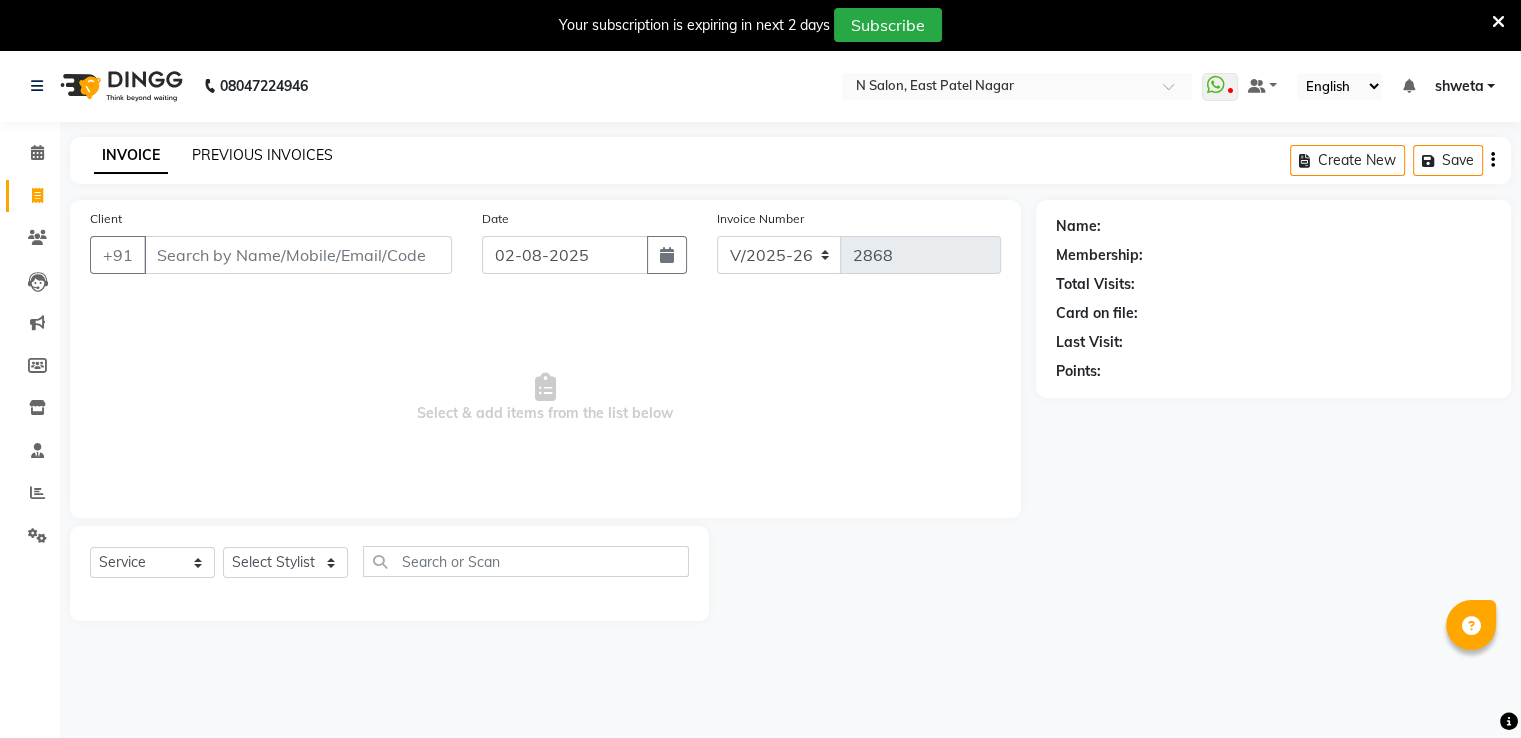 click on "PREVIOUS INVOICES" 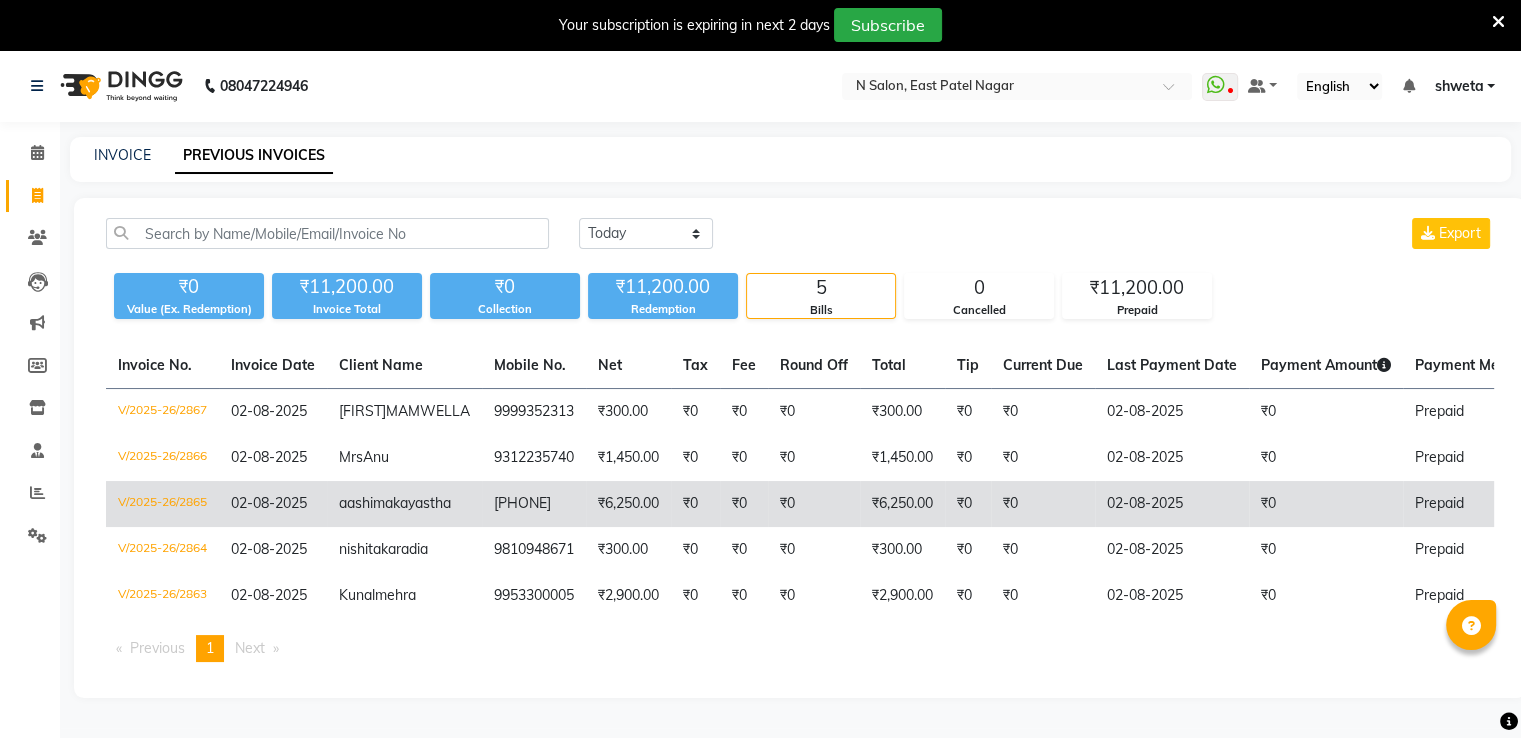 click on "[PHONE]" 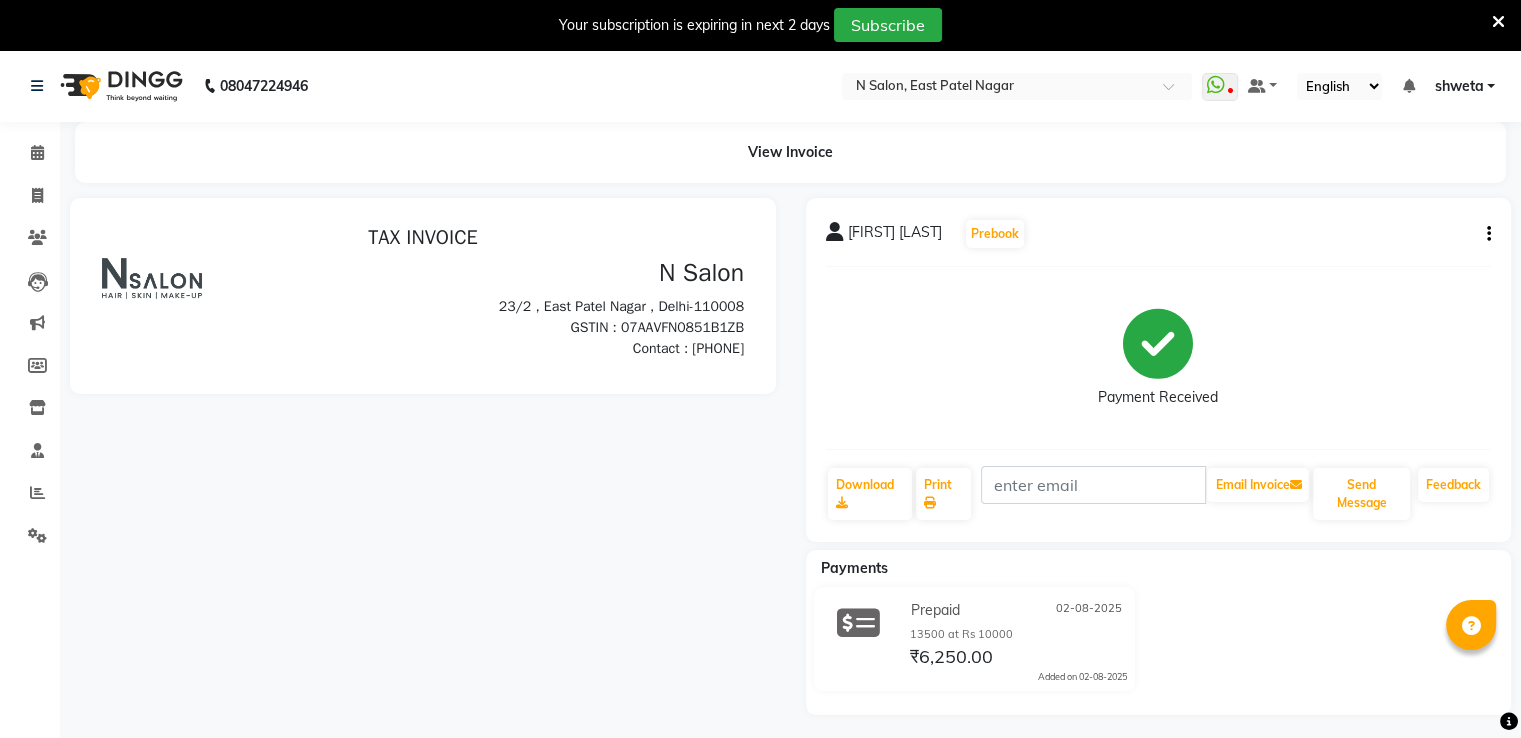 scroll, scrollTop: 0, scrollLeft: 0, axis: both 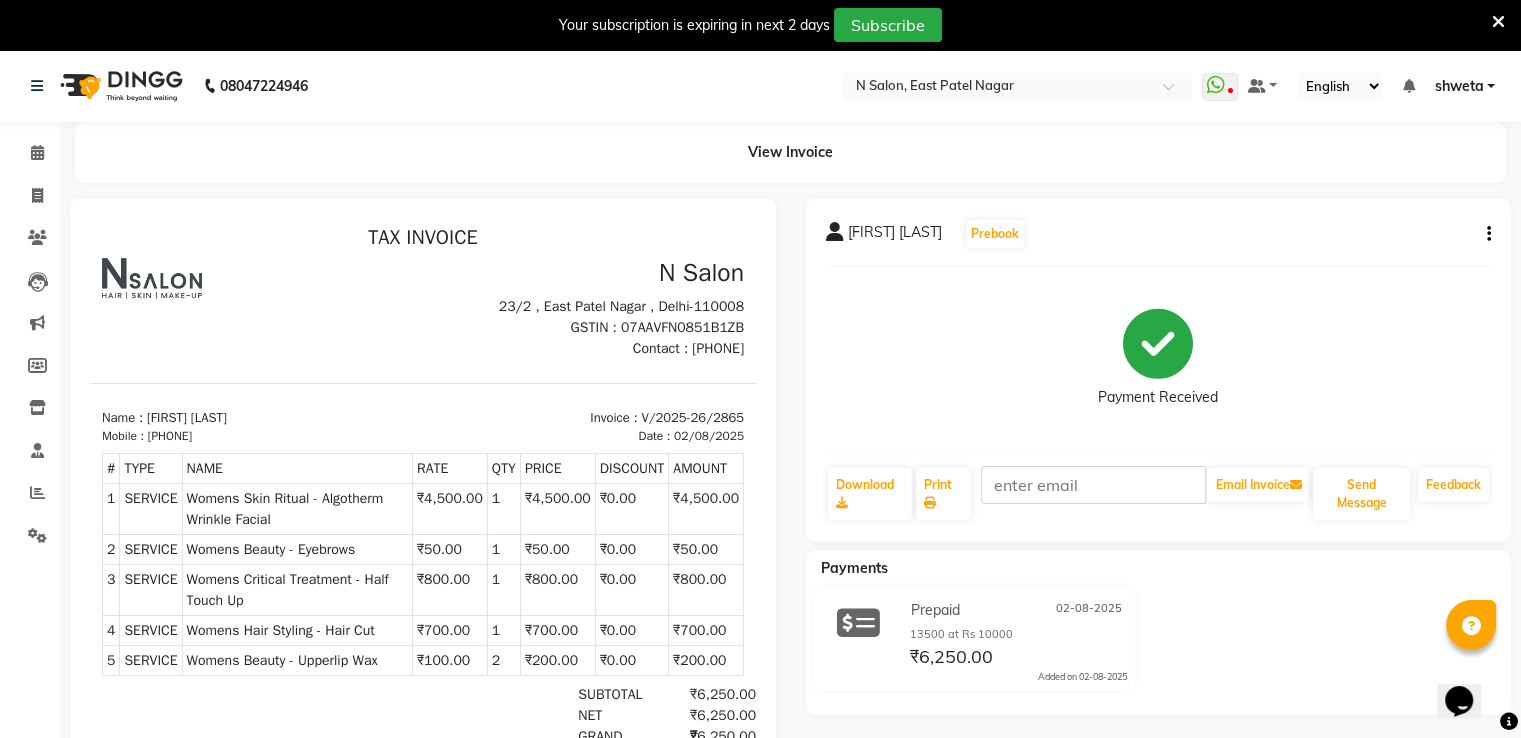 click 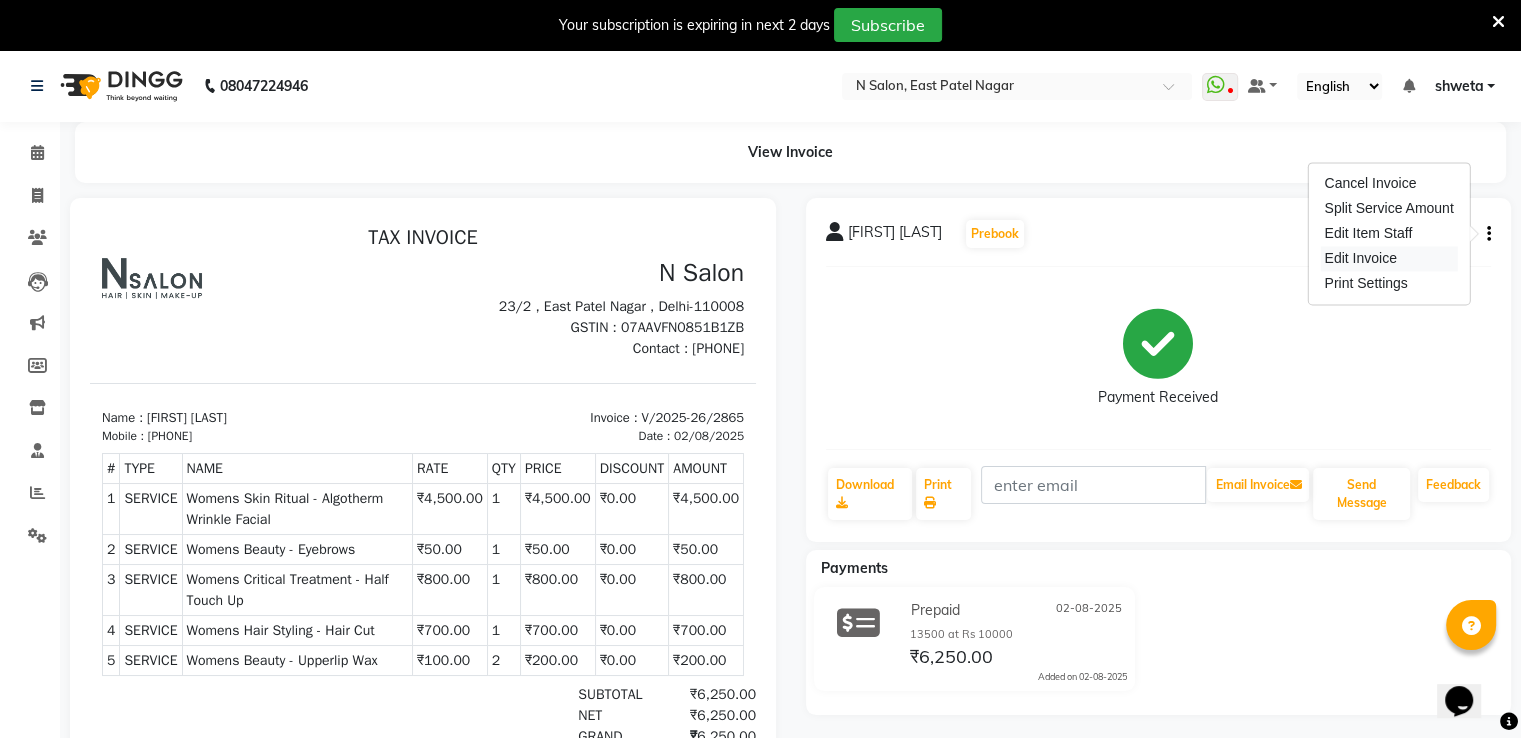 click on "Edit Invoice" at bounding box center [1388, 258] 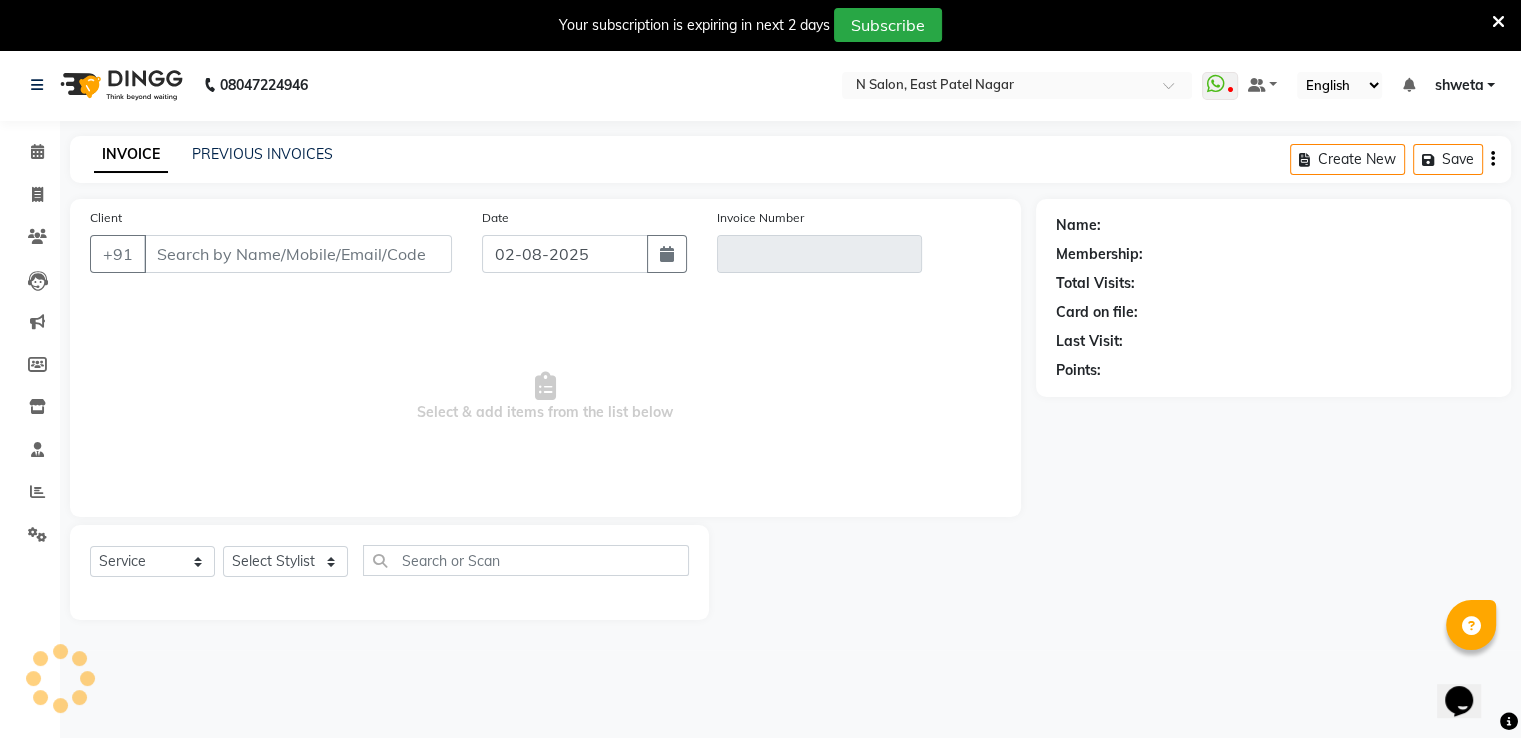 scroll, scrollTop: 50, scrollLeft: 0, axis: vertical 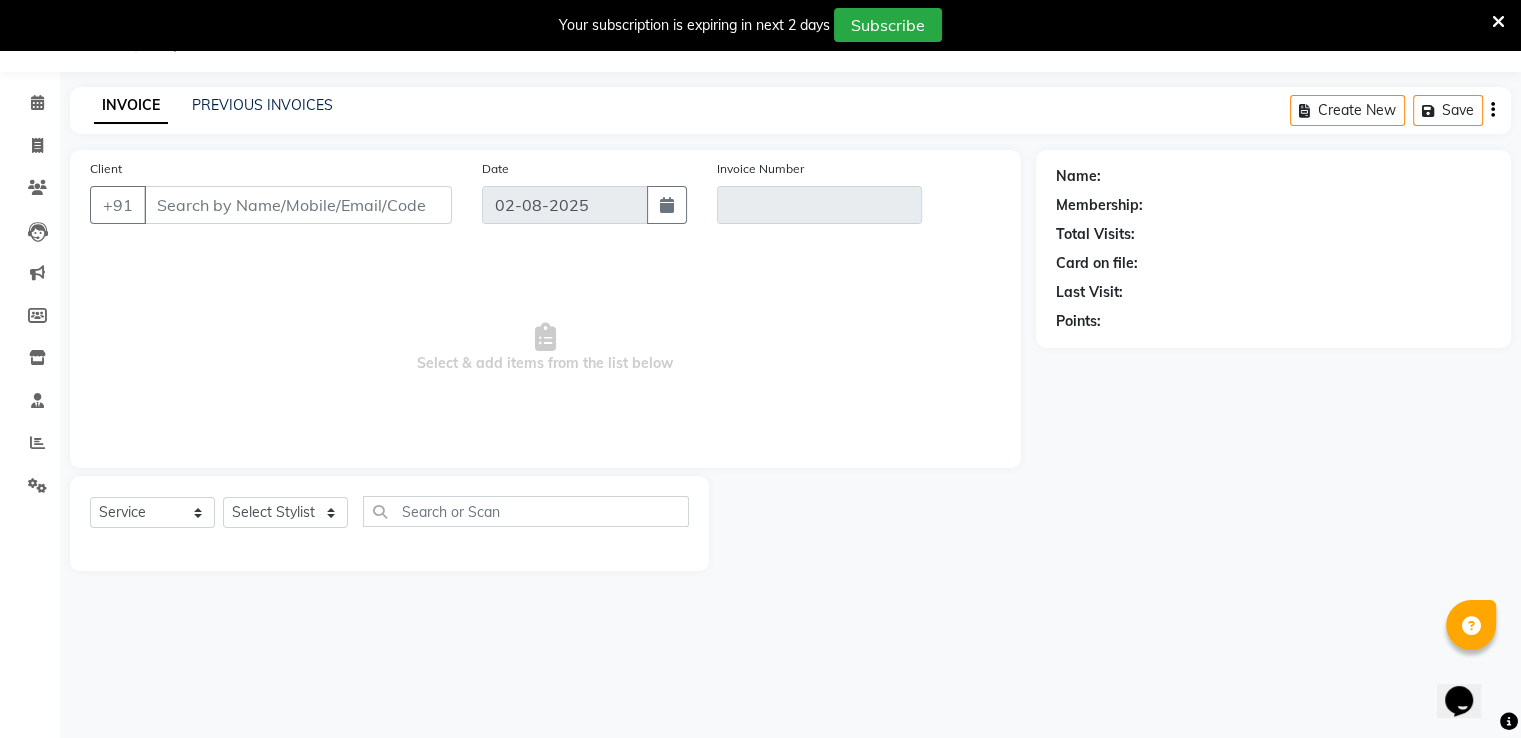 type on "[PHONE]" 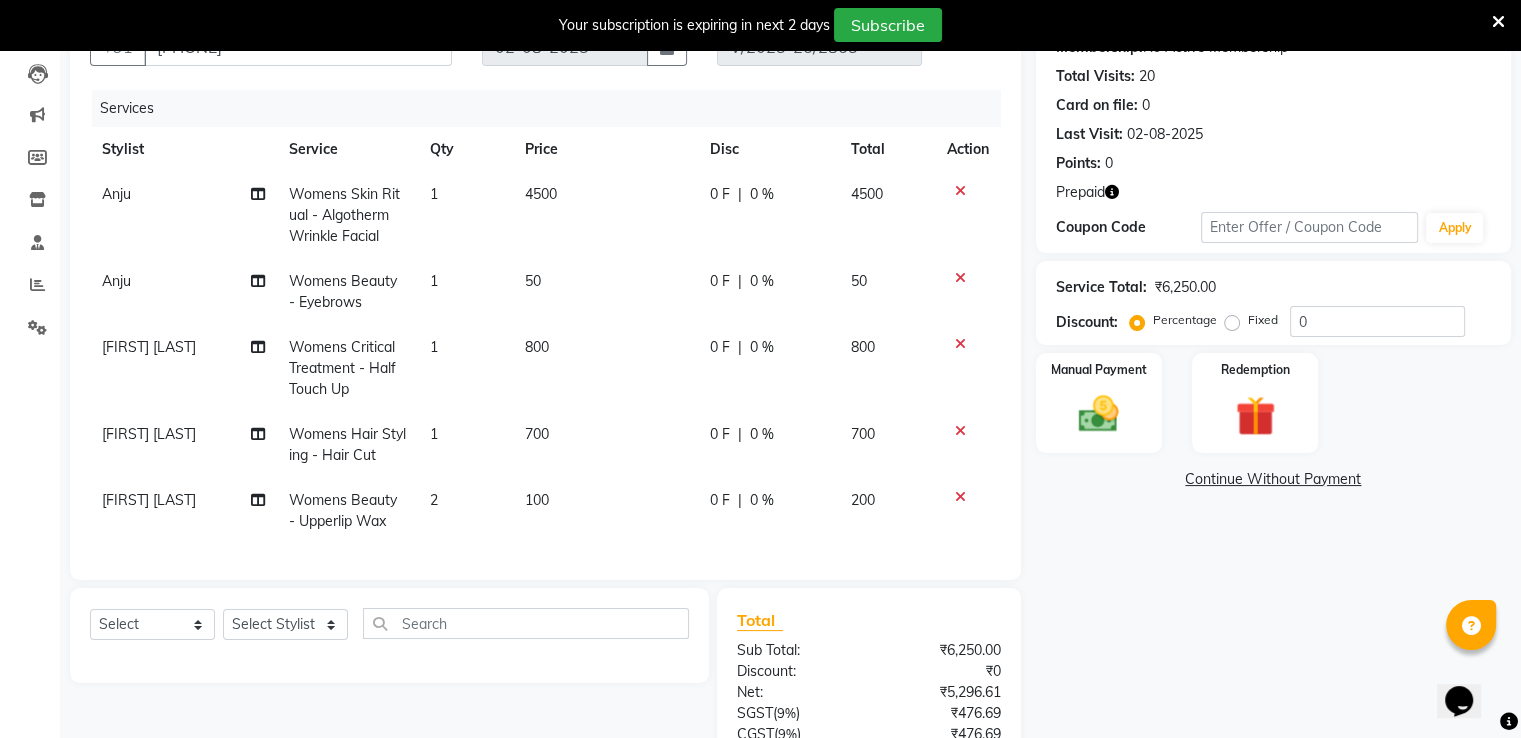 scroll, scrollTop: 210, scrollLeft: 0, axis: vertical 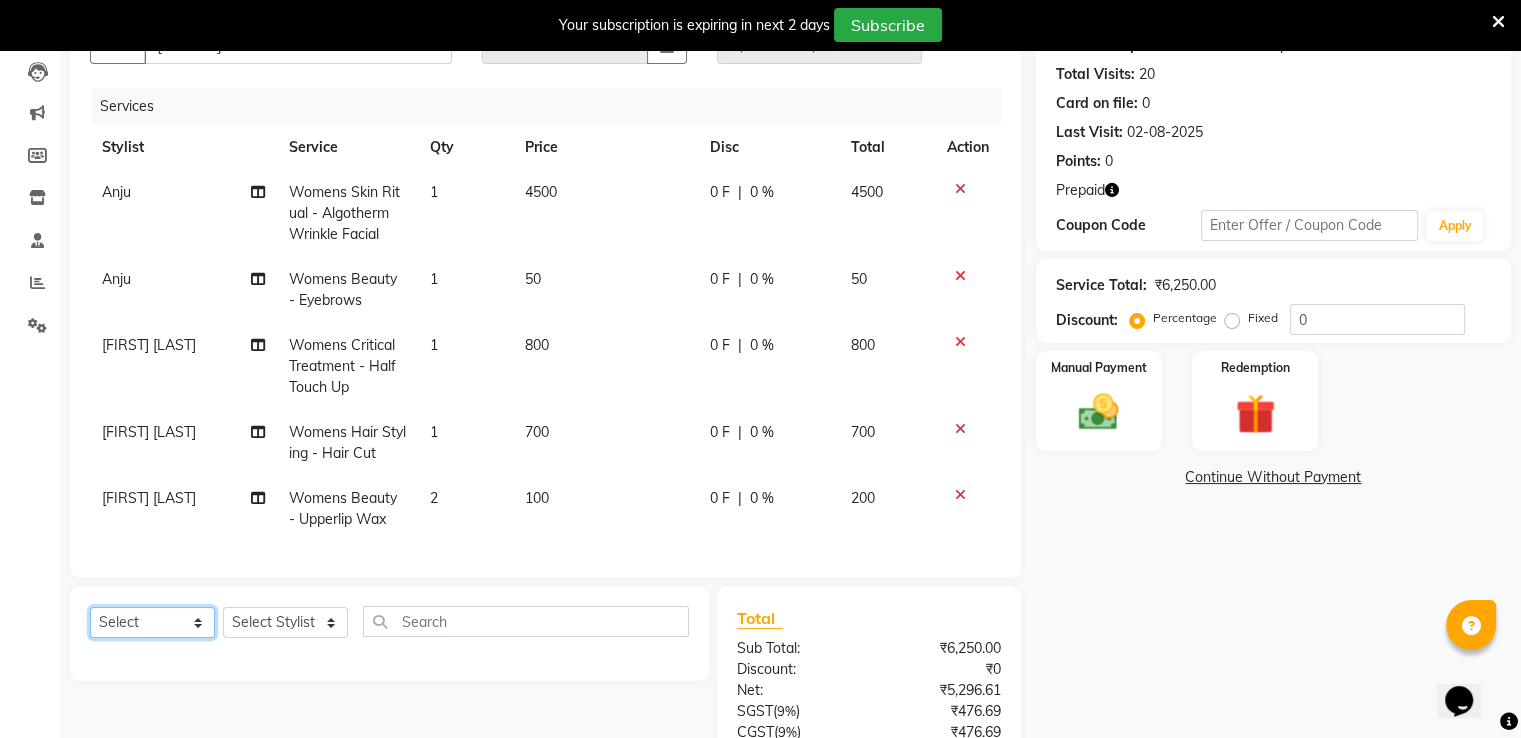 click on "Select  Service  Product  Membership  Package Voucher Prepaid Gift Card" 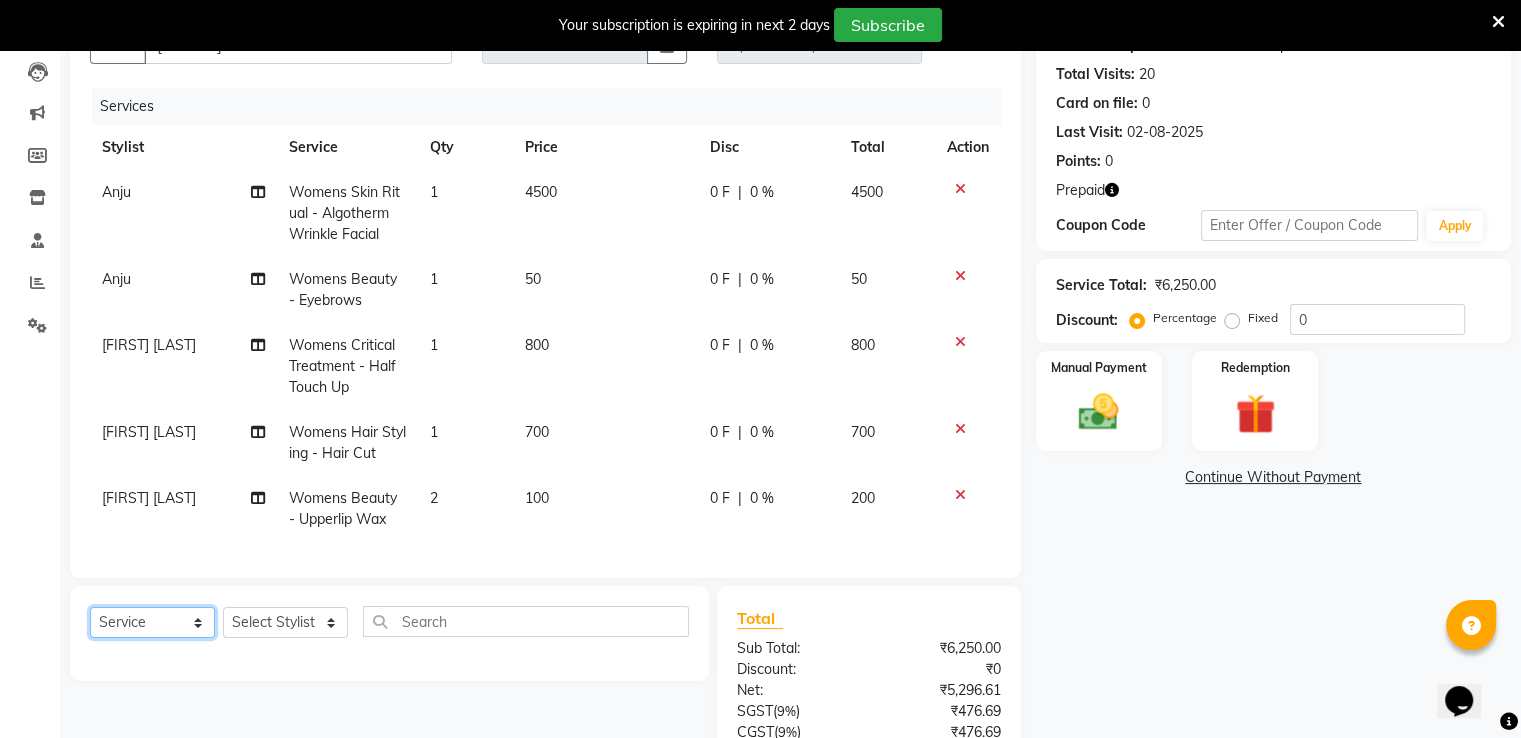 click on "Select  Service  Product  Membership  Package Voucher Prepaid Gift Card" 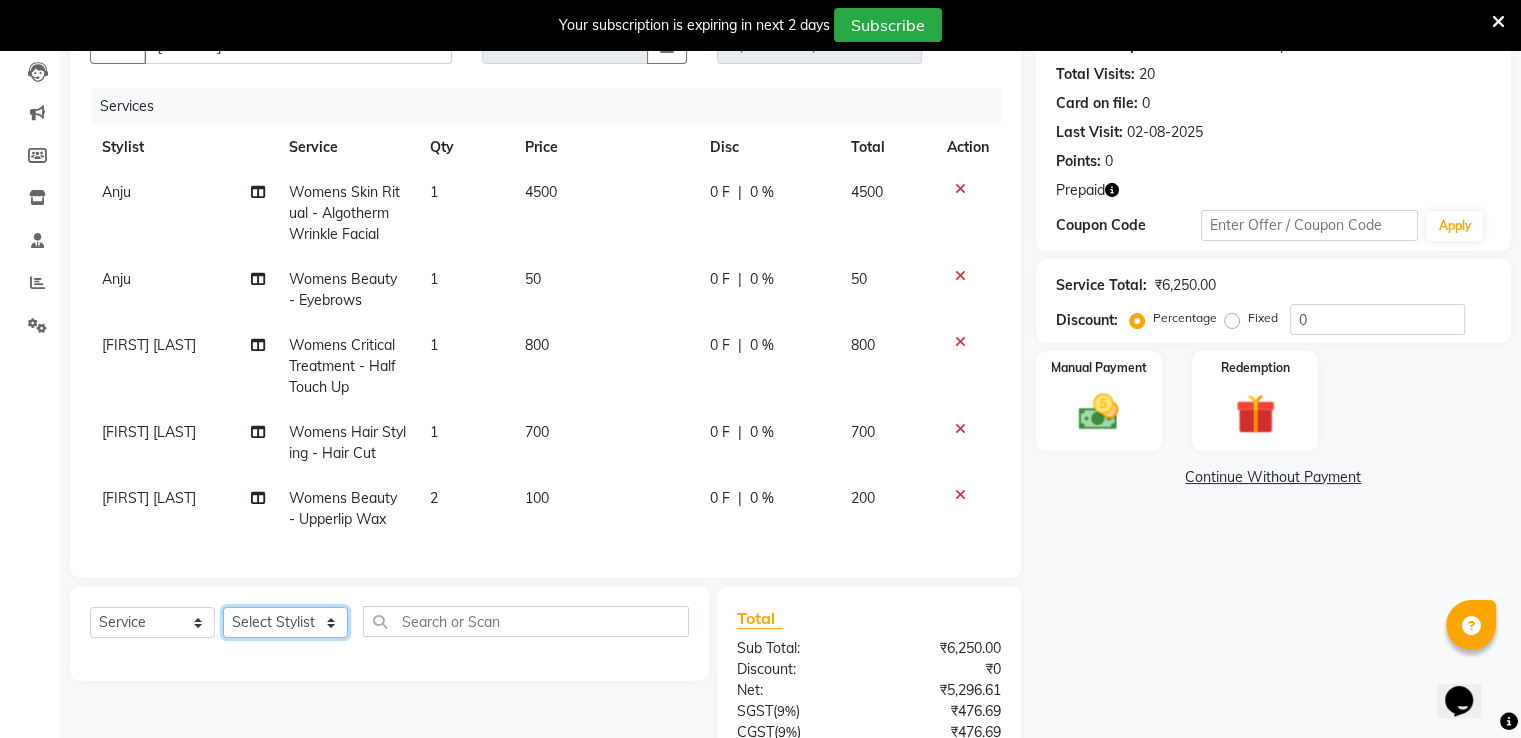 click on "Select Stylist Anju Faiz Faizal MANAGER MD..... Operator Pankaj Pradeep Rahul Sir Sahil  NAWAB sameer shoaib shweta Suzen" 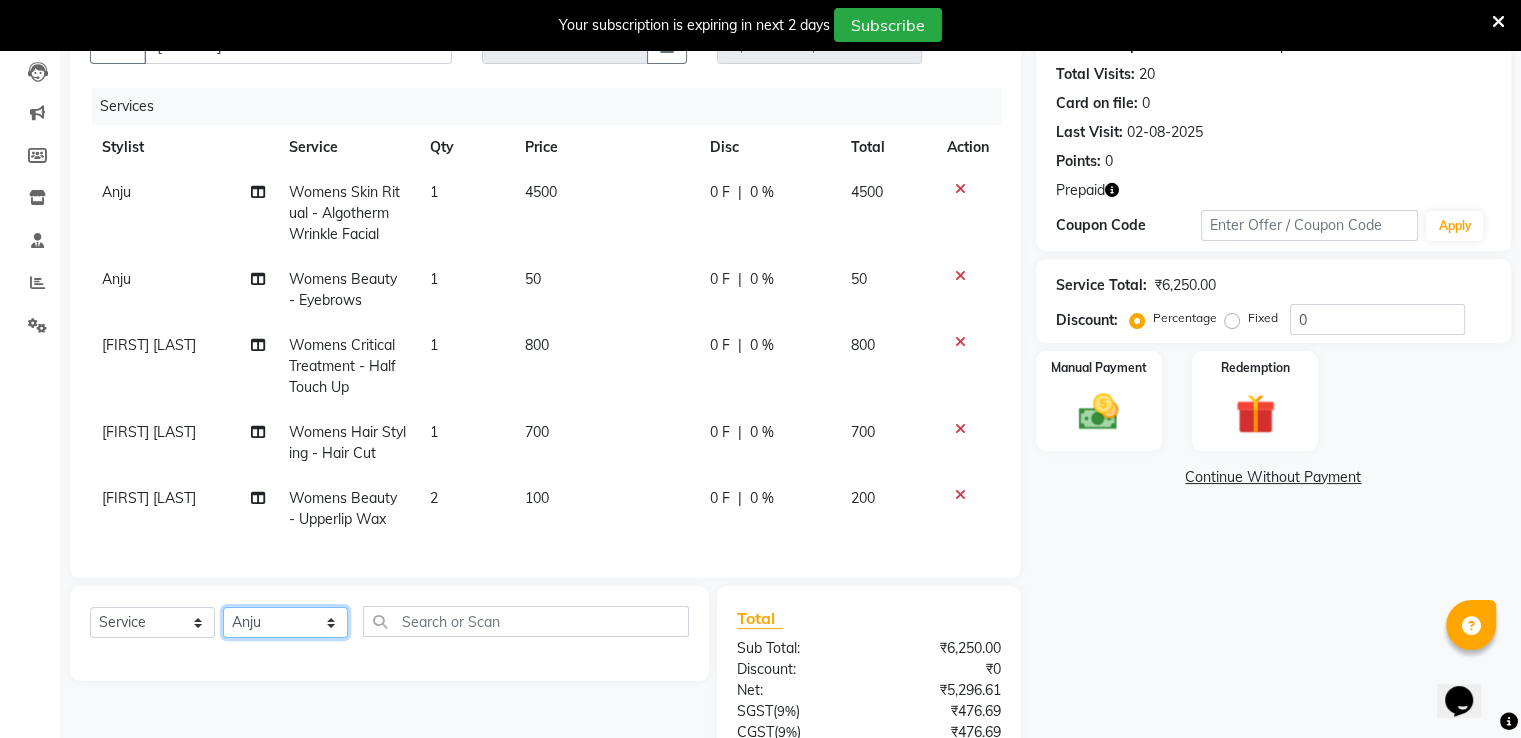 click on "Select Stylist Anju Faiz Faizal MANAGER MD..... Operator Pankaj Pradeep Rahul Sir Sahil  NAWAB sameer shoaib shweta Suzen" 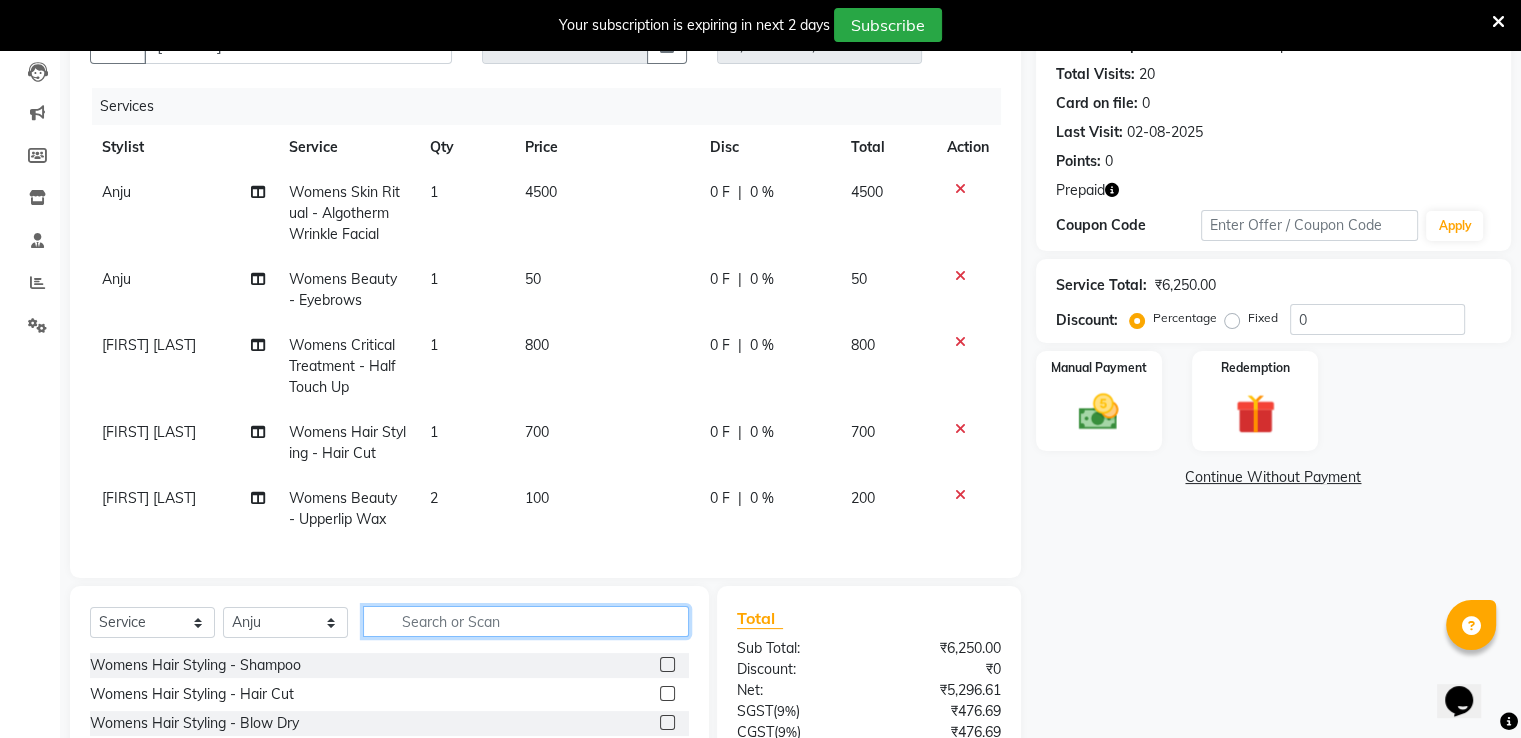click 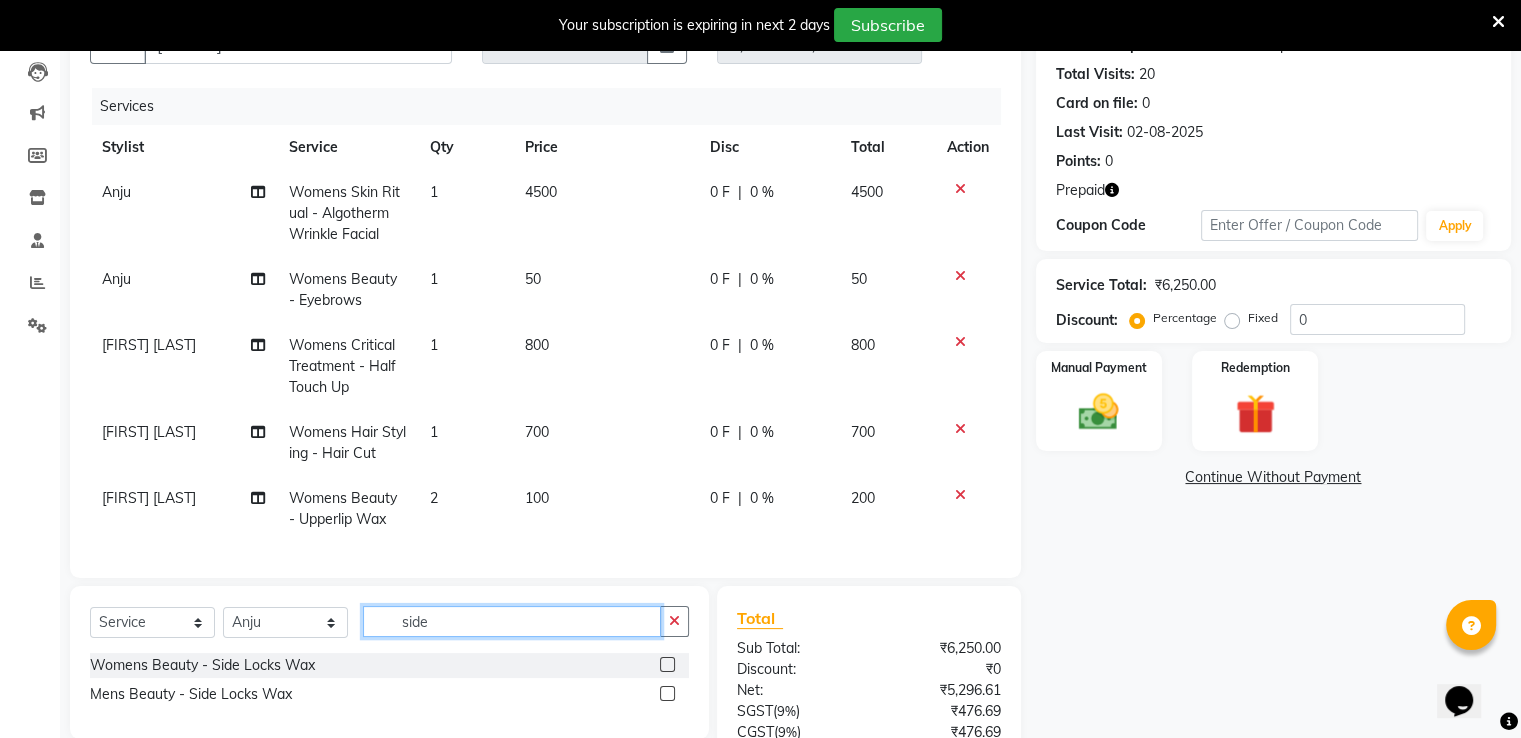 type on "side" 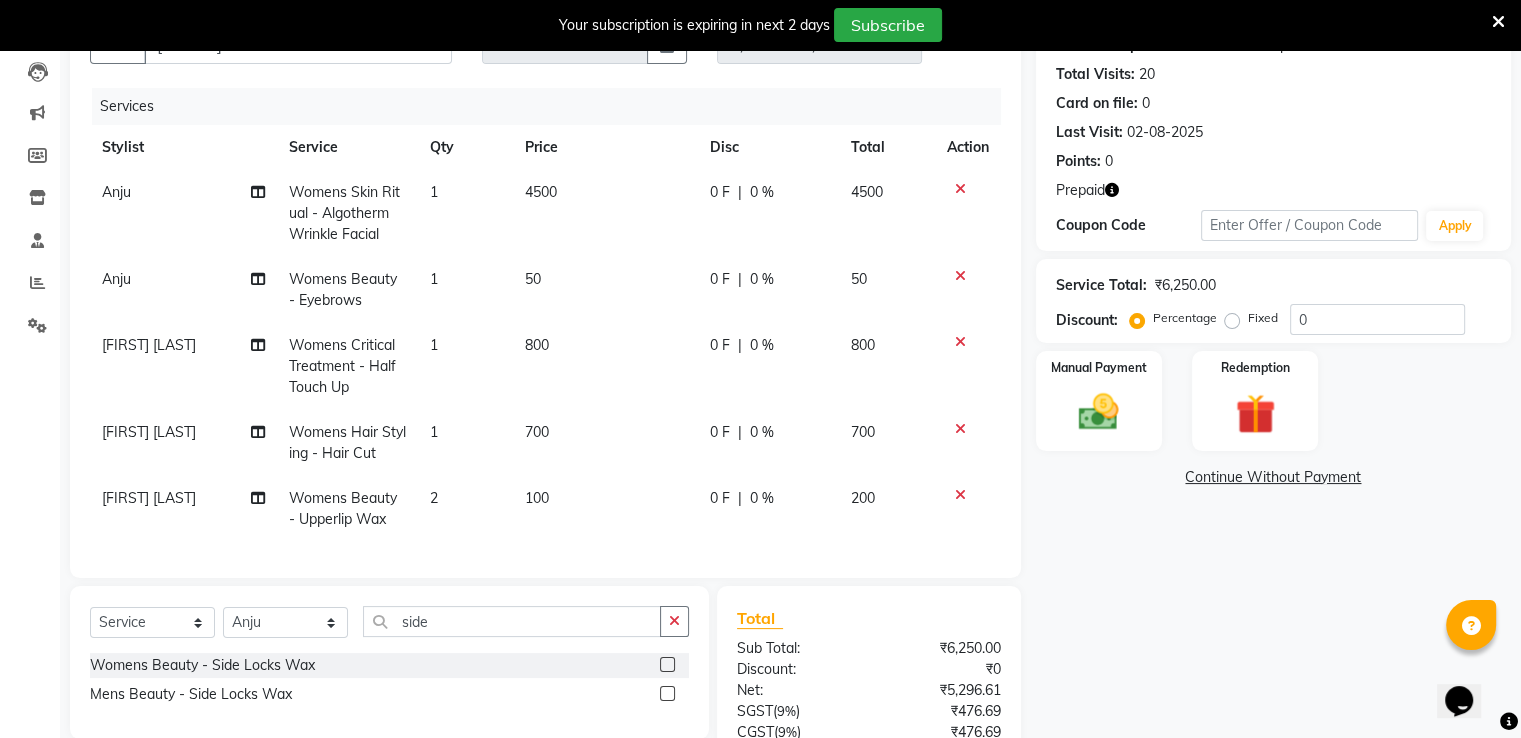 click 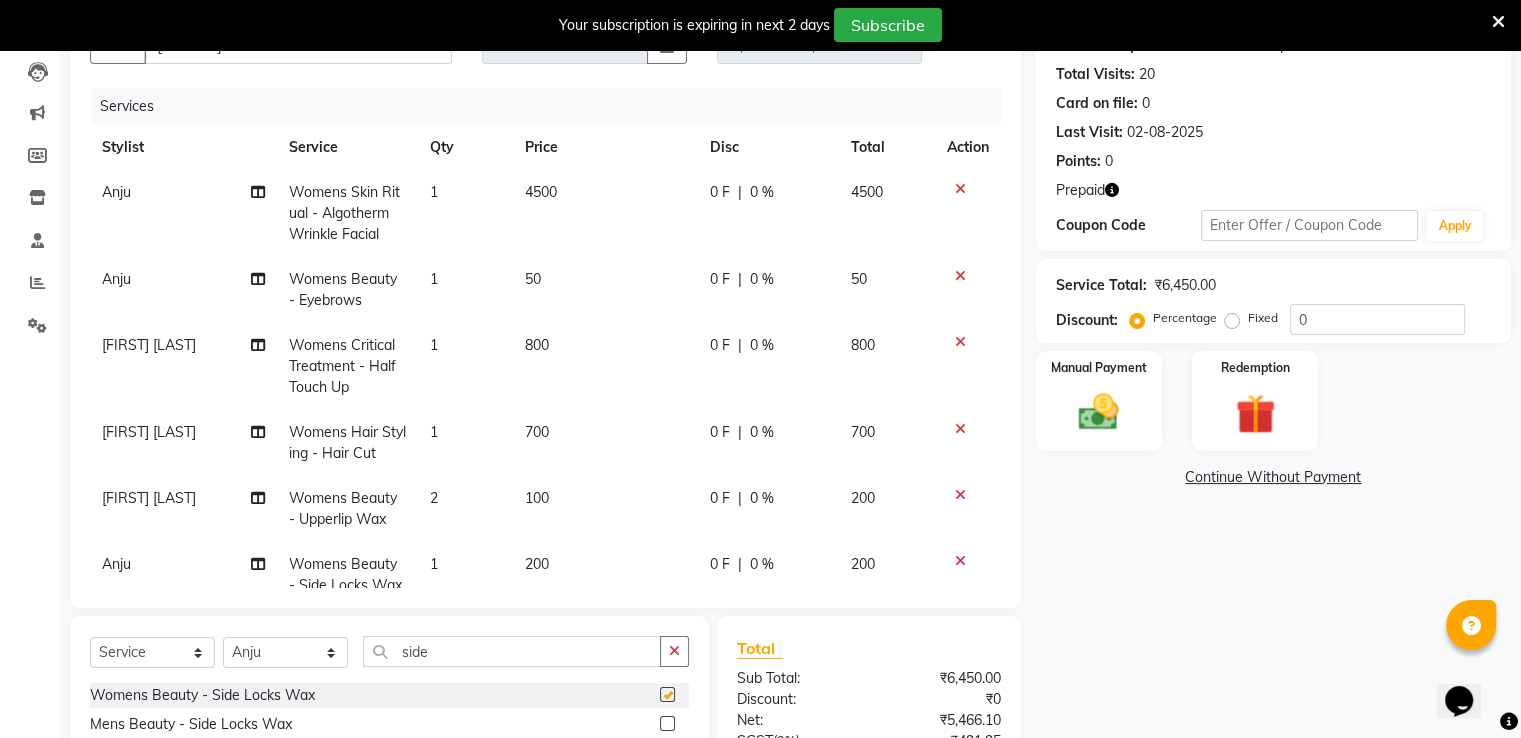 checkbox on "false" 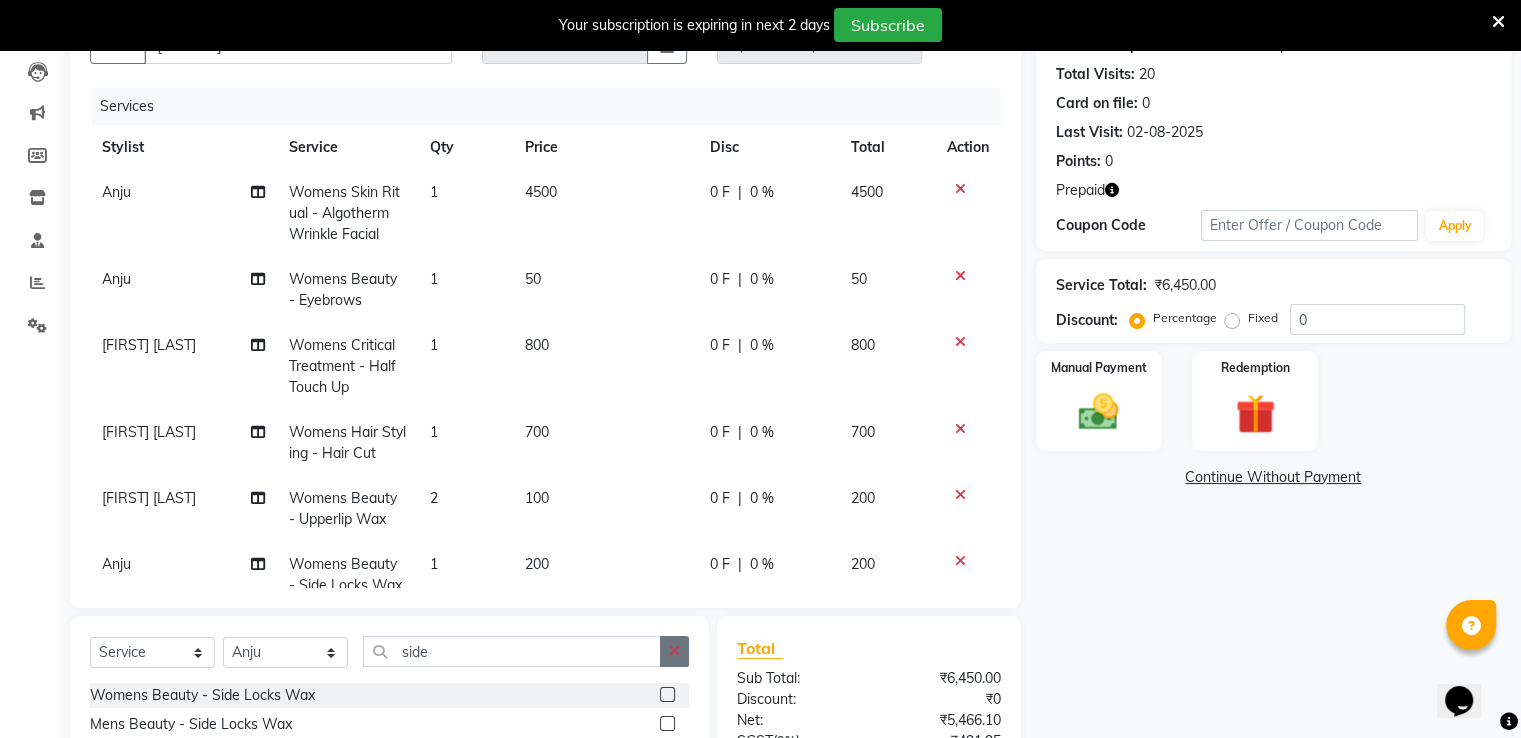 click 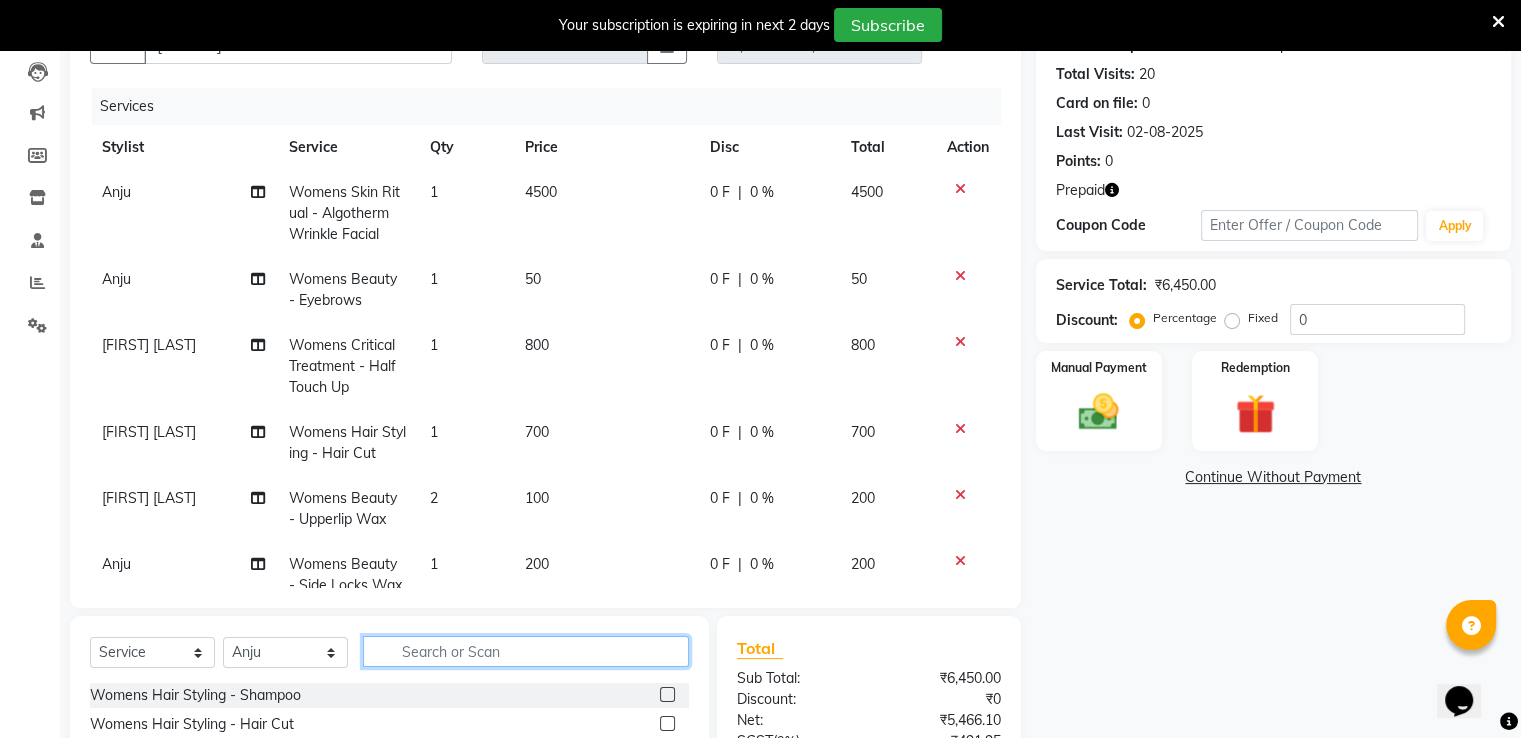type on "c" 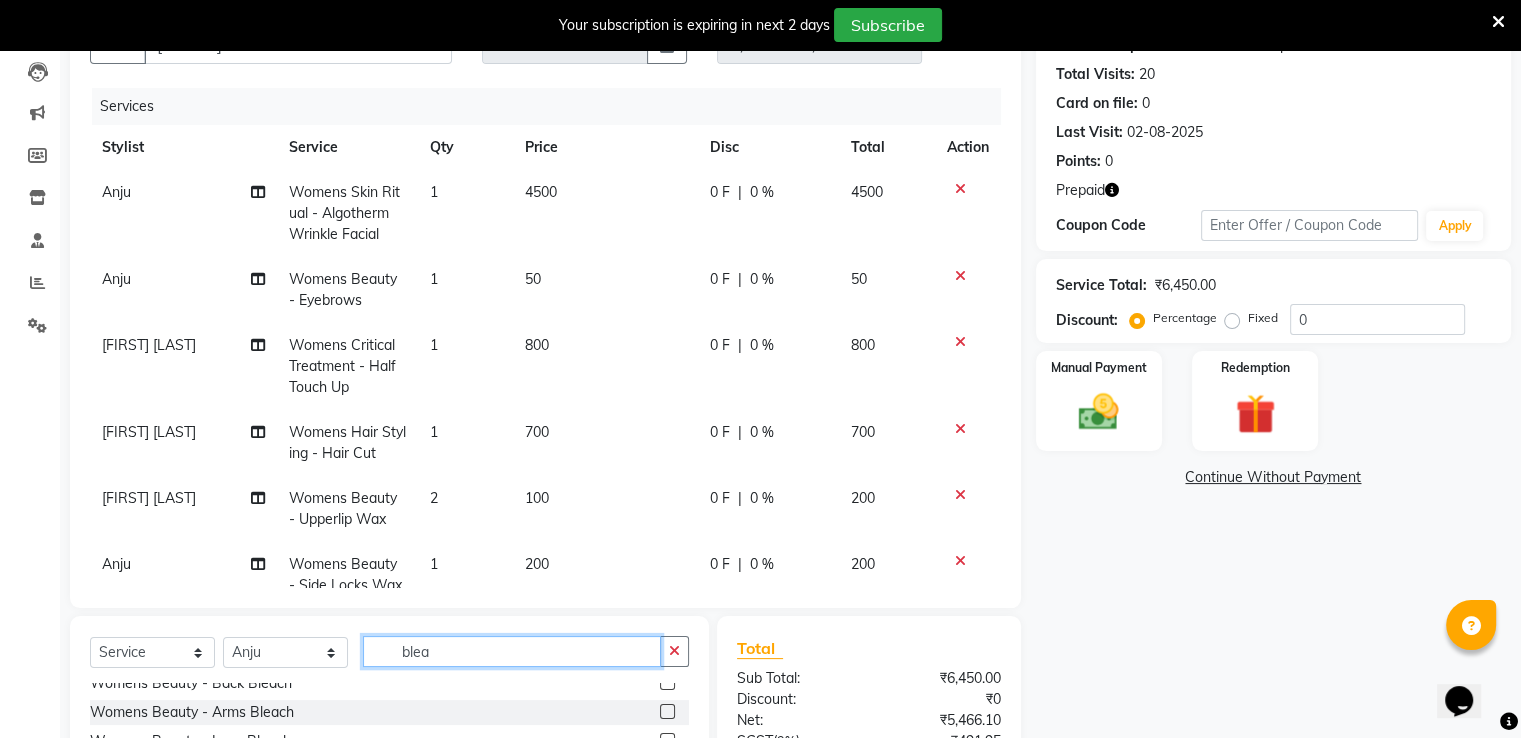 scroll, scrollTop: 60, scrollLeft: 0, axis: vertical 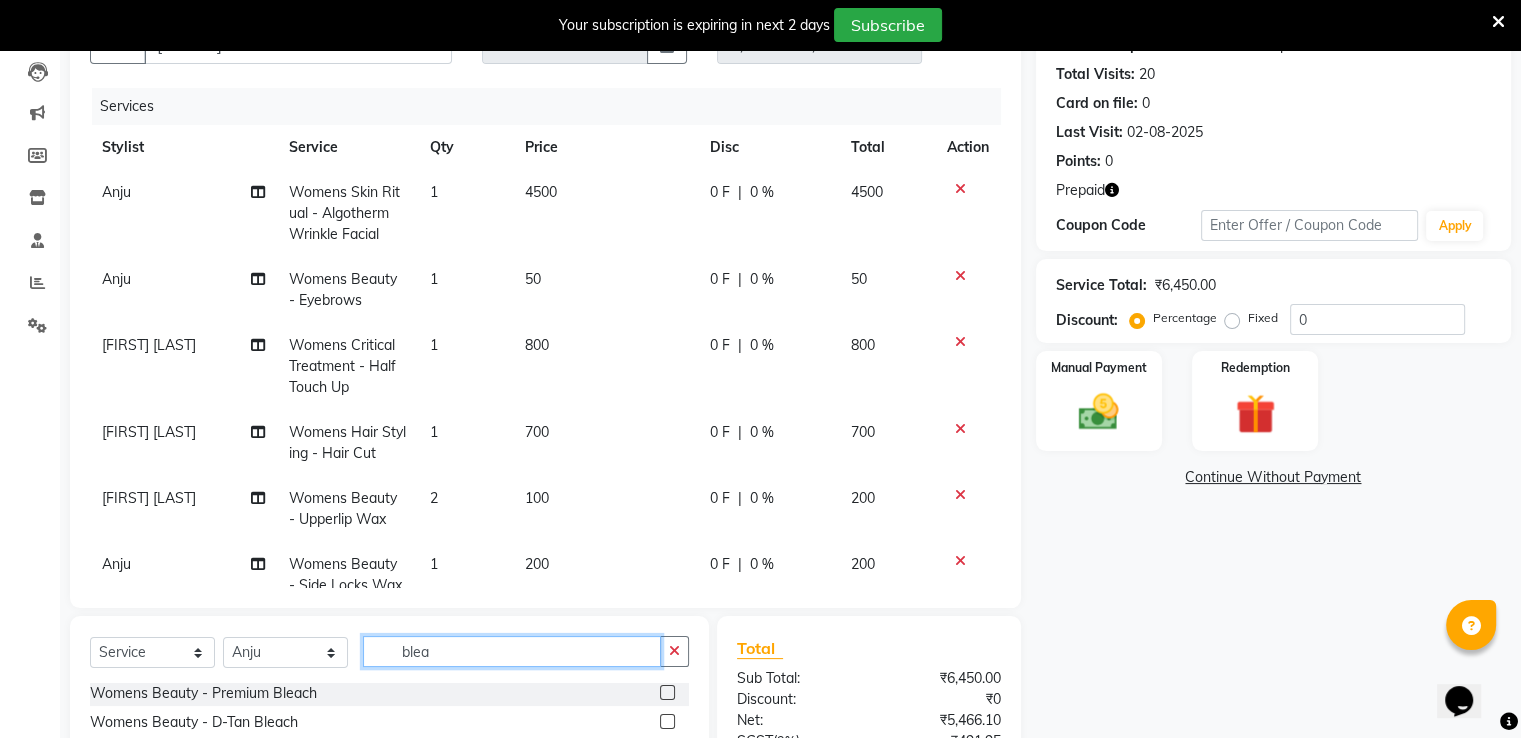 type on "blea" 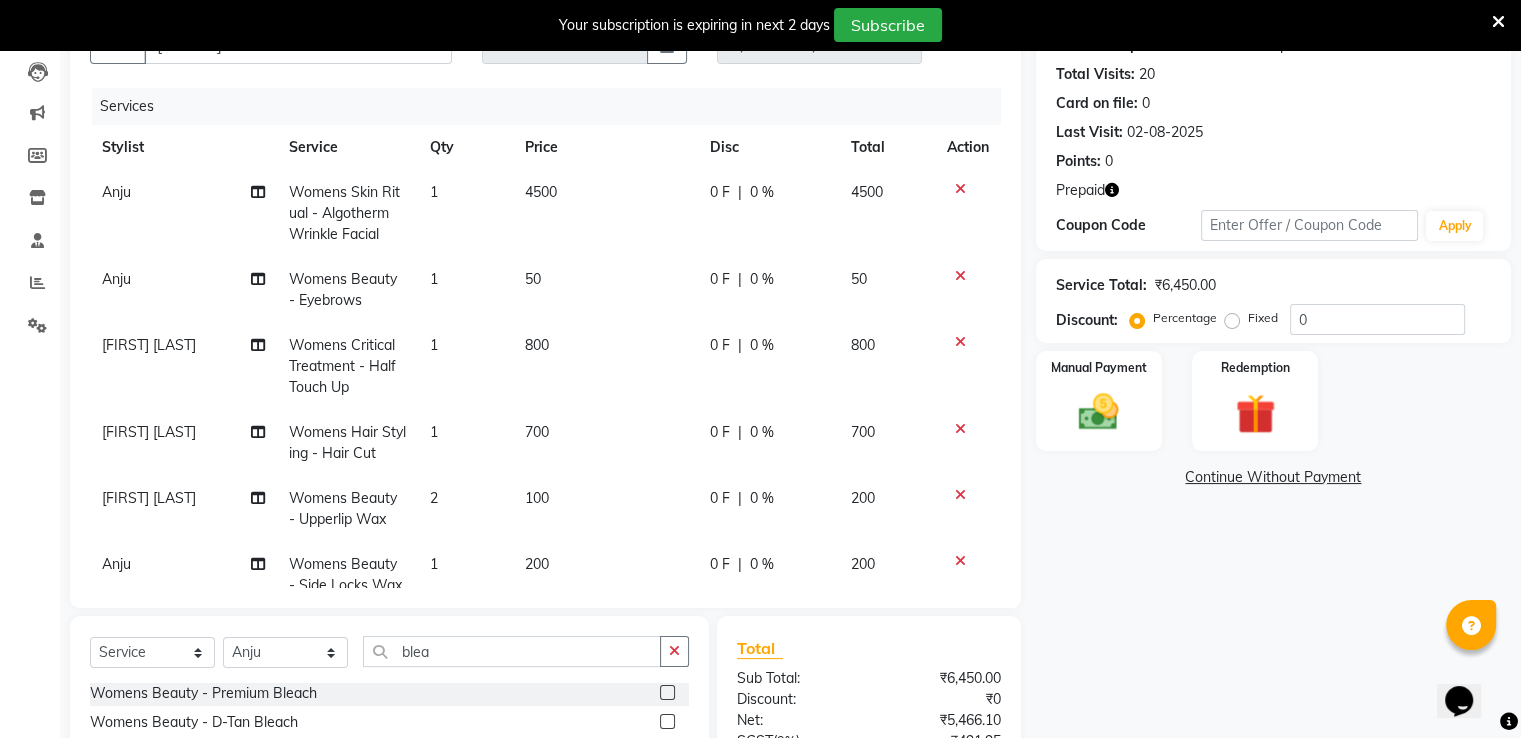 click 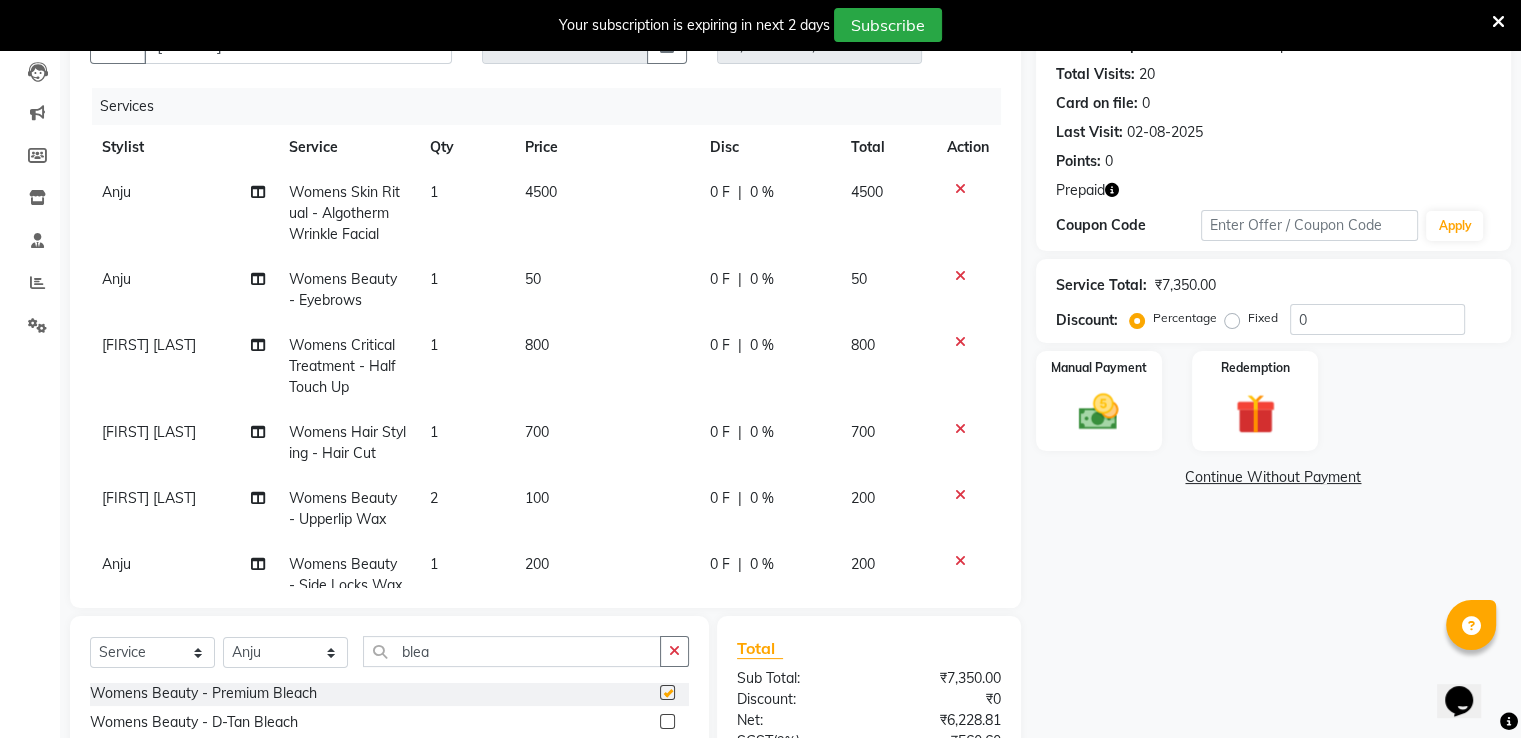 checkbox on "false" 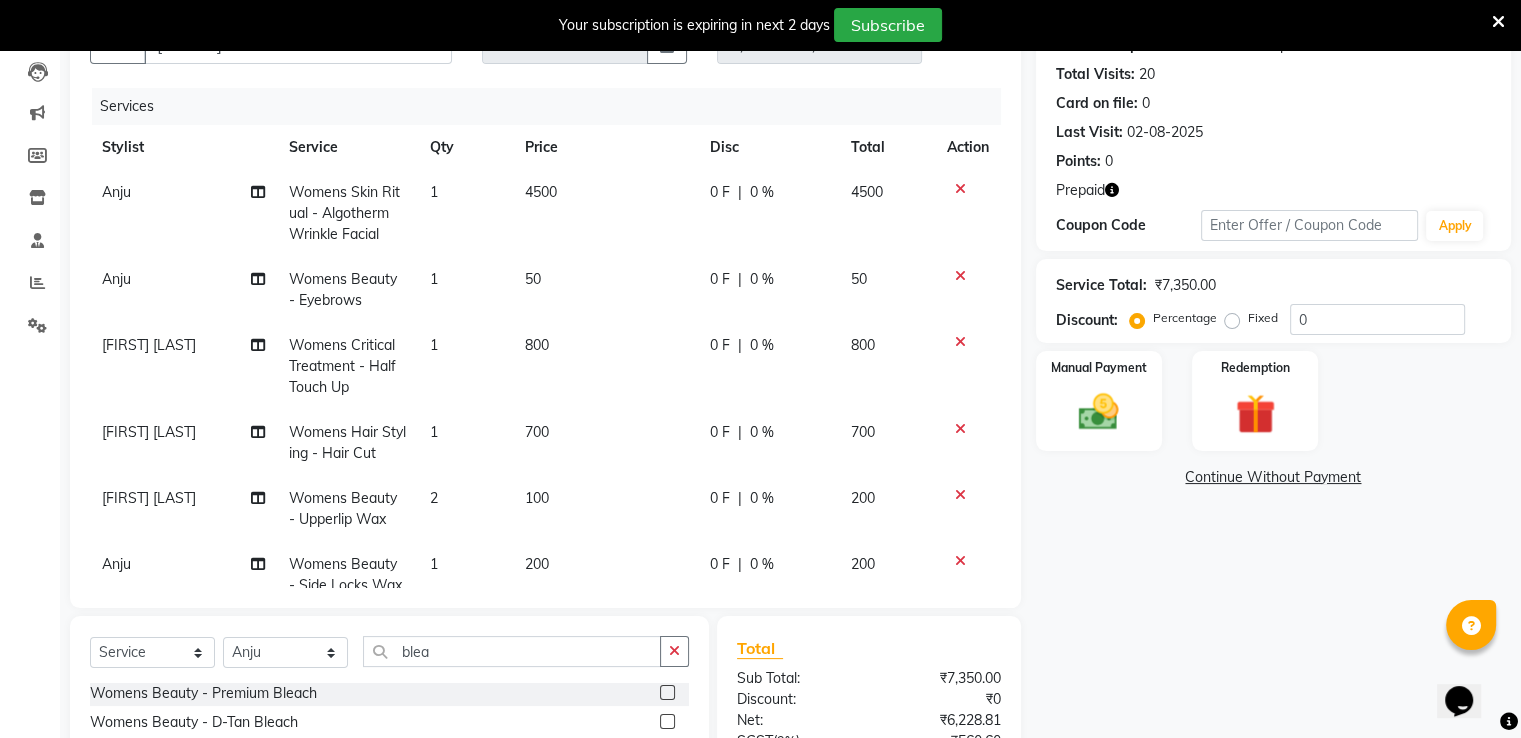 scroll, scrollTop: 40, scrollLeft: 0, axis: vertical 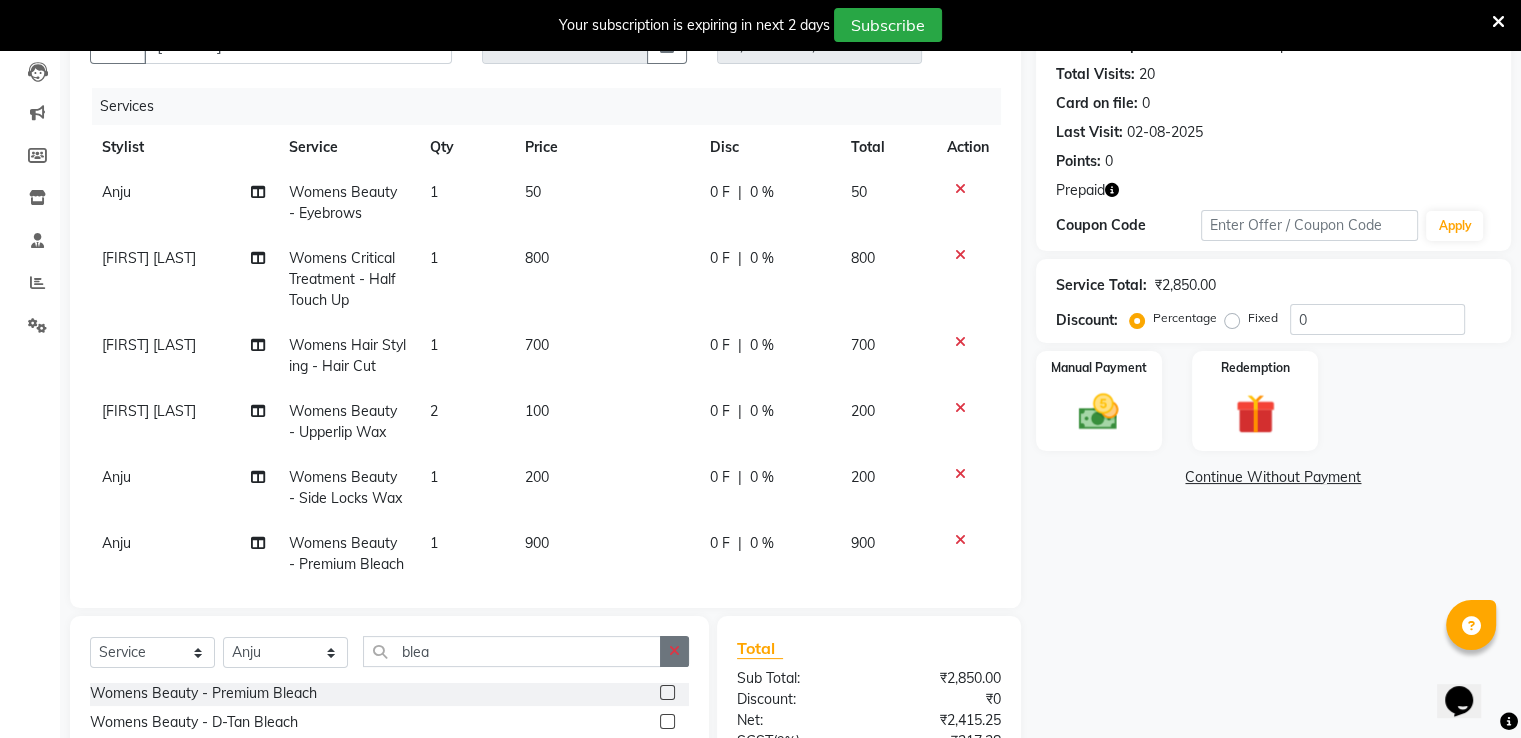 click 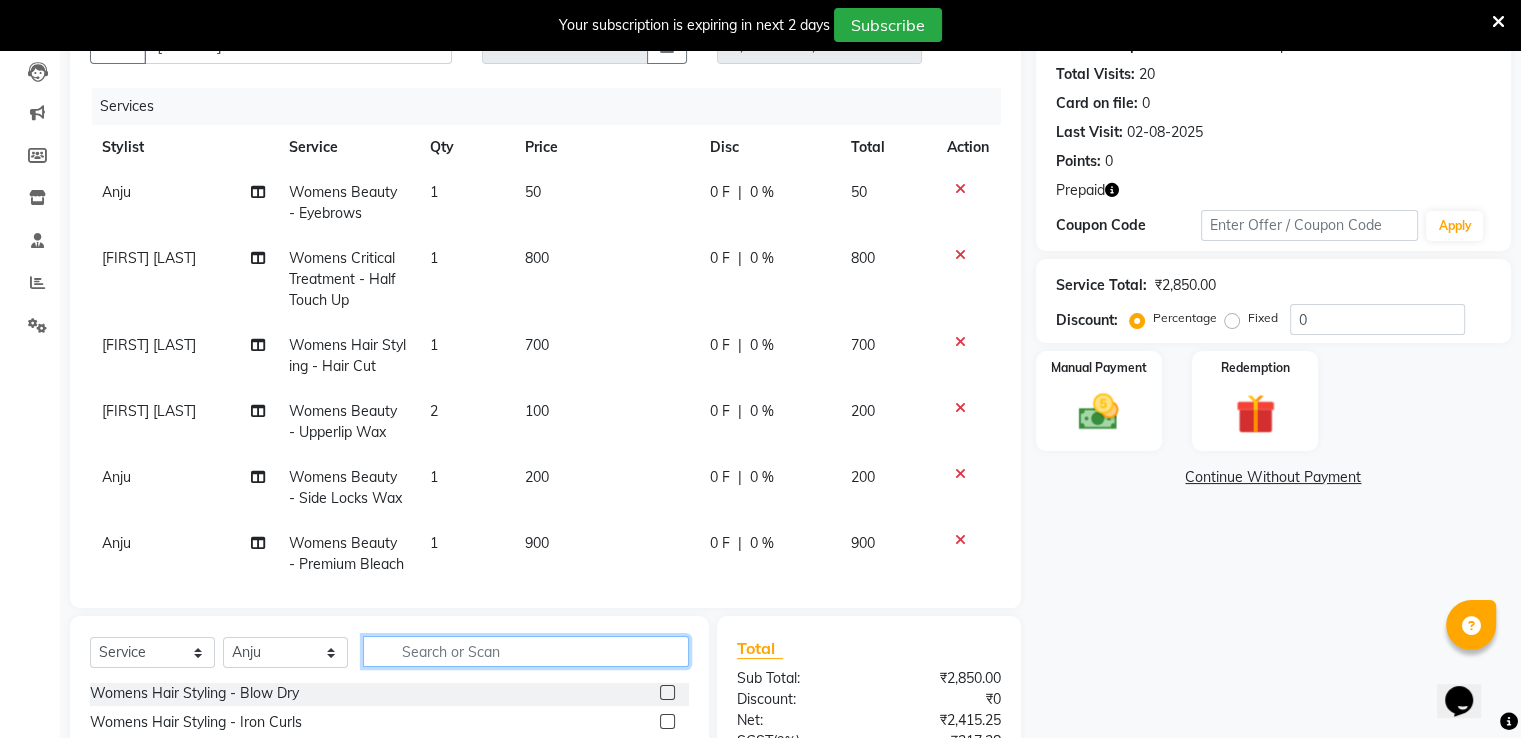 click 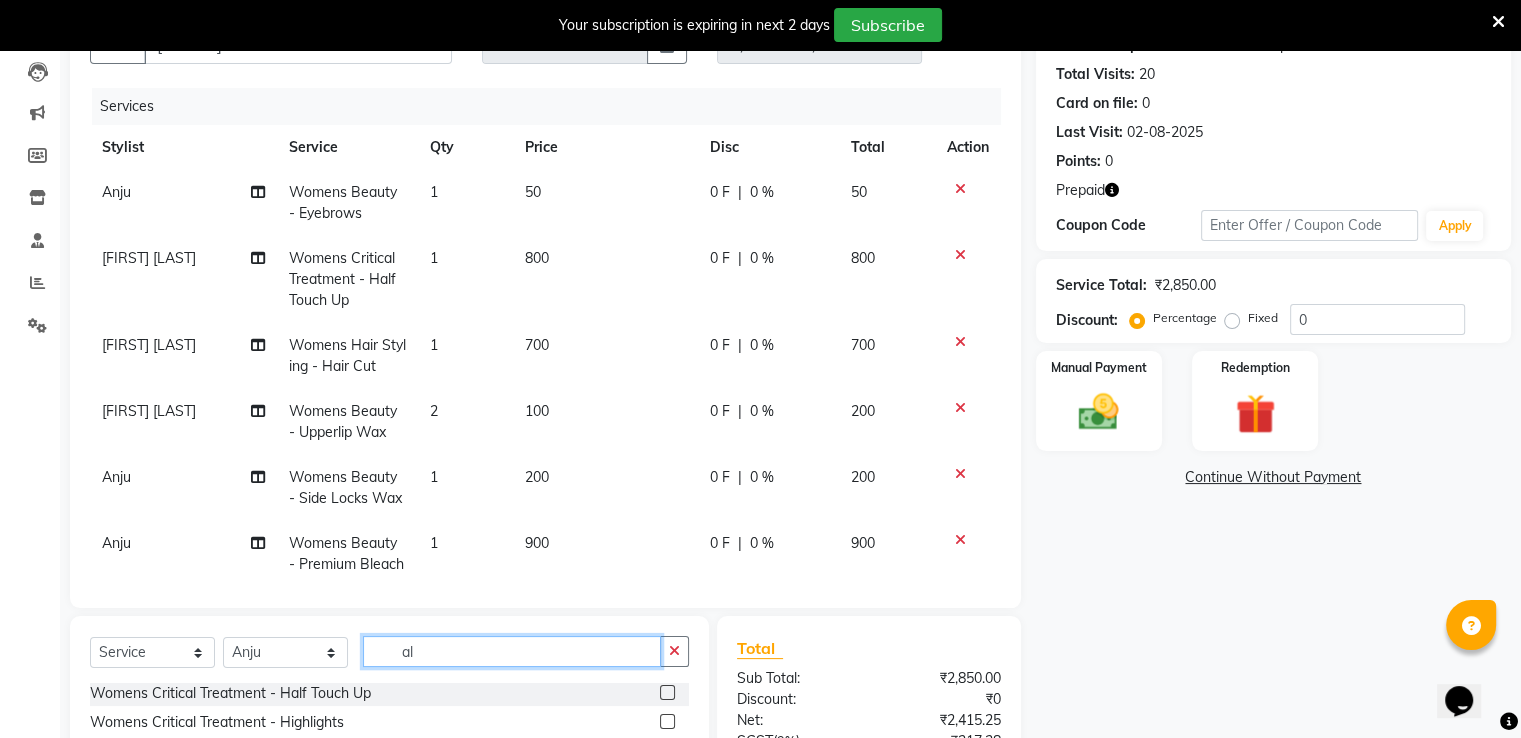 scroll, scrollTop: 0, scrollLeft: 0, axis: both 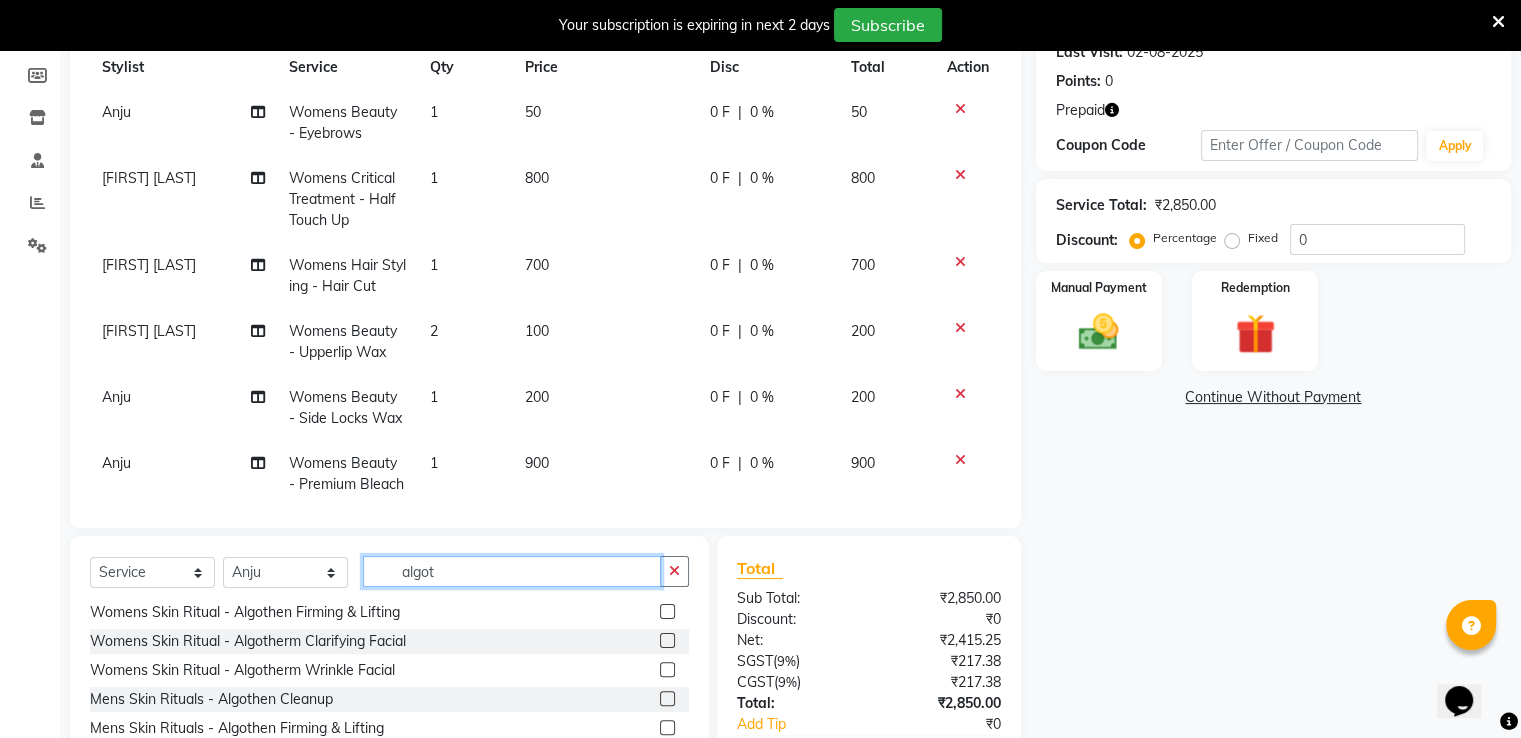 type on "algot" 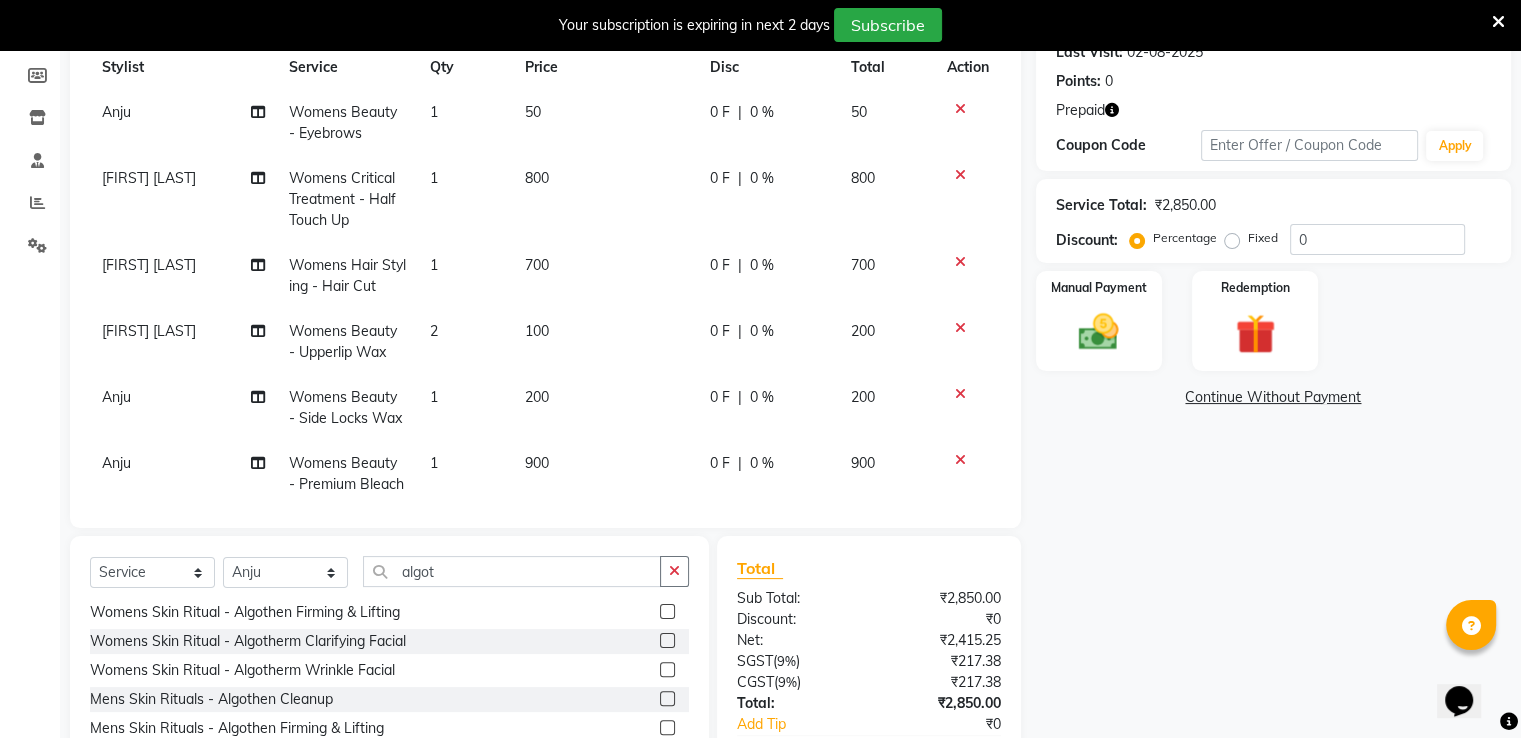 click 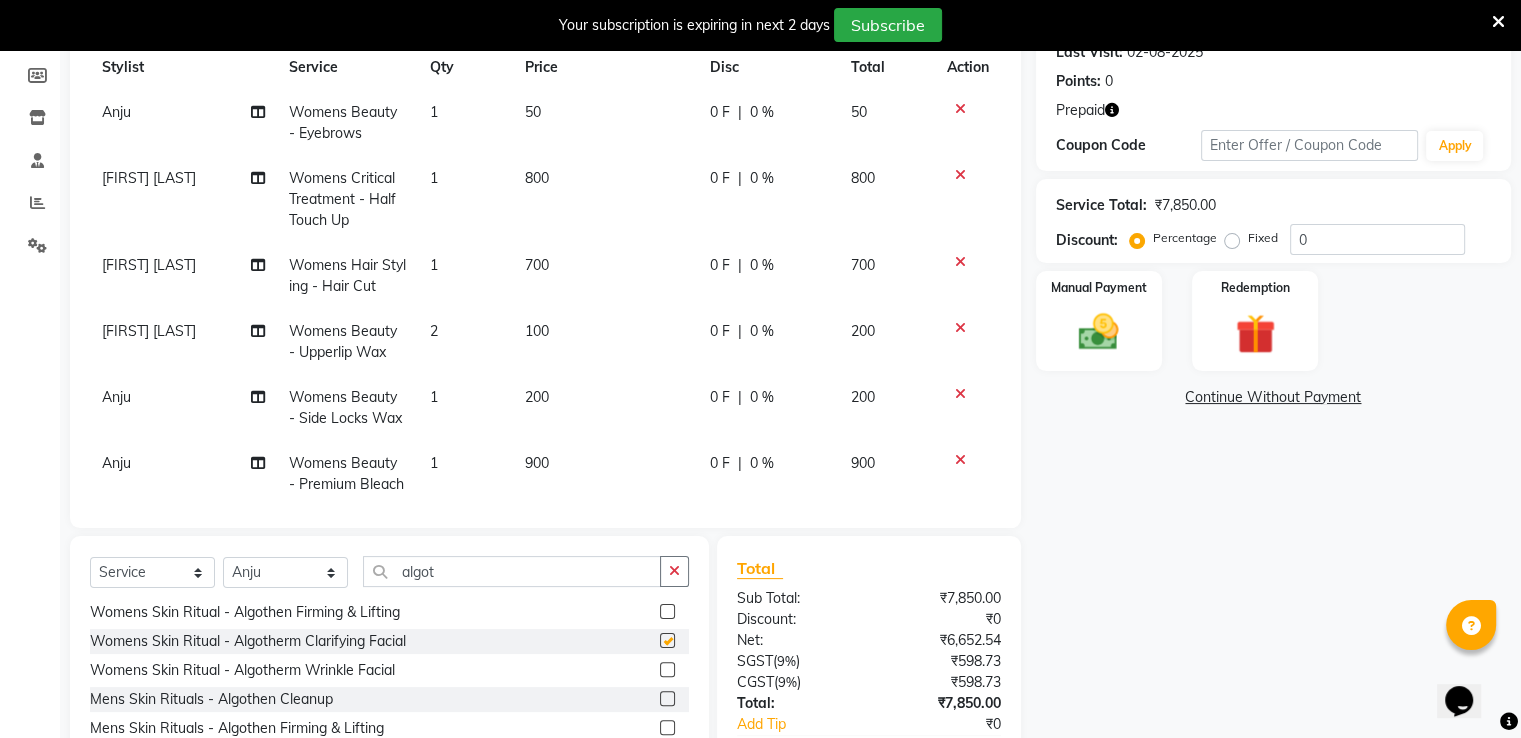checkbox on "false" 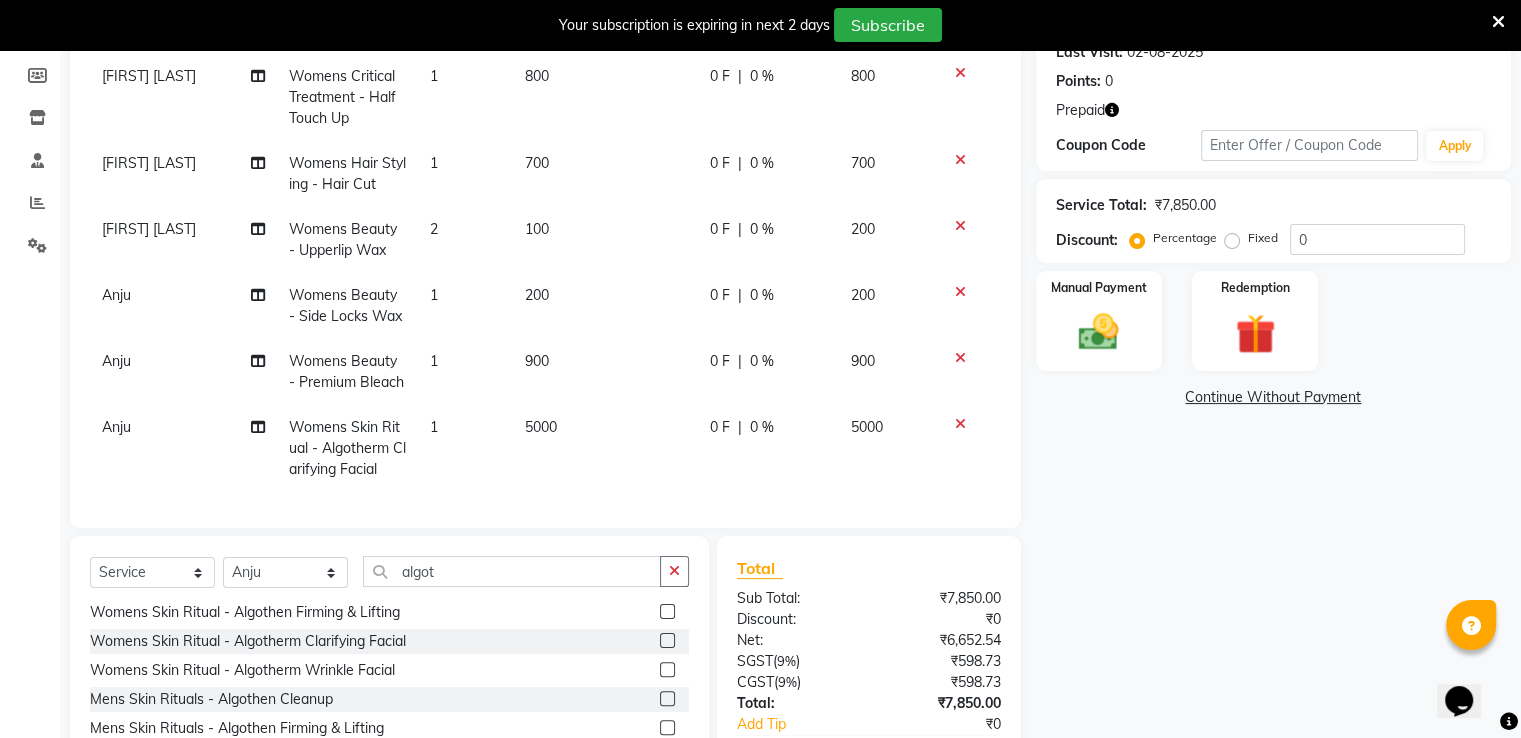 scroll, scrollTop: 116, scrollLeft: 0, axis: vertical 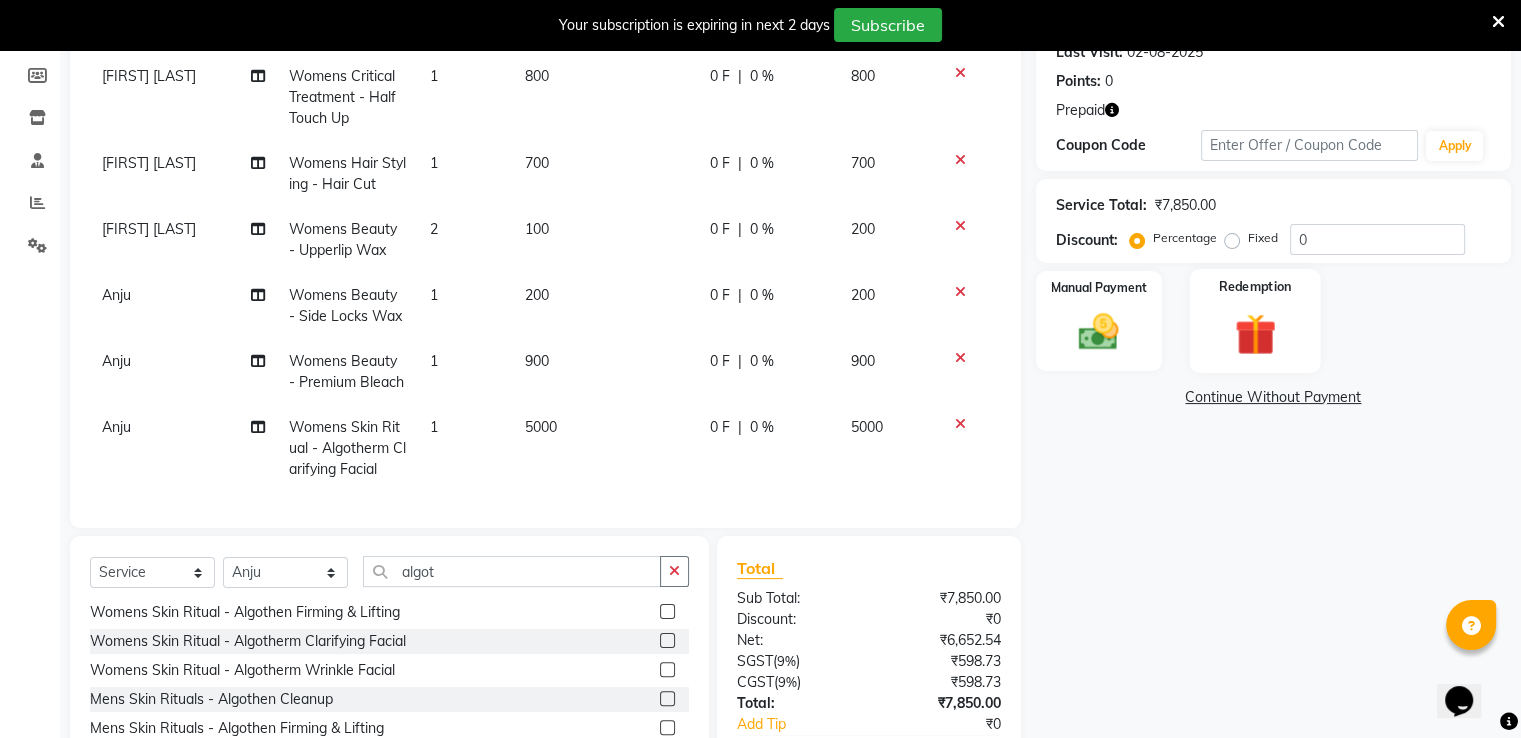 click 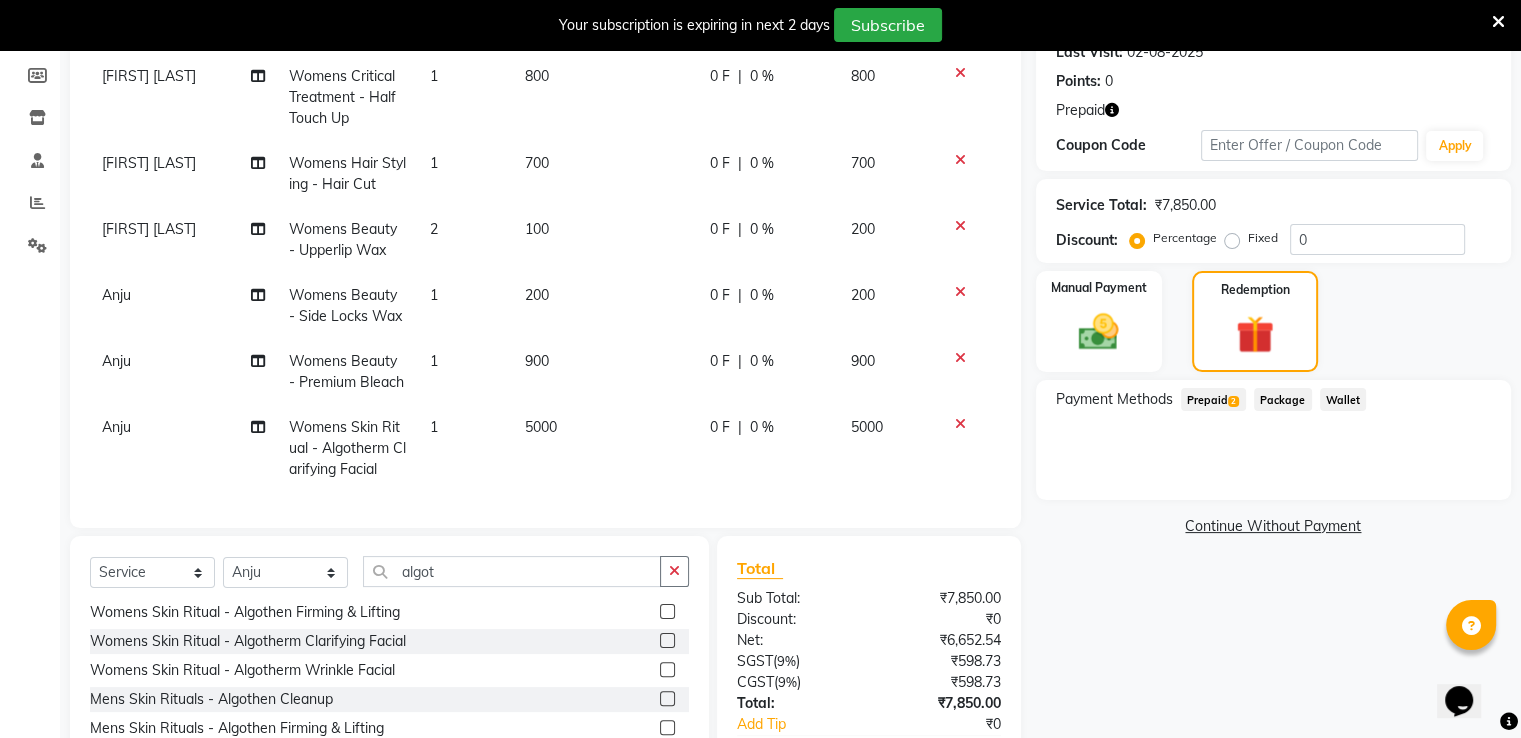 click on "Prepaid  2" 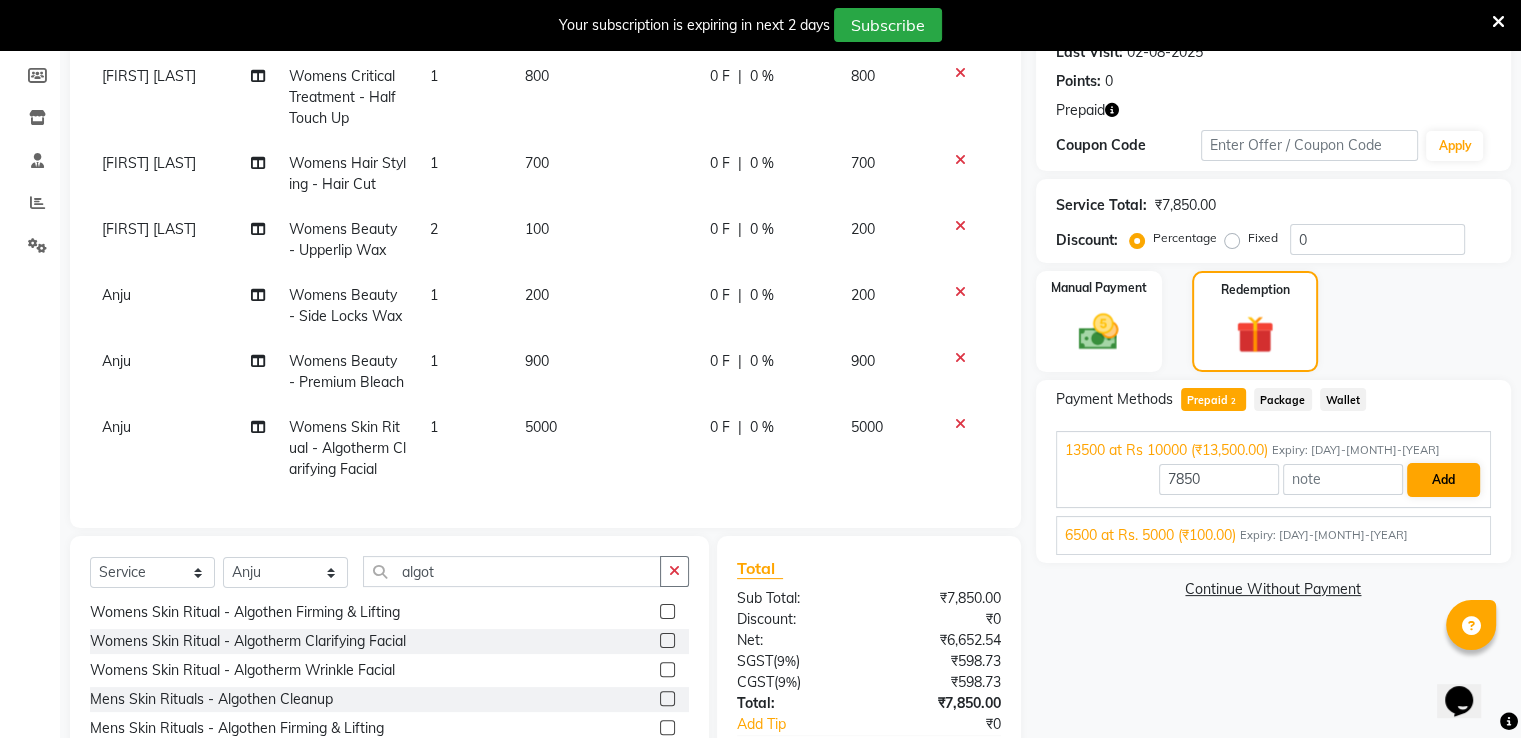 click on "7850 Add" at bounding box center (1273, 480) 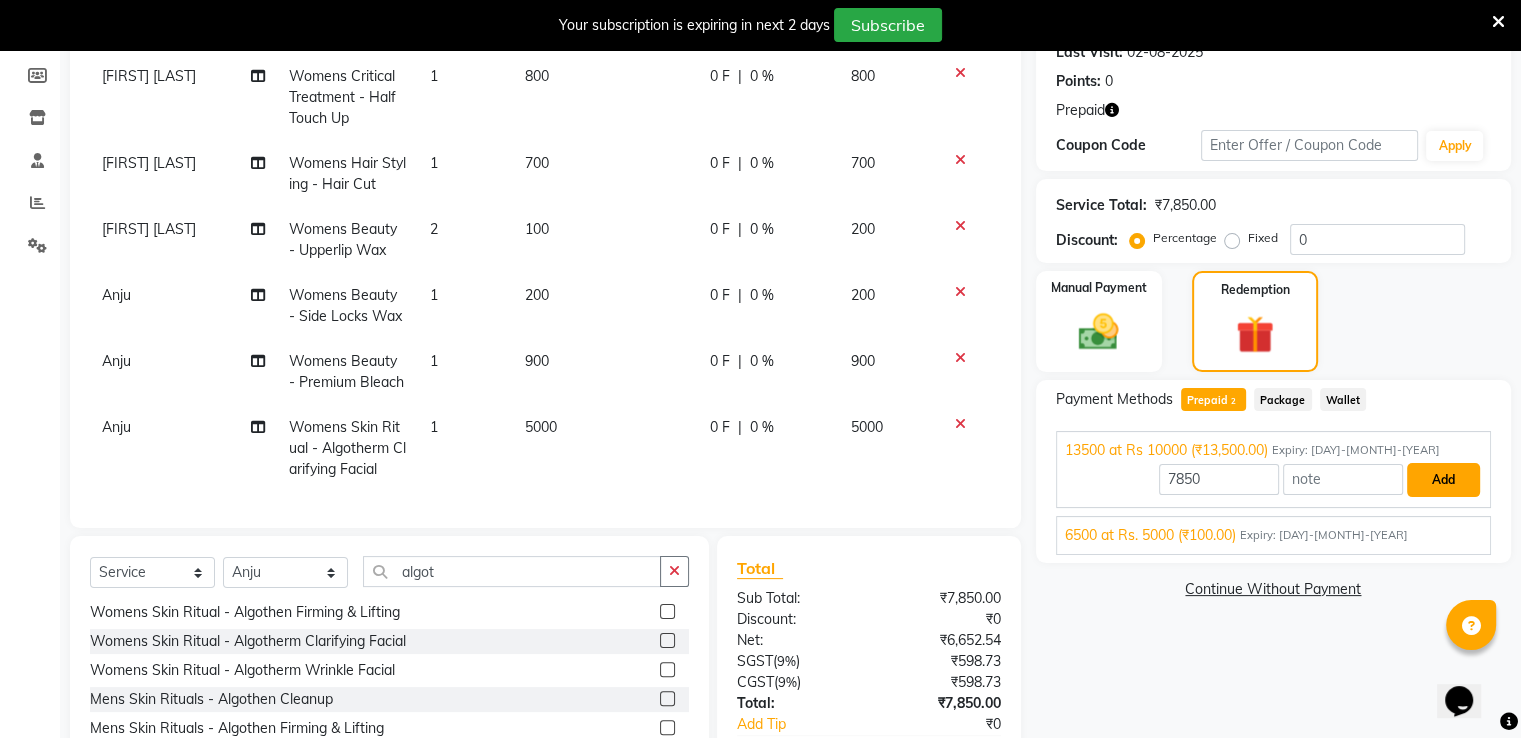 click on "Add" at bounding box center (1443, 480) 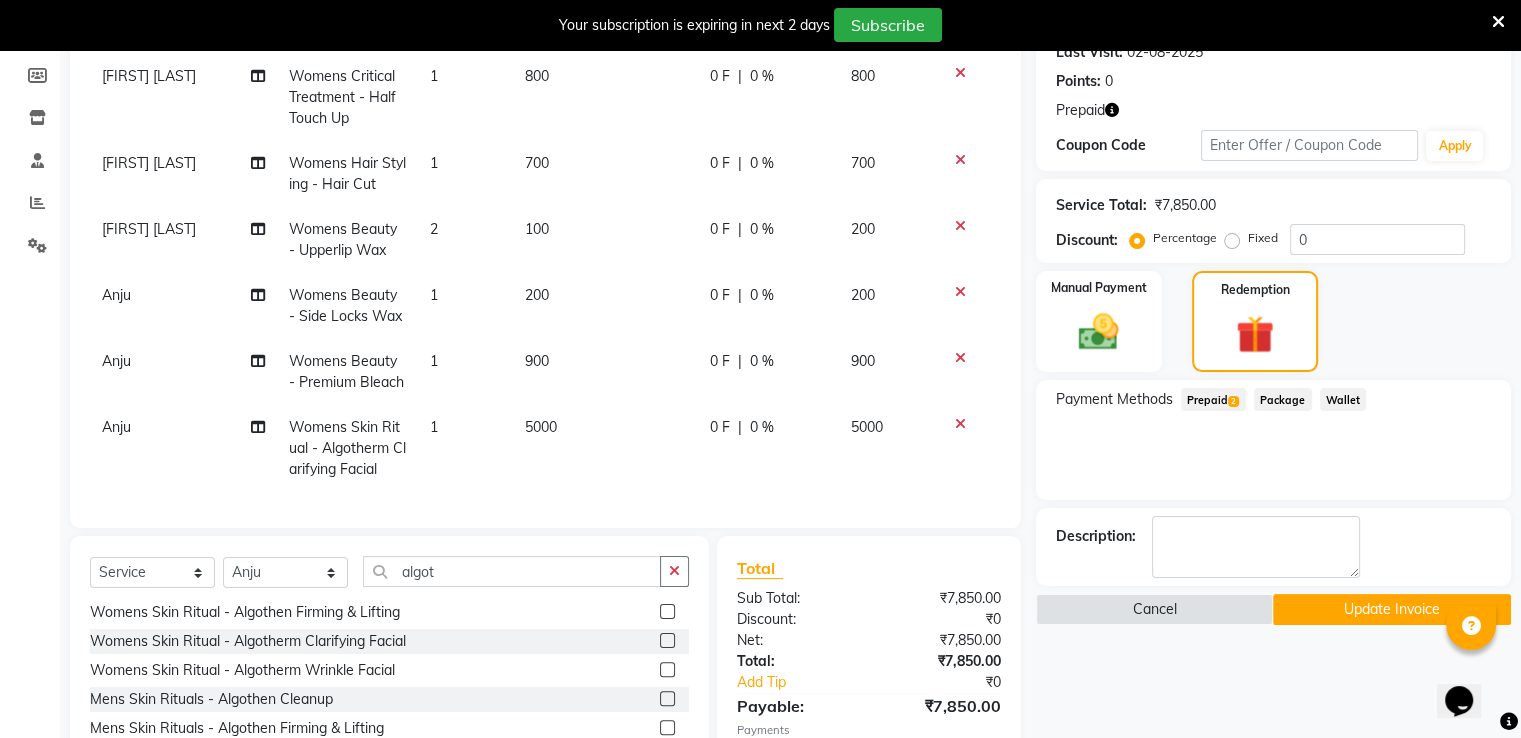 click on "Update Invoice" 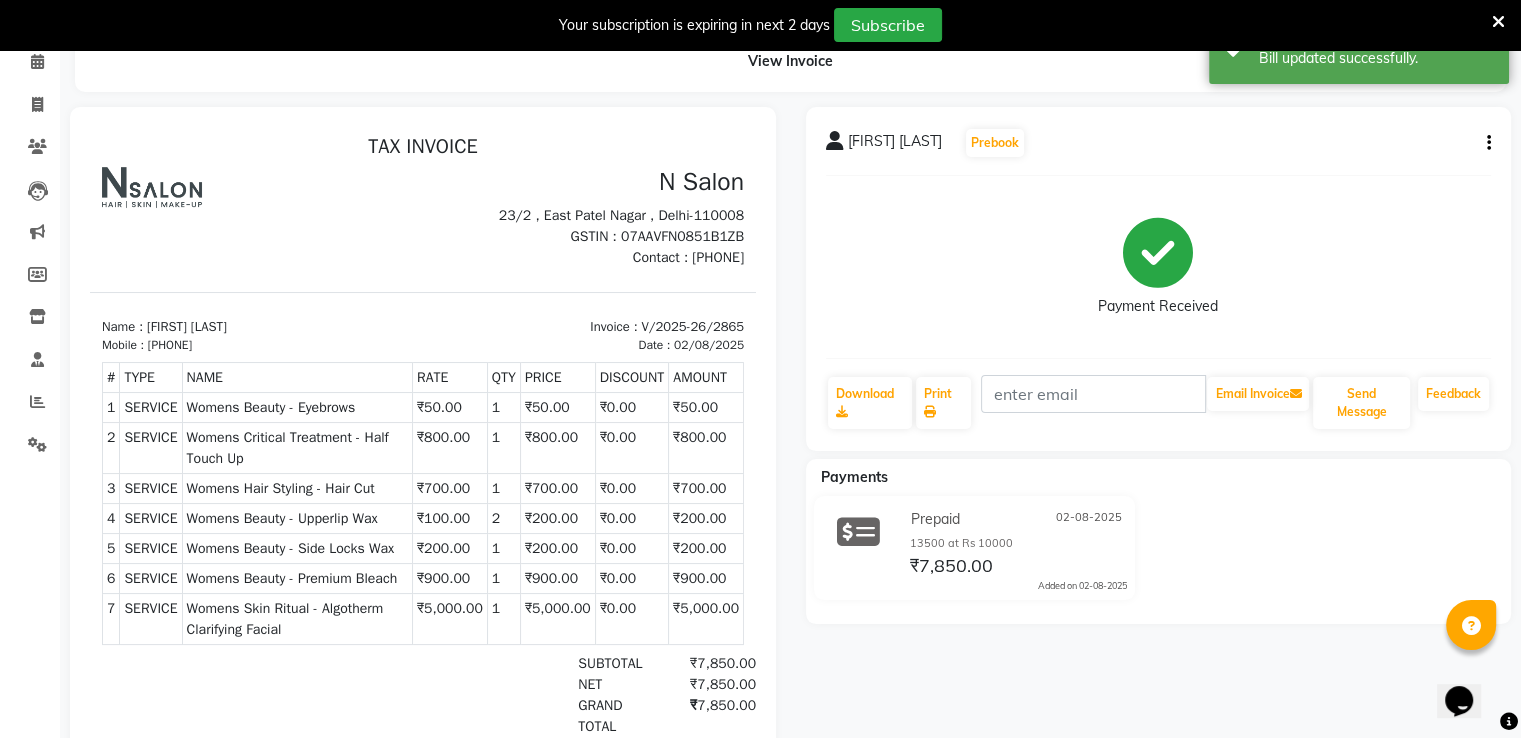 scroll, scrollTop: 0, scrollLeft: 0, axis: both 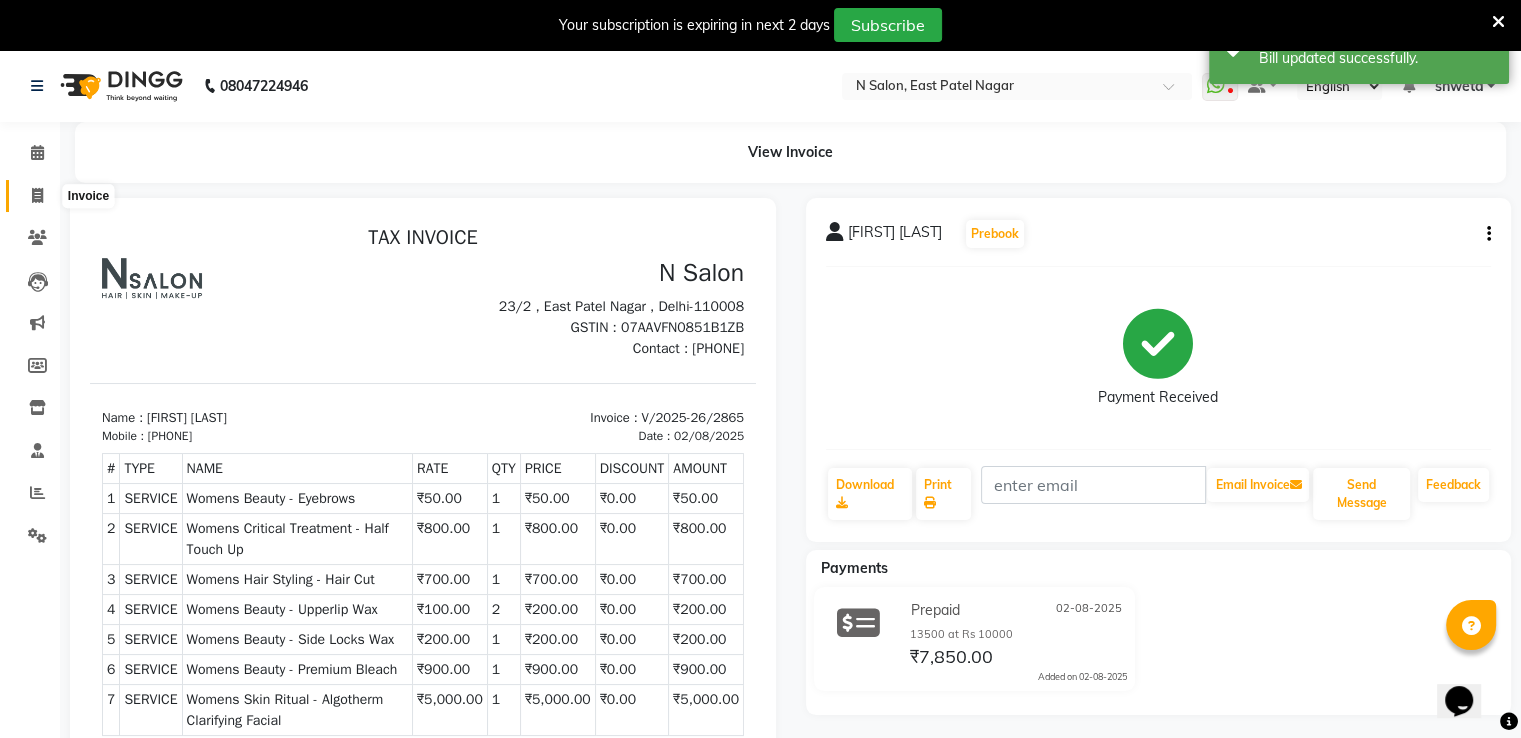 click 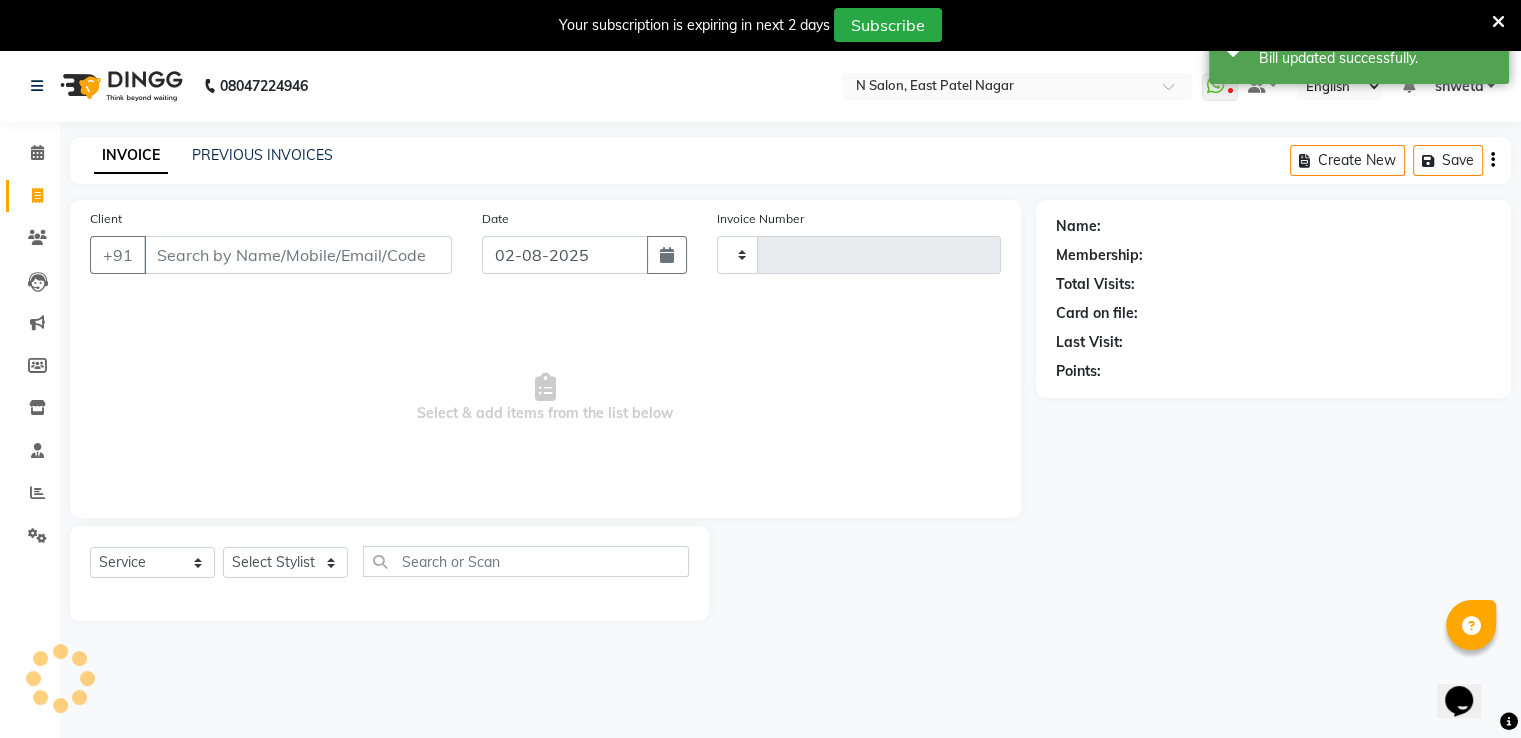 scroll, scrollTop: 50, scrollLeft: 0, axis: vertical 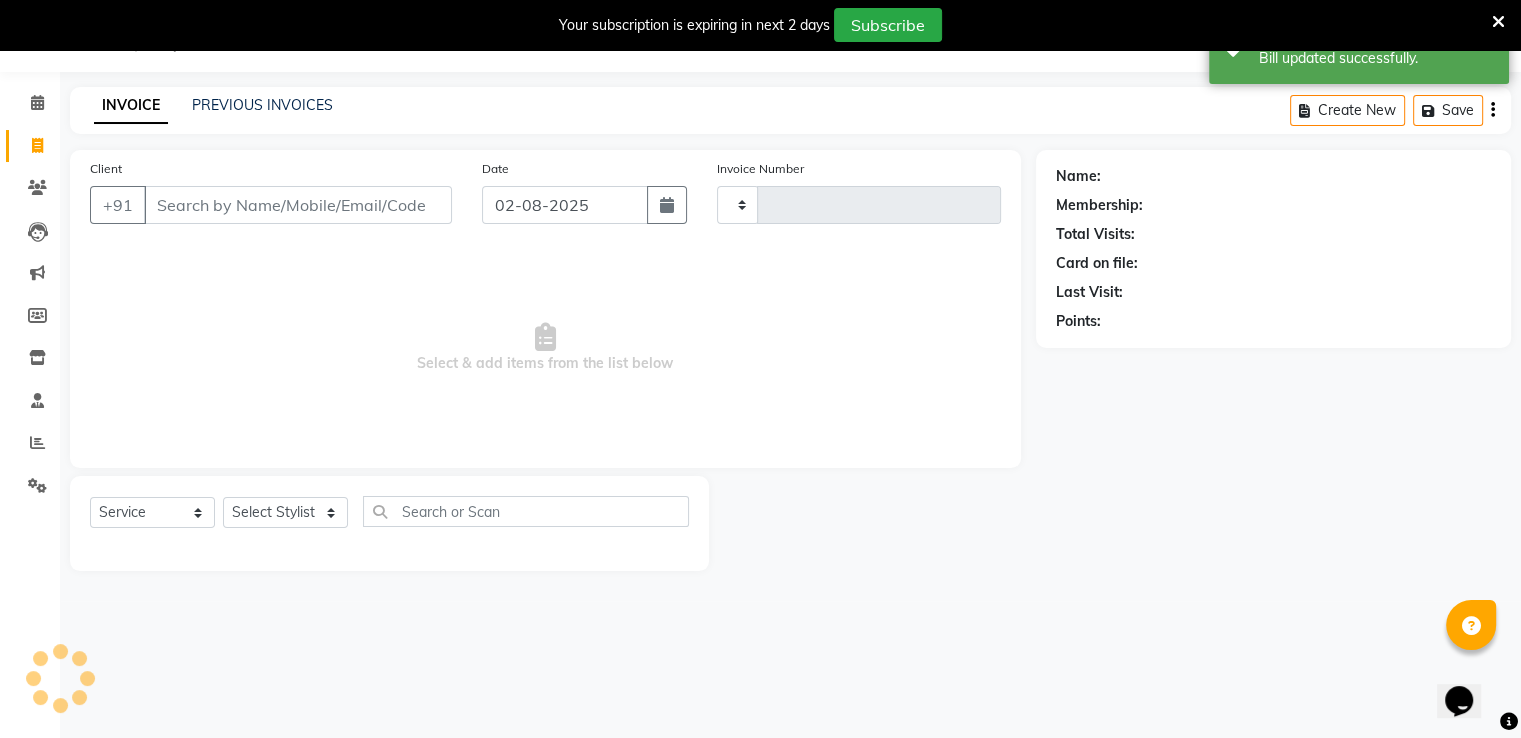 type on "2868" 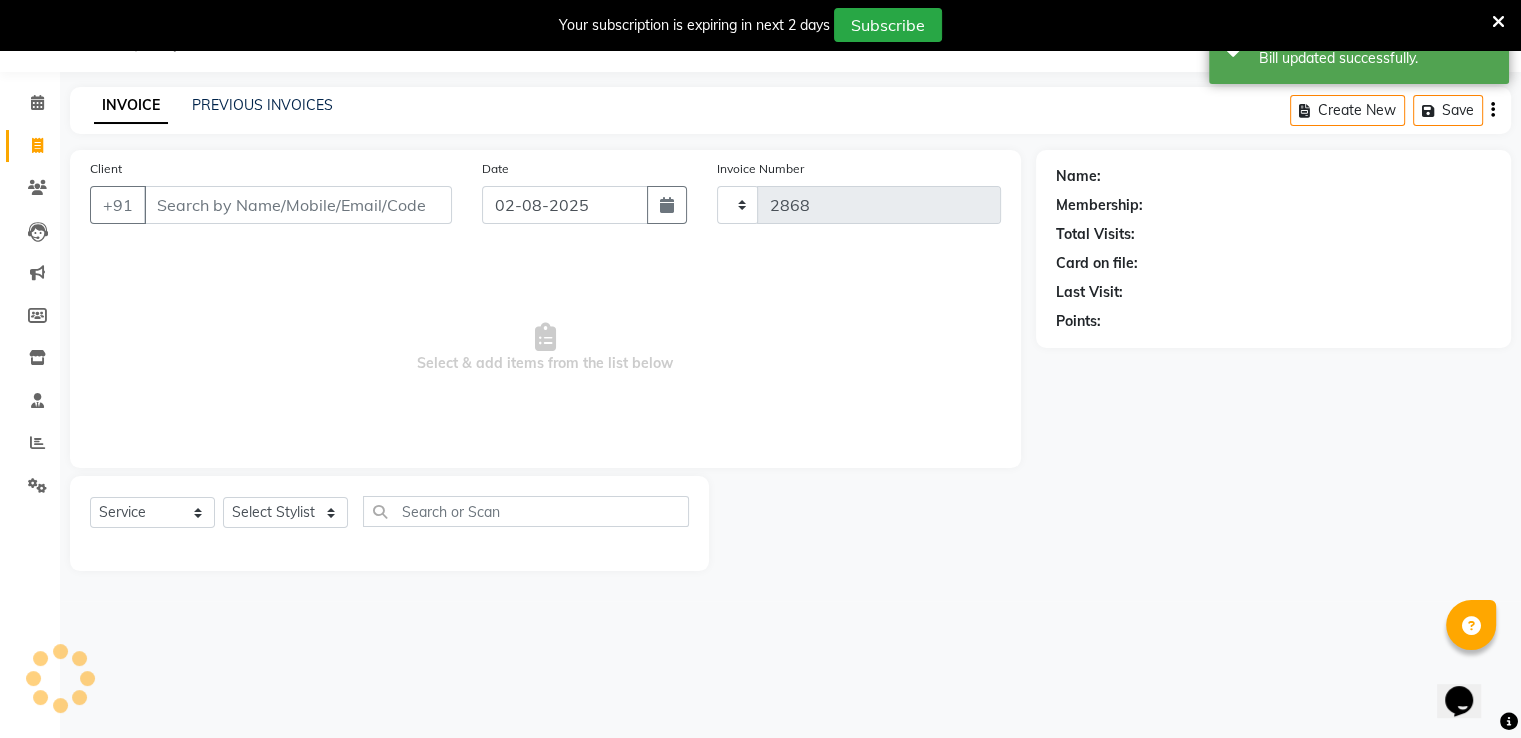 select on "3472" 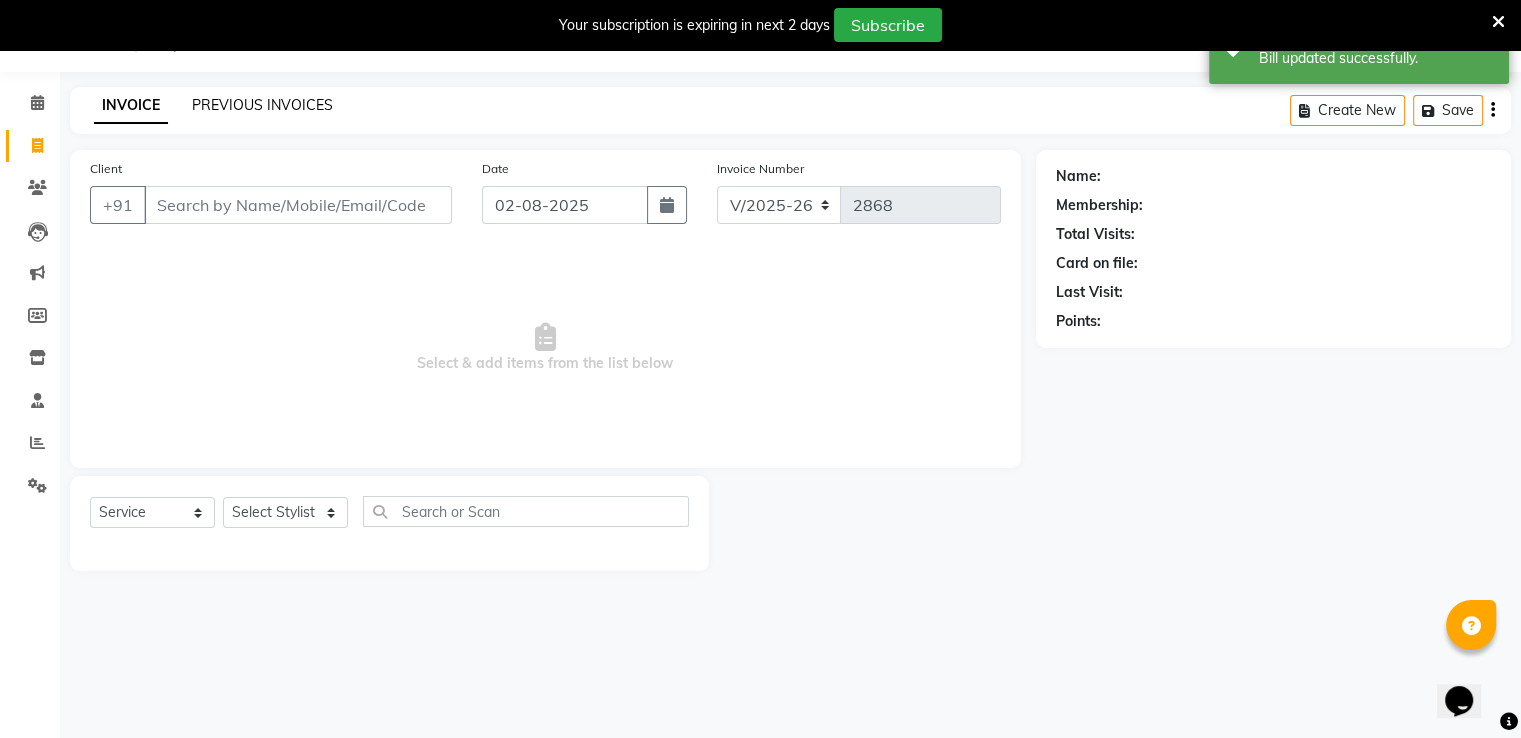 click on "PREVIOUS INVOICES" 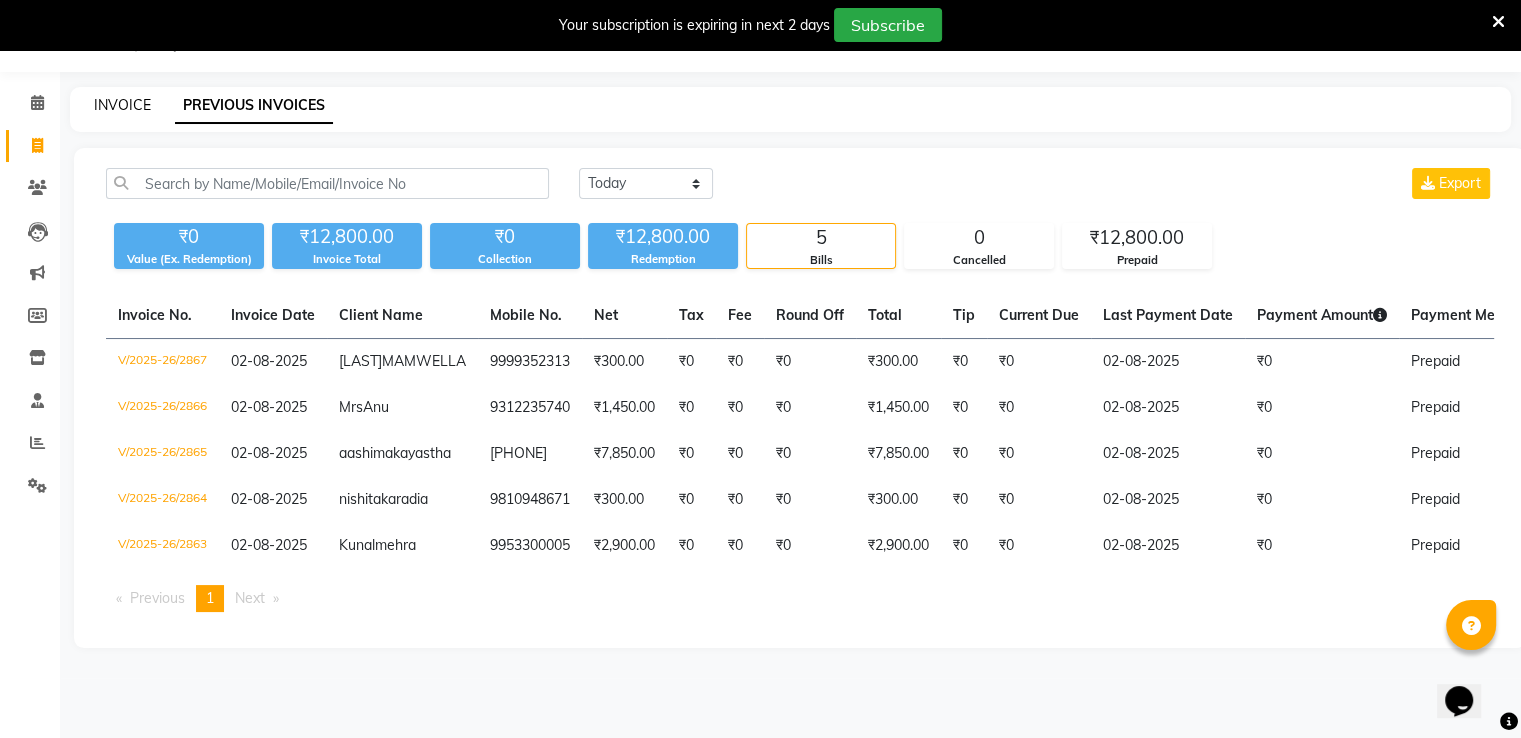 click on "INVOICE" 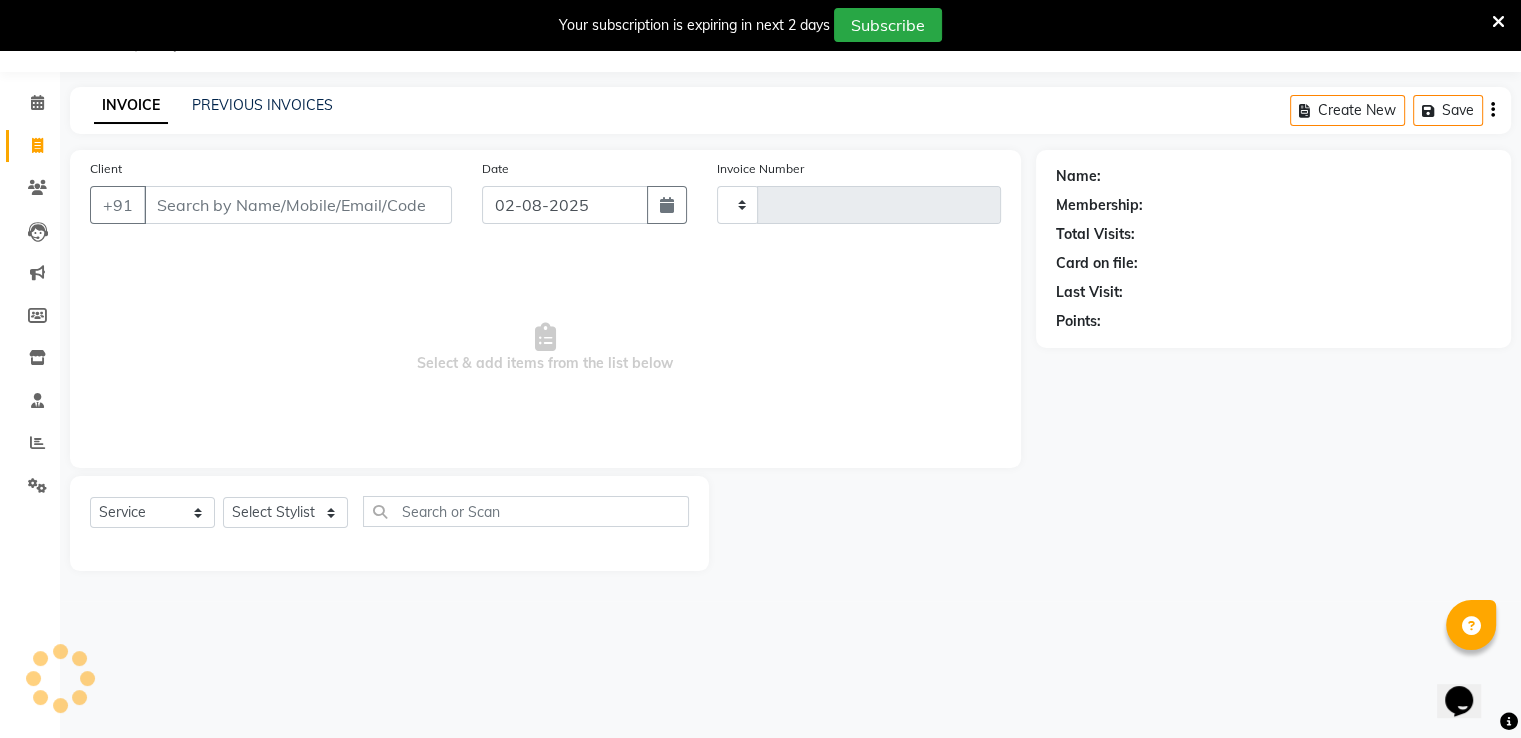 type on "2868" 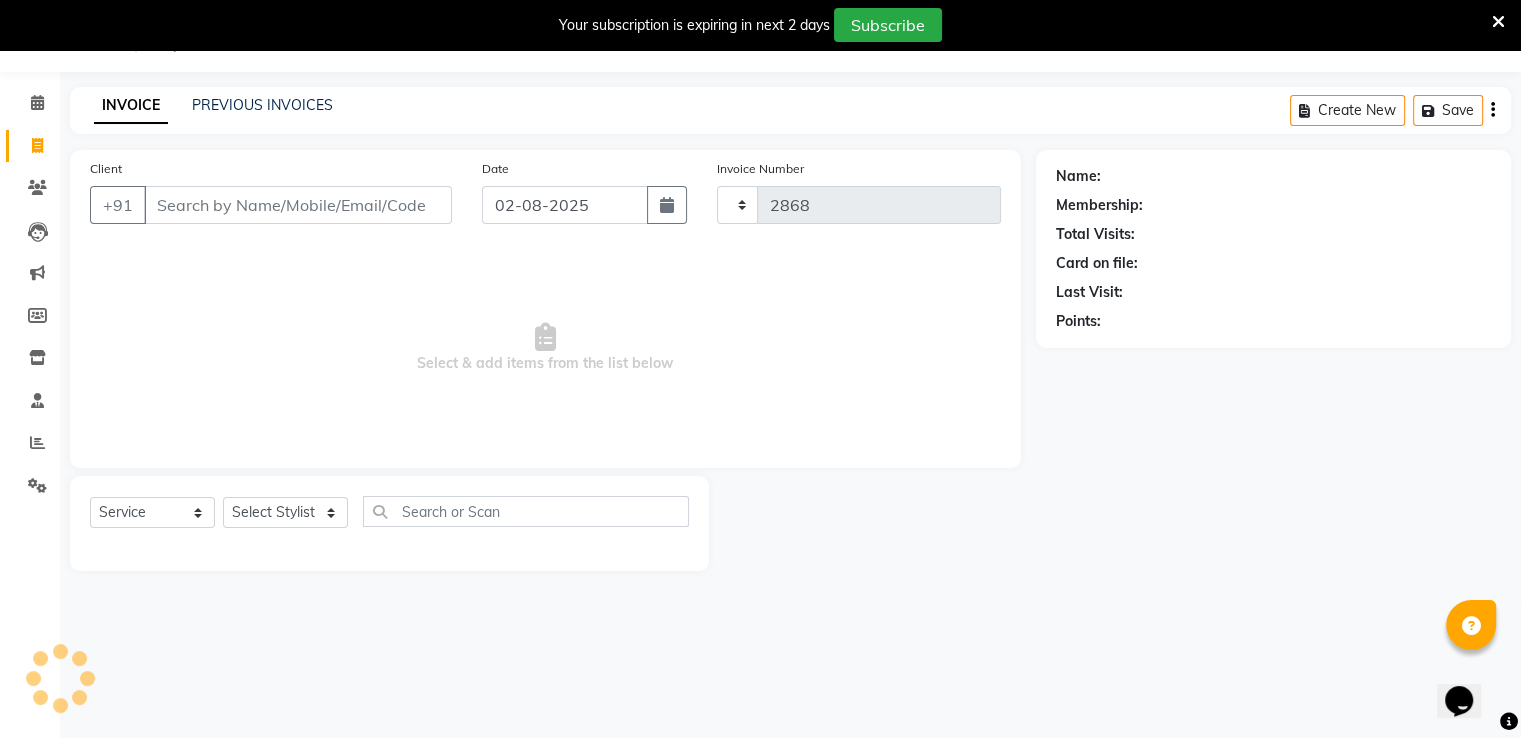 select on "3472" 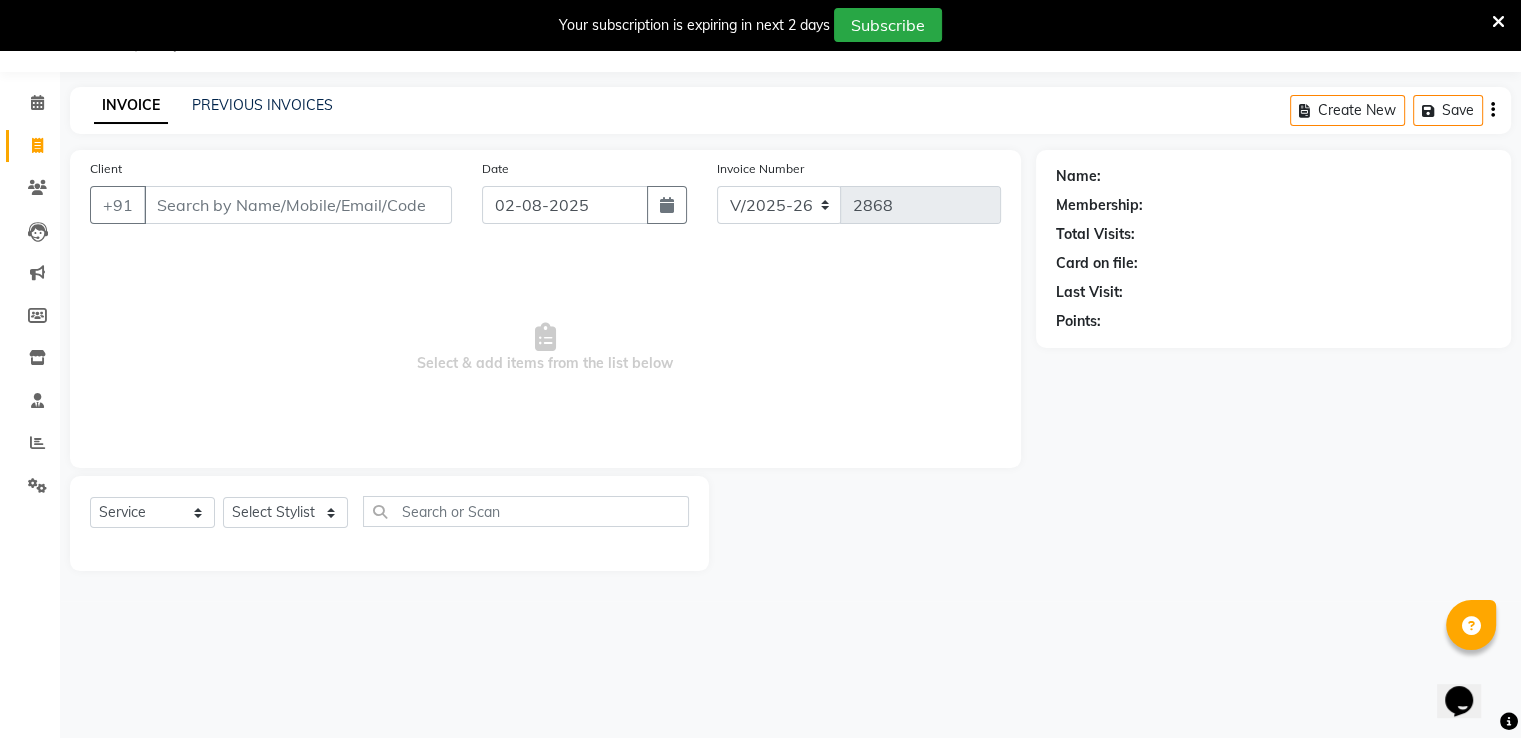 click on "Client" at bounding box center (298, 205) 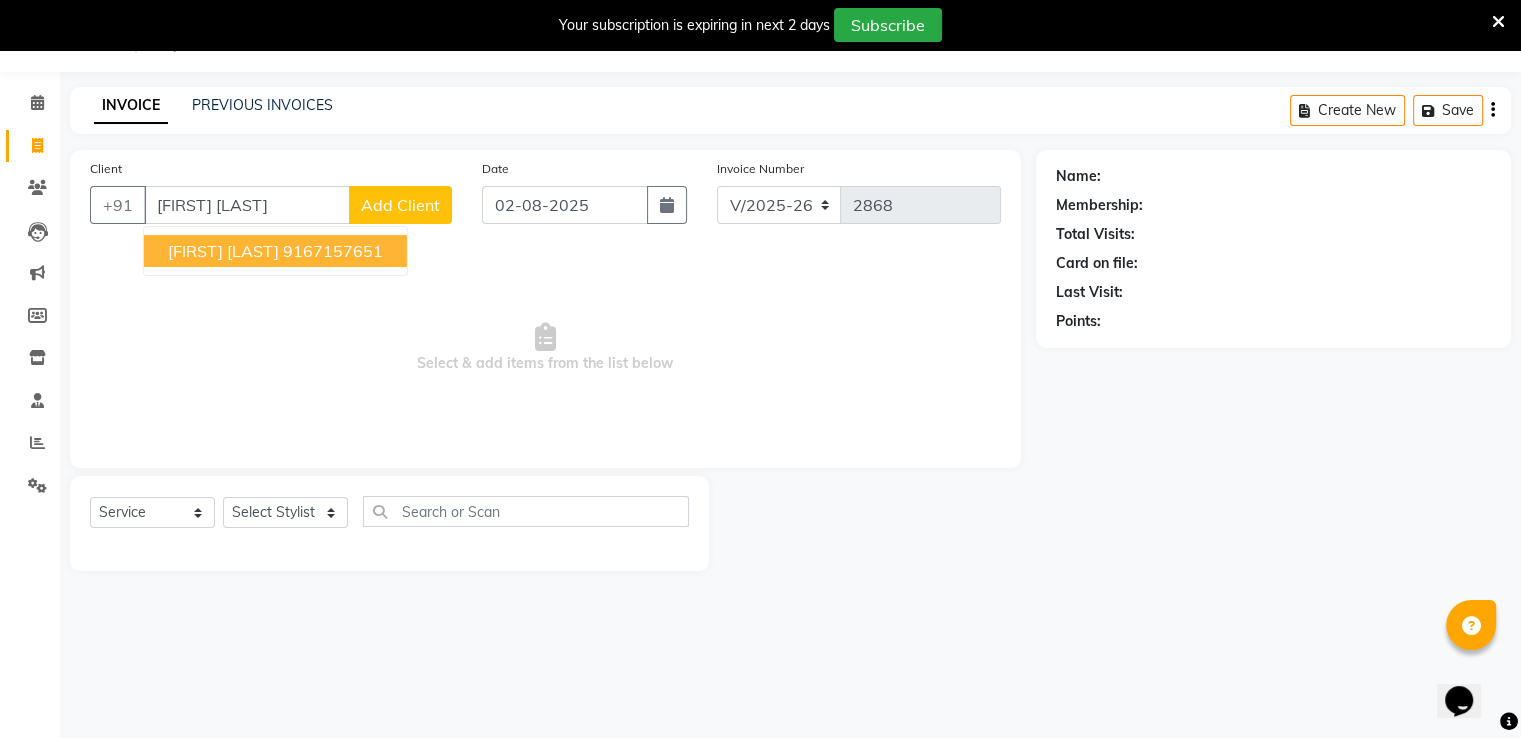 click on "[FIRST] [LAST]" at bounding box center [223, 251] 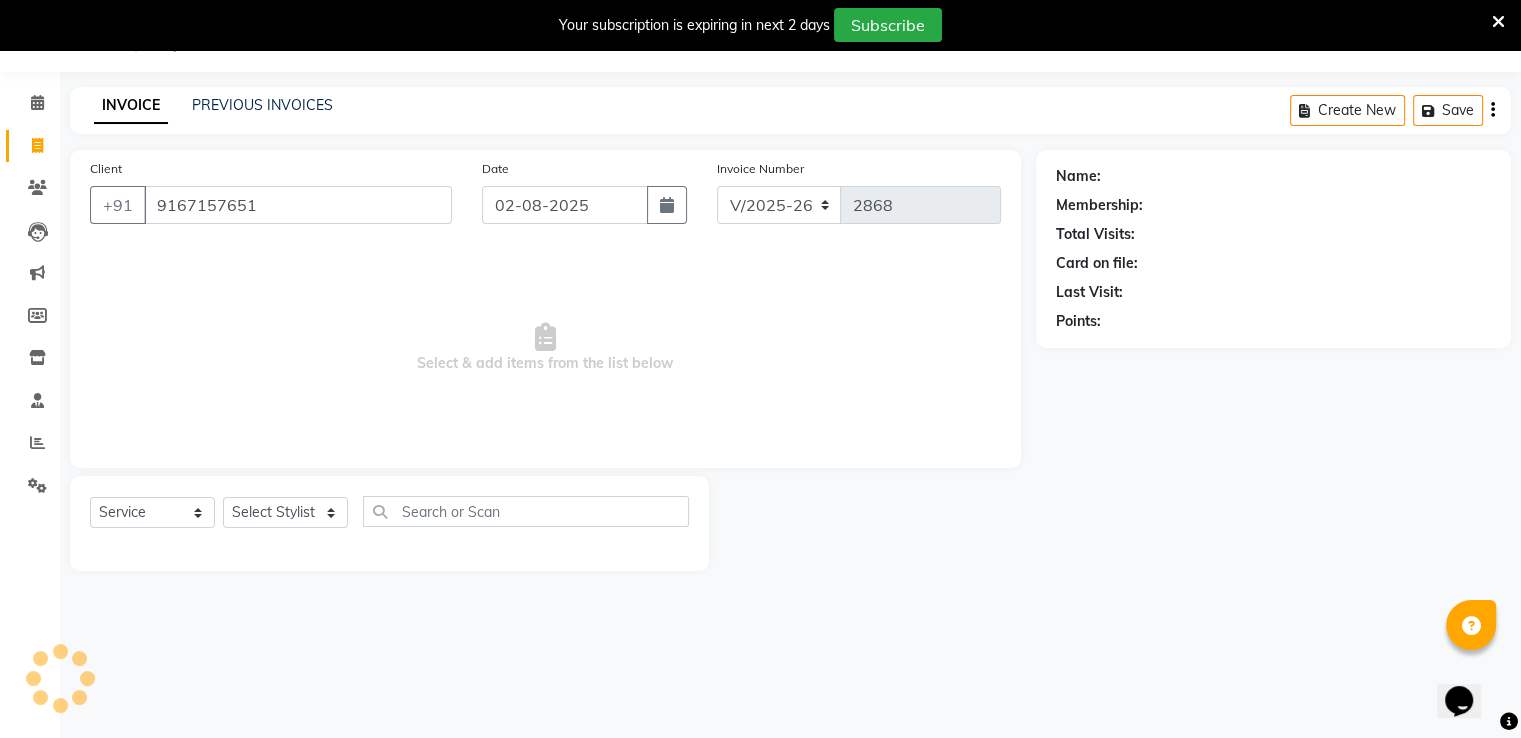 type on "9167157651" 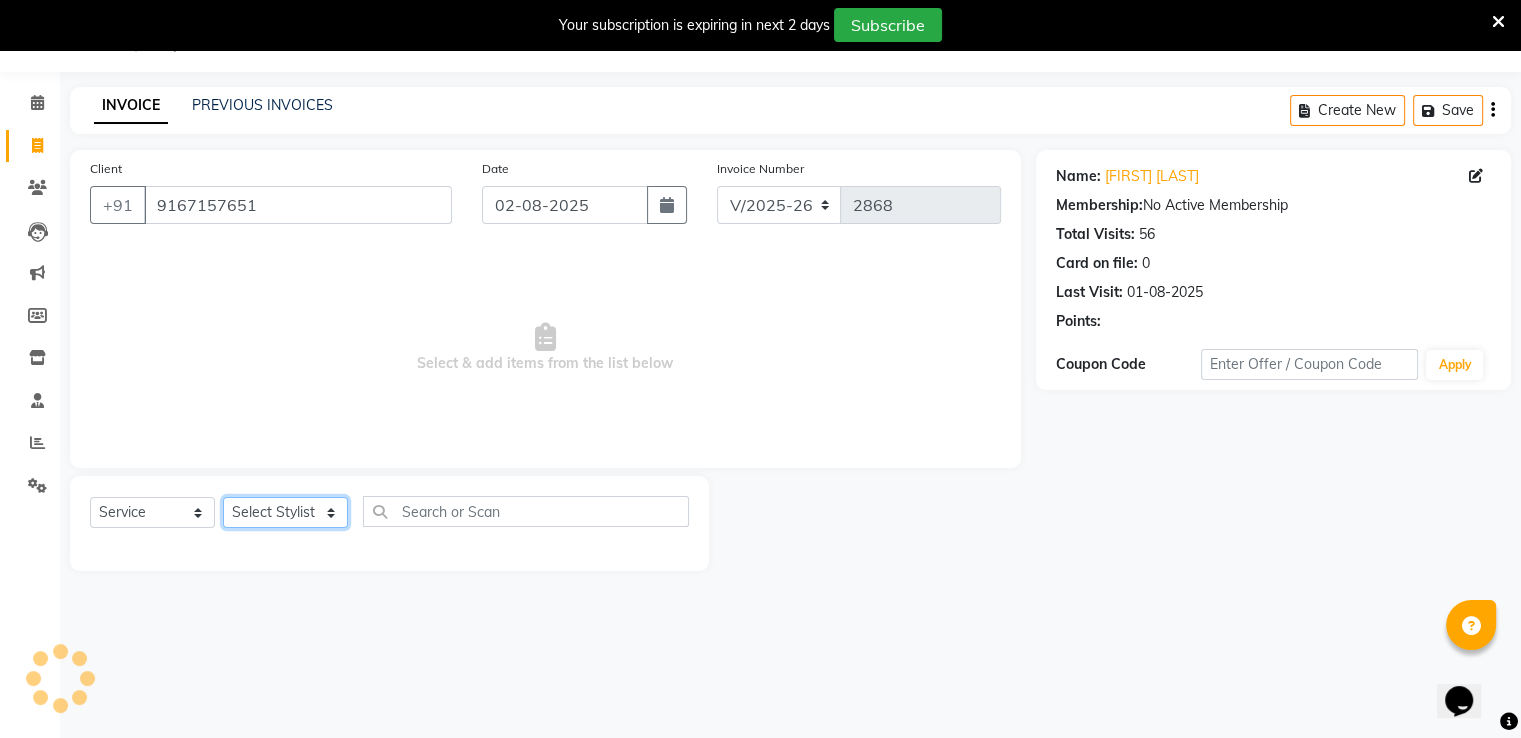 click on "Select Stylist Anju Faiz Faizal MANAGER MD..... Operator Pankaj Pradeep Rahul Sir Sahil  NAWAB sameer shoaib shweta Suzen" 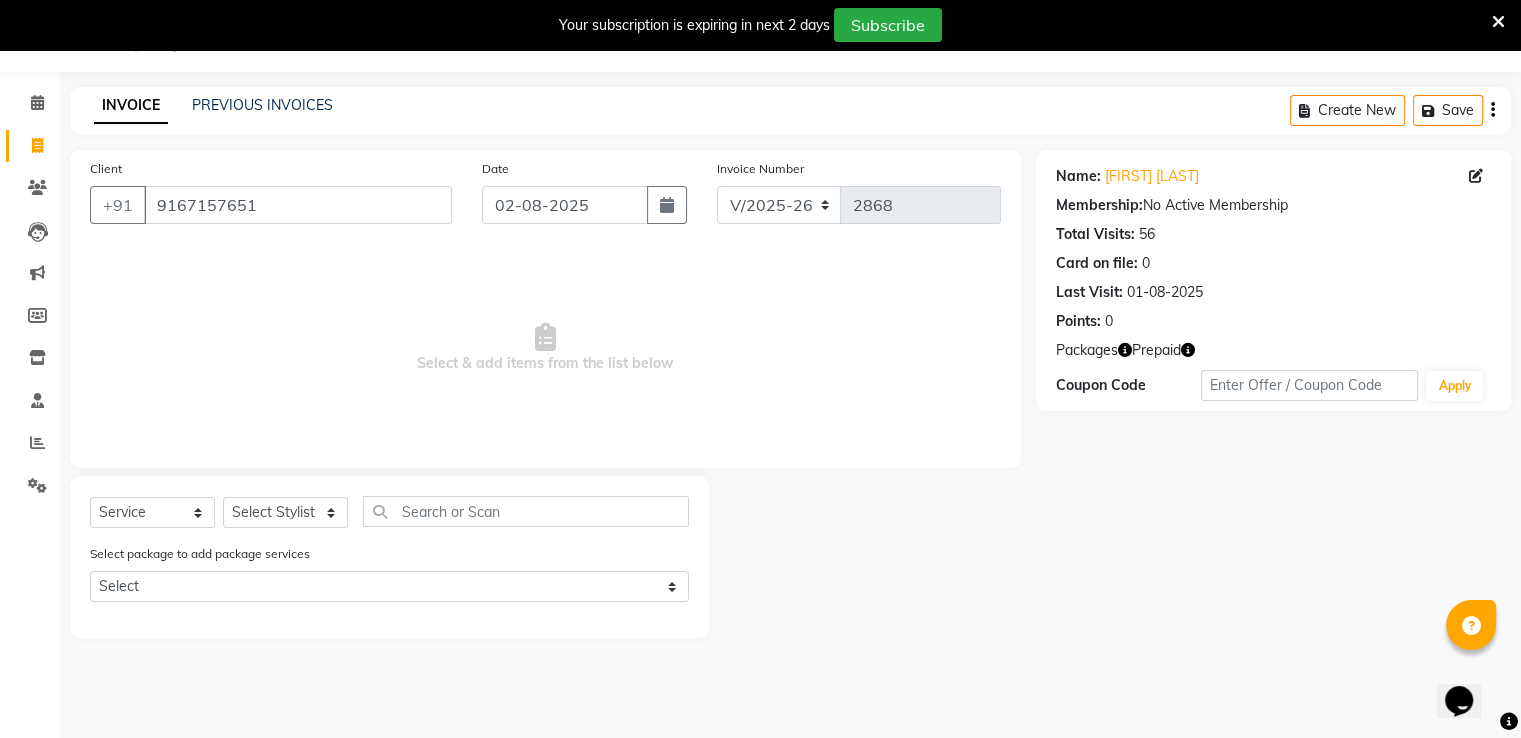 click on "Name: Smita Saluja Membership:  No Active Membership  Total Visits:  56 Card on file:  0 Last Visit:   01-08-2025 Points:   0" 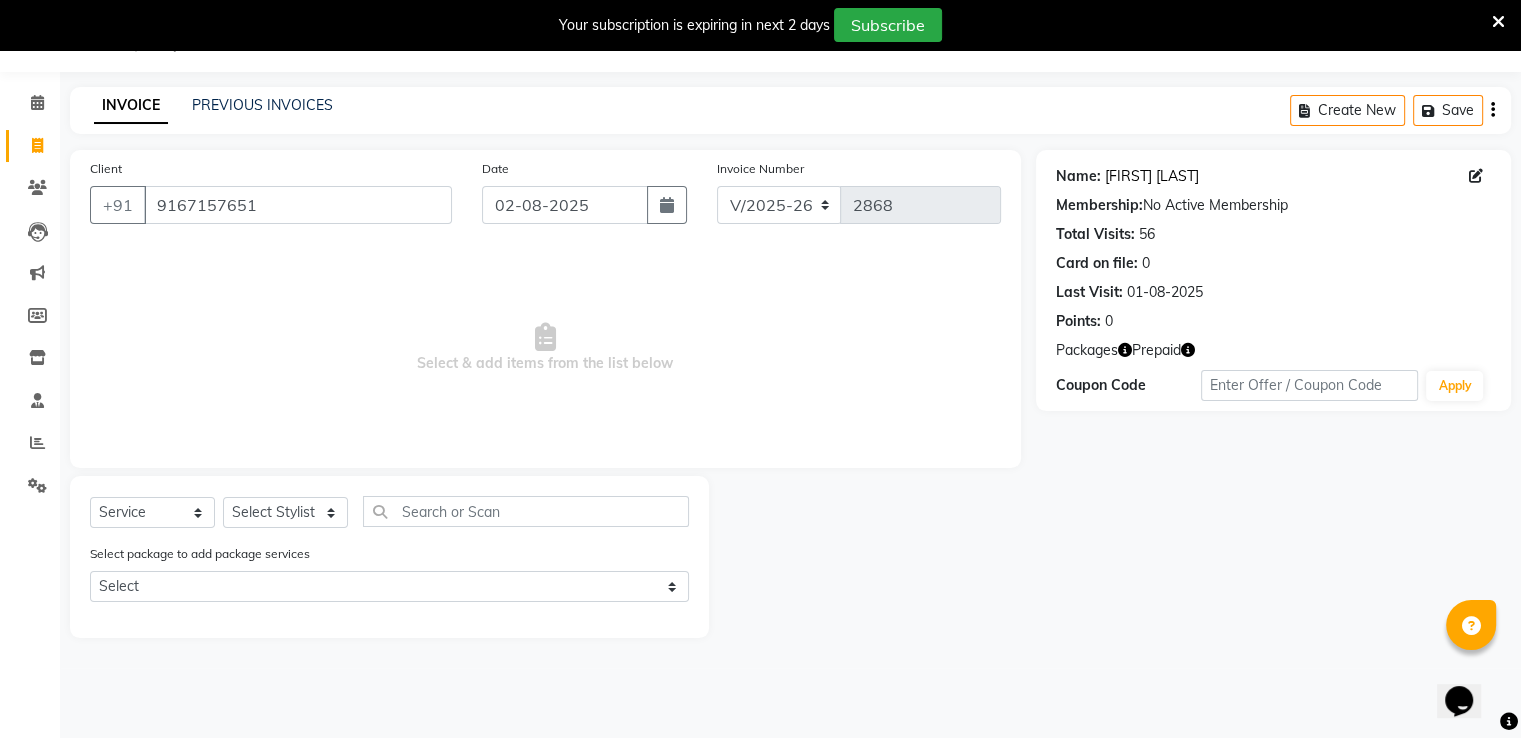 click on "[FIRST] [LAST]" 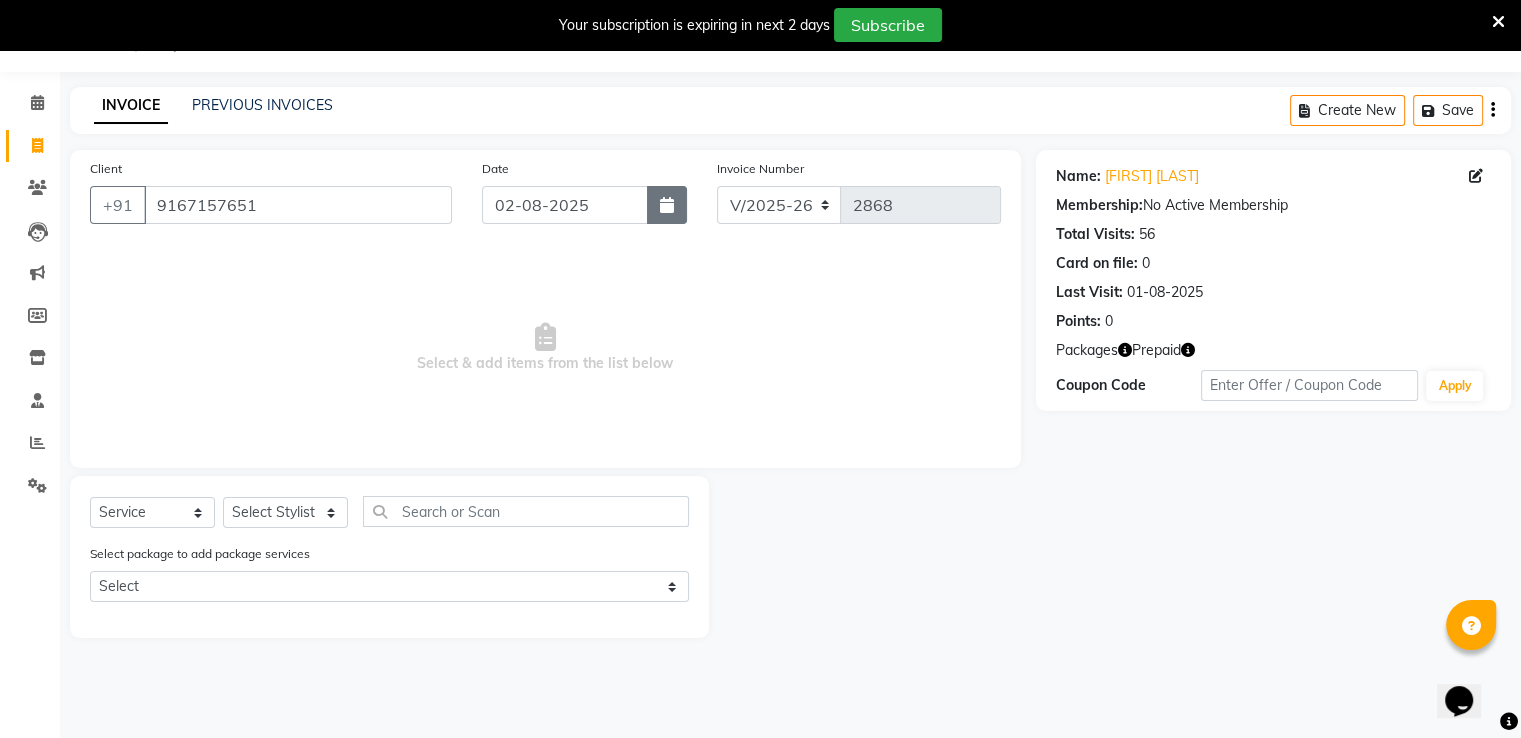 click 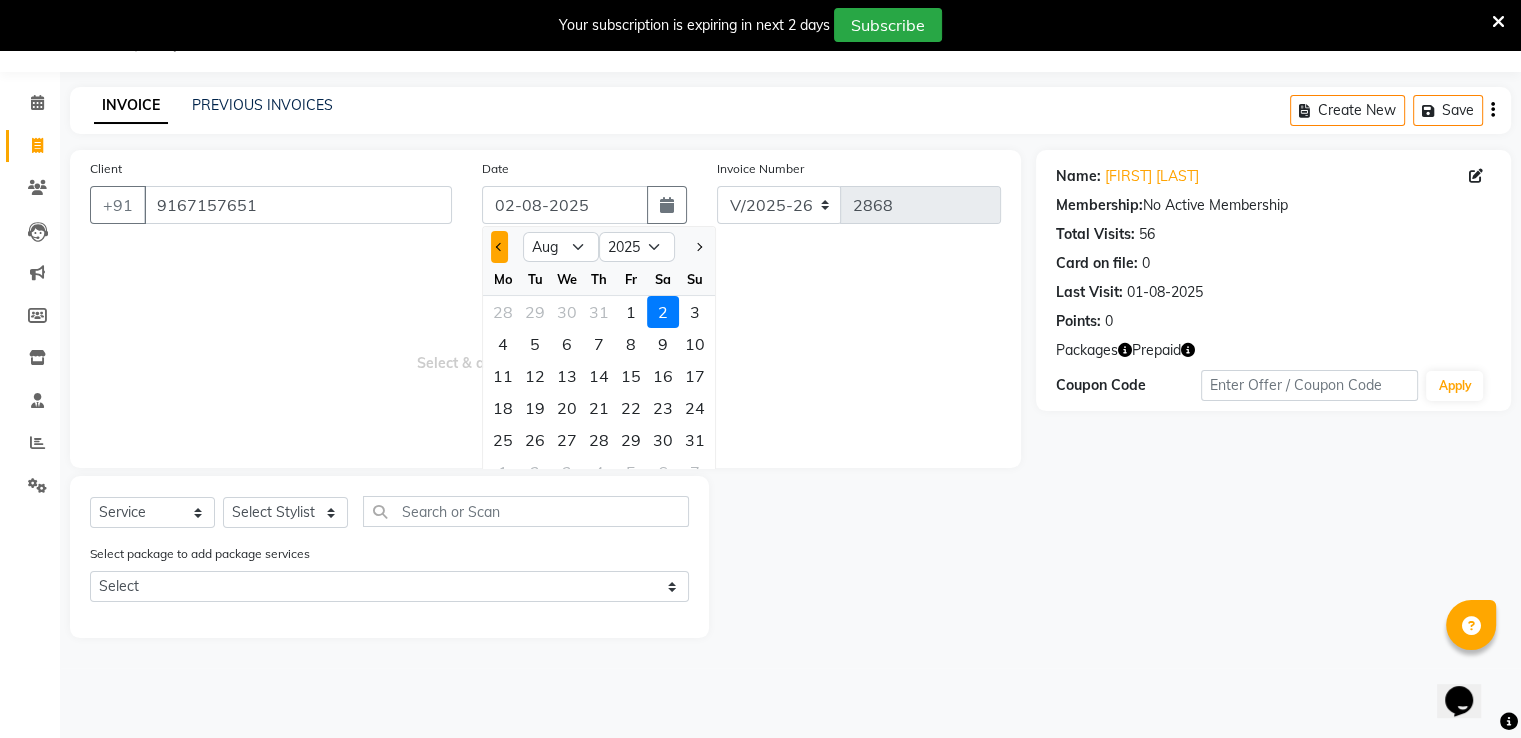 click 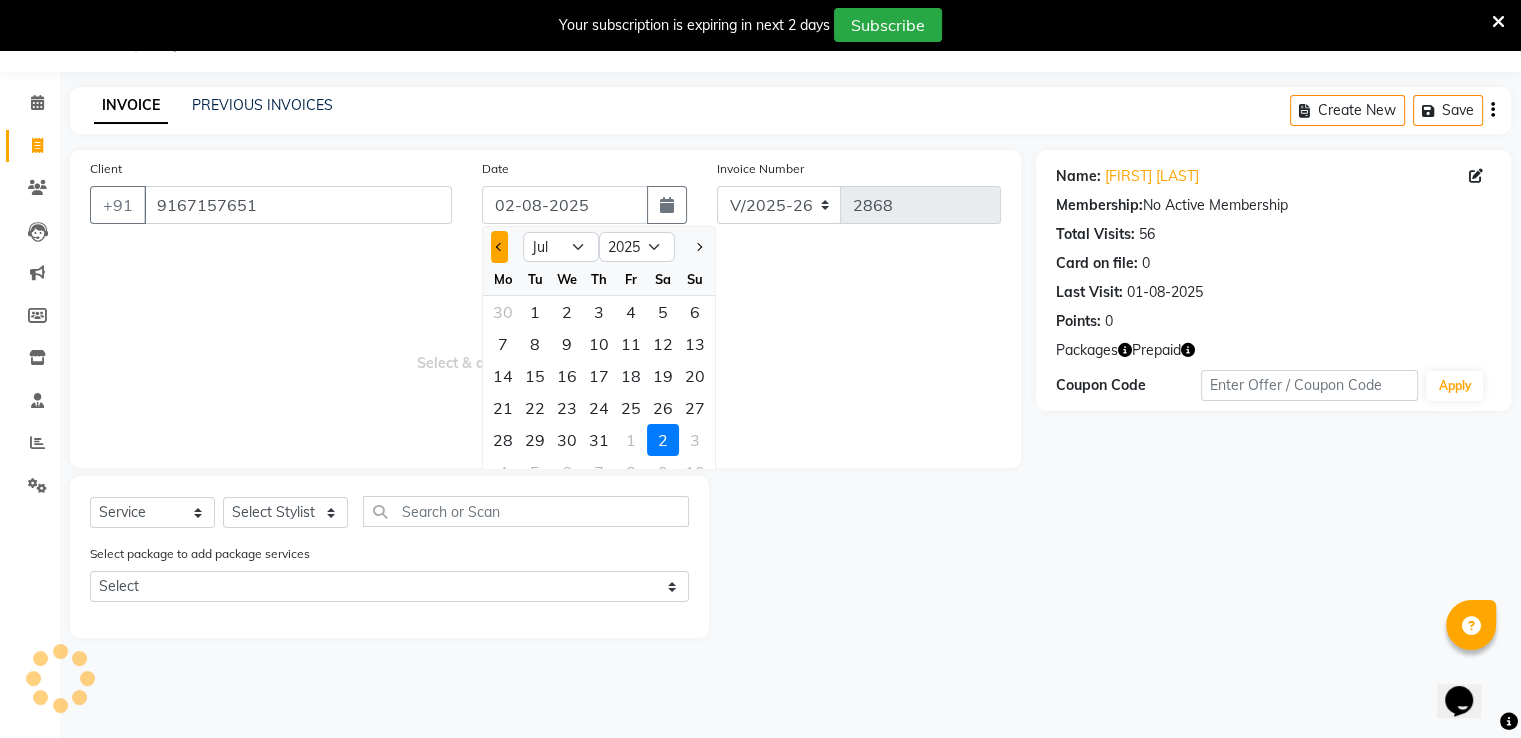 click 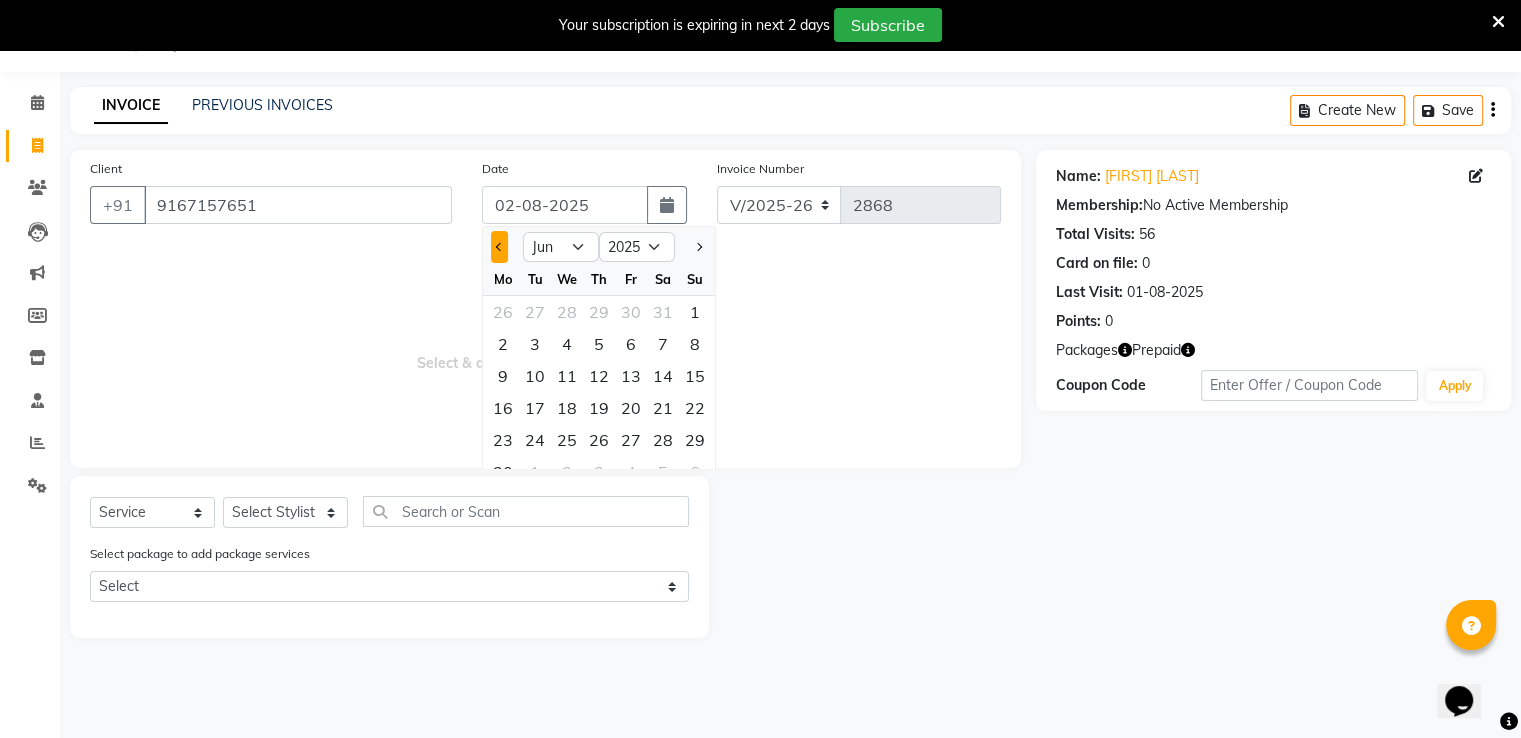 click 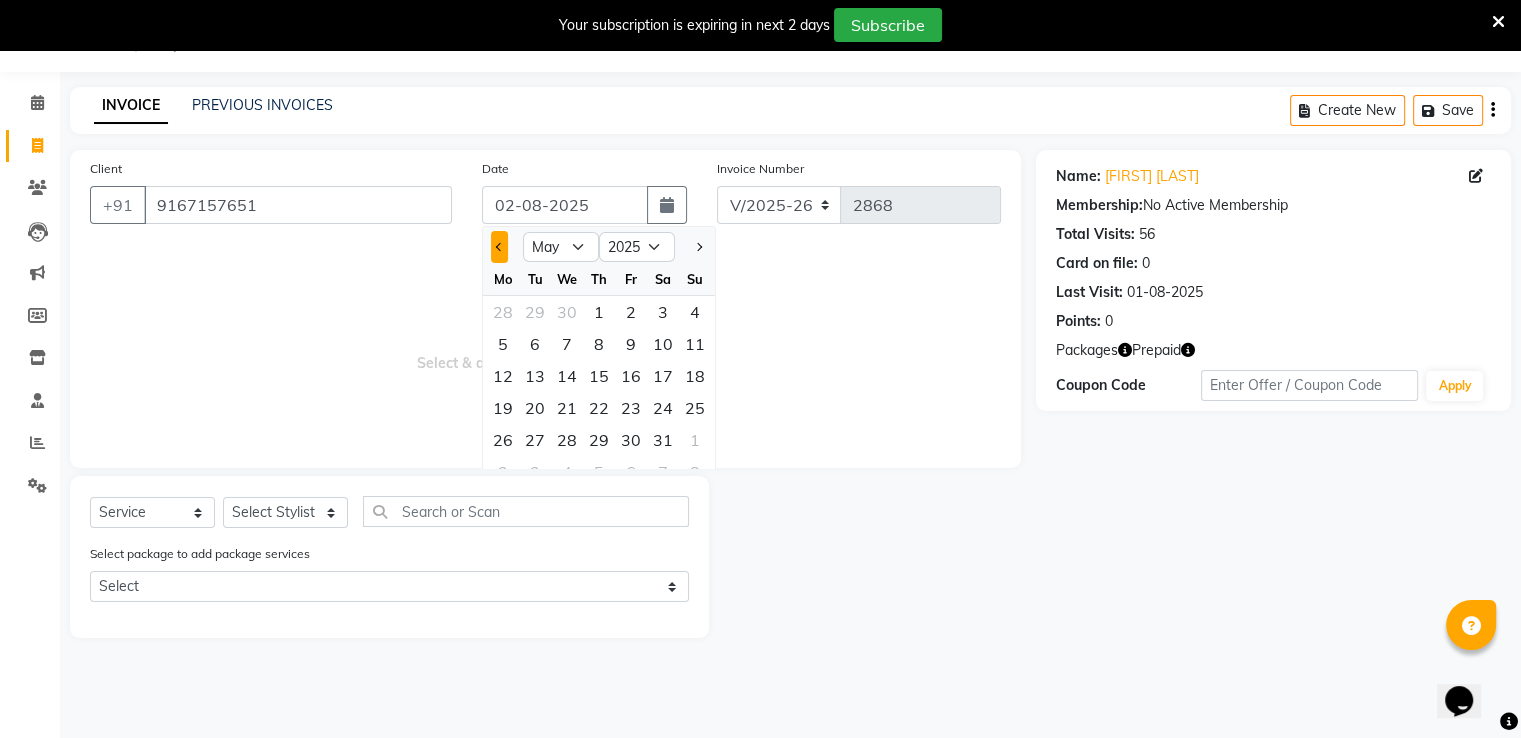 click 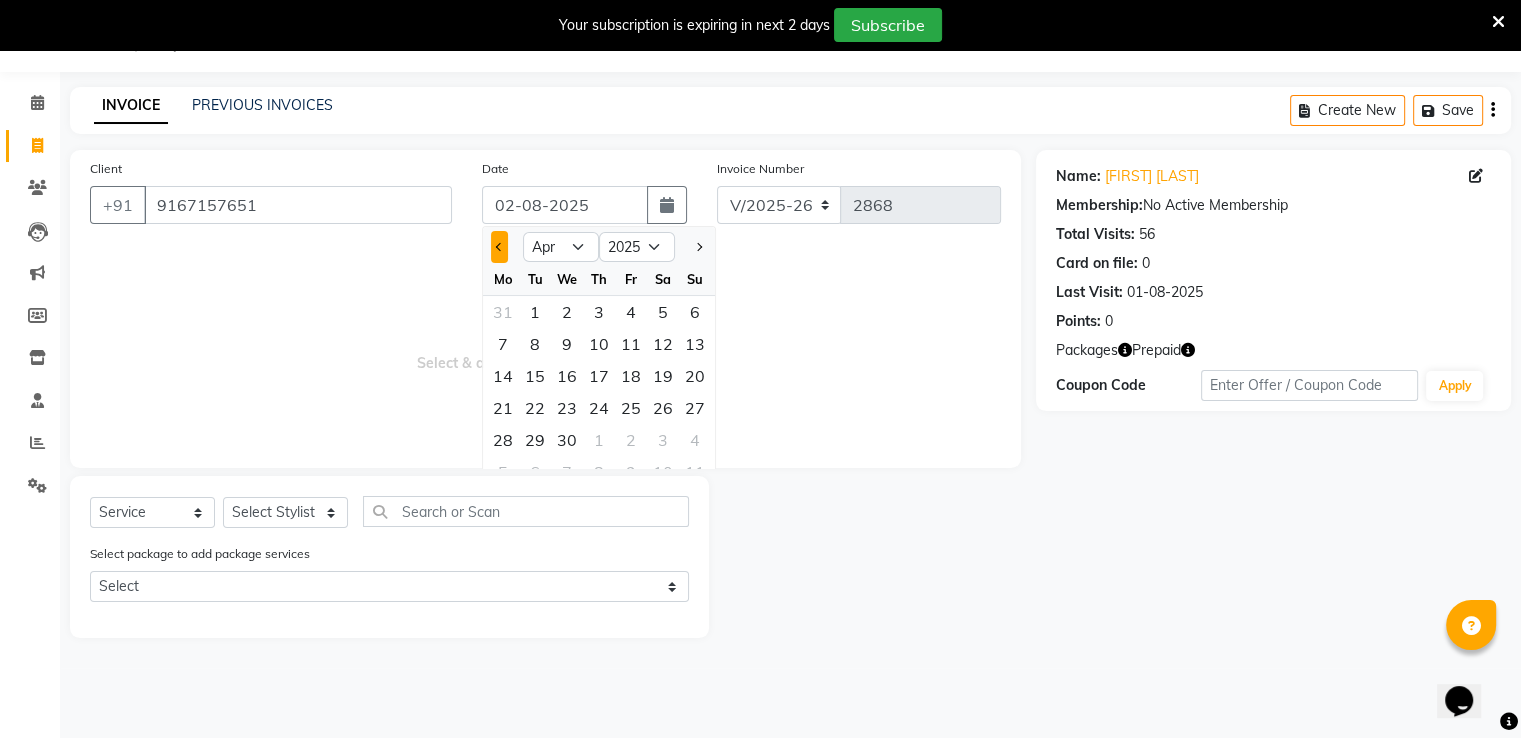 click 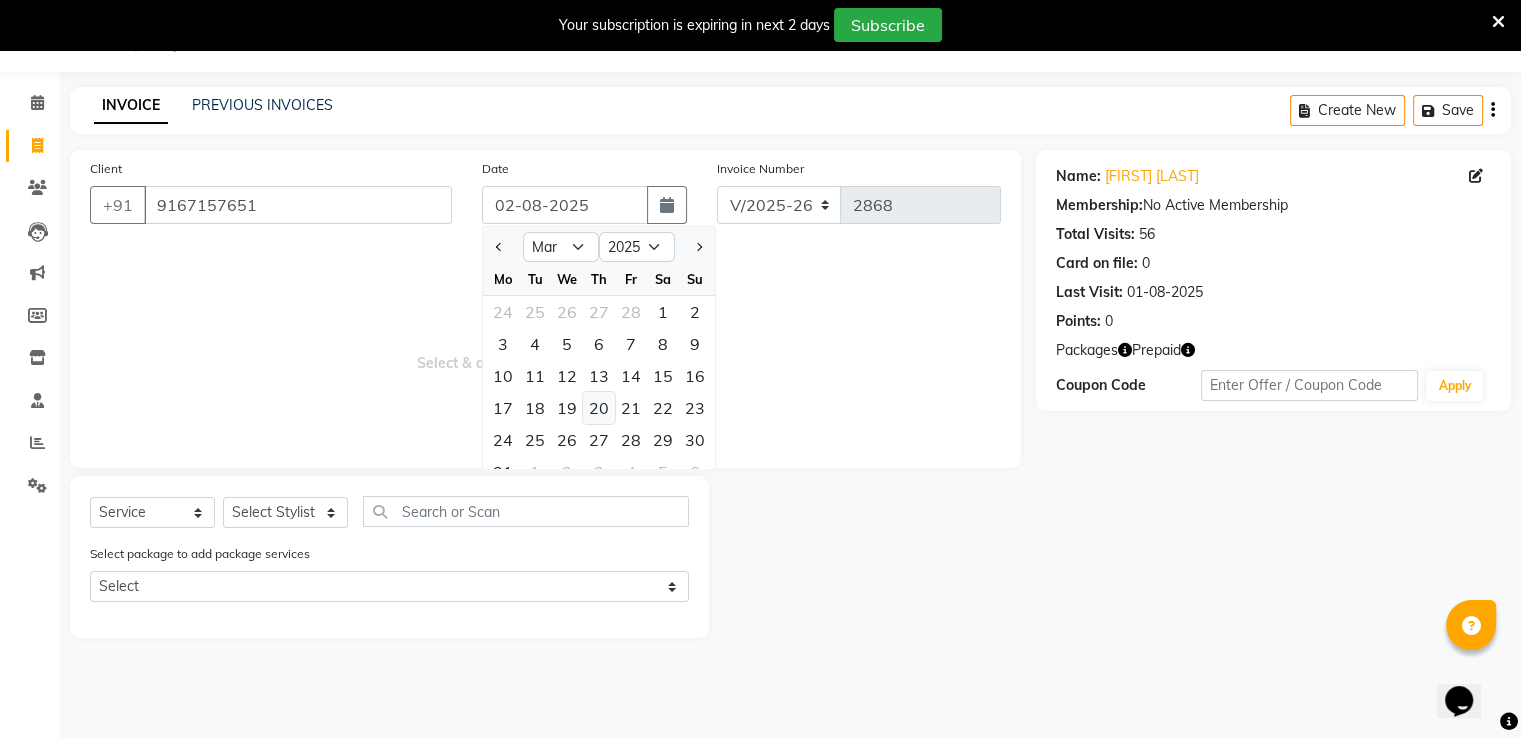 click on "20" 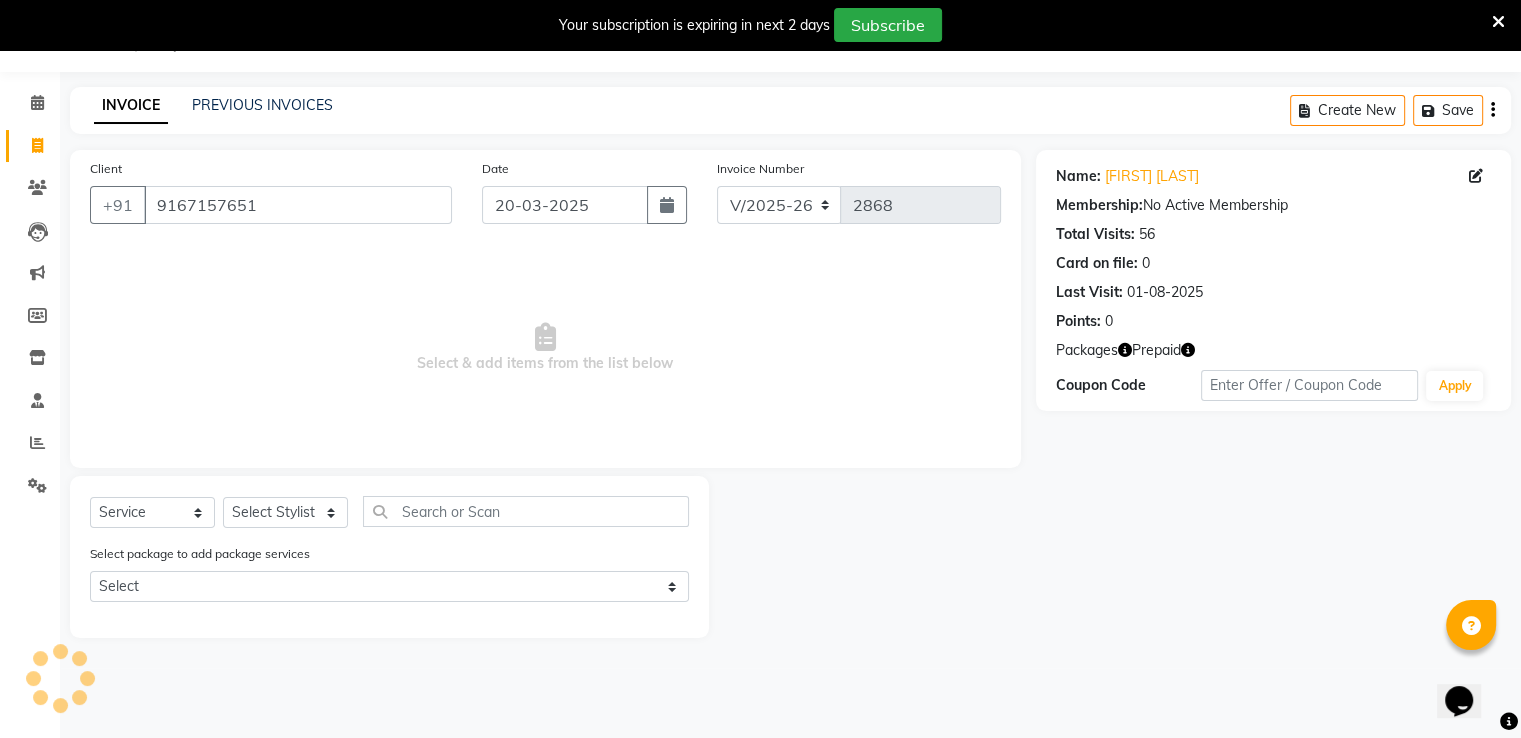 type on "8825" 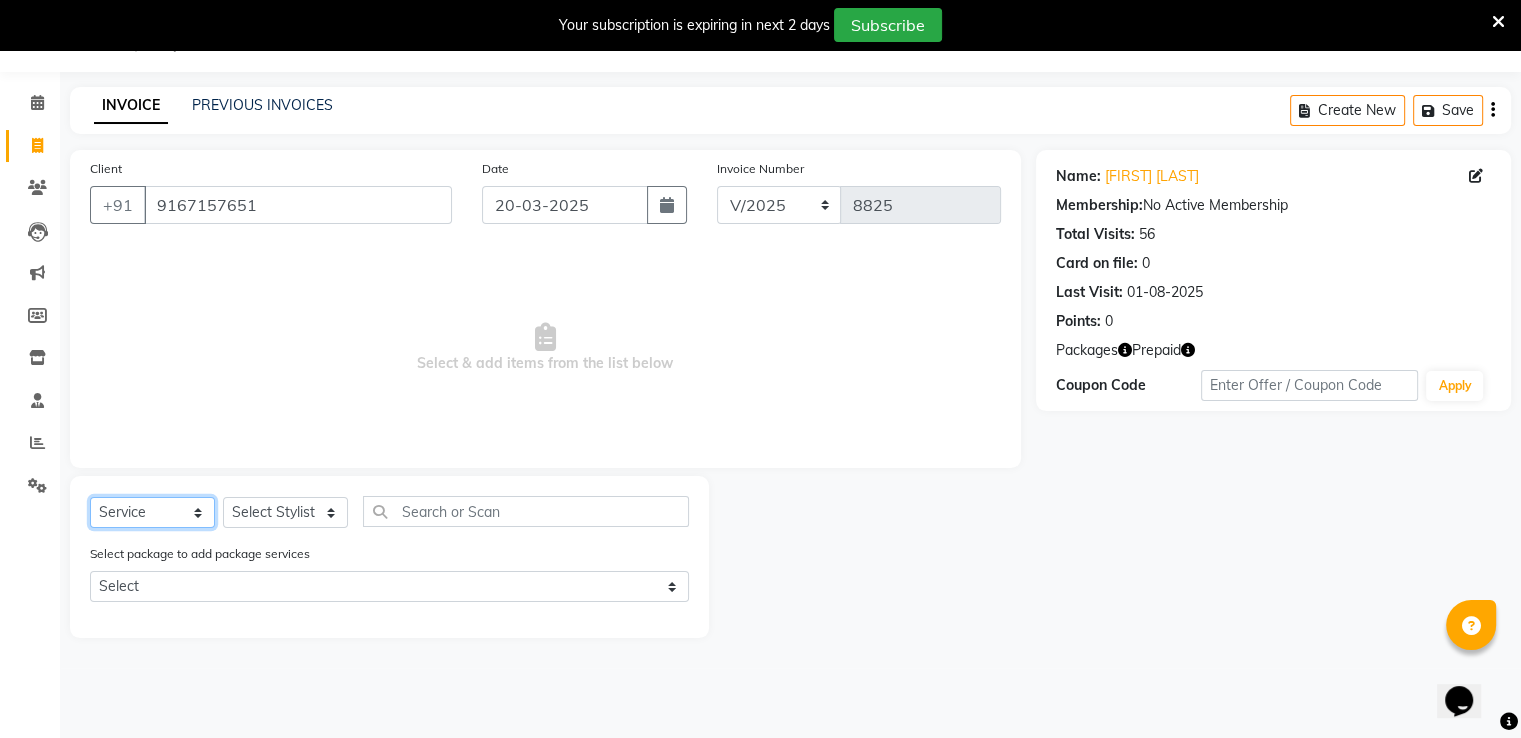 click on "Select  Service  Product  Membership  Package Voucher Prepaid Gift Card" 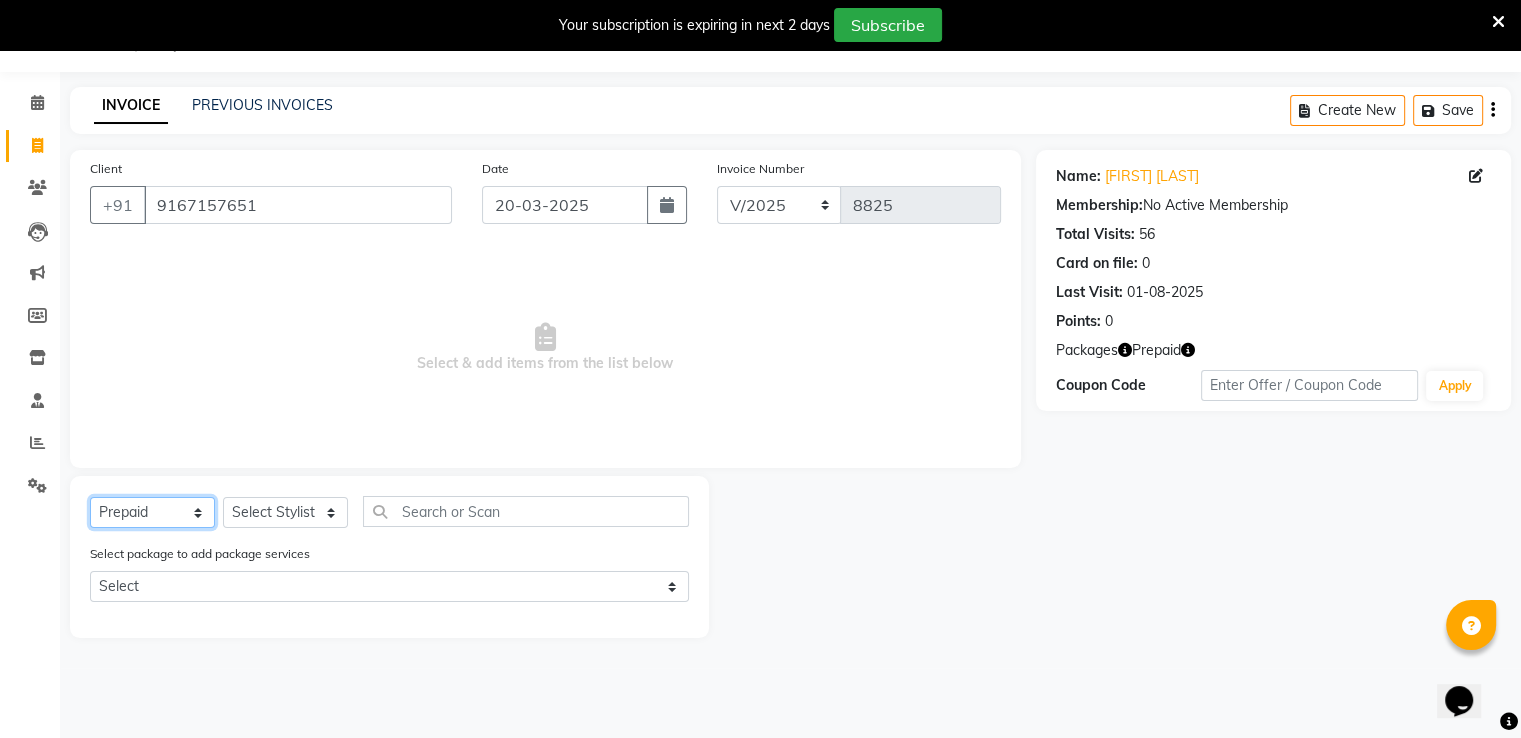 click on "Select  Service  Product  Membership  Package Voucher Prepaid Gift Card" 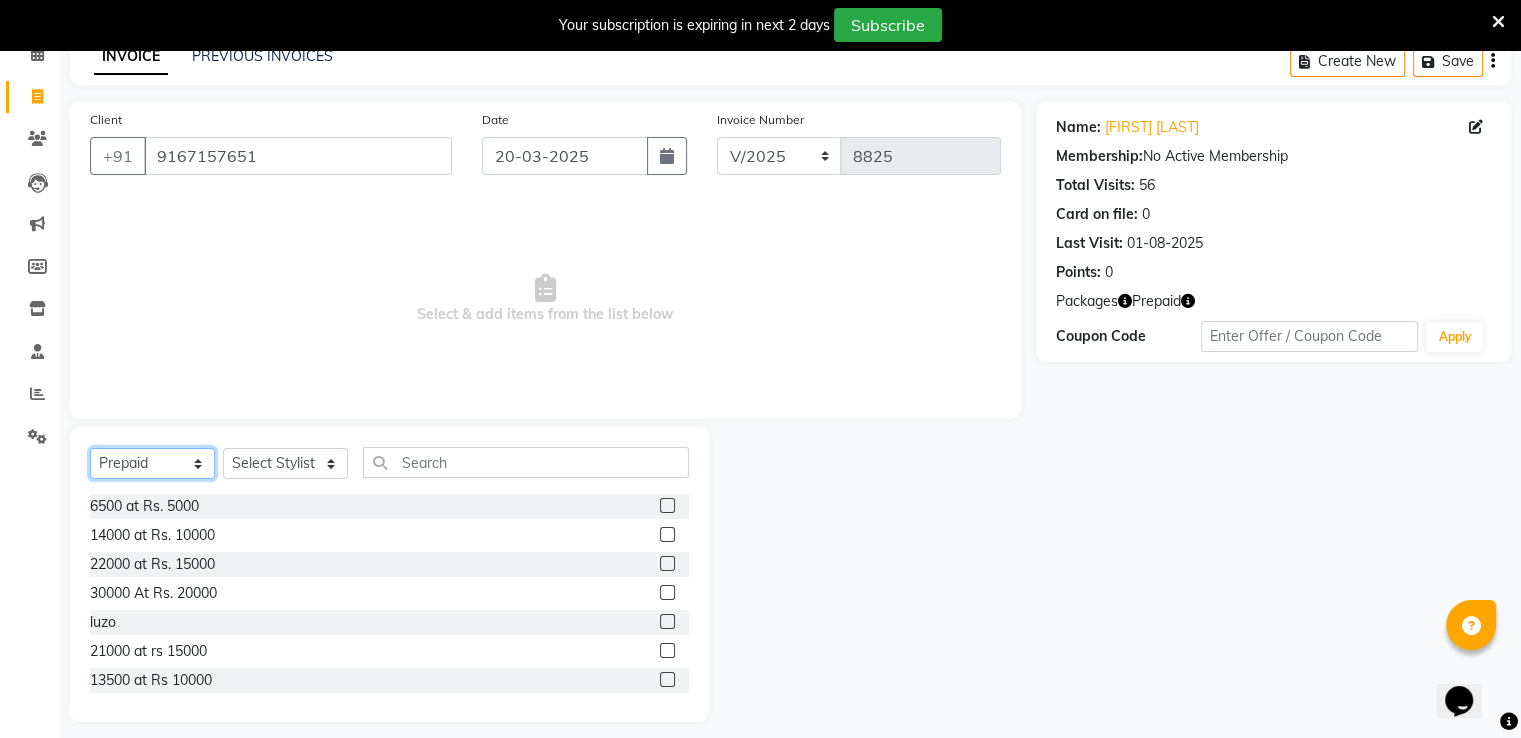 scroll, scrollTop: 114, scrollLeft: 0, axis: vertical 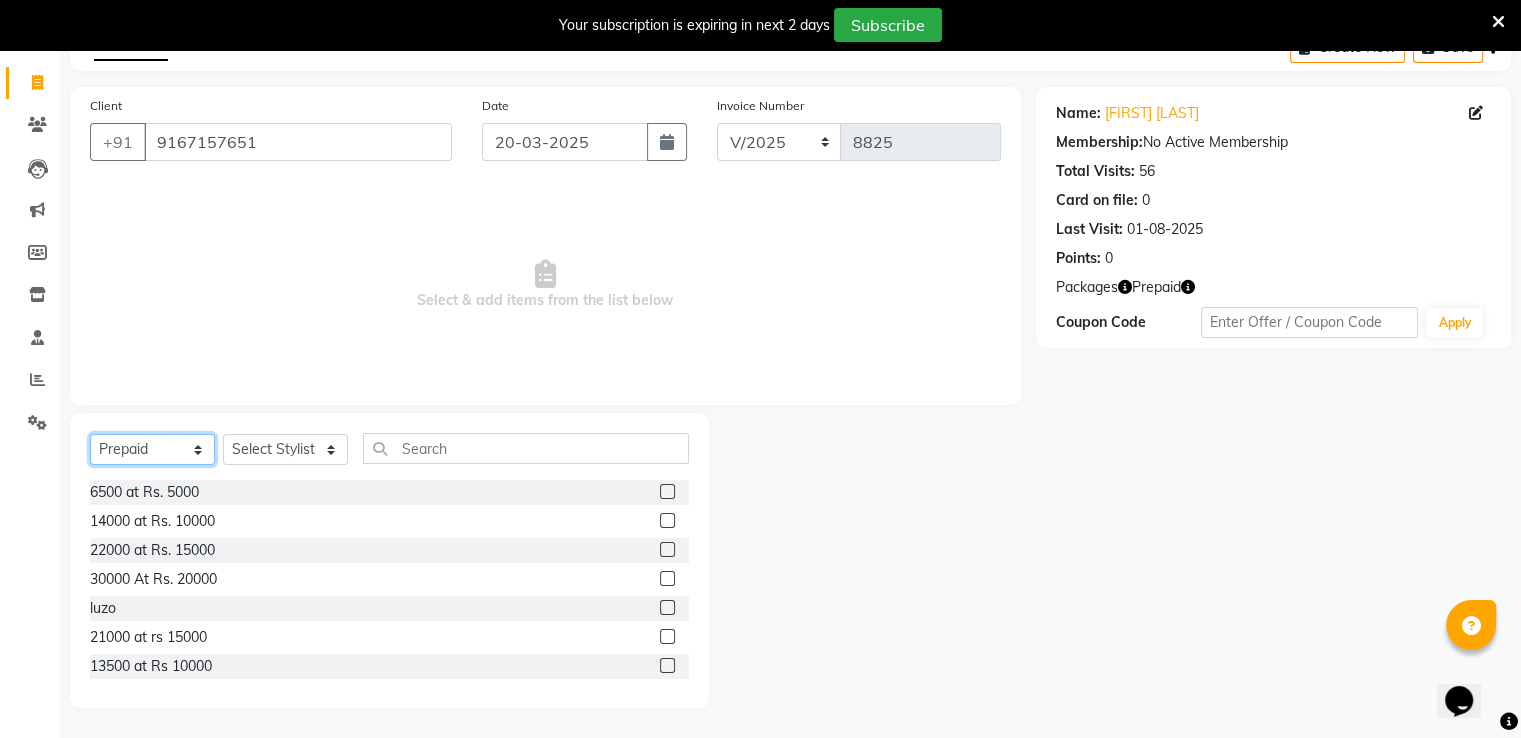 click on "Select  Service  Product  Membership  Package Voucher Prepaid Gift Card" 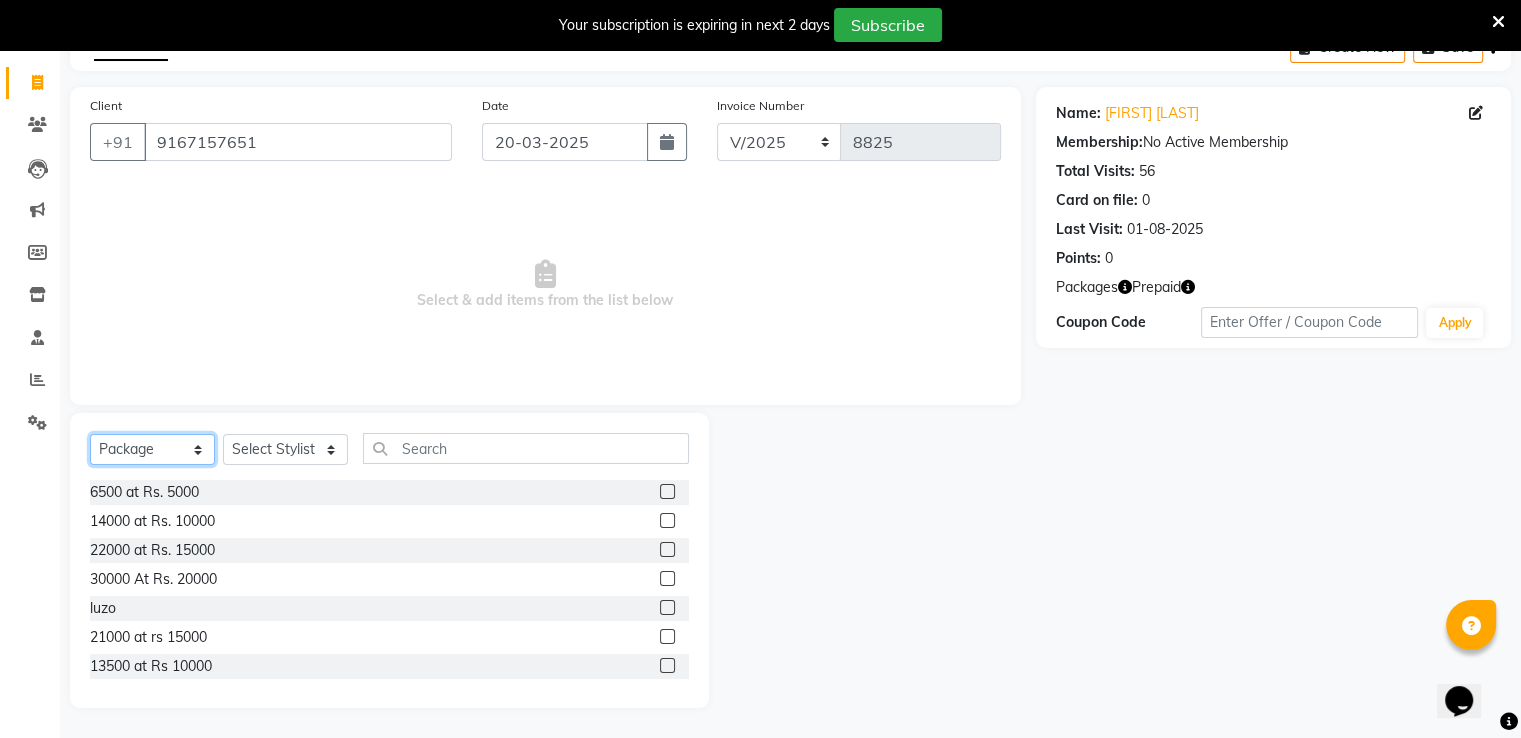 click on "Select  Service  Product  Membership  Package Voucher Prepaid Gift Card" 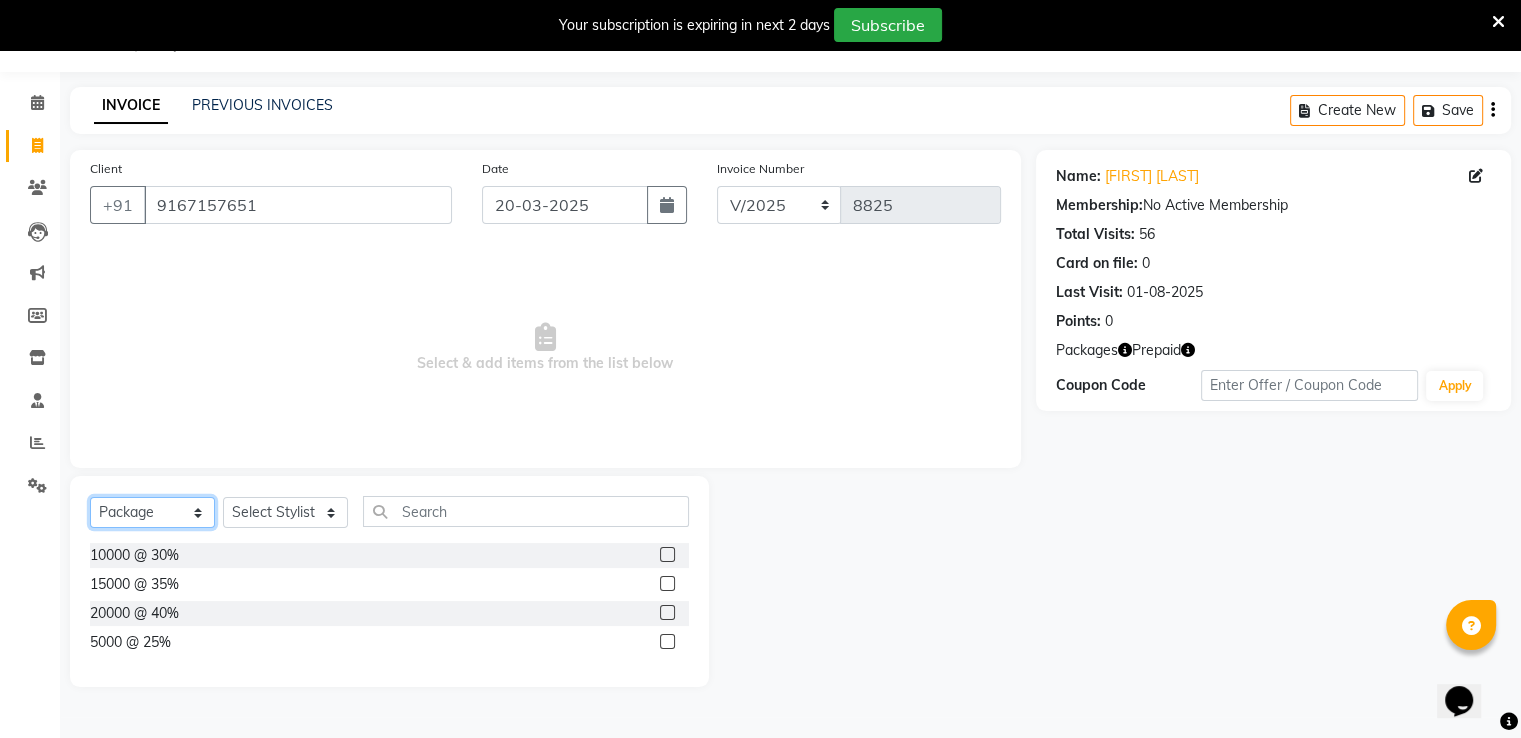 scroll, scrollTop: 50, scrollLeft: 0, axis: vertical 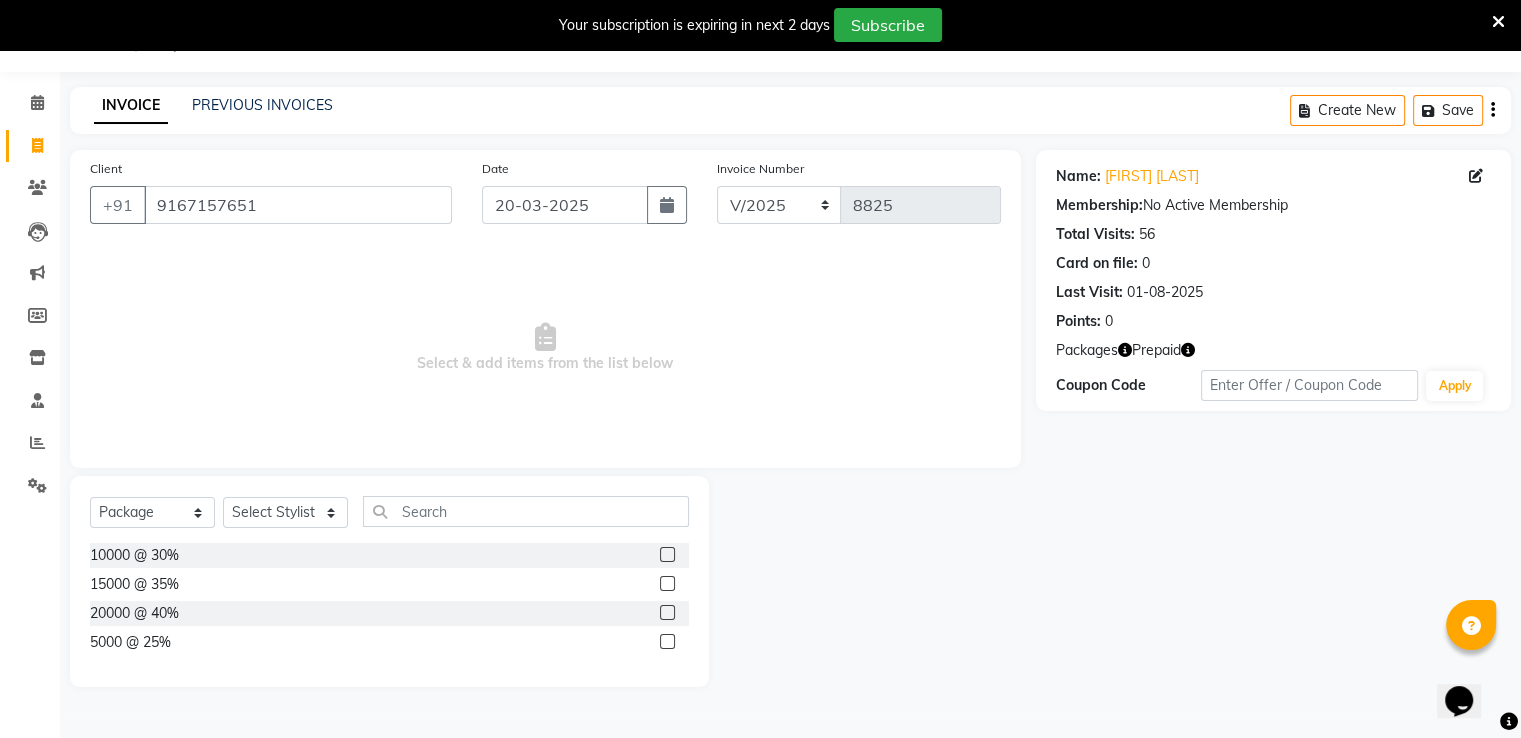 click 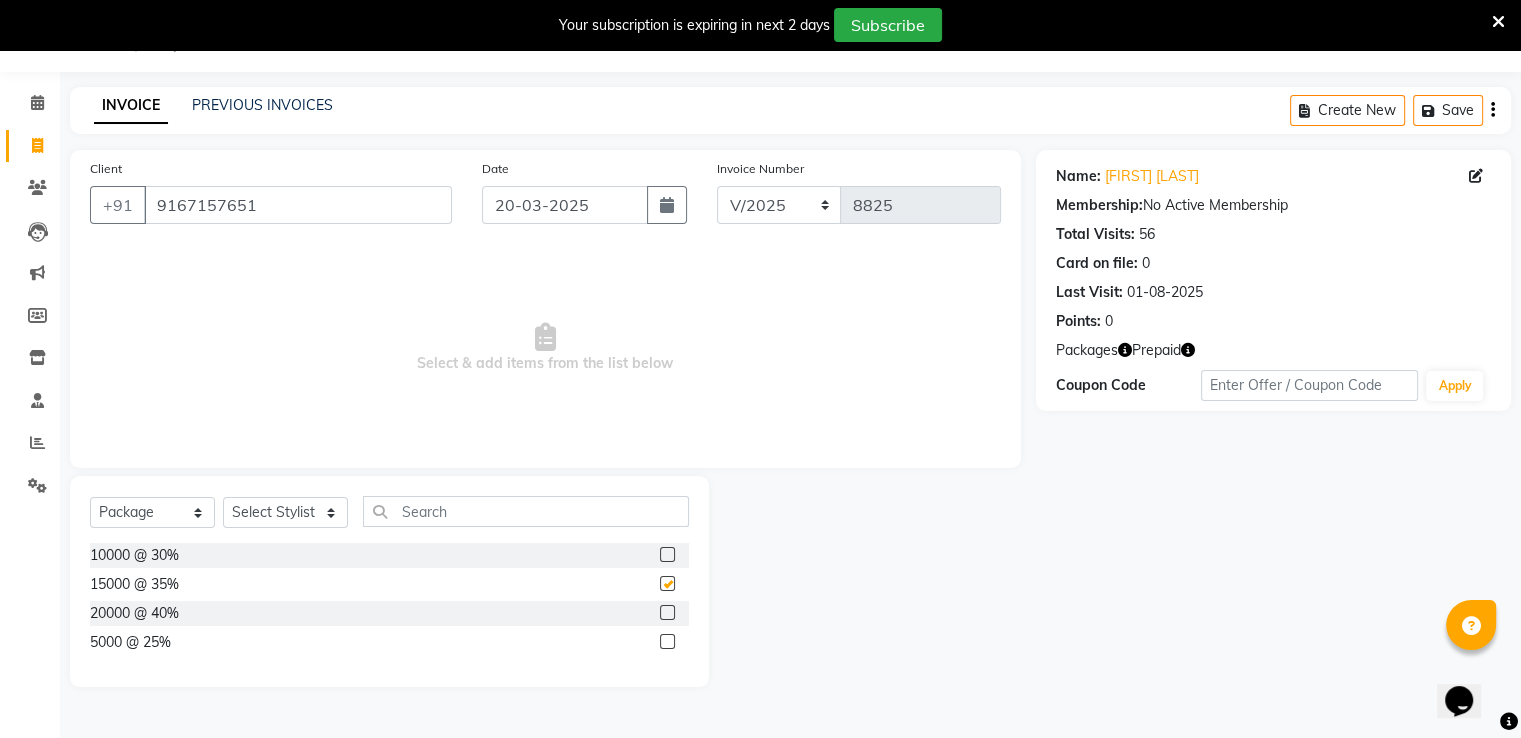 checkbox on "false" 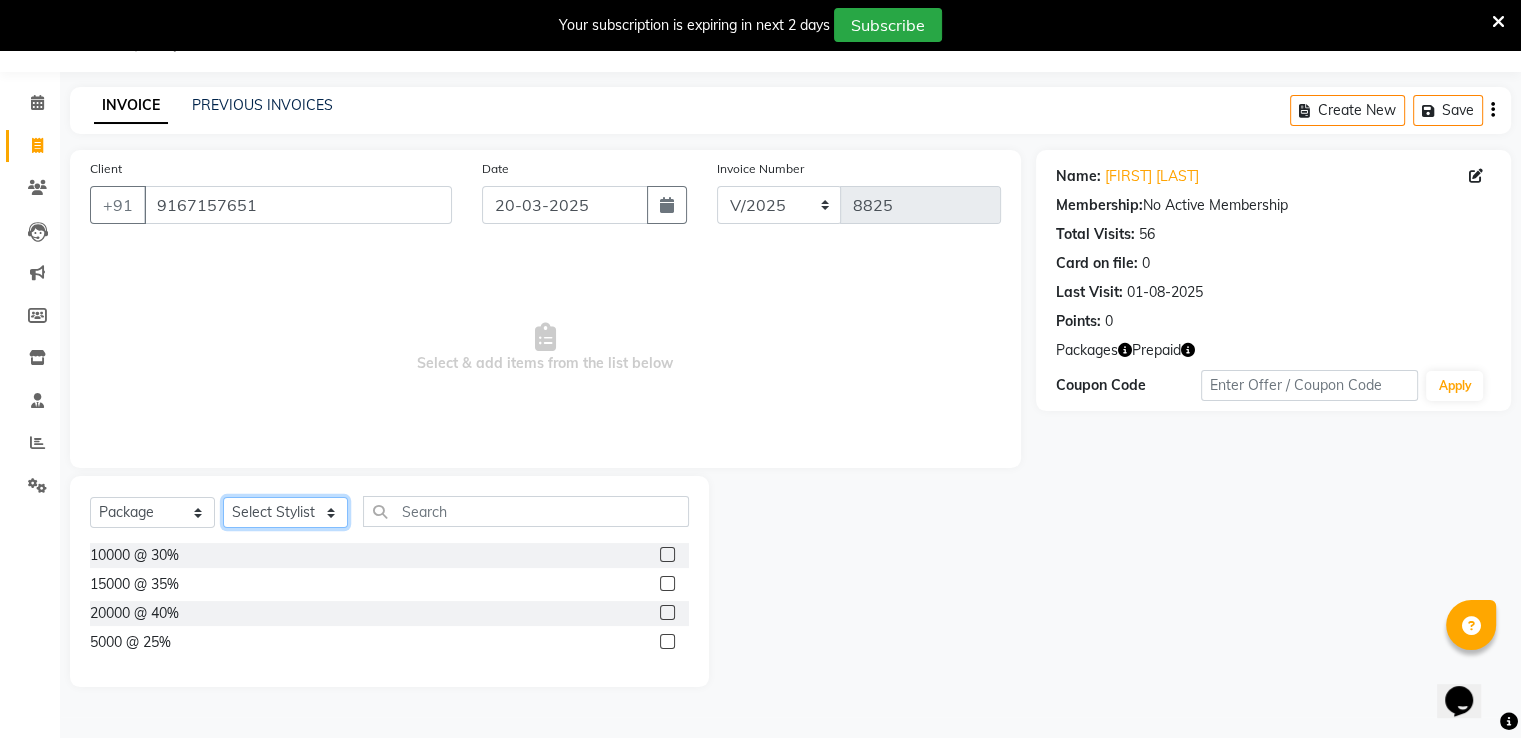click on "Select Stylist Anju Faiz Faizal MANAGER MD..... Operator Pankaj Pradeep Rahul Sir Sahil  NAWAB sameer shoaib shweta Suzen" 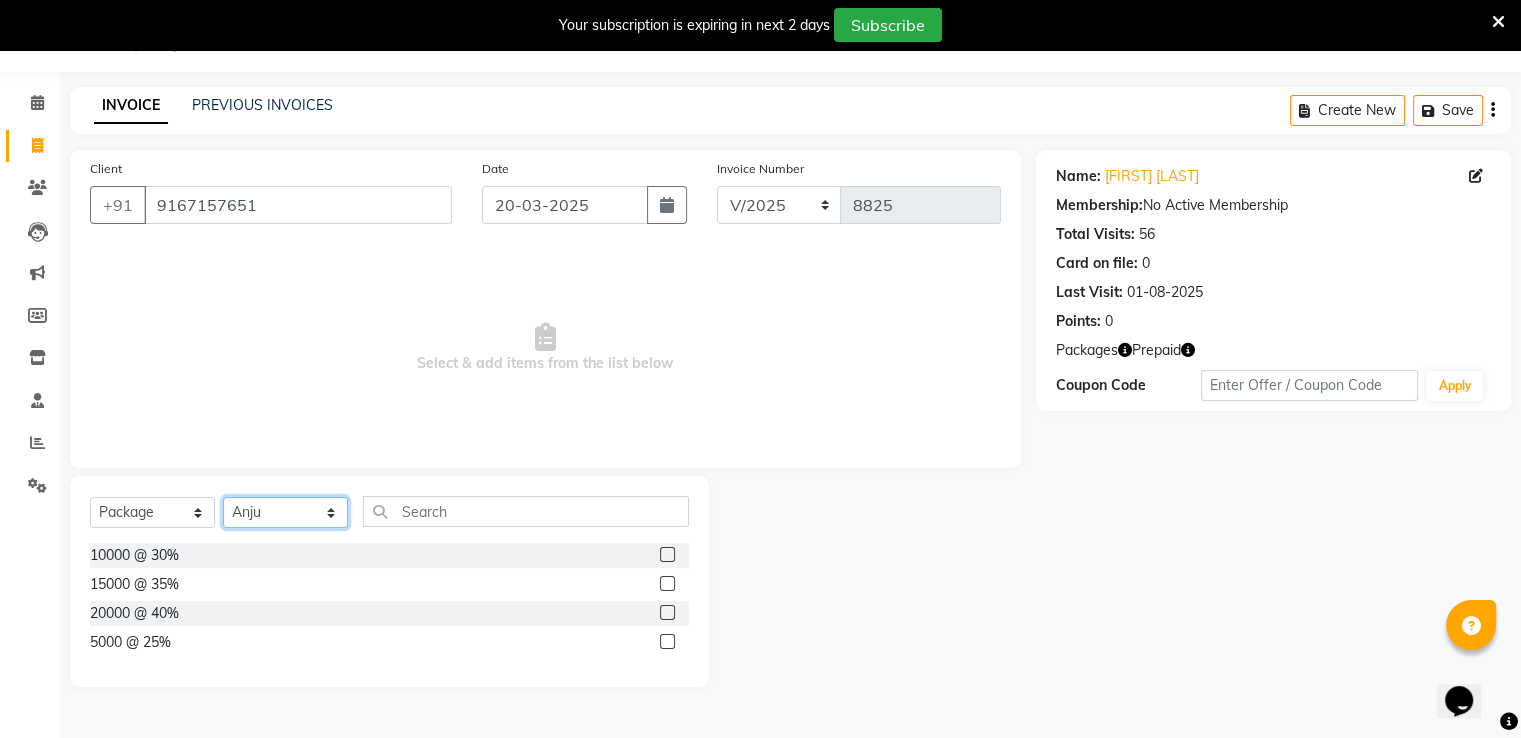 click on "Select Stylist Anju Faiz Faizal MANAGER MD..... Operator Pankaj Pradeep Rahul Sir Sahil  NAWAB sameer shoaib shweta Suzen" 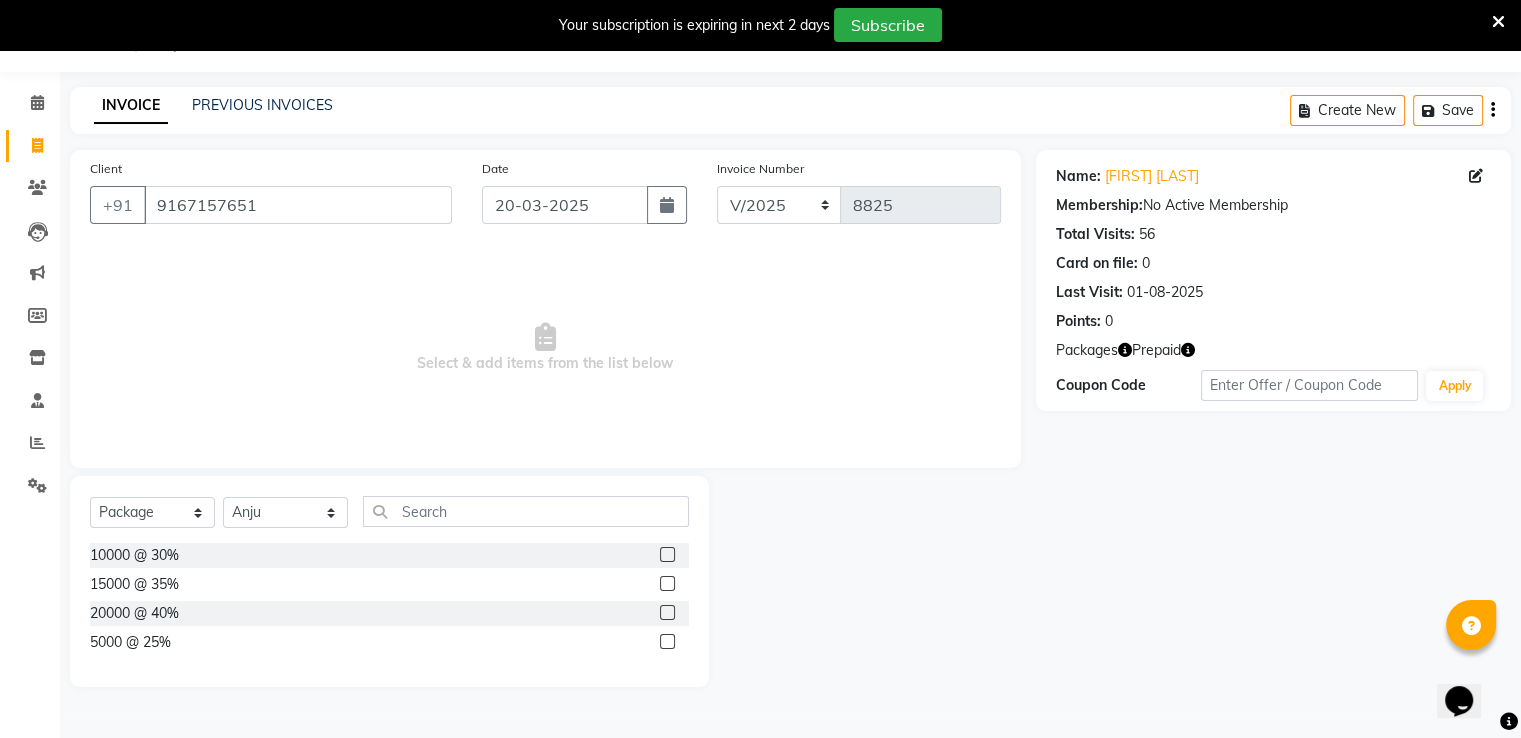 click 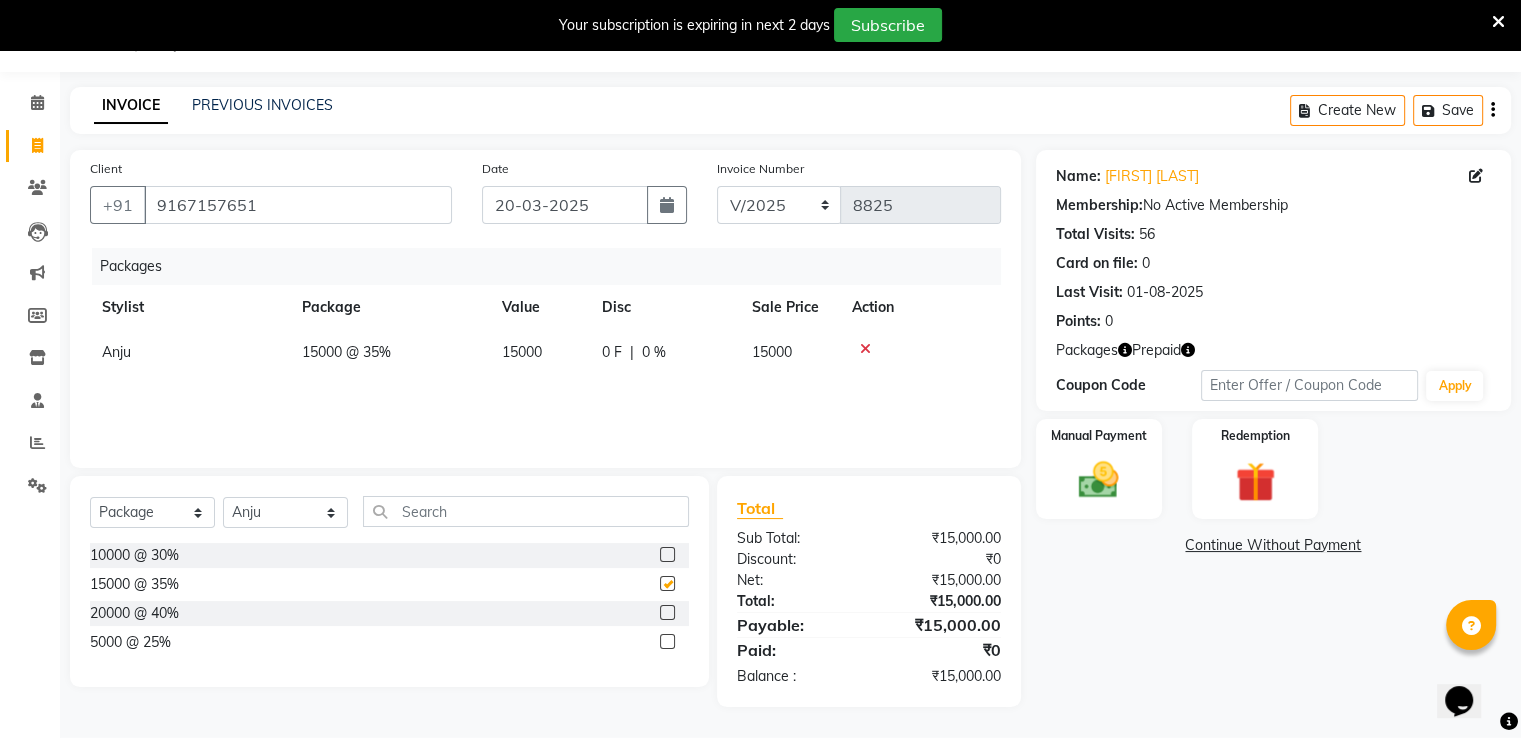 checkbox on "false" 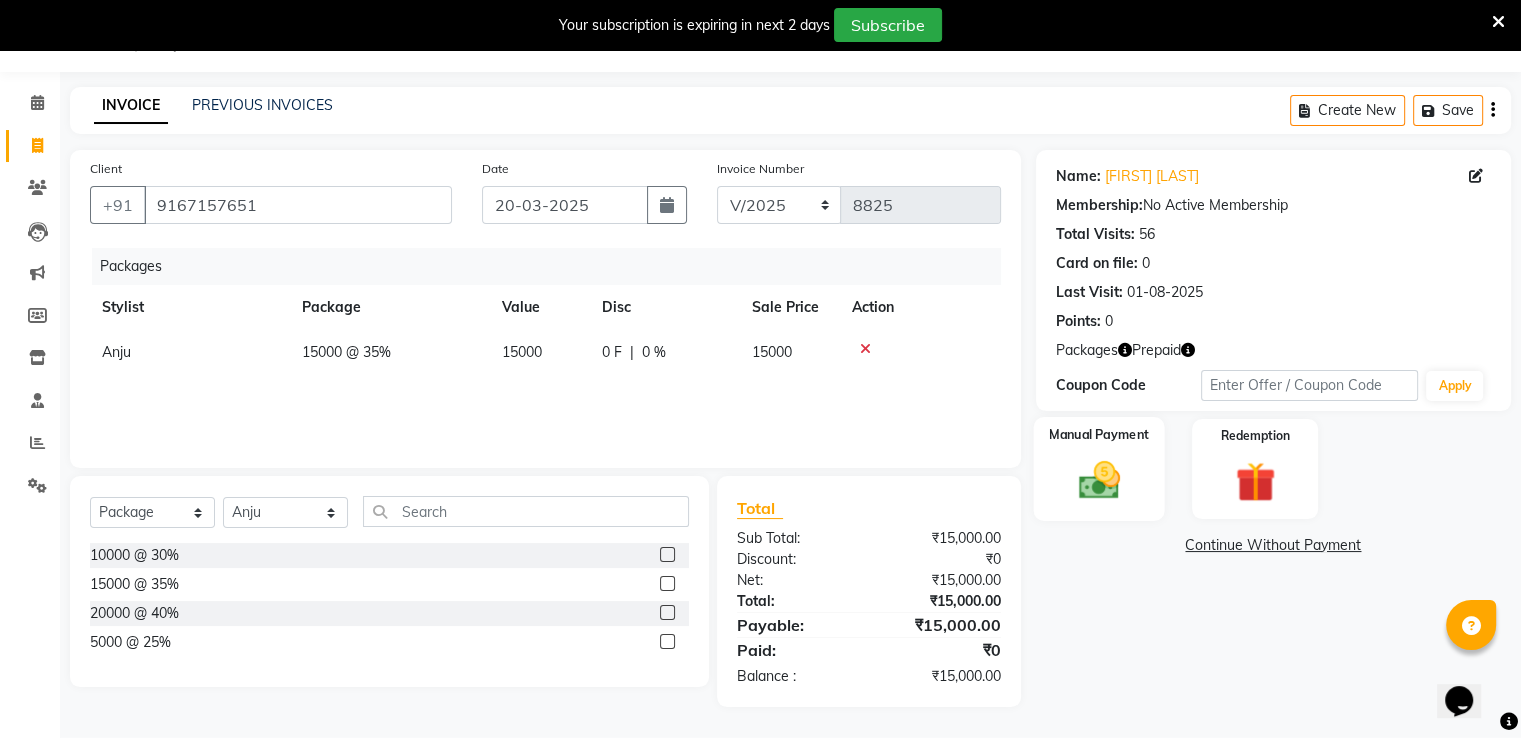 click on "Manual Payment" 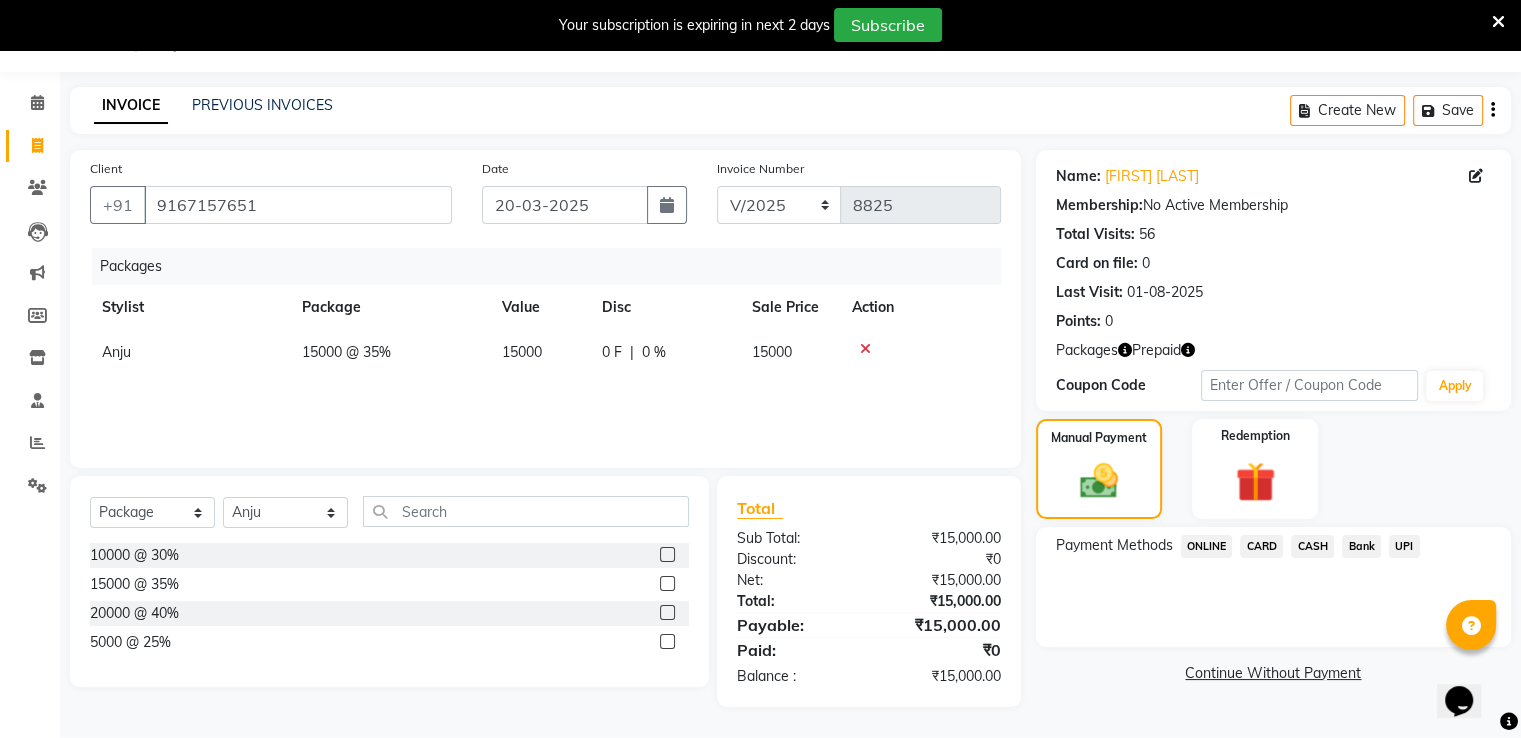 click on "CASH" 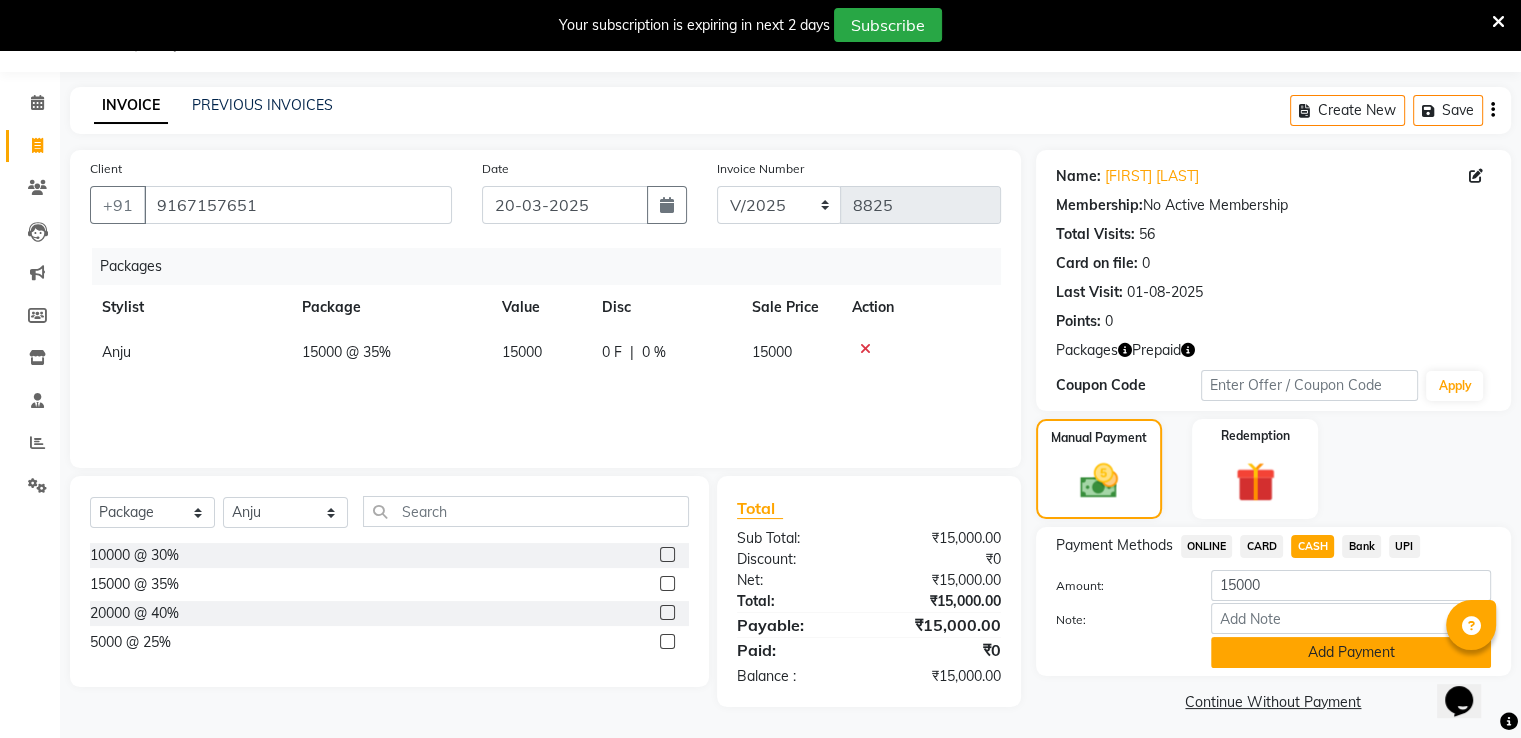 click on "Add Payment" 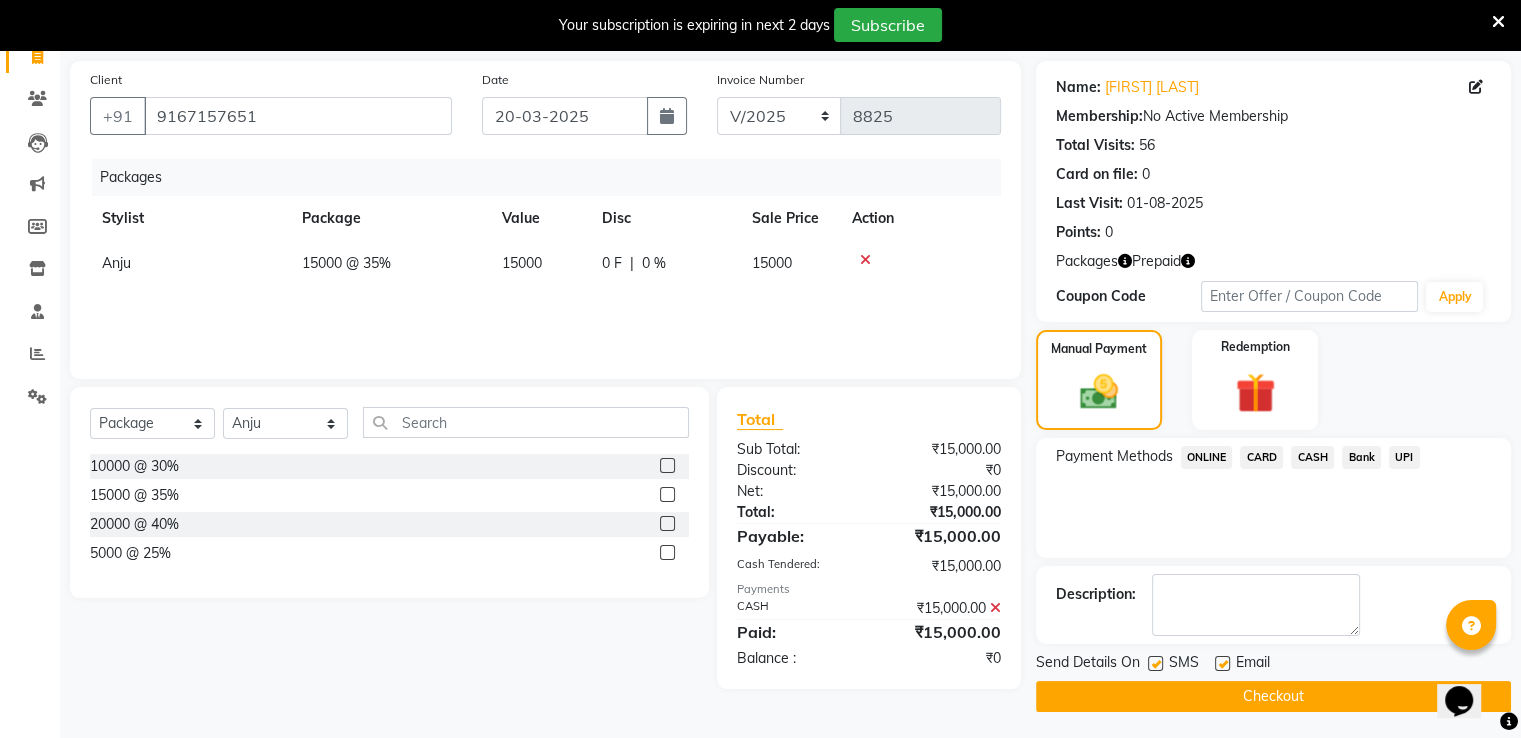 scroll, scrollTop: 141, scrollLeft: 0, axis: vertical 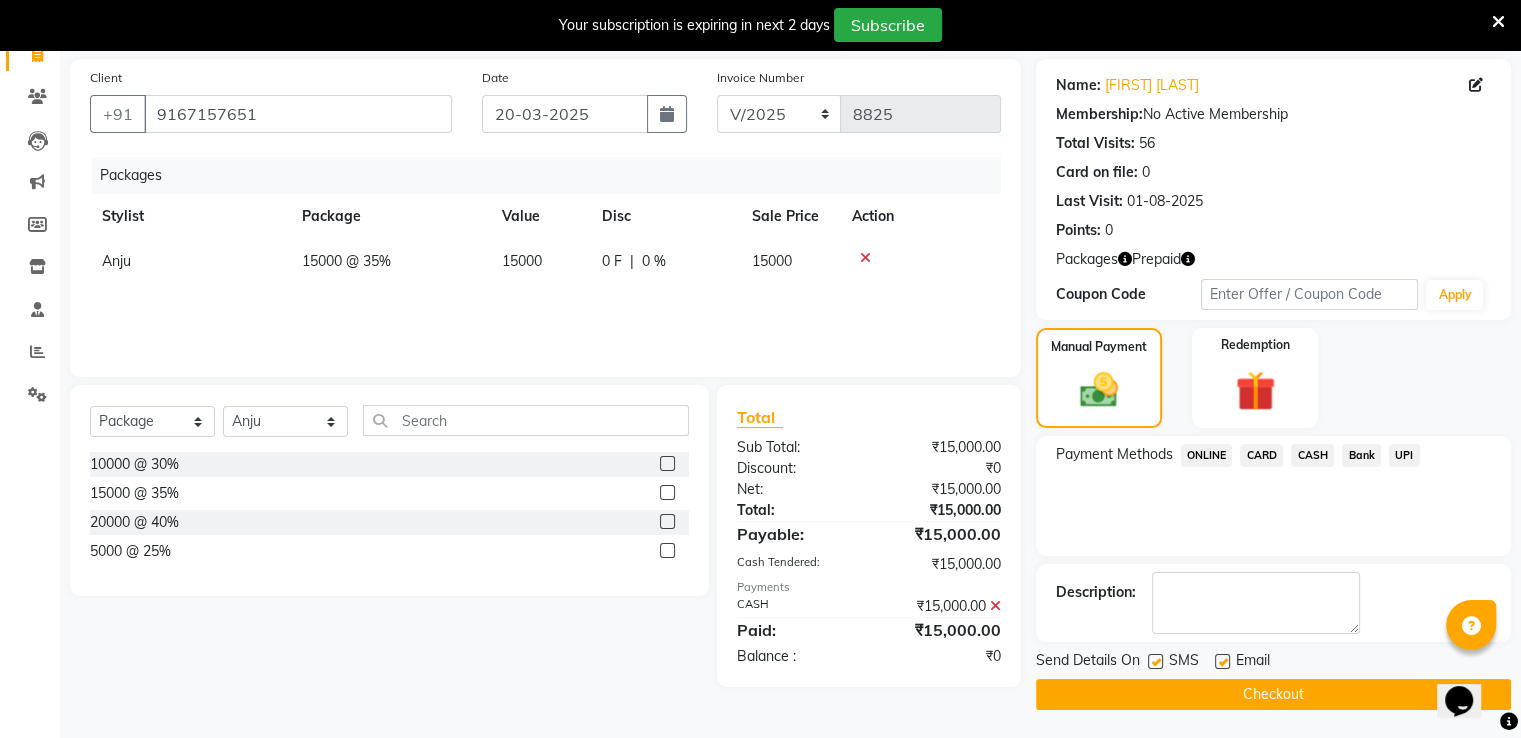 click on "Checkout" 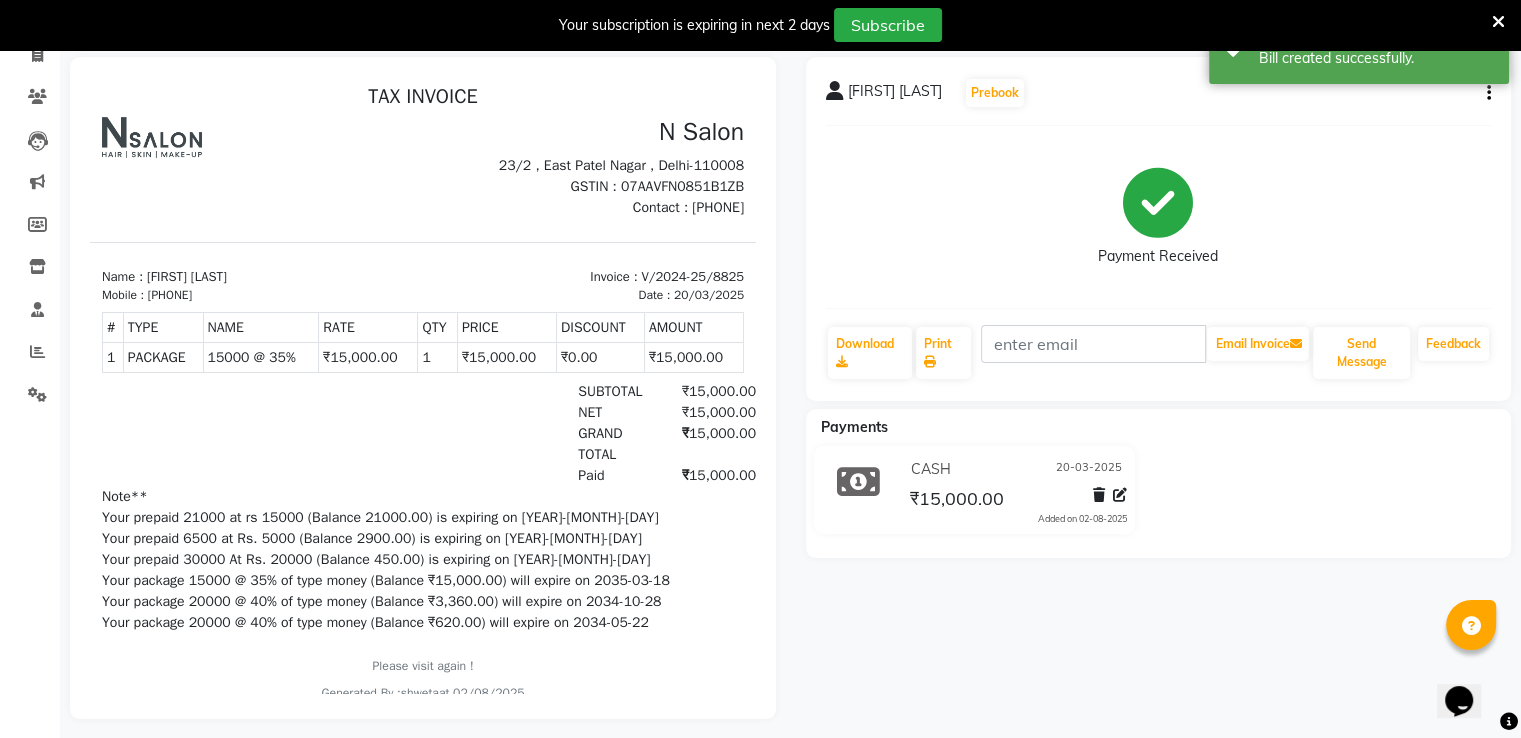 scroll, scrollTop: 0, scrollLeft: 0, axis: both 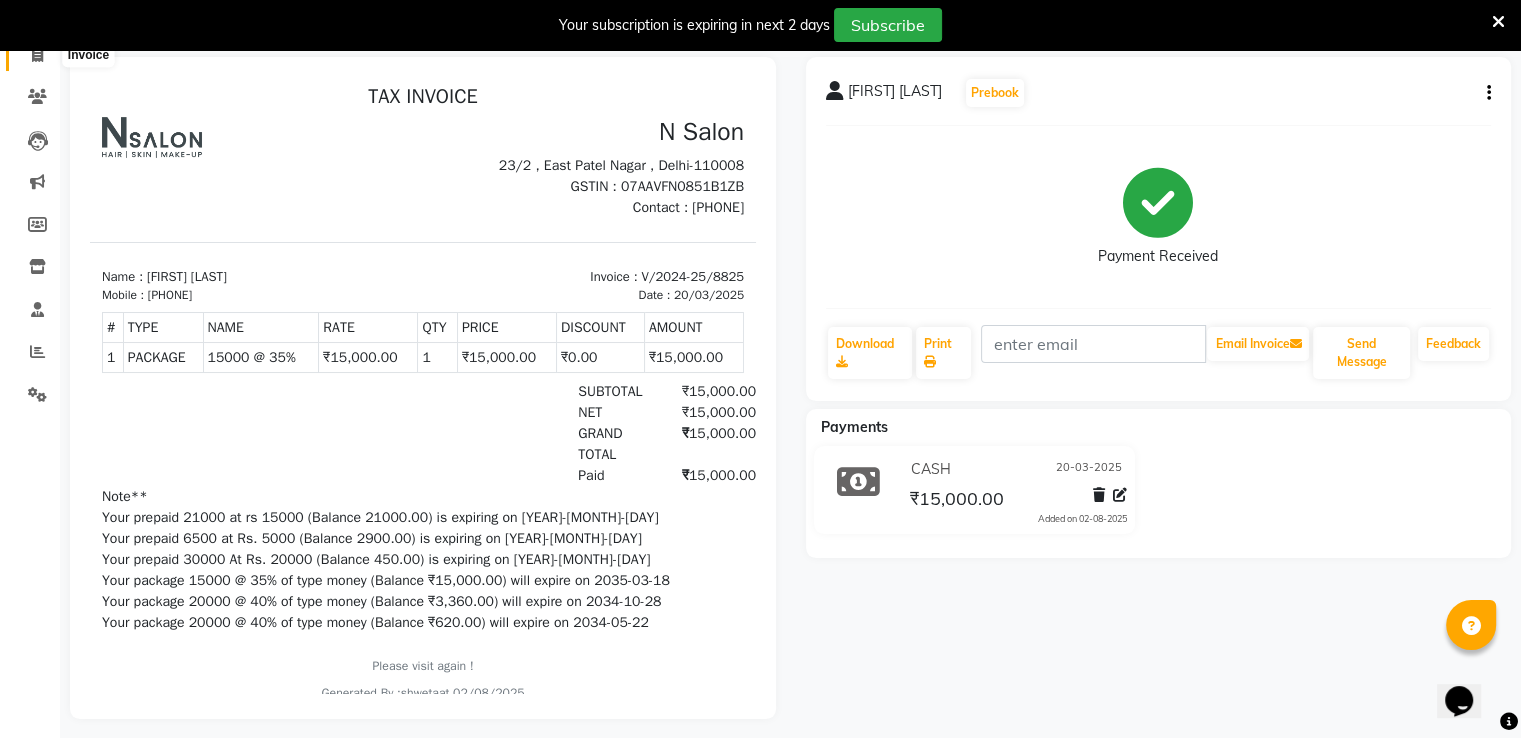 click 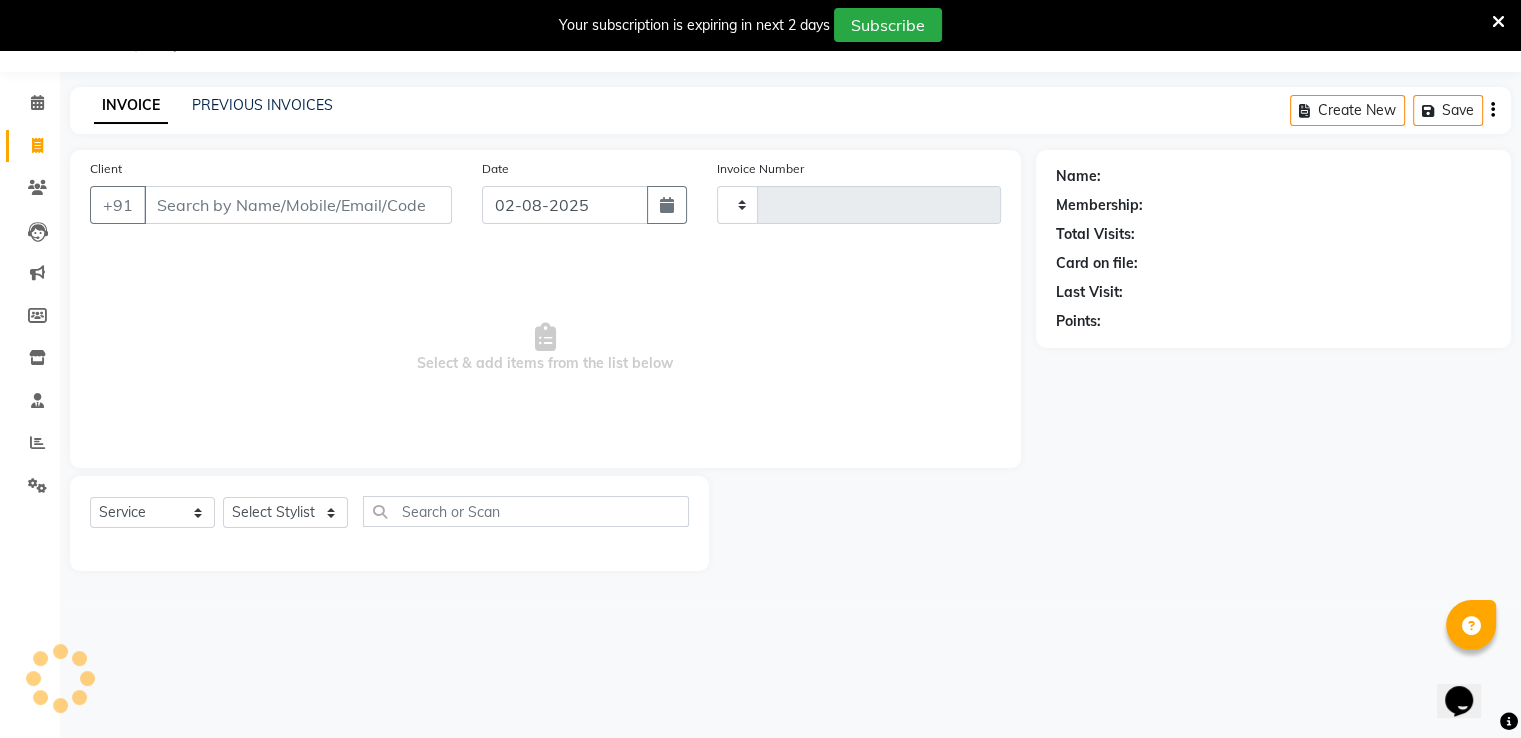 scroll, scrollTop: 50, scrollLeft: 0, axis: vertical 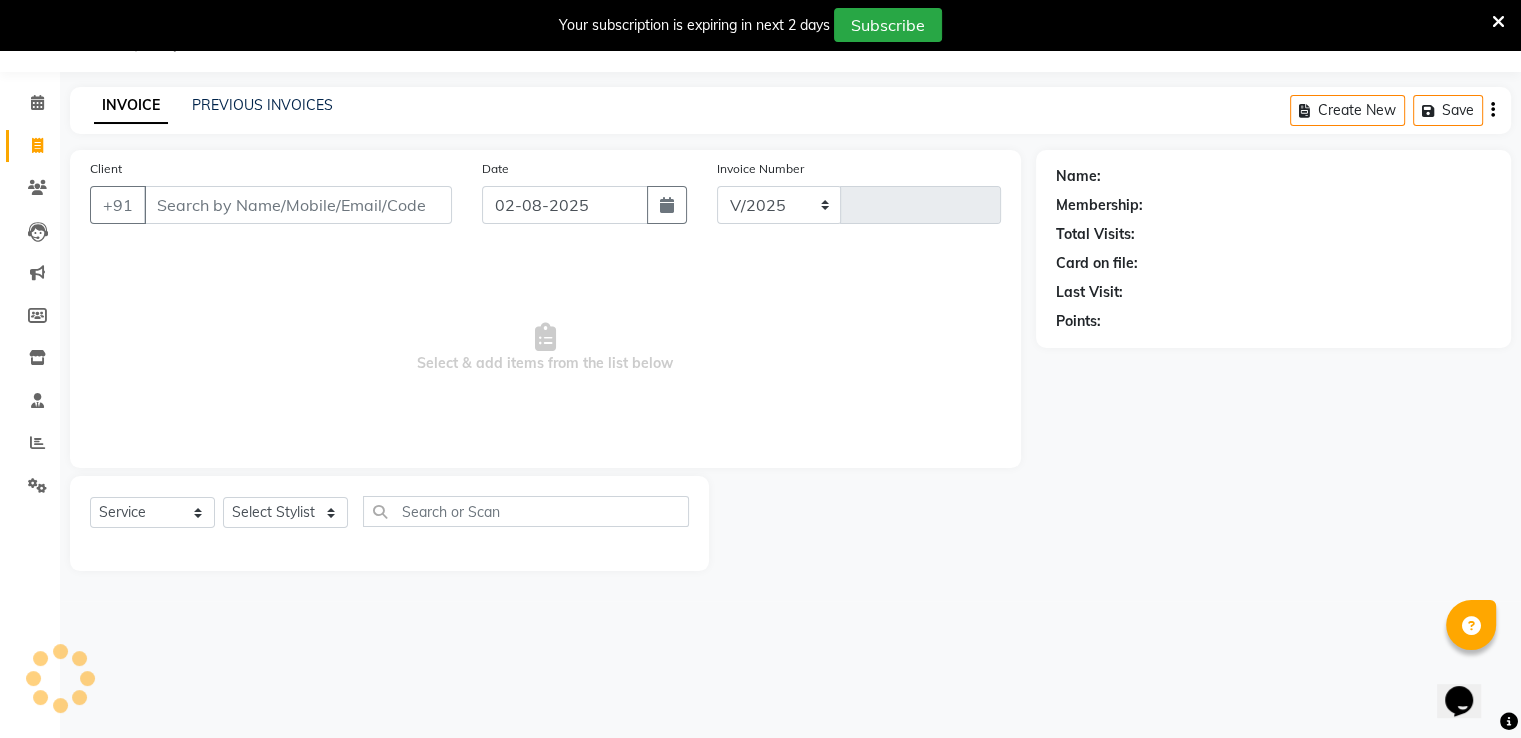 select on "3472" 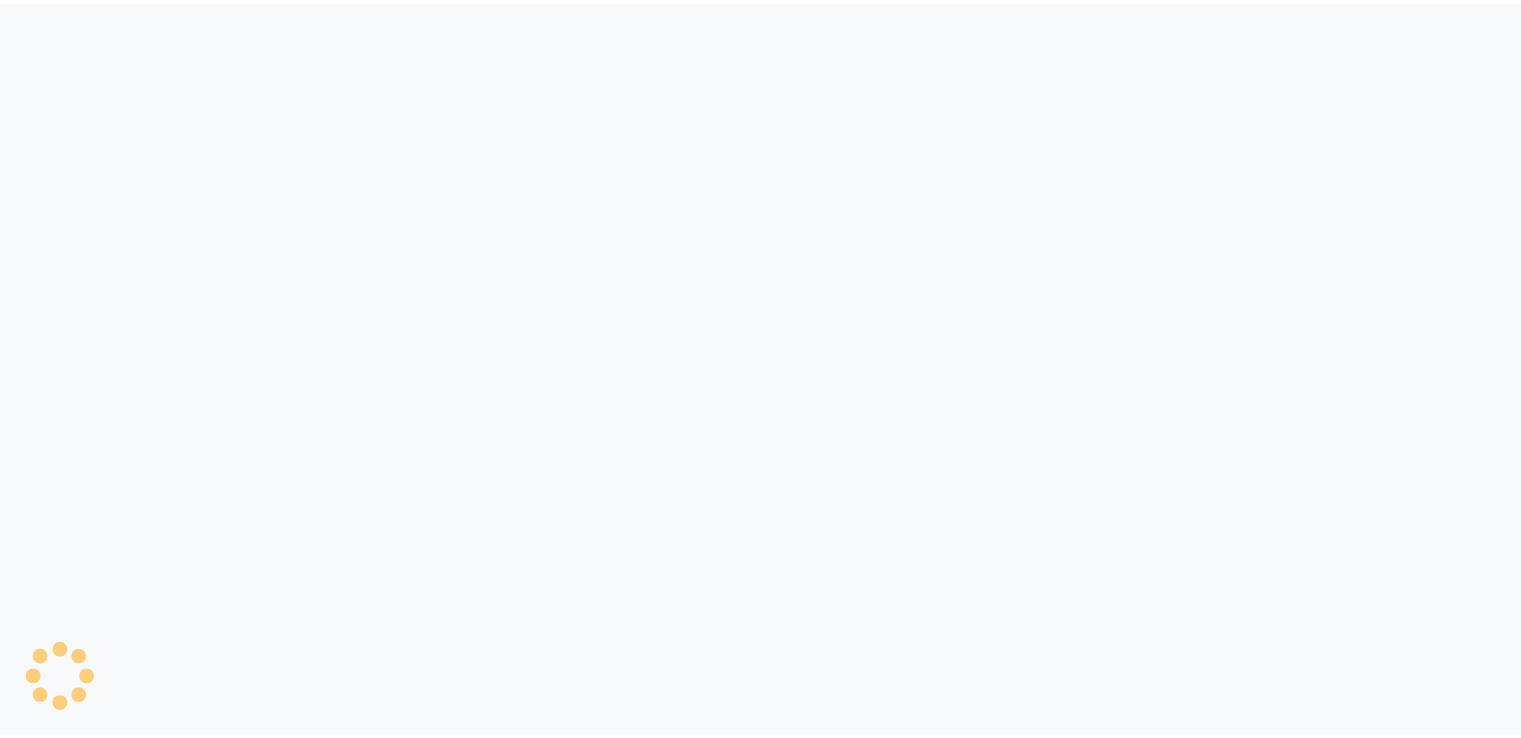 scroll, scrollTop: 0, scrollLeft: 0, axis: both 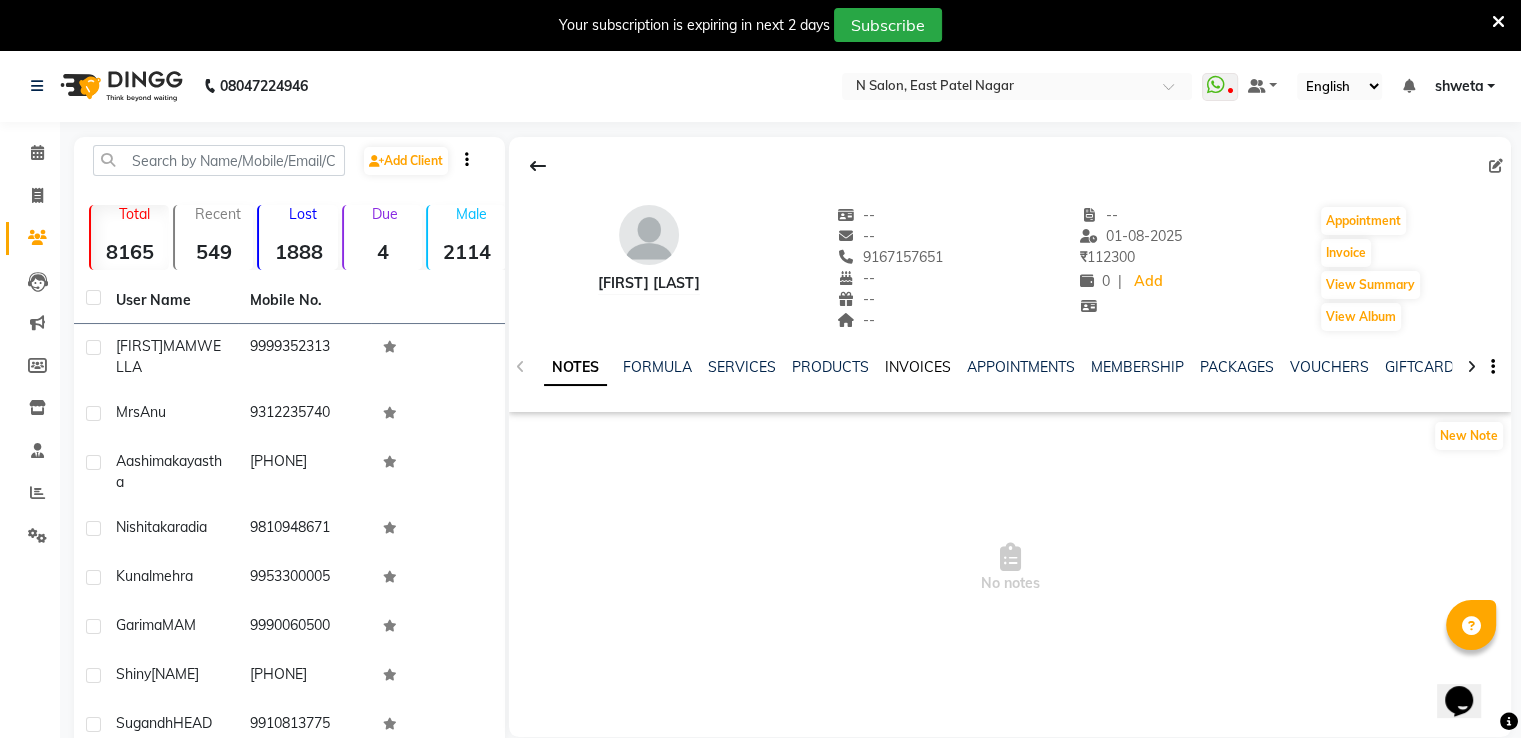 click on "INVOICES" 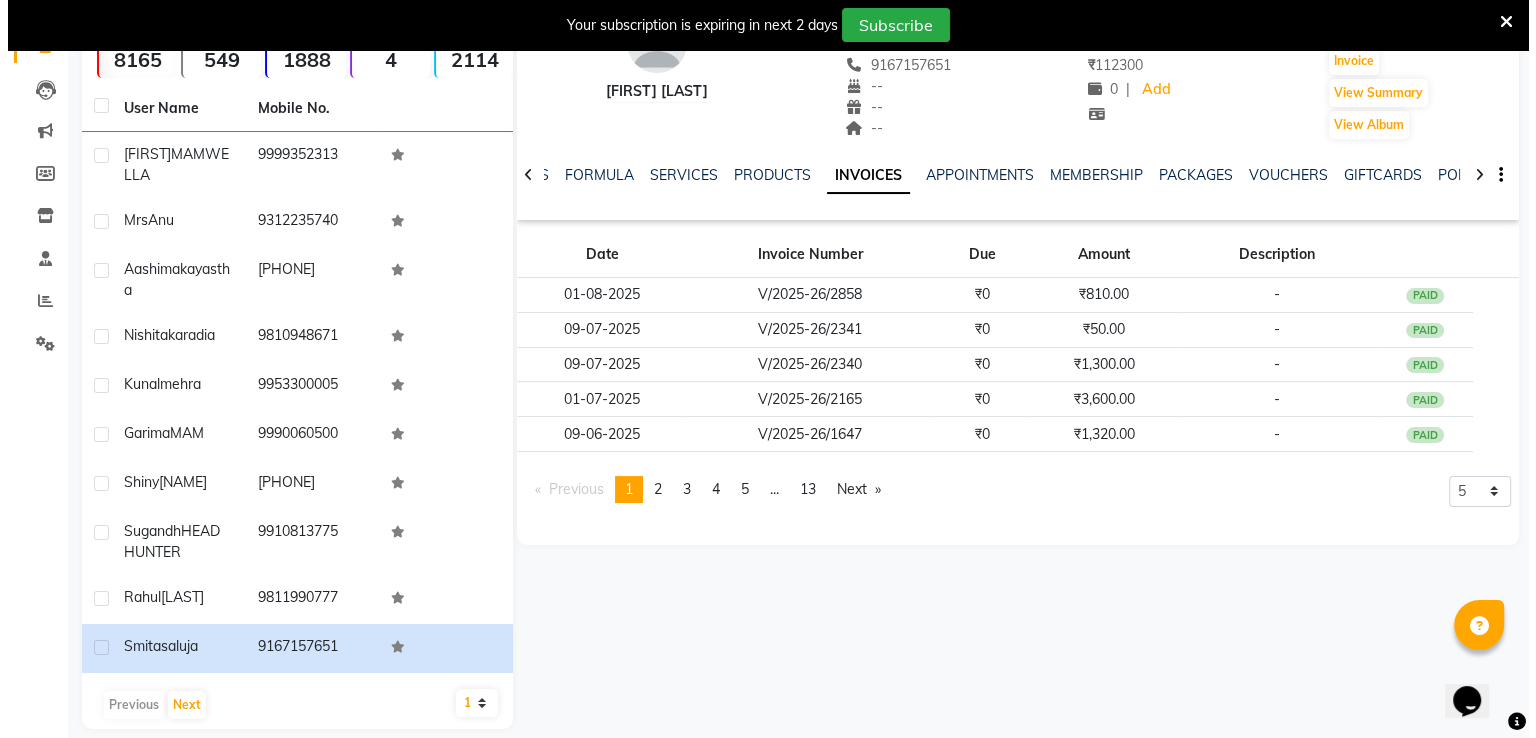 scroll, scrollTop: 193, scrollLeft: 0, axis: vertical 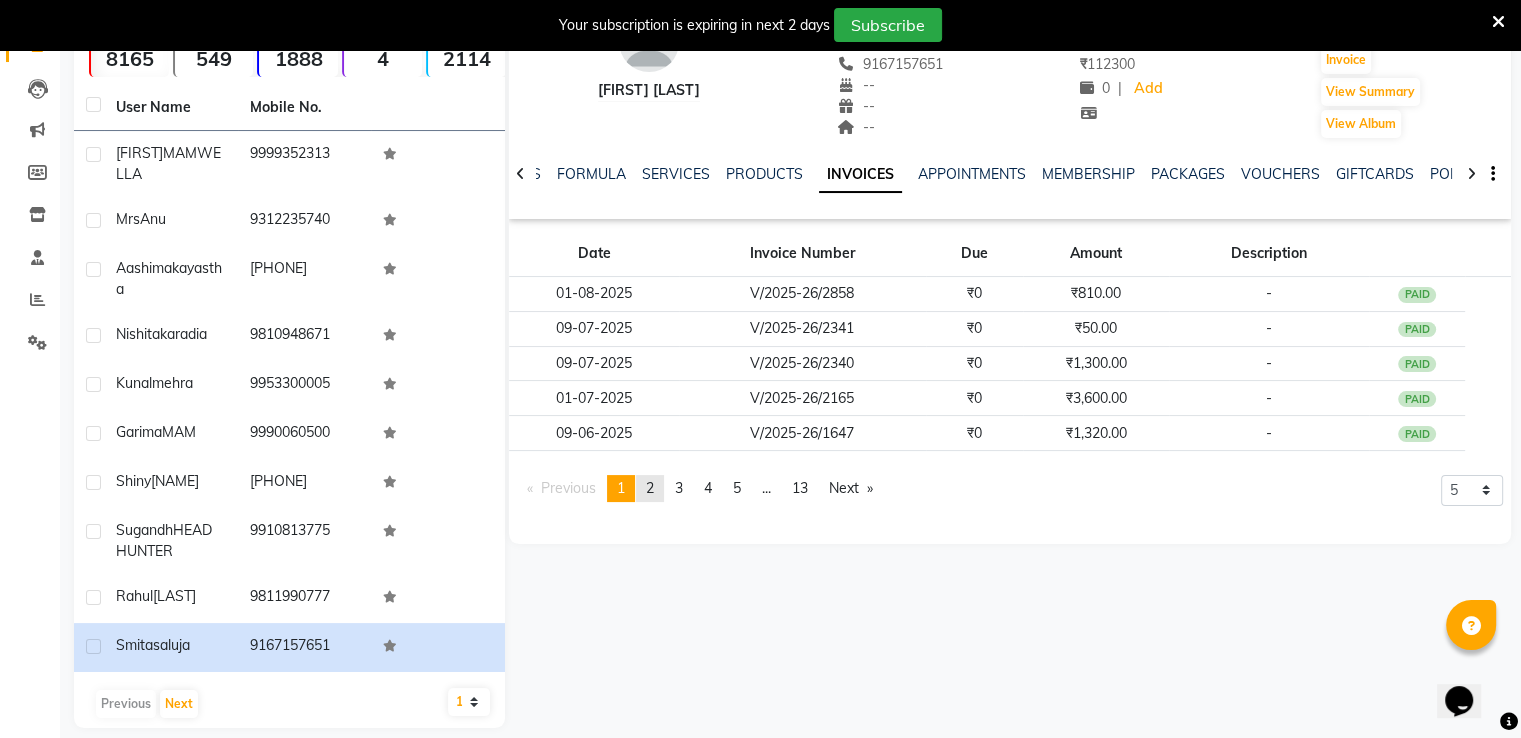 click on "page  2" 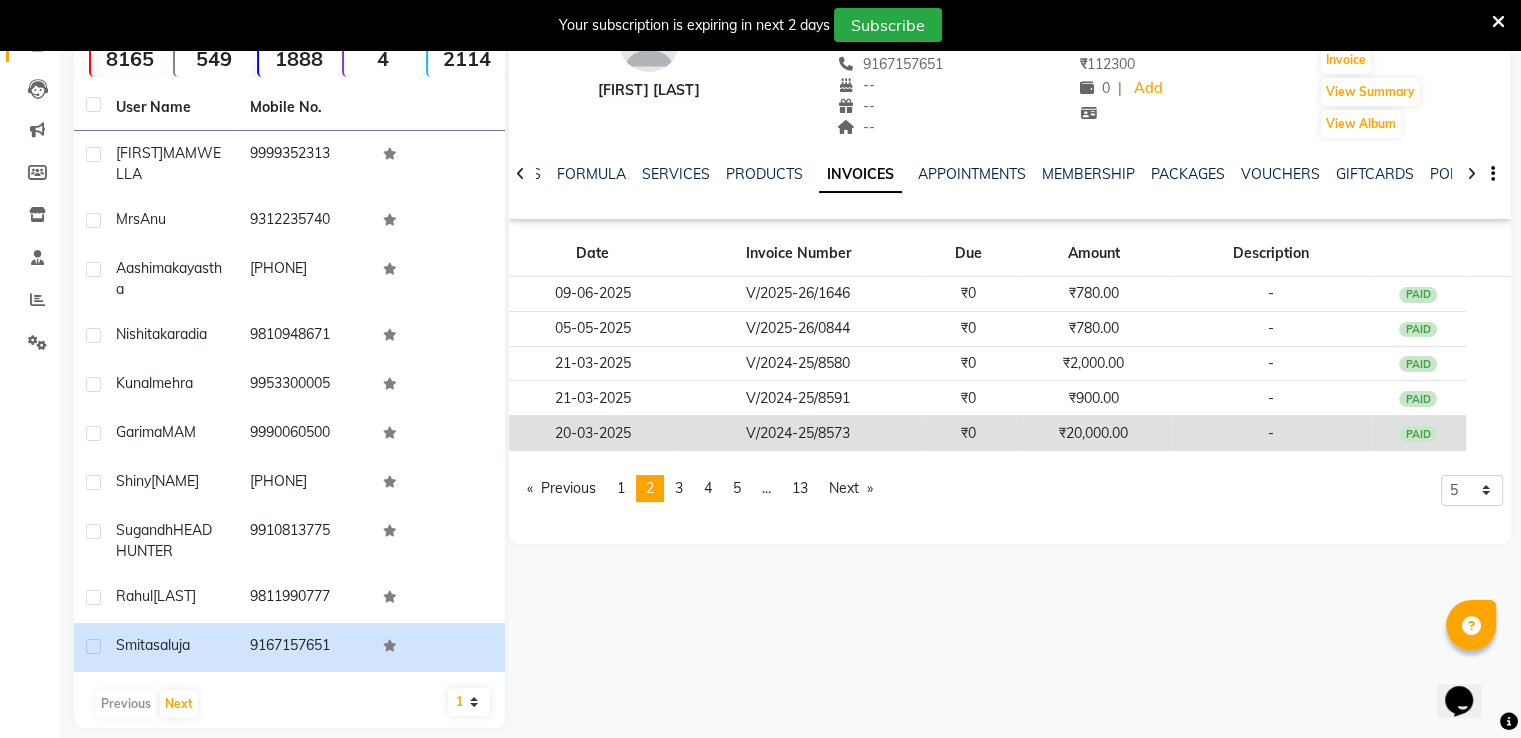 click on "V/2024-25/8573" 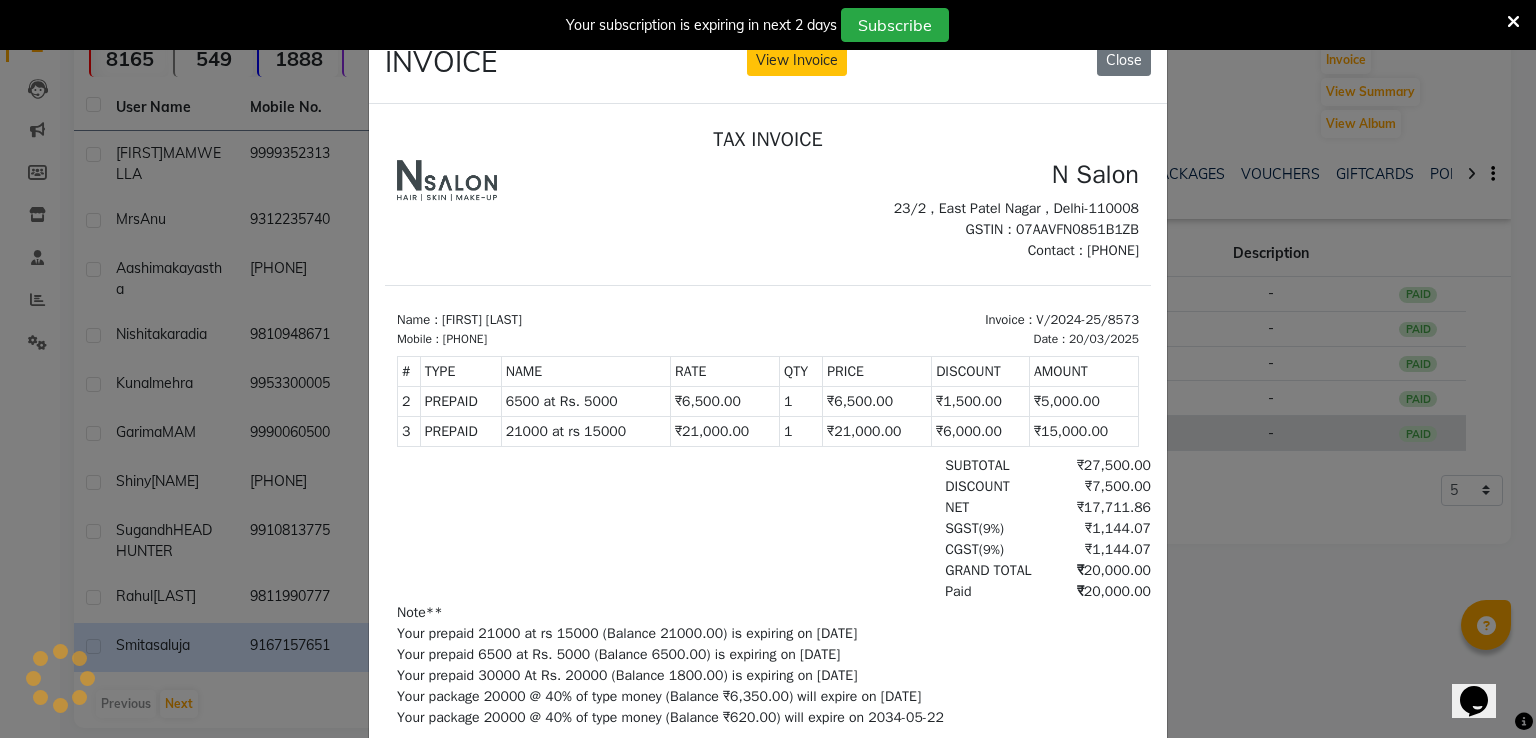 scroll, scrollTop: 0, scrollLeft: 0, axis: both 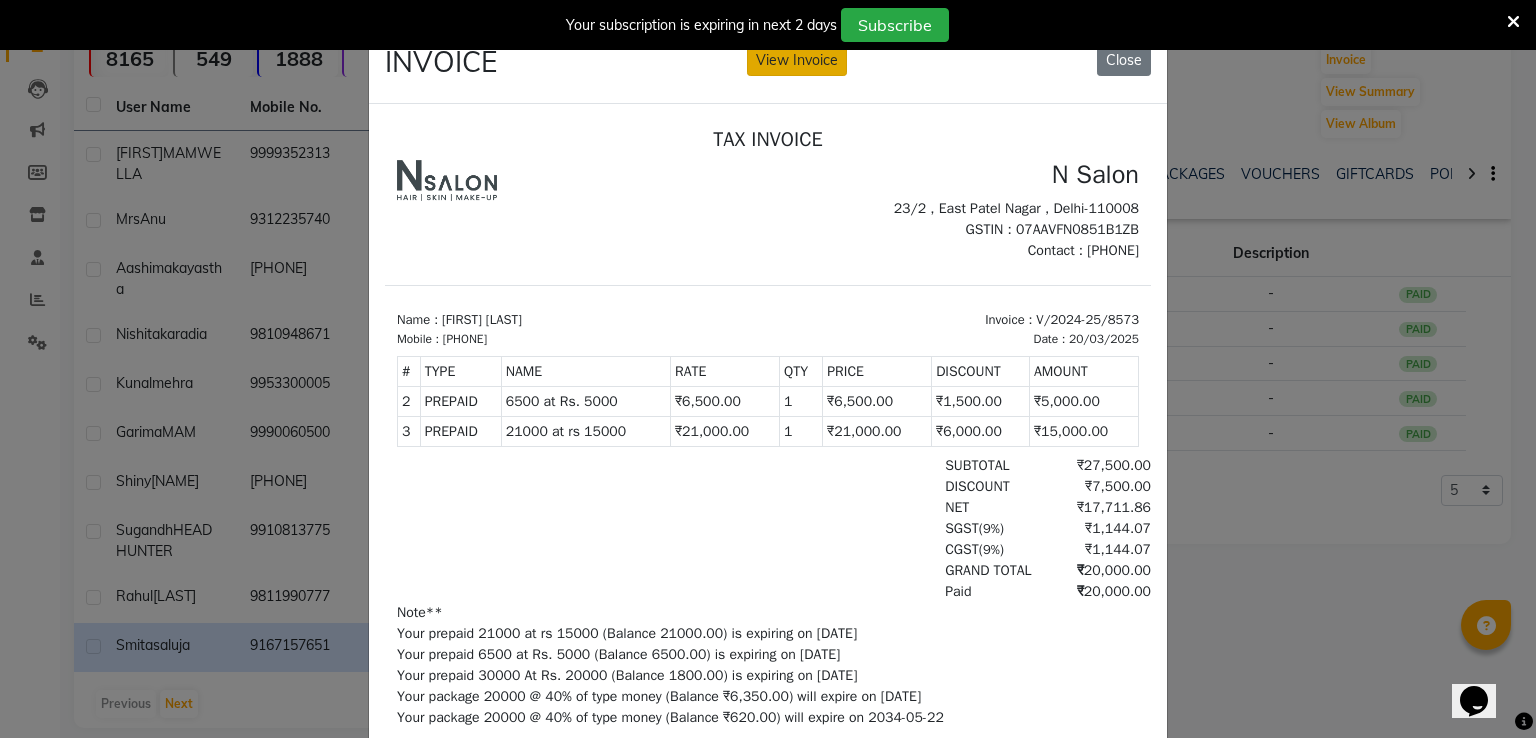 click on "View Invoice" 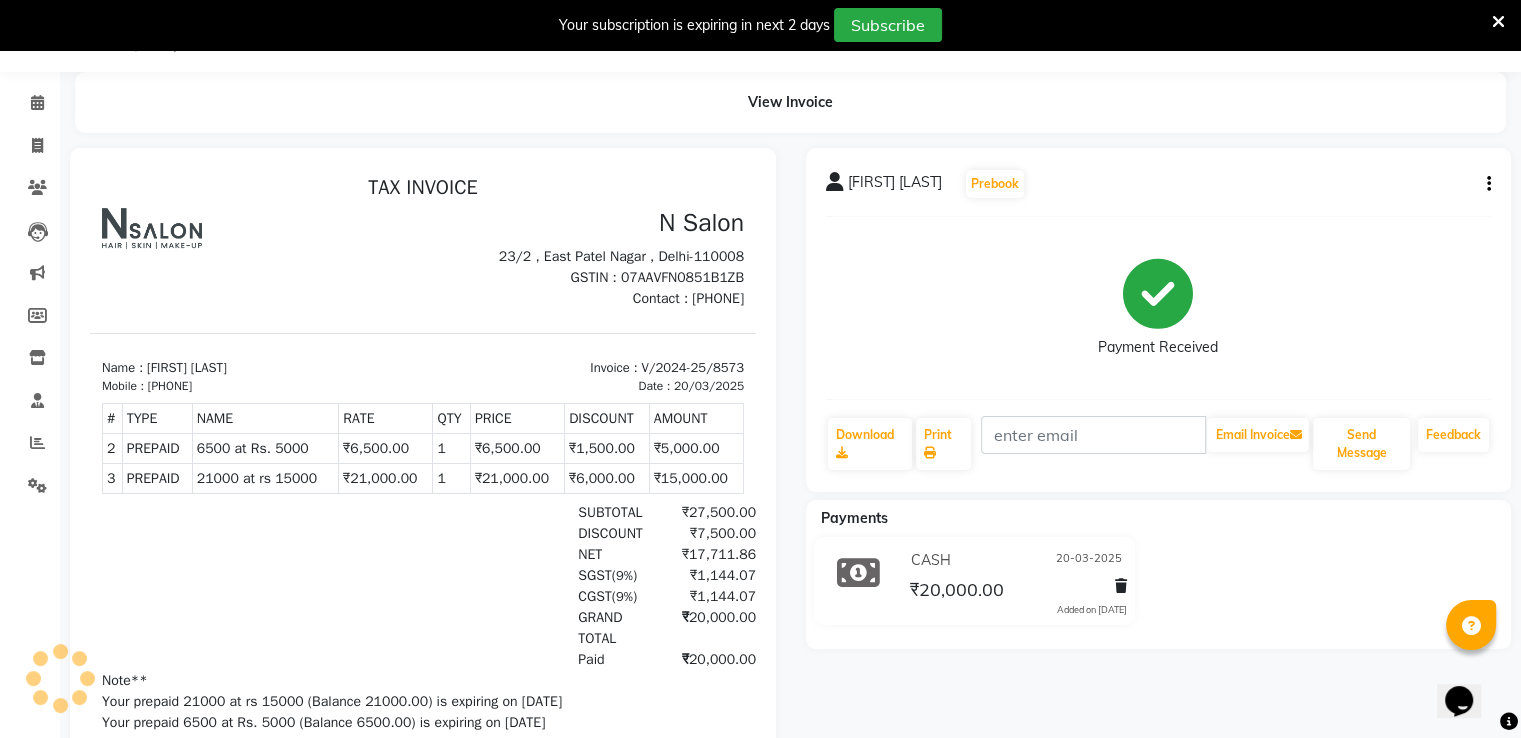 scroll, scrollTop: 0, scrollLeft: 0, axis: both 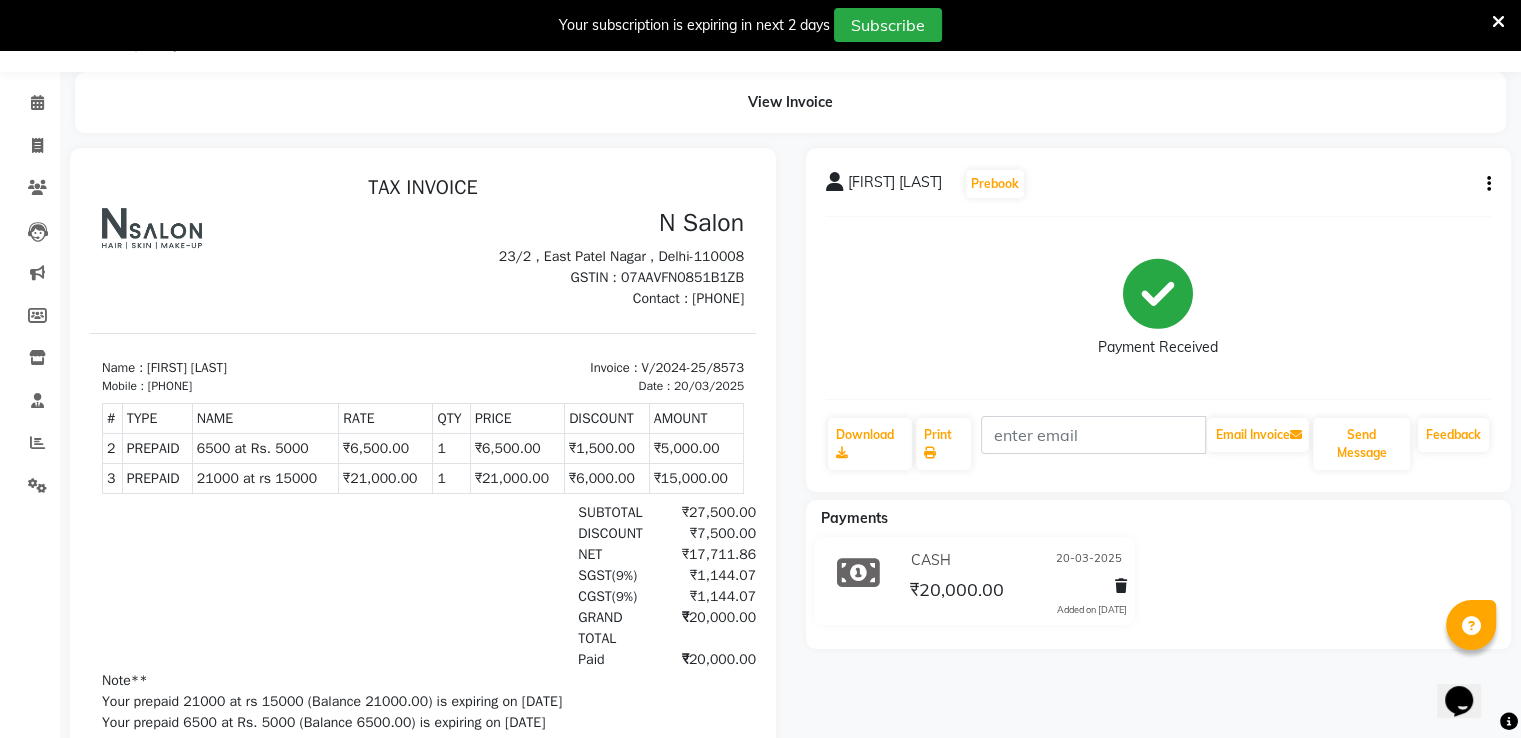 click 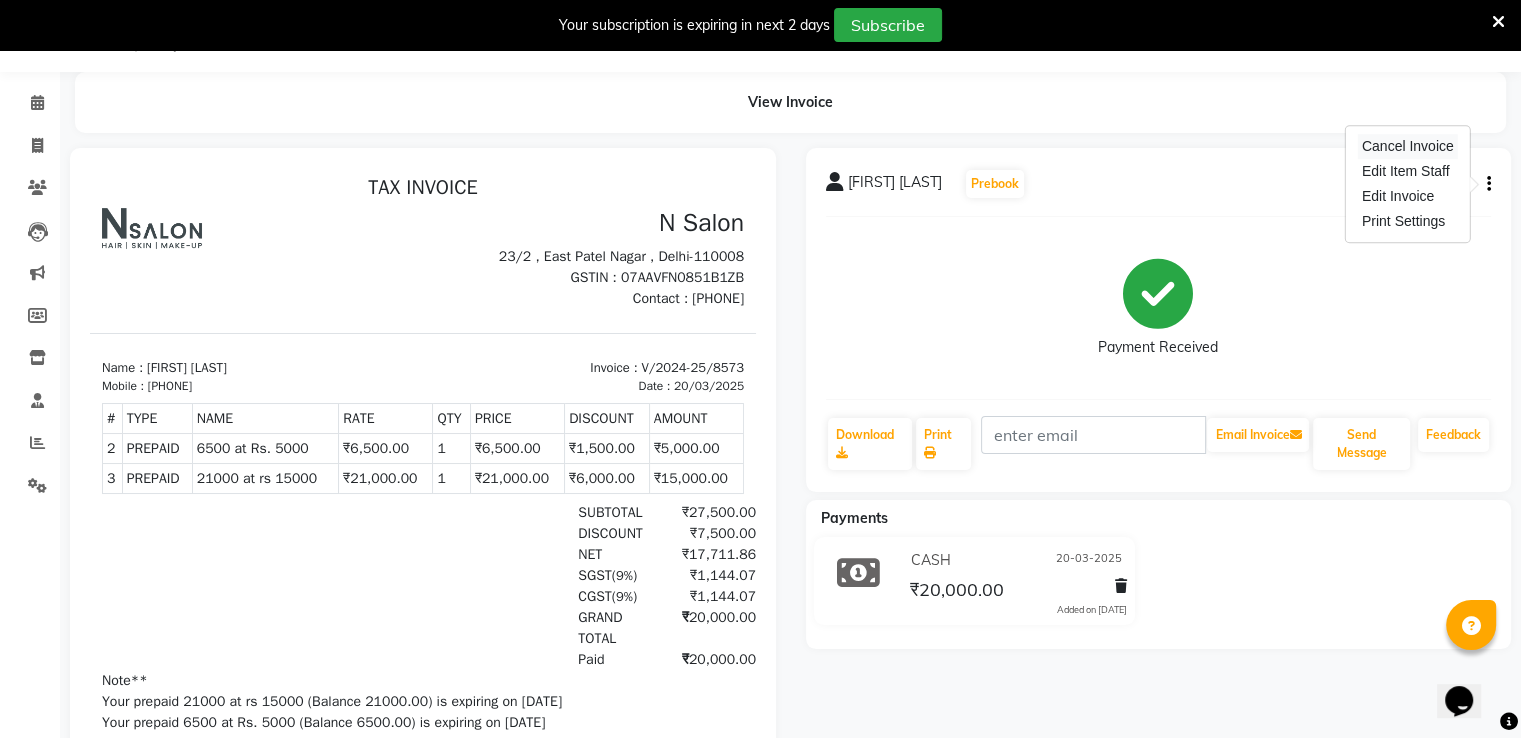 click on "Cancel Invoice" at bounding box center [1408, 146] 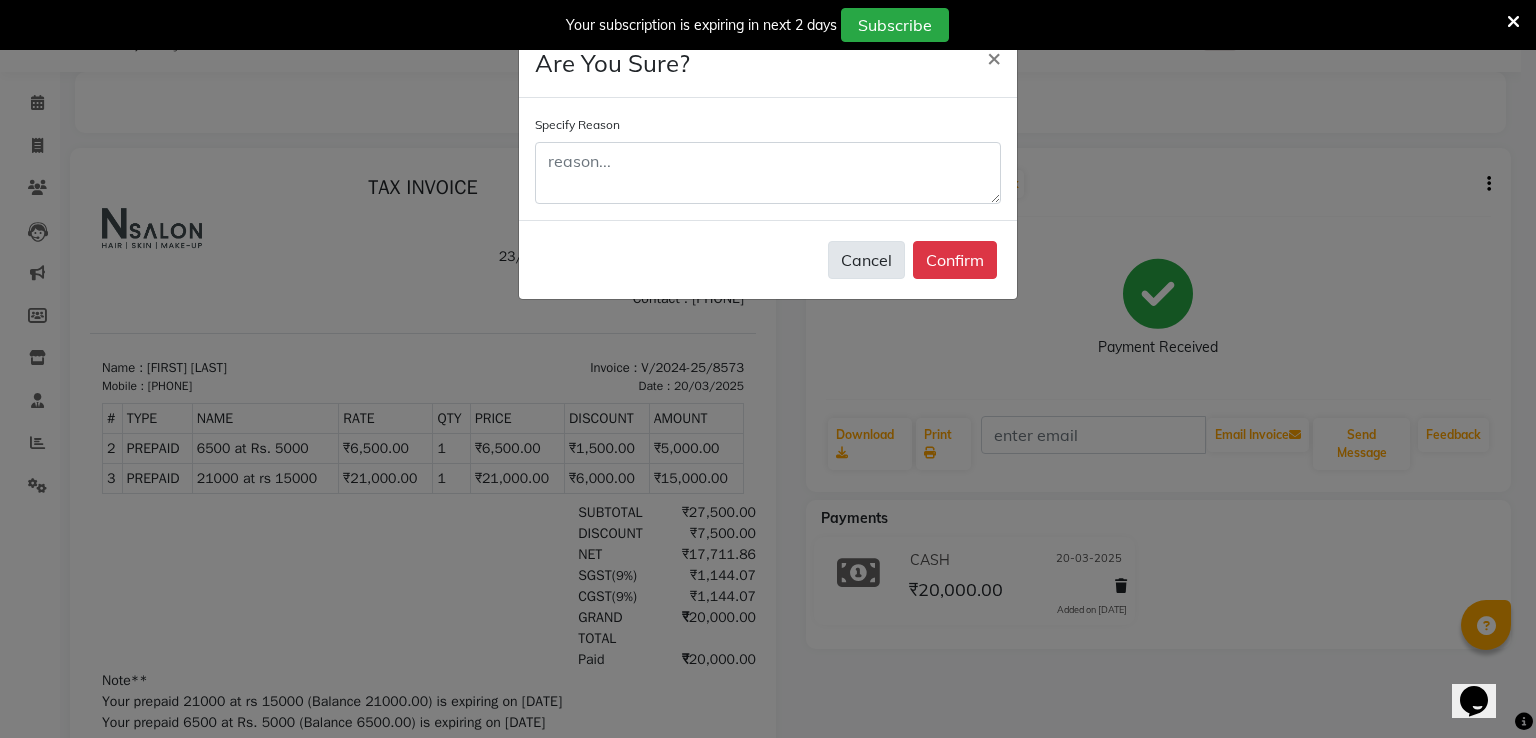 click on "Cancel" 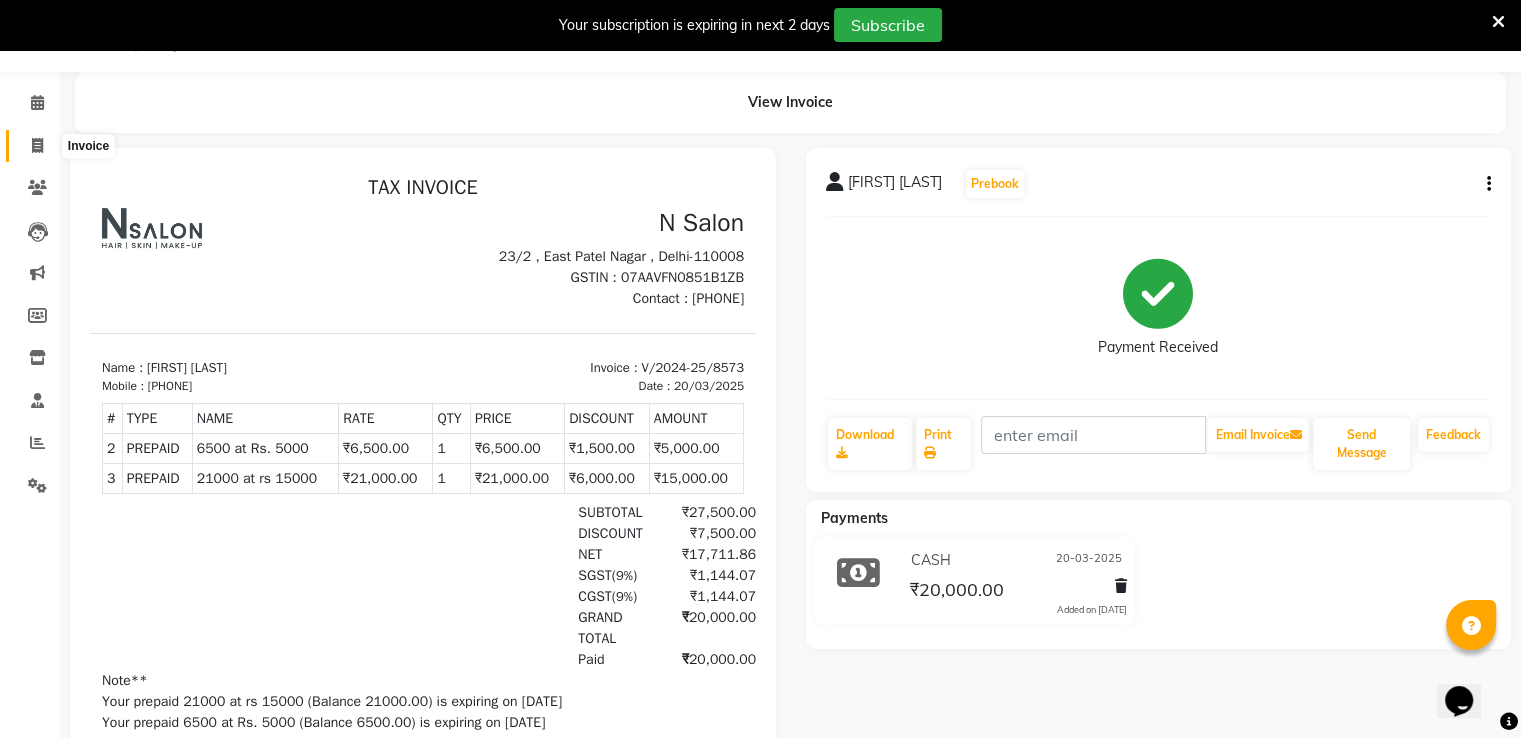 click 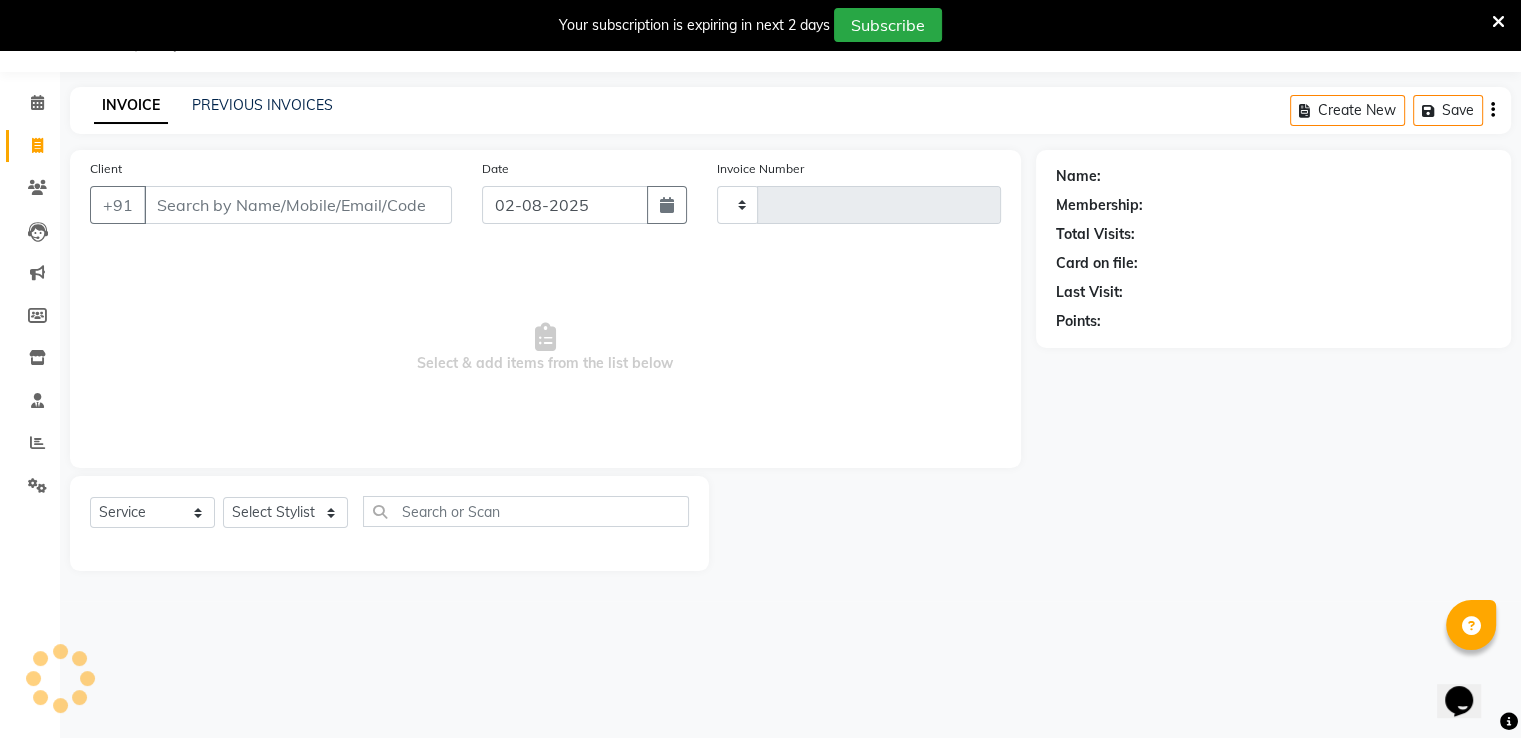 type on "2868" 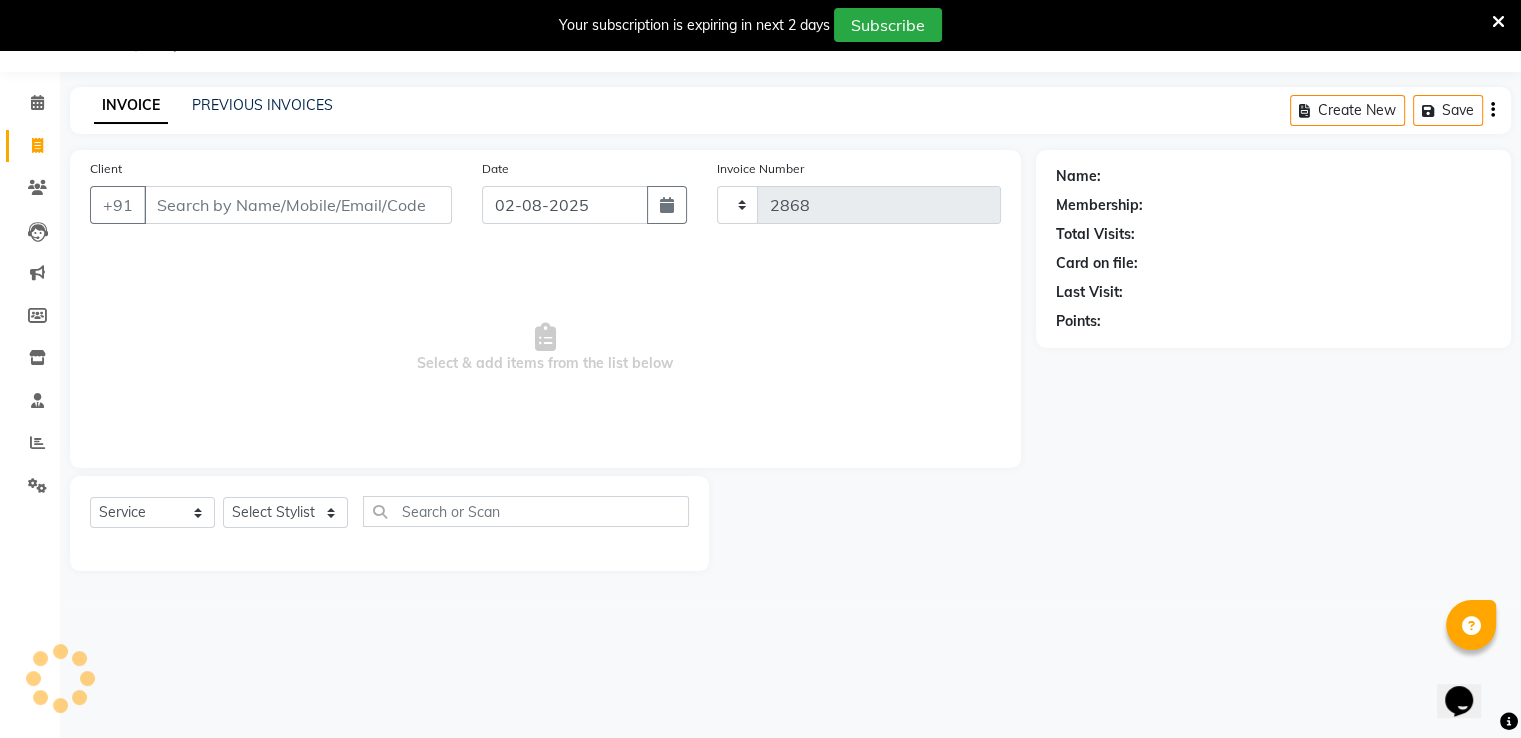 select on "3472" 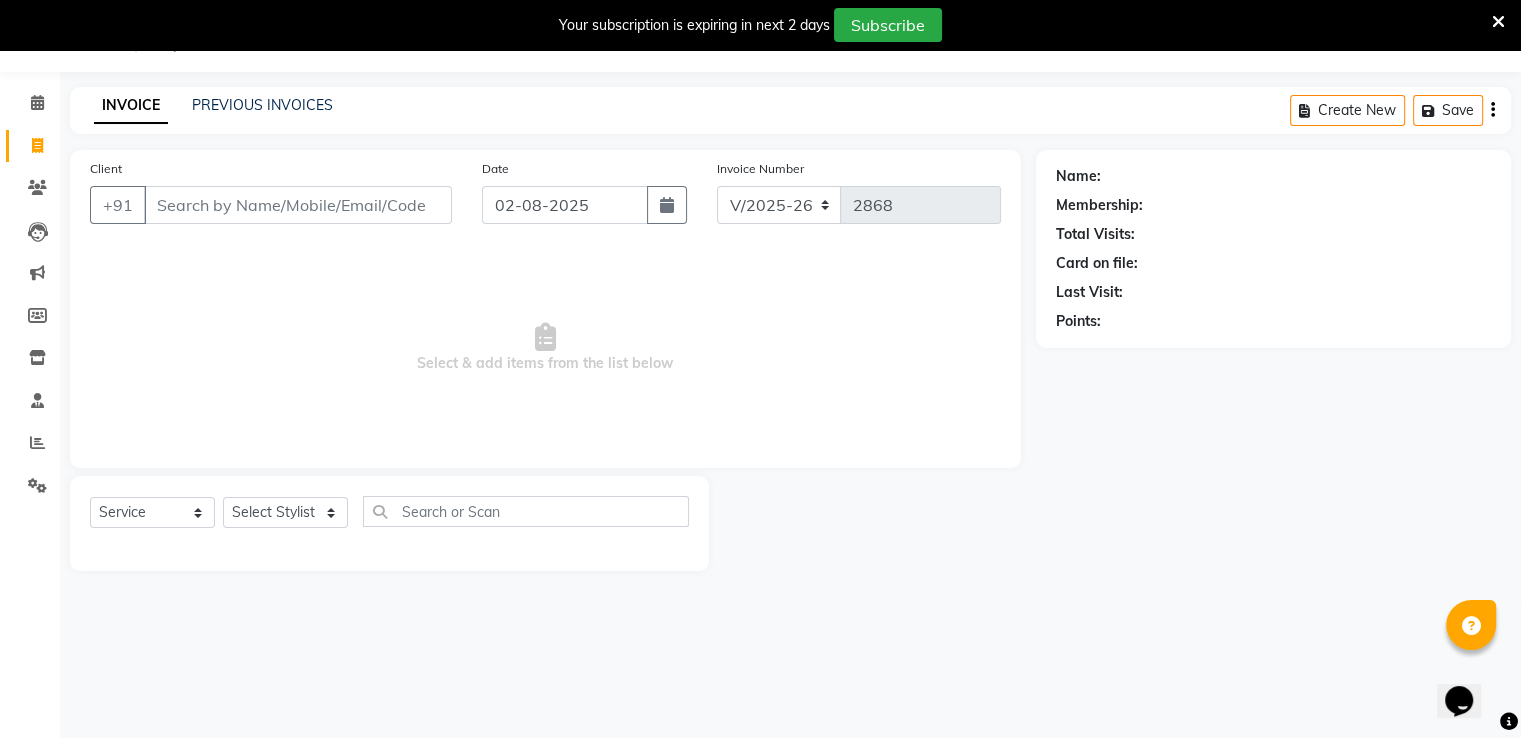 click on "PREVIOUS INVOICES" 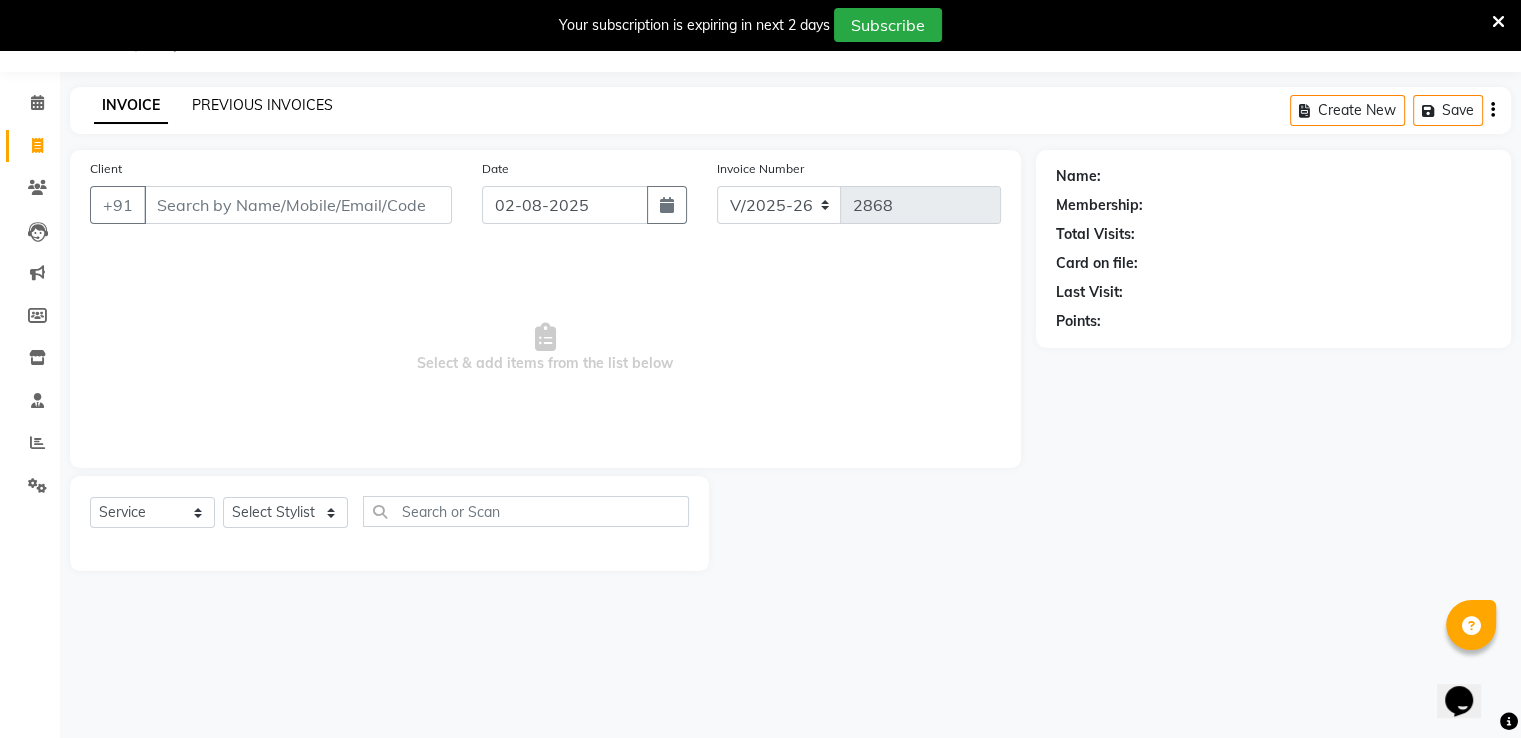 click on "PREVIOUS INVOICES" 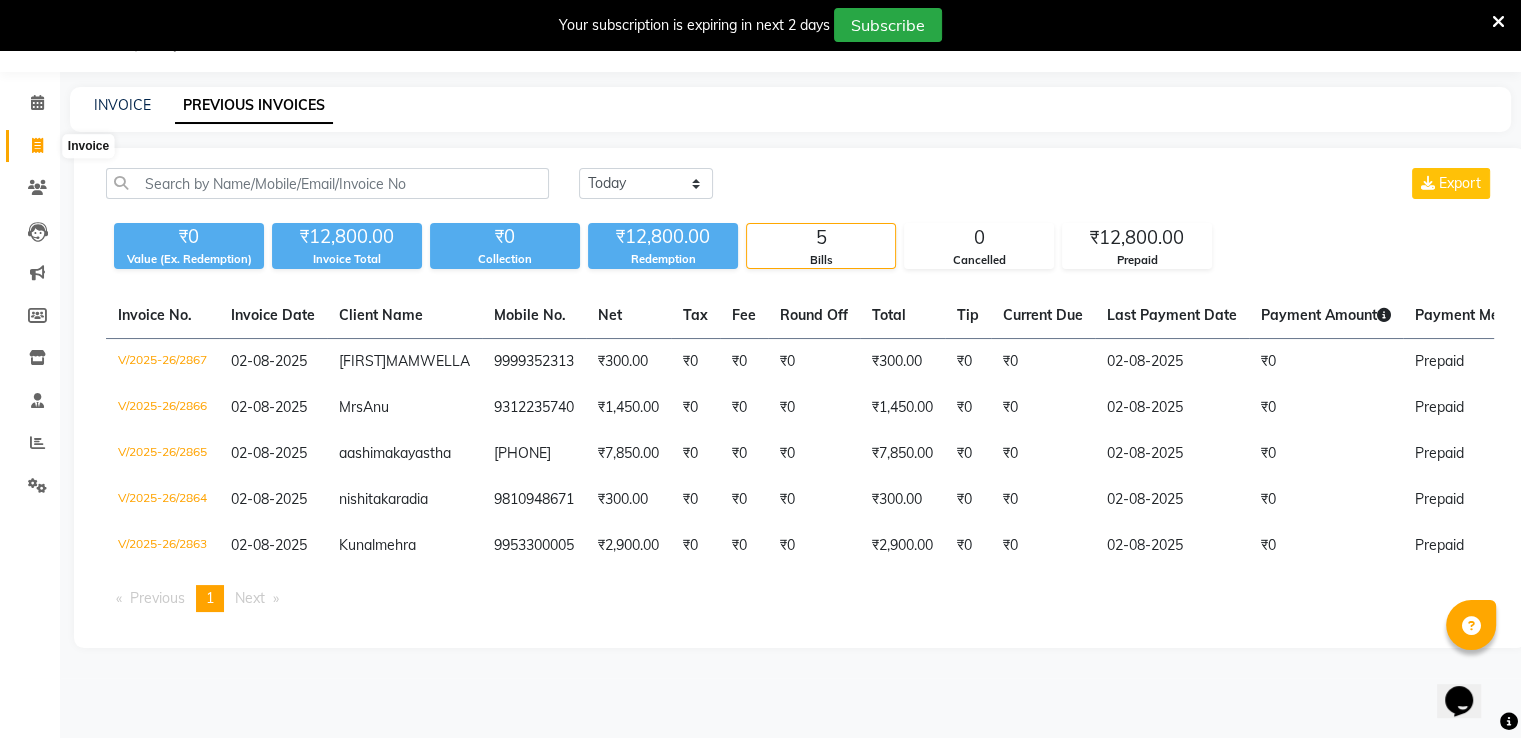 click 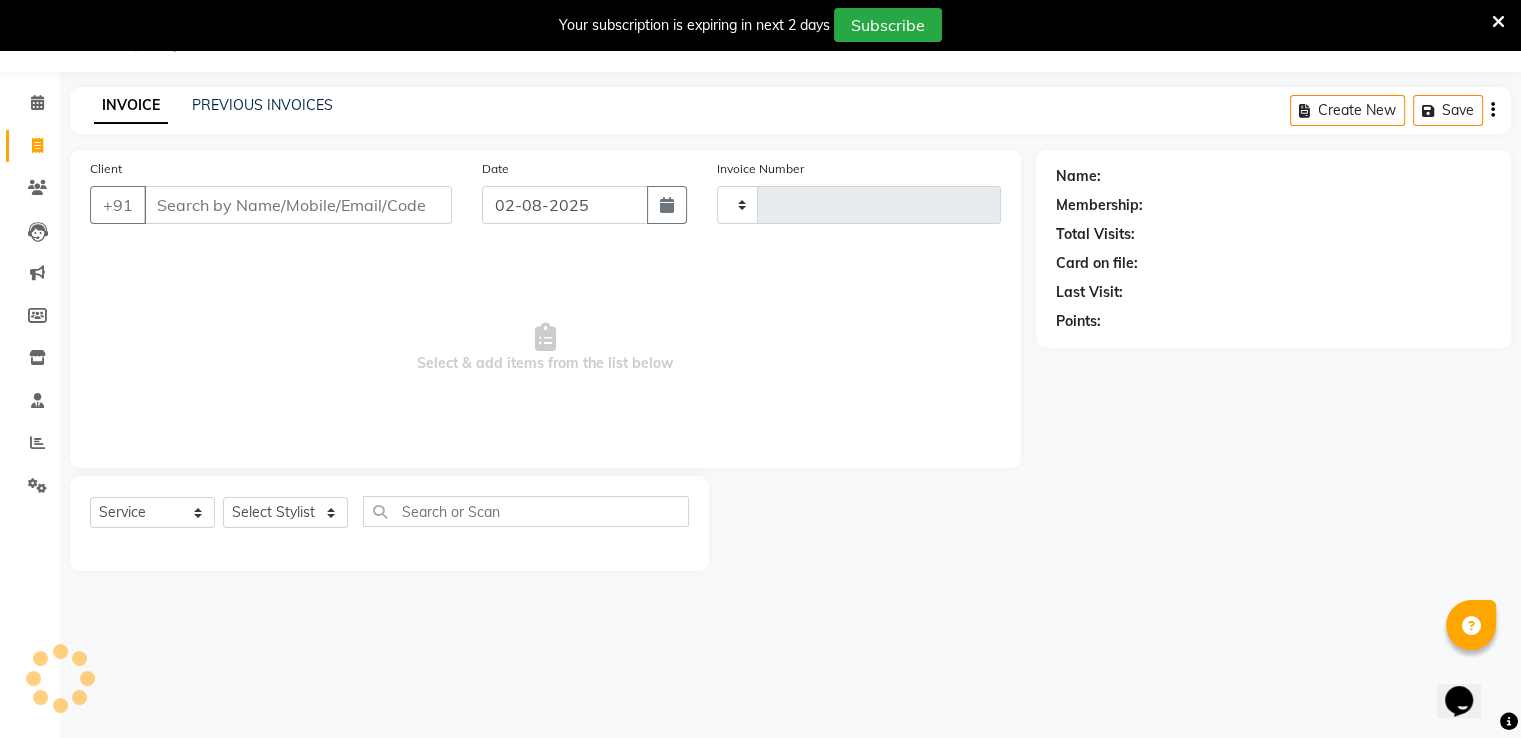 type on "2868" 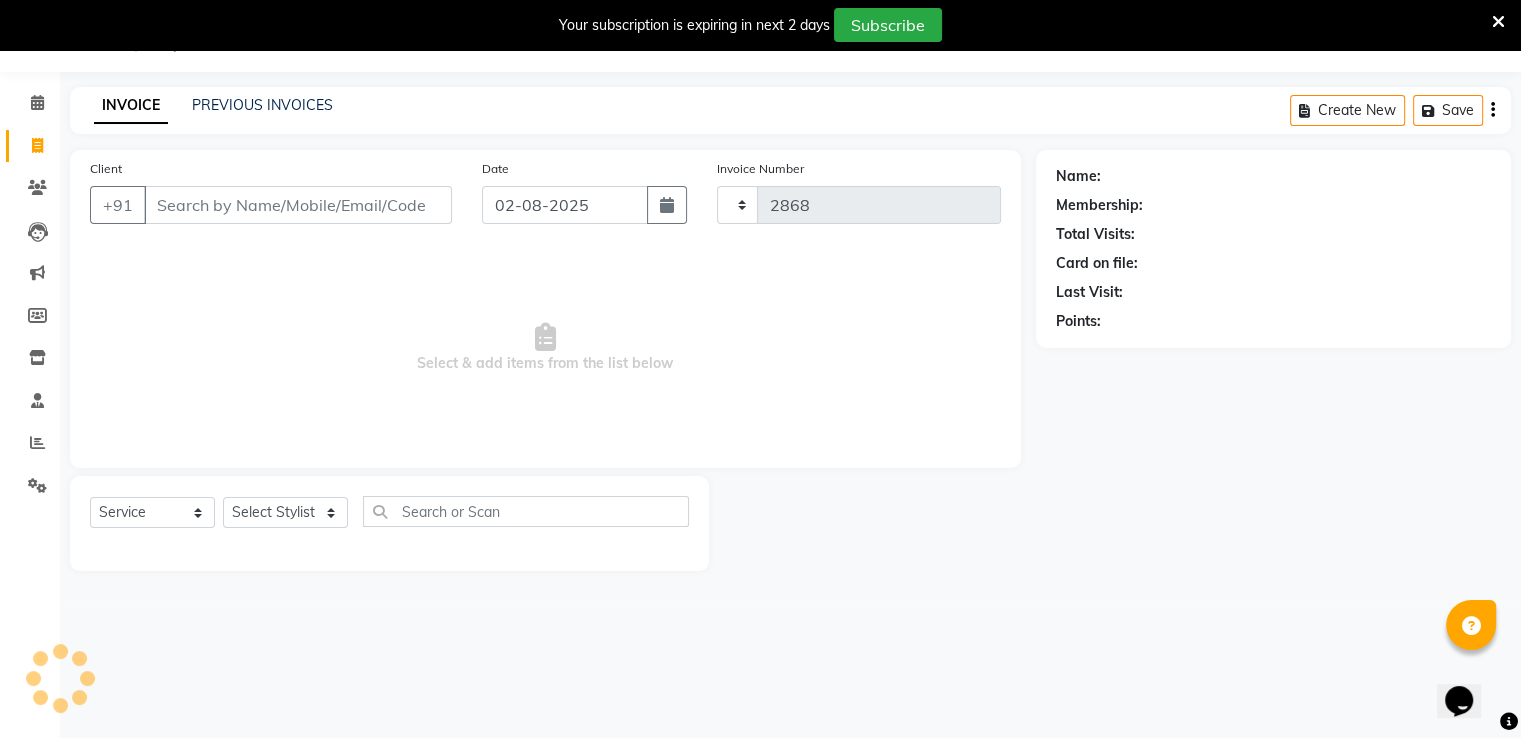 select on "3472" 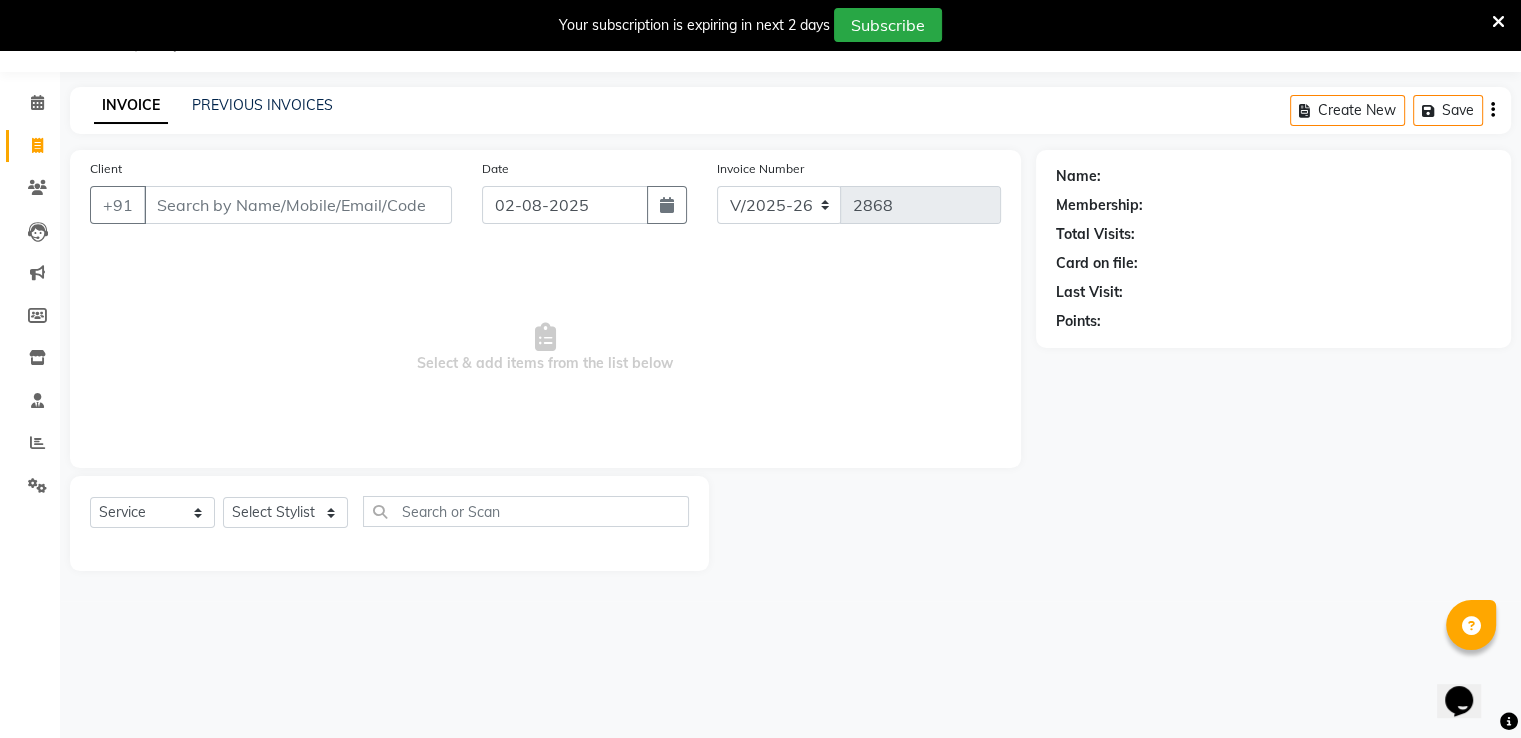 click on "Client" at bounding box center [298, 205] 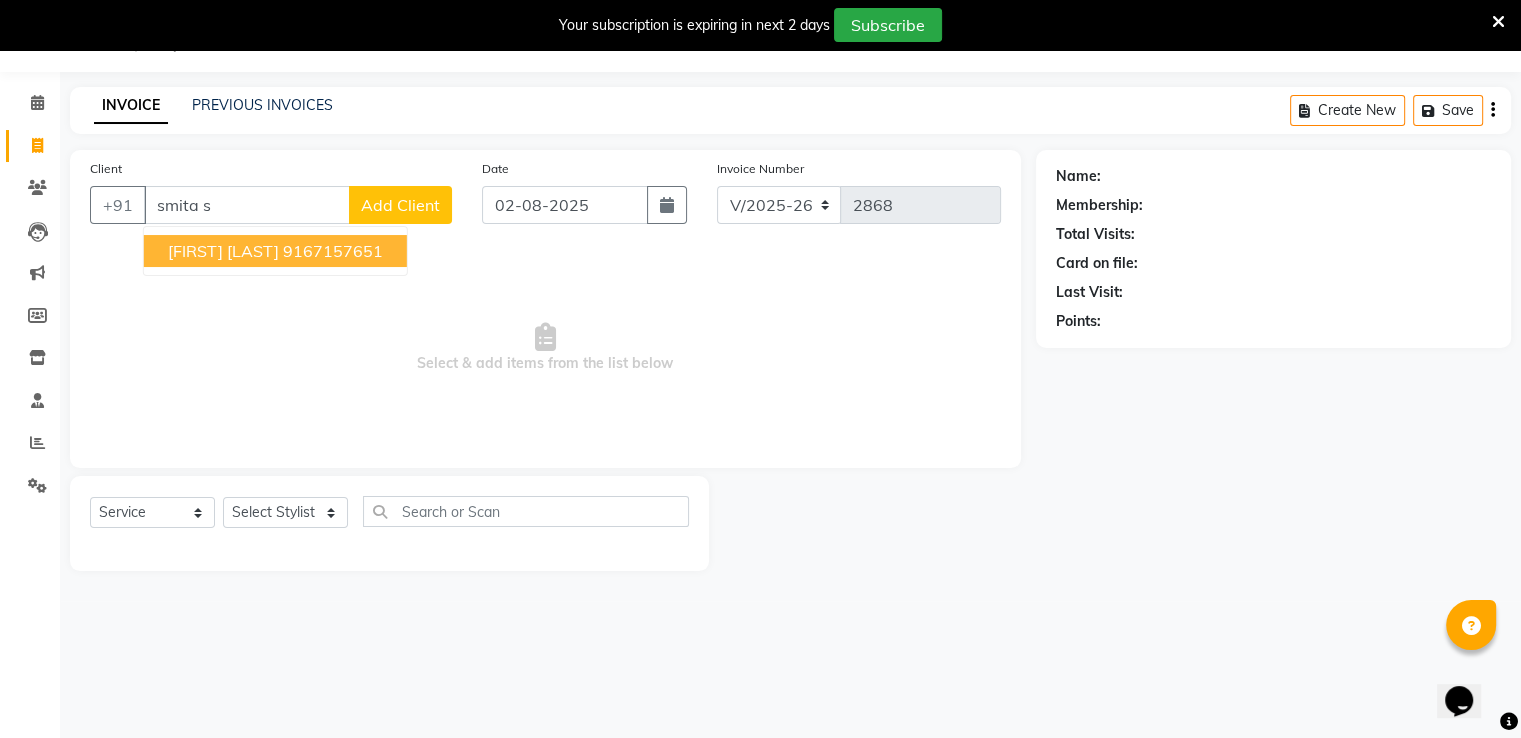 click on "9167157651" at bounding box center [333, 251] 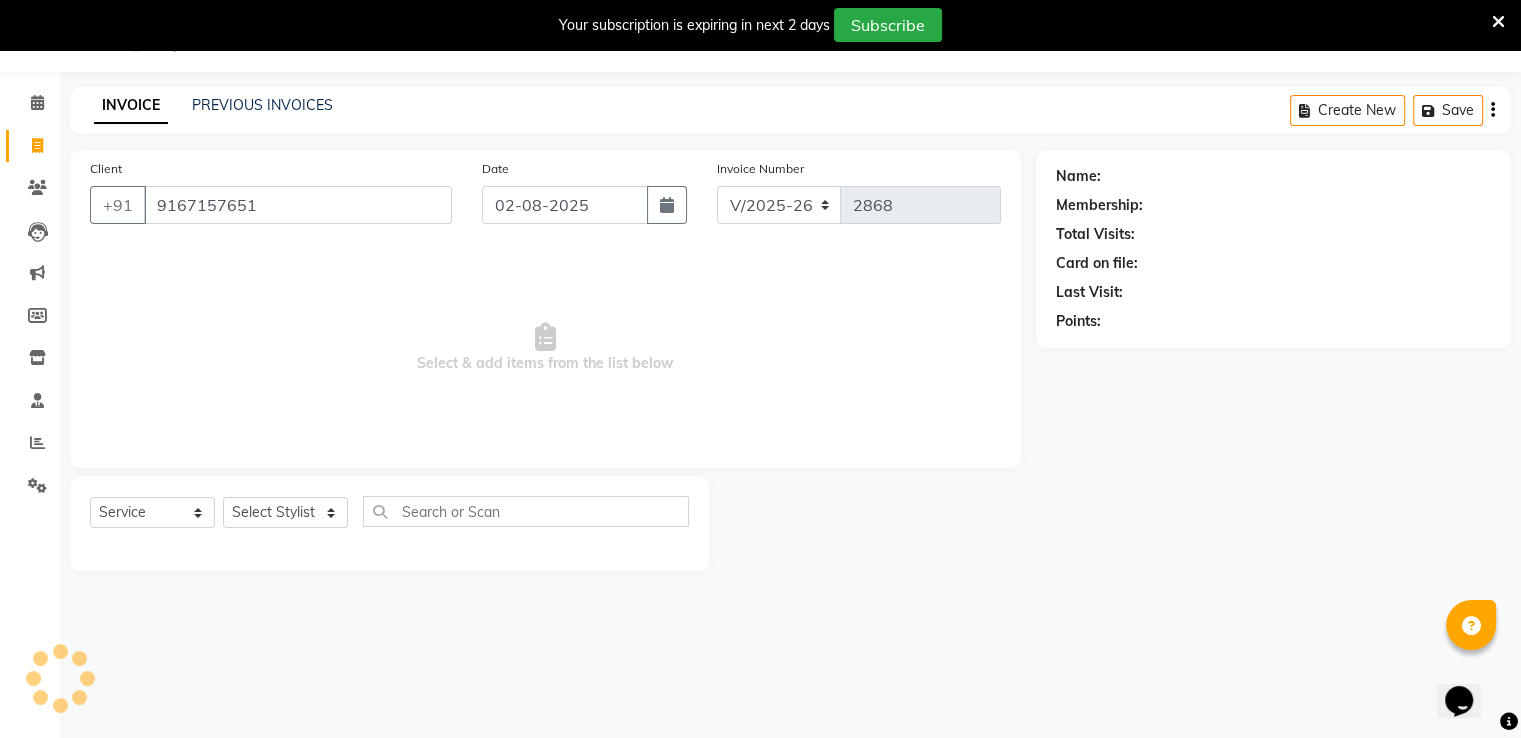 type on "9167157651" 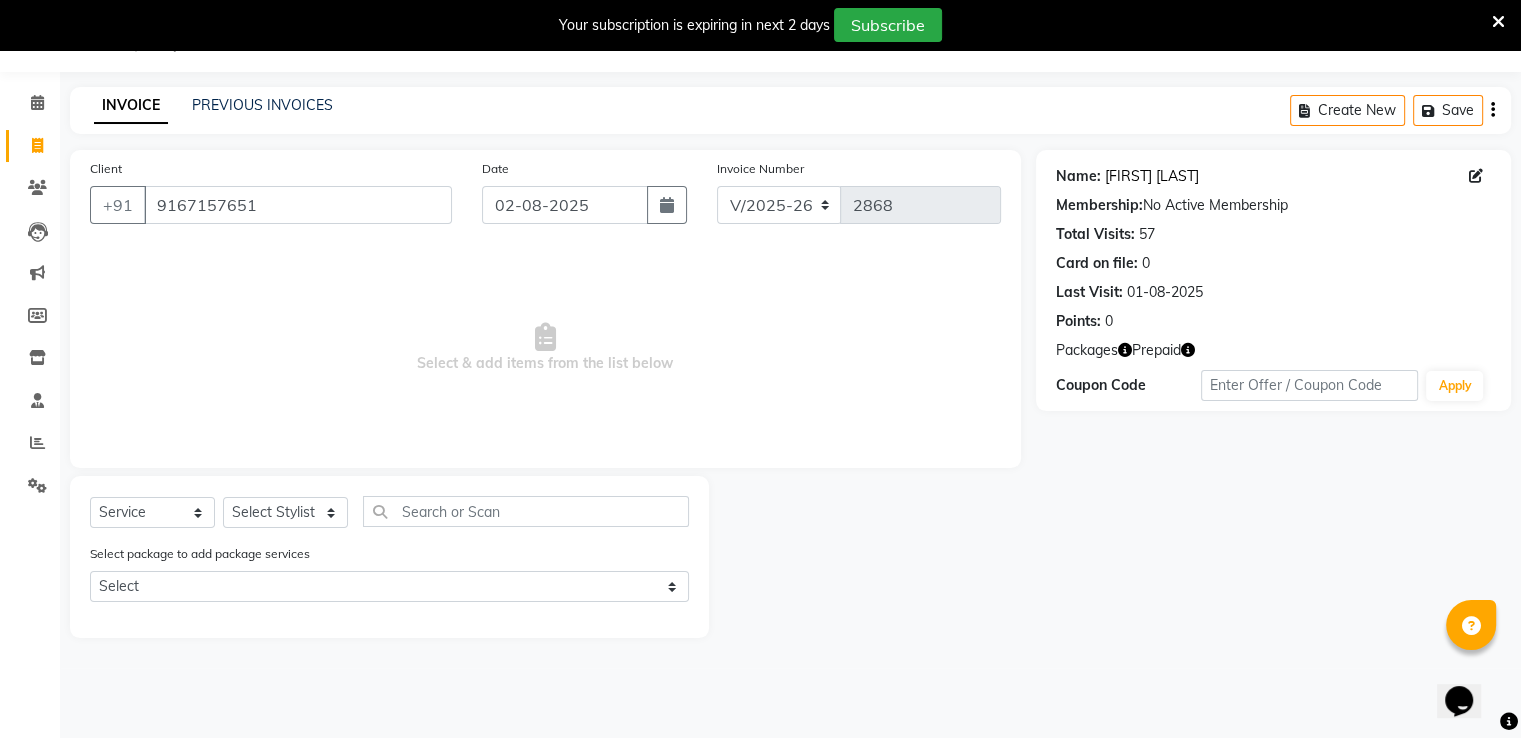 click on "[FIRST] [LAST]" 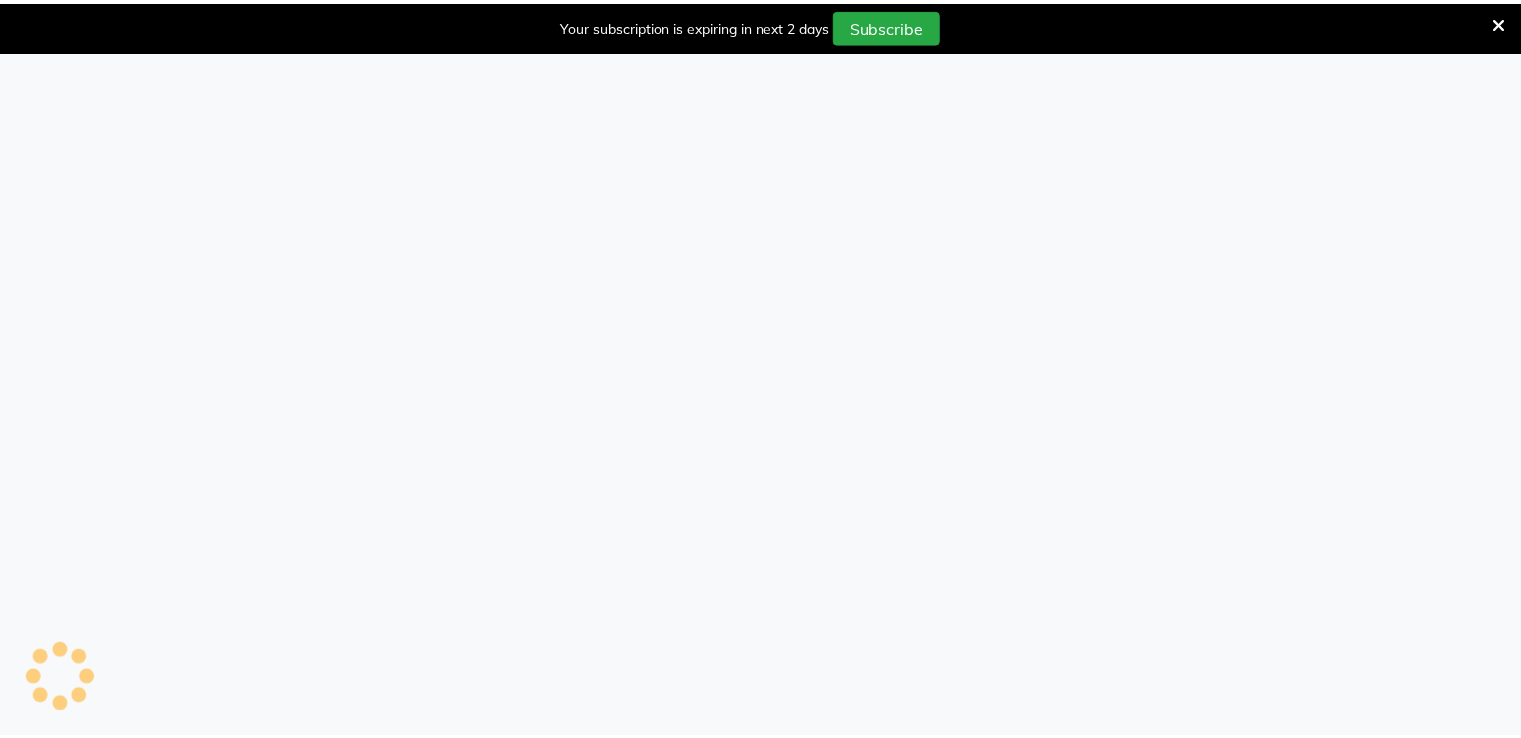 scroll, scrollTop: 0, scrollLeft: 0, axis: both 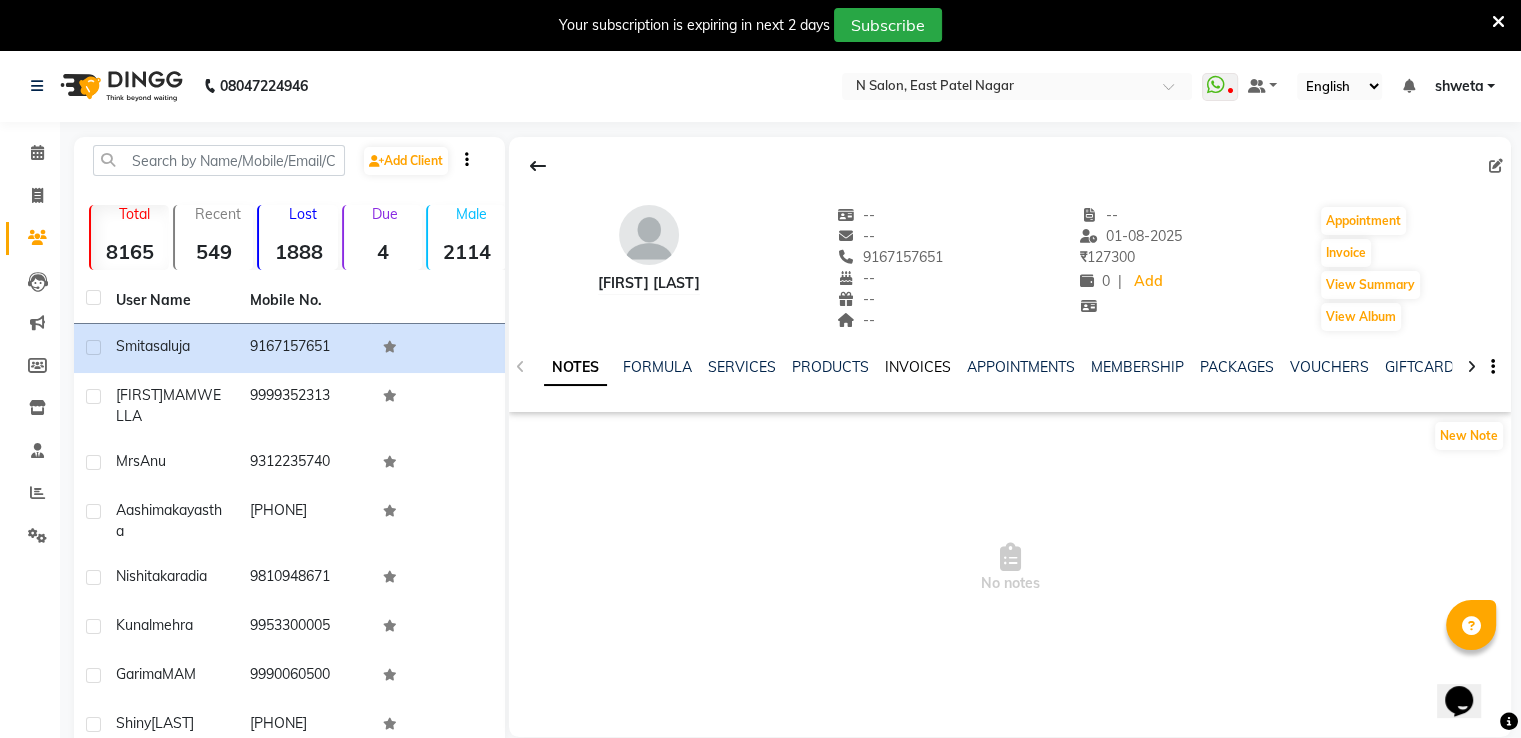 click on "INVOICES" 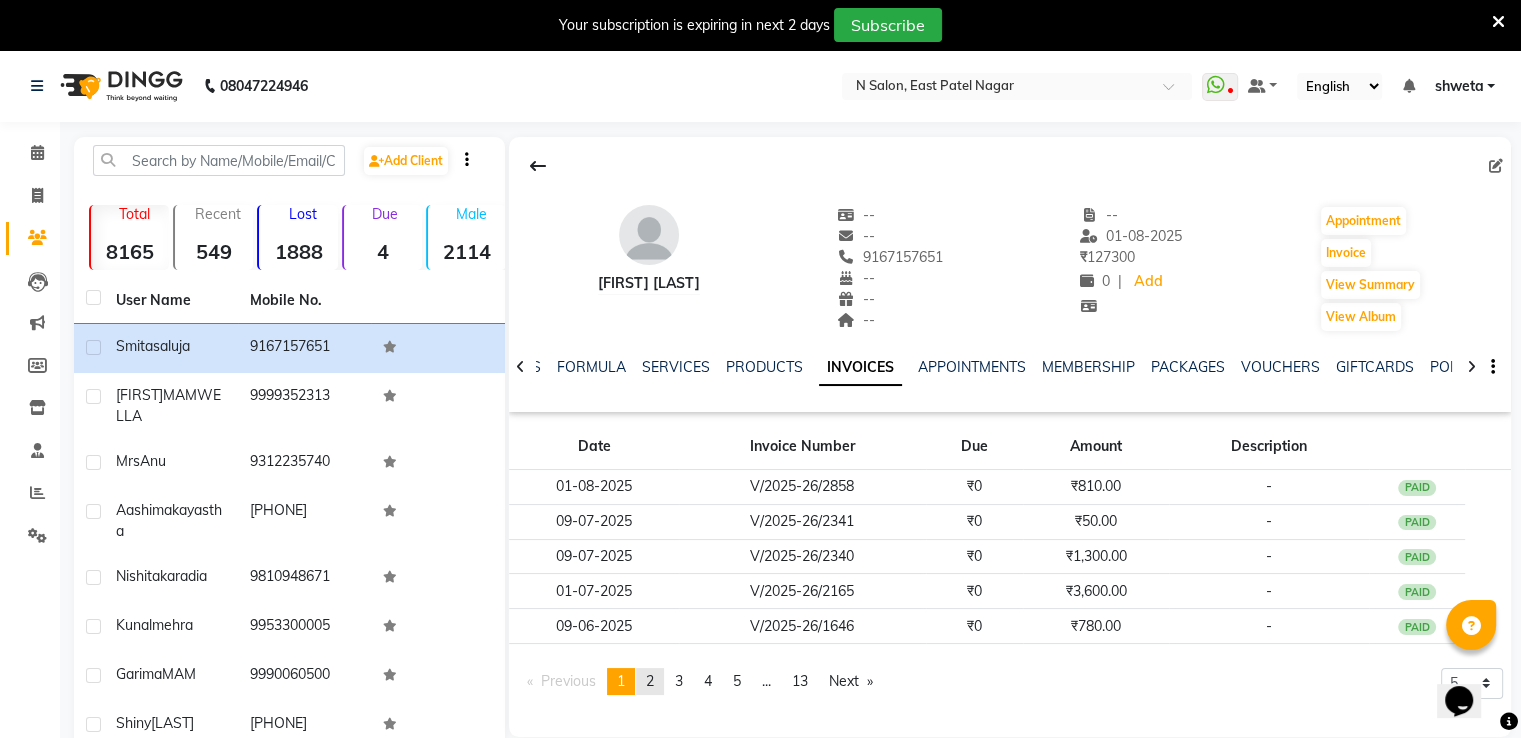click on "page  2" 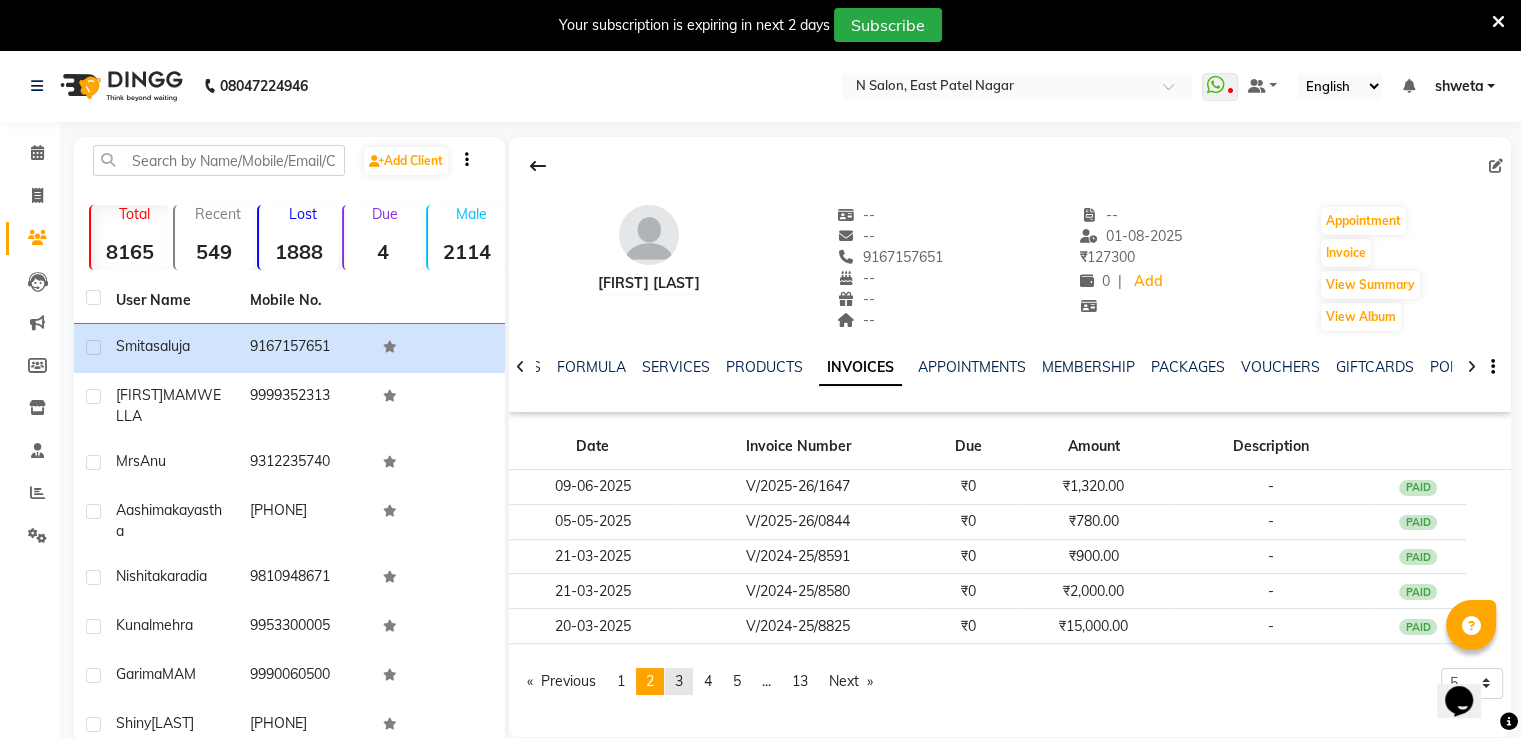click on "3" 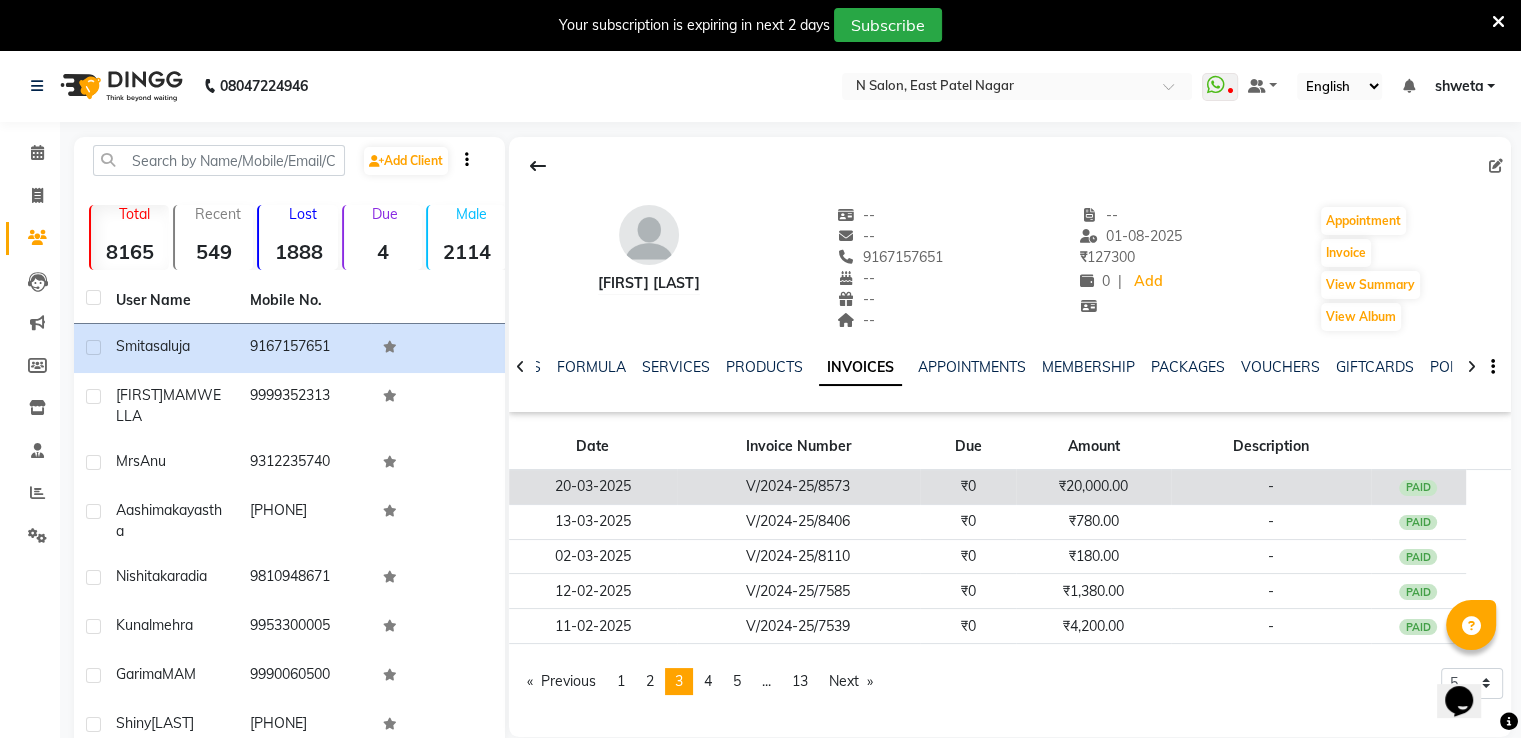 click on "V/2024-25/8573" 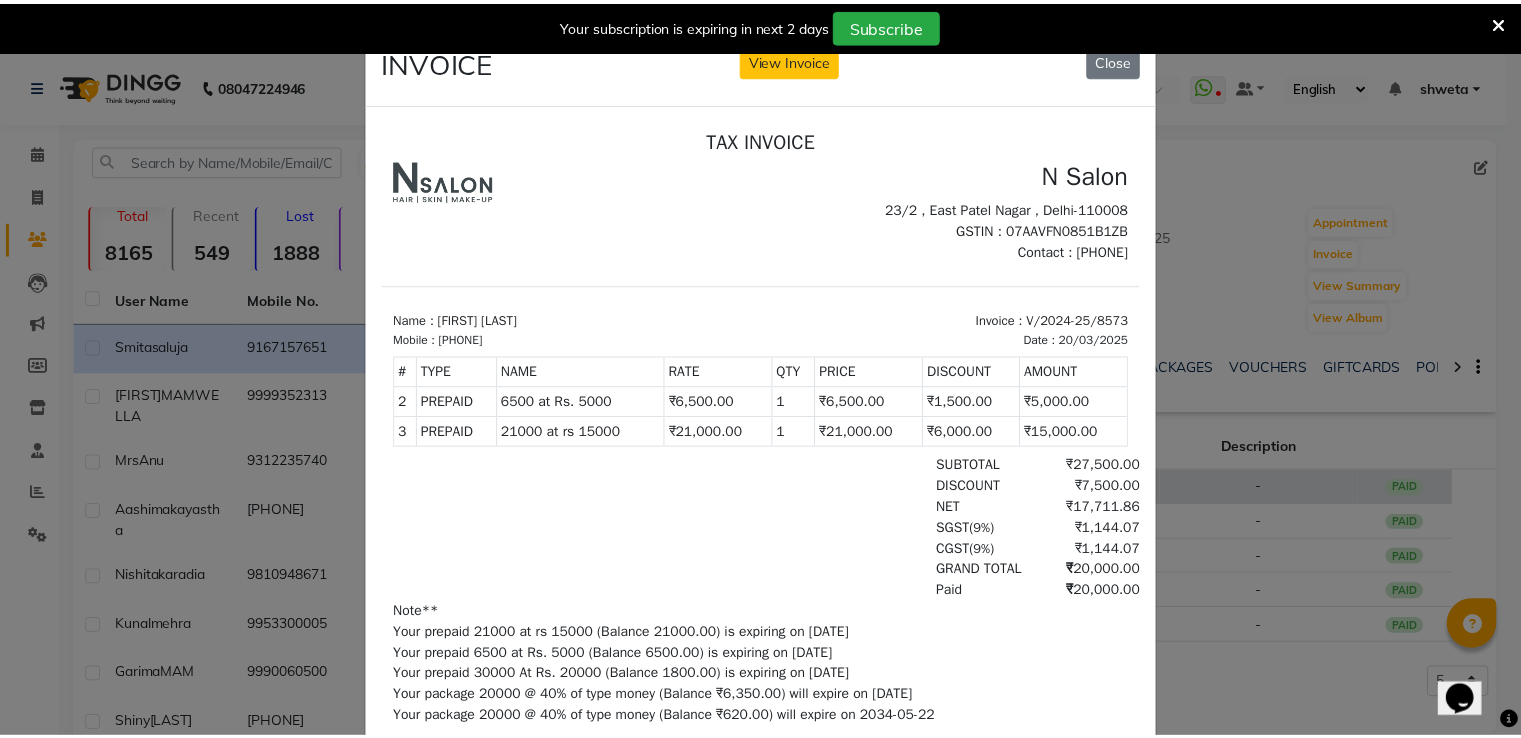 scroll, scrollTop: 0, scrollLeft: 0, axis: both 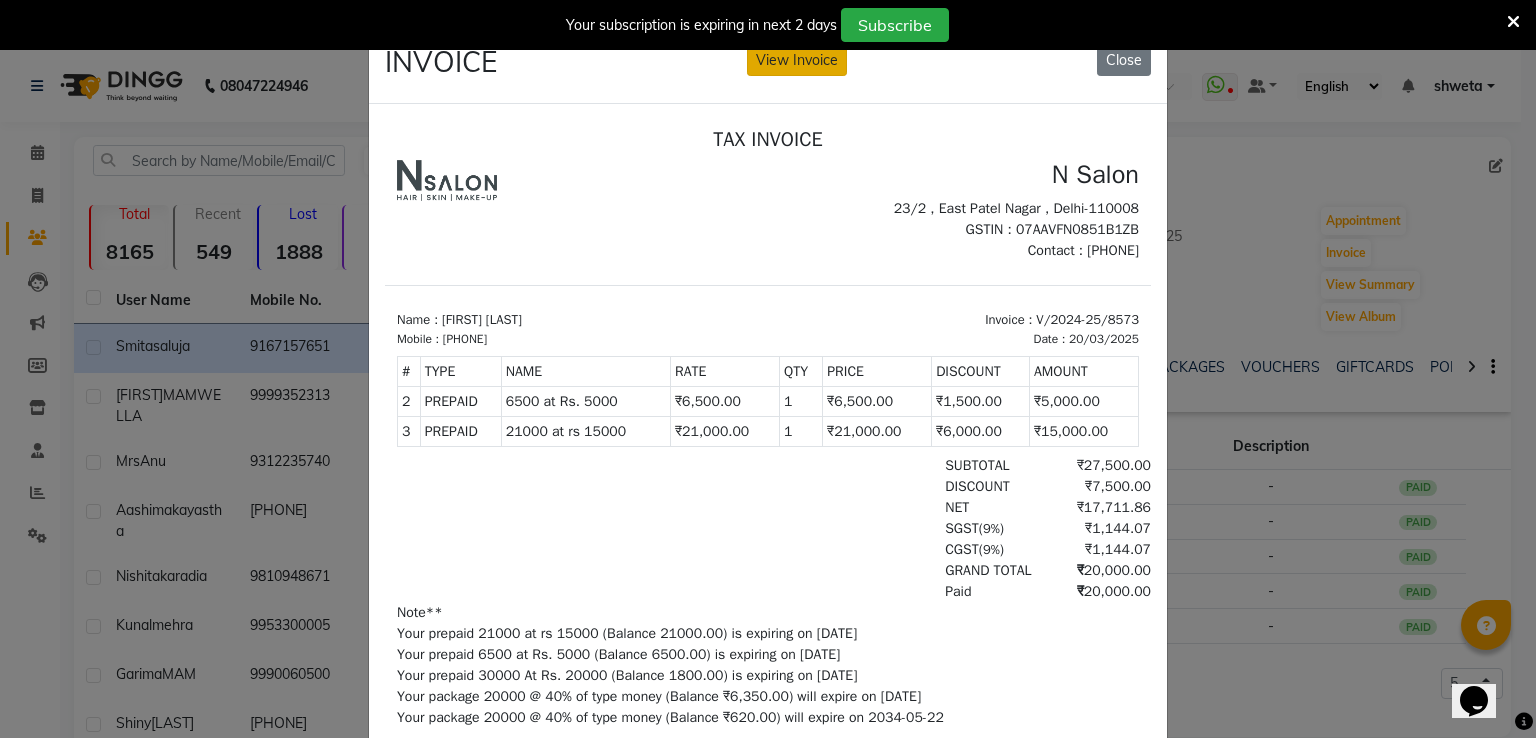 click on "View Invoice" 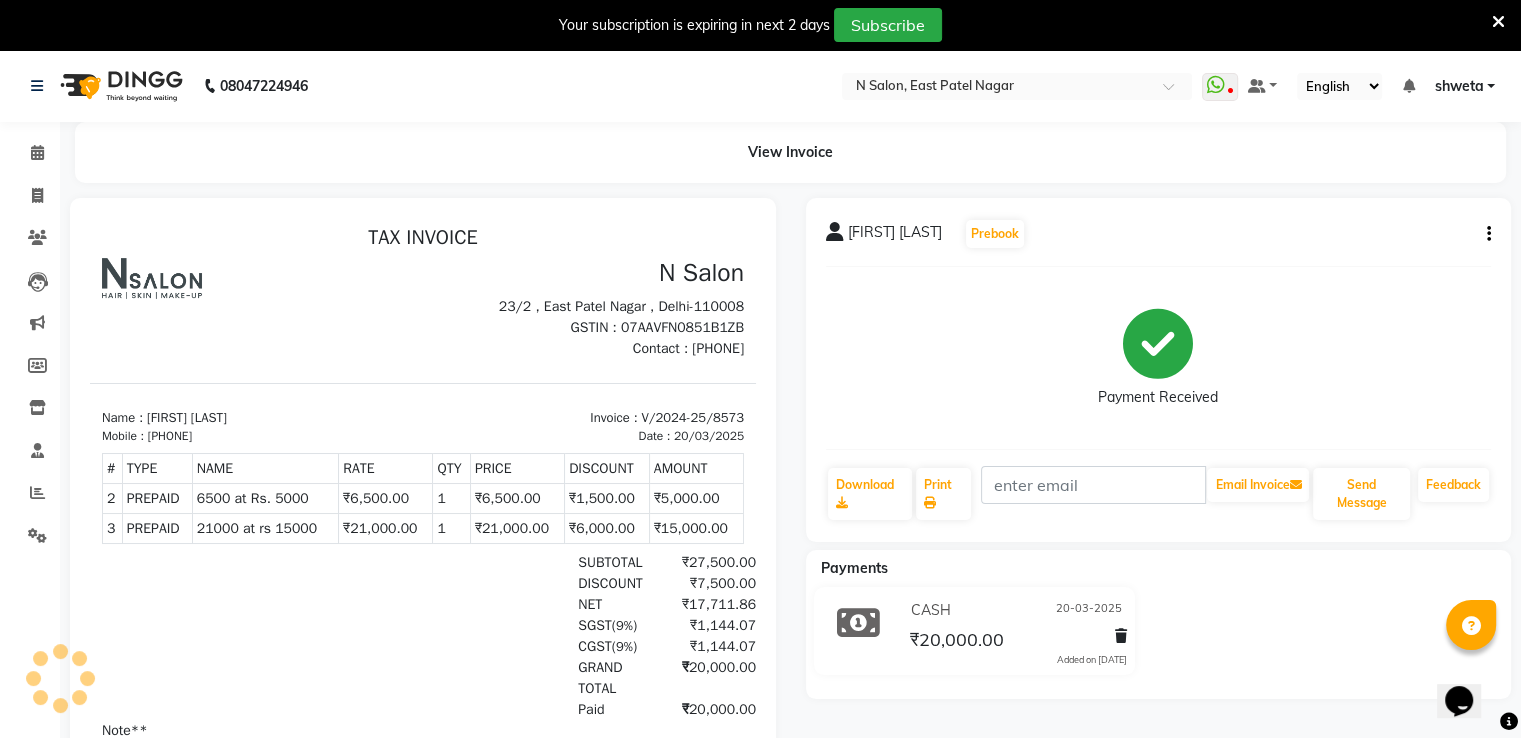 scroll, scrollTop: 0, scrollLeft: 0, axis: both 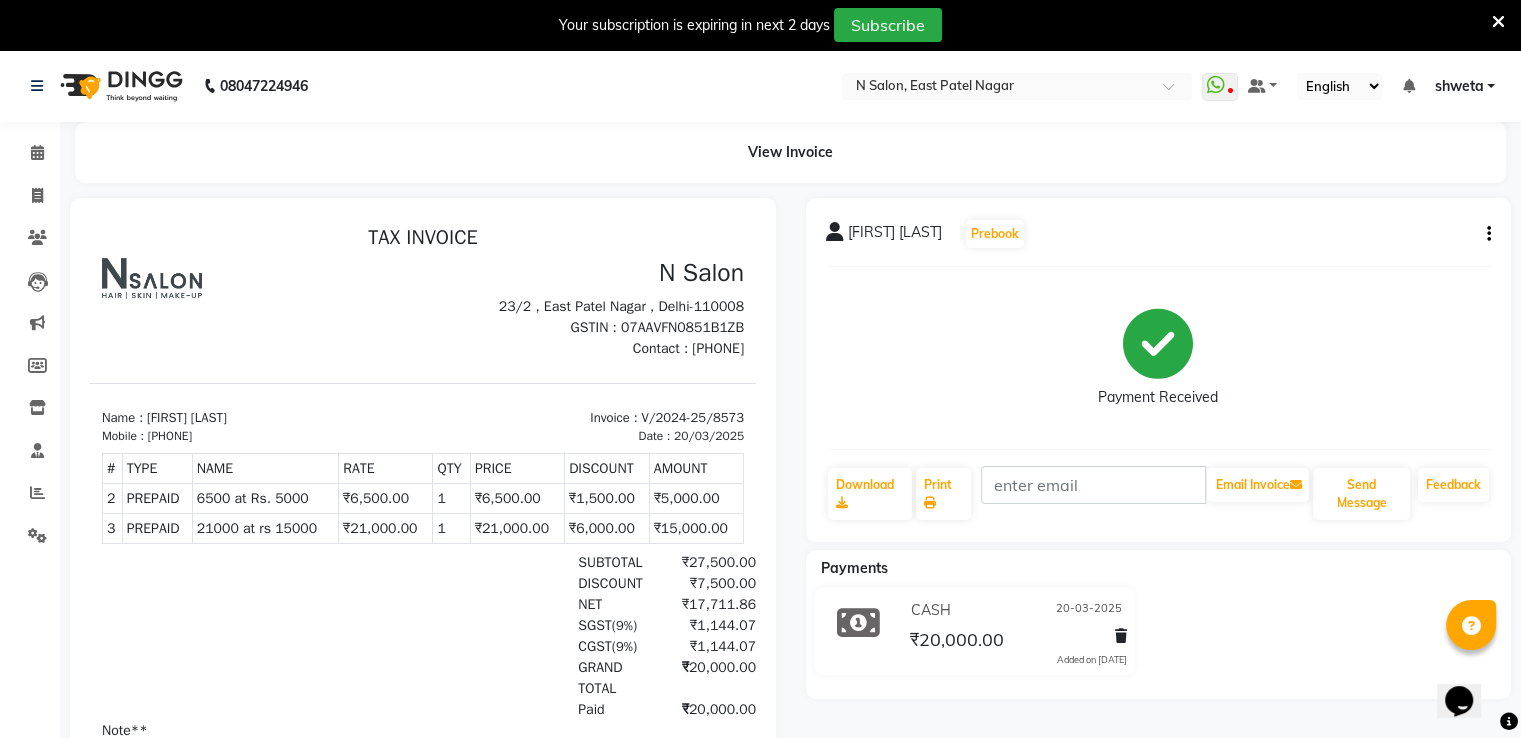 click 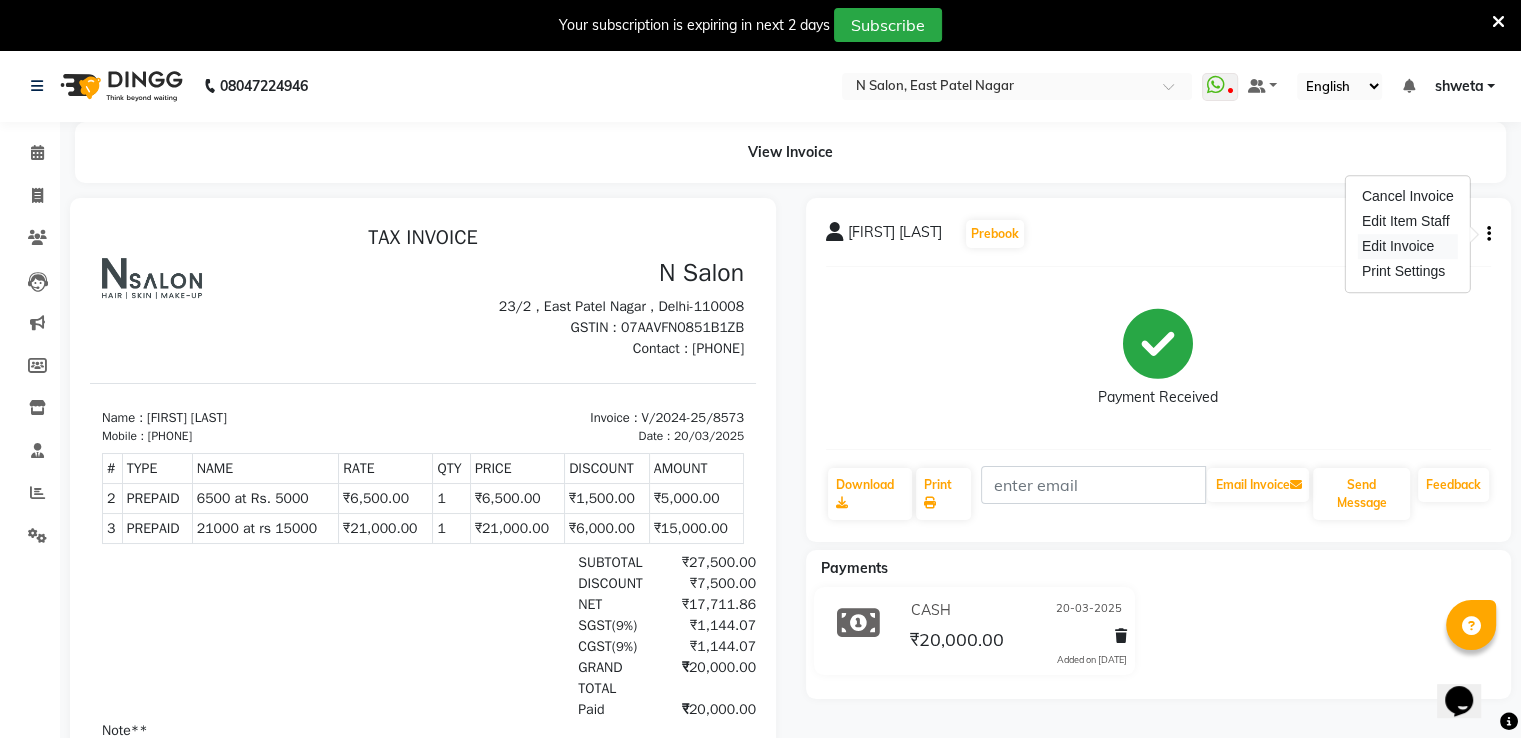 click on "Edit Invoice" at bounding box center (1408, 246) 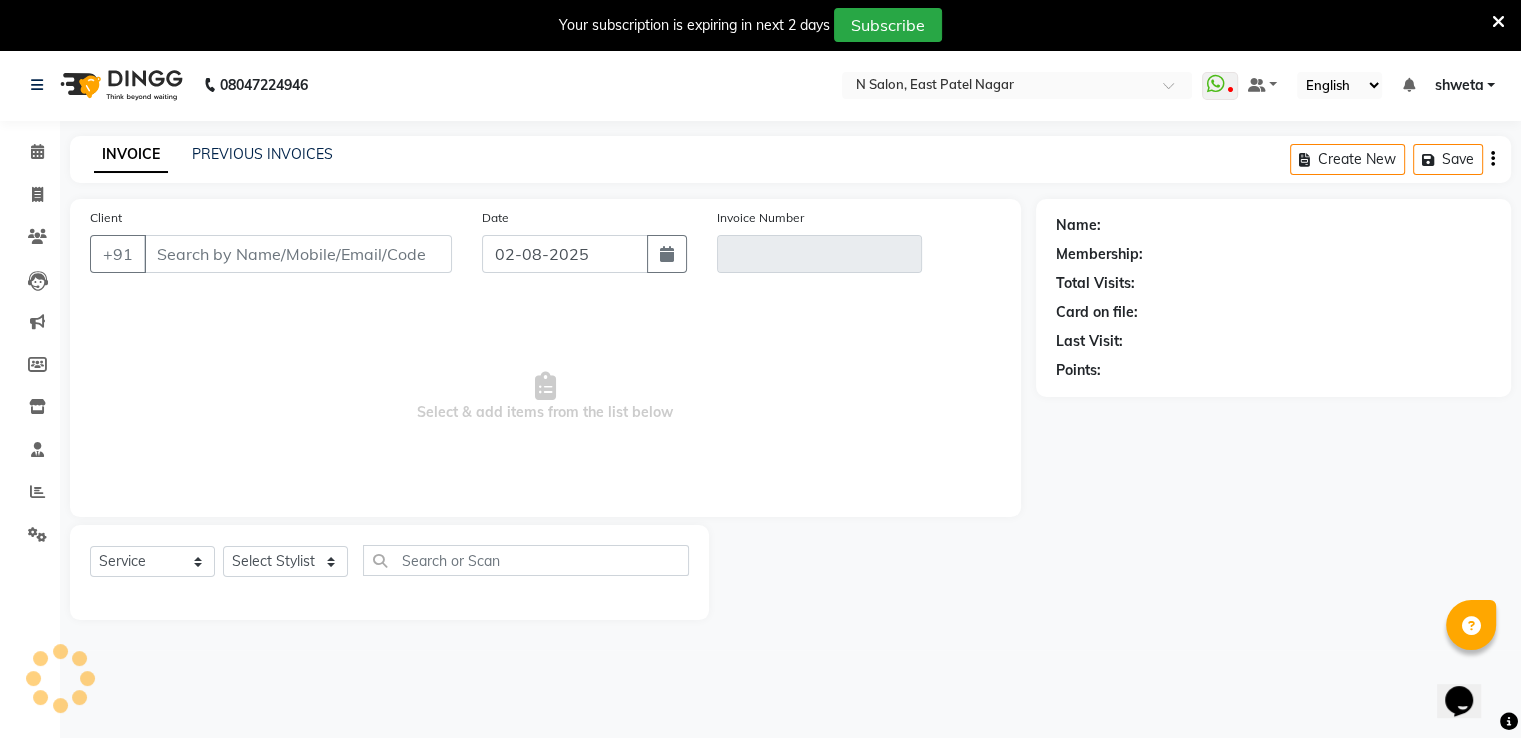 scroll, scrollTop: 50, scrollLeft: 0, axis: vertical 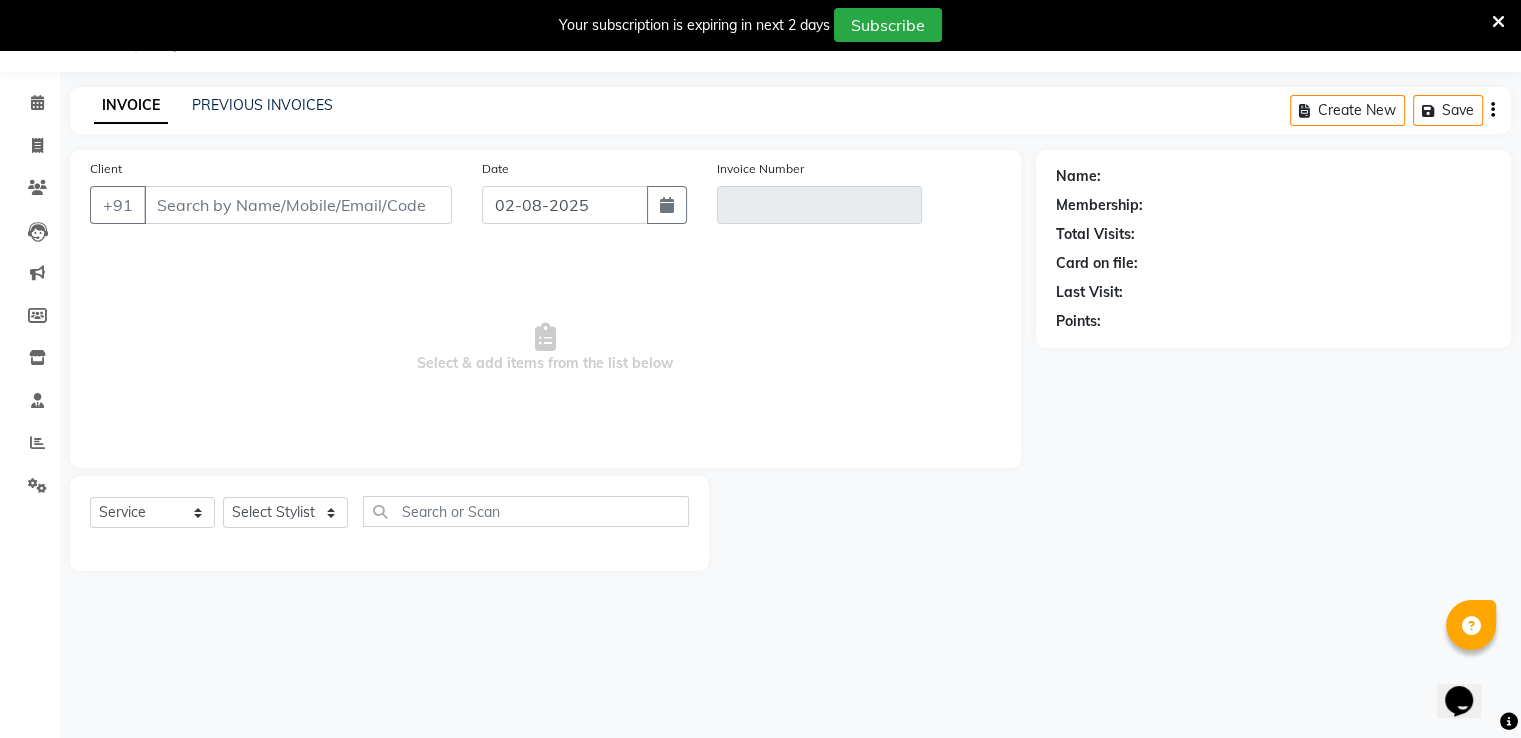 type on "9167157651" 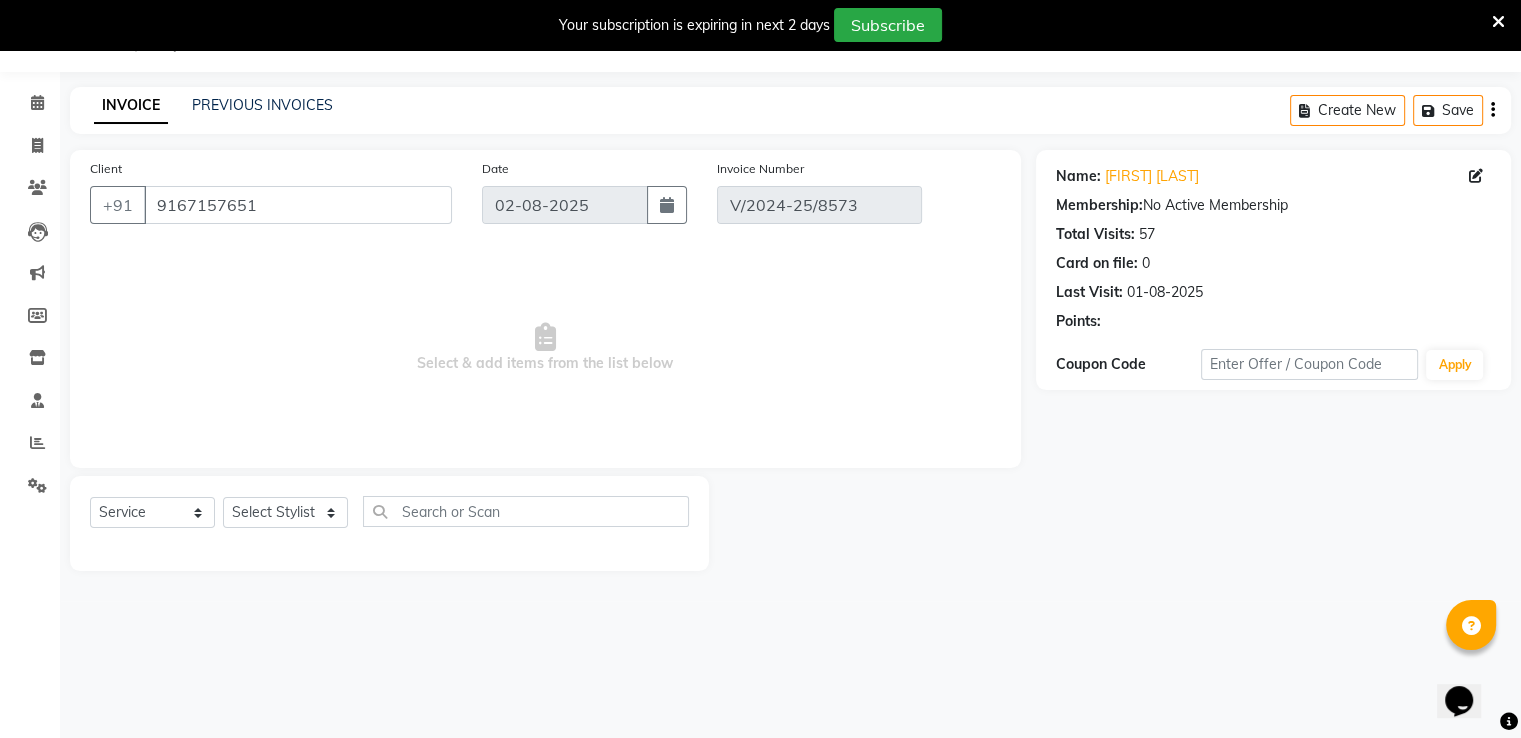 type on "20-03-2025" 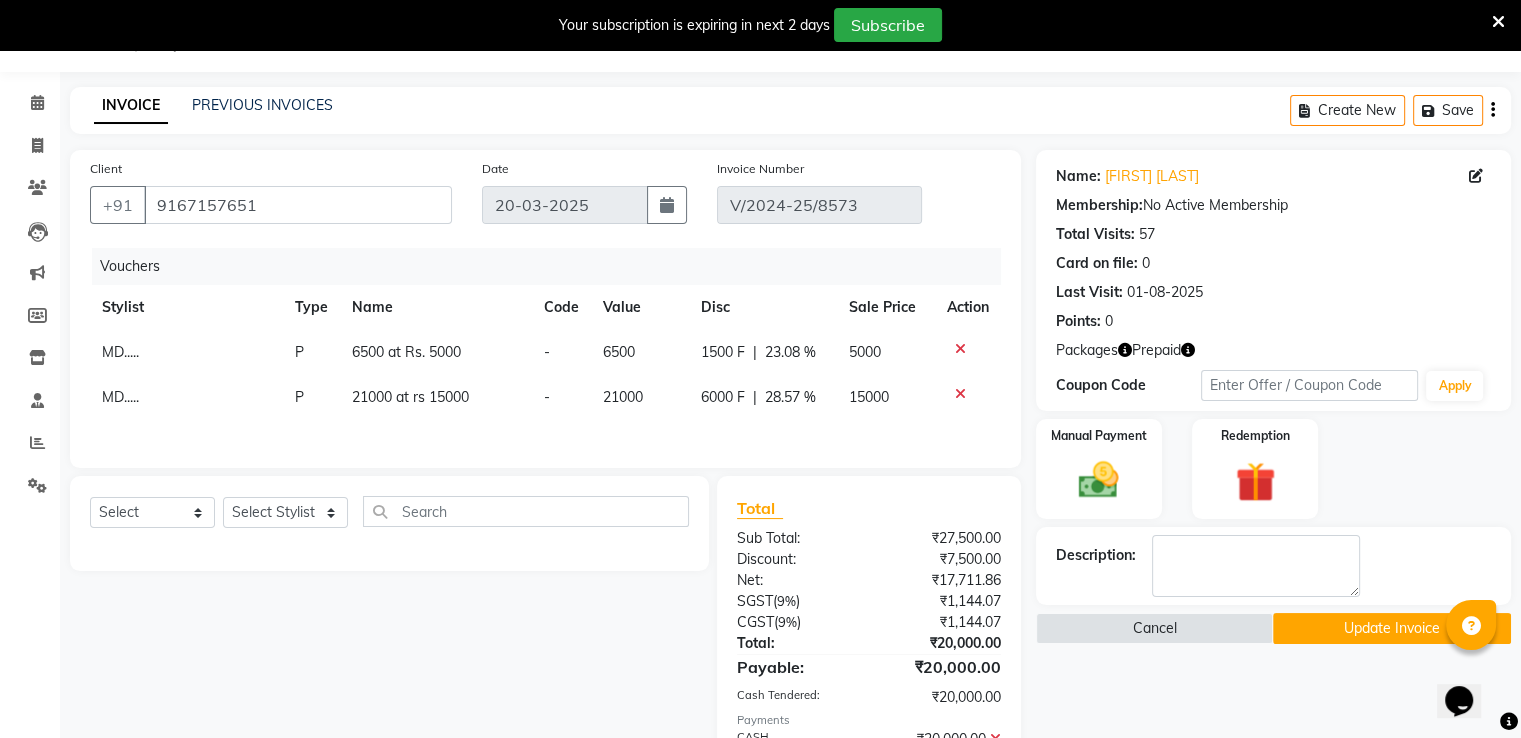 click 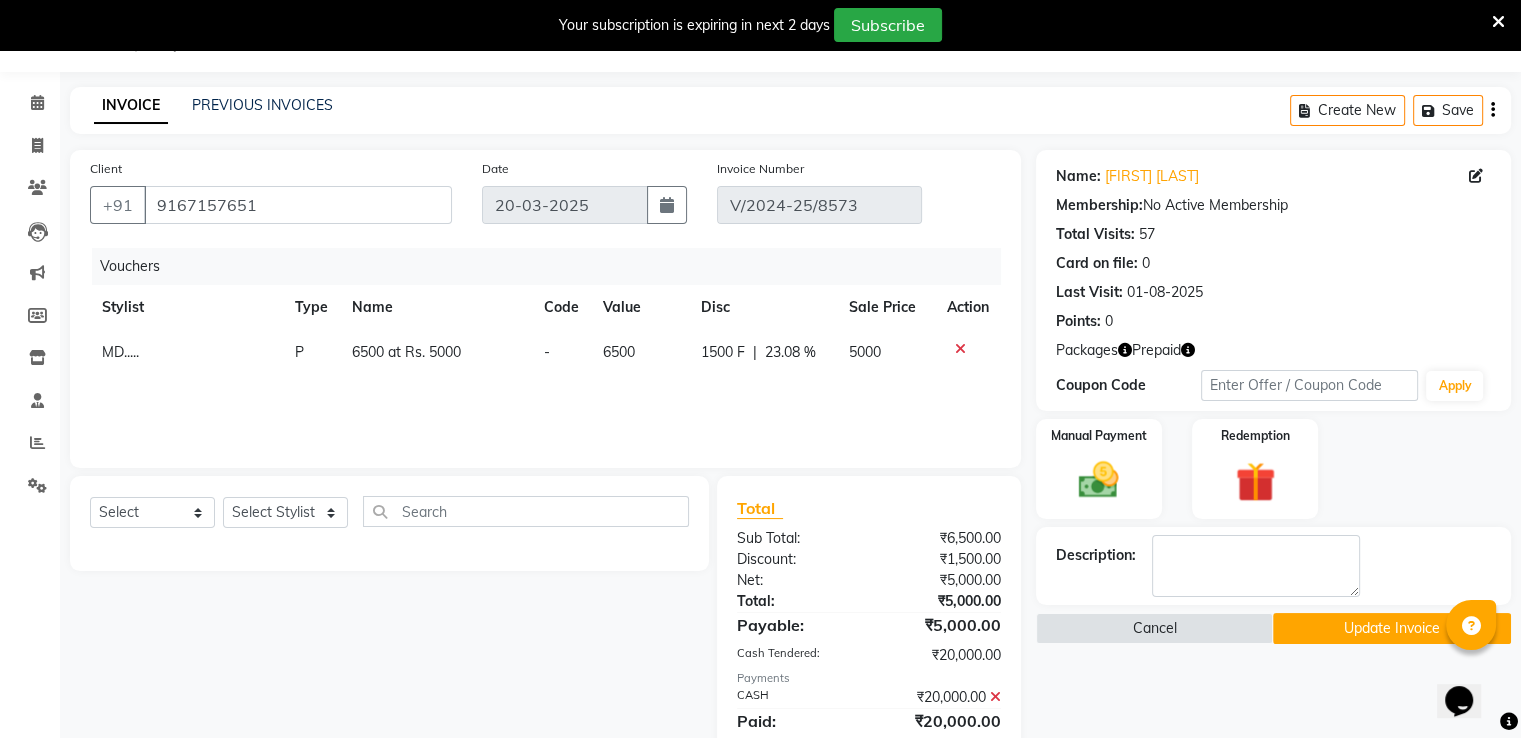 click on "Update Invoice" 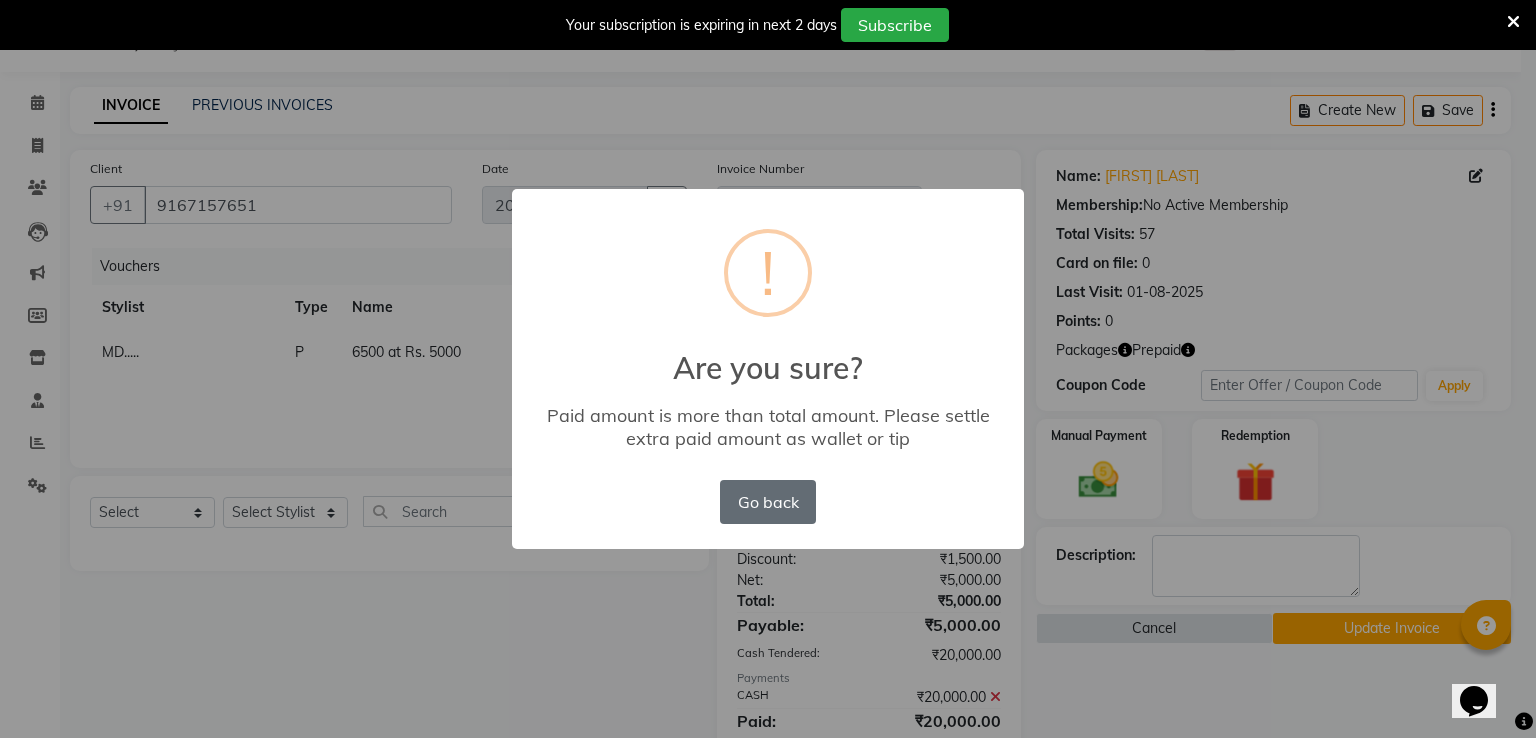 click on "Go back" at bounding box center (768, 502) 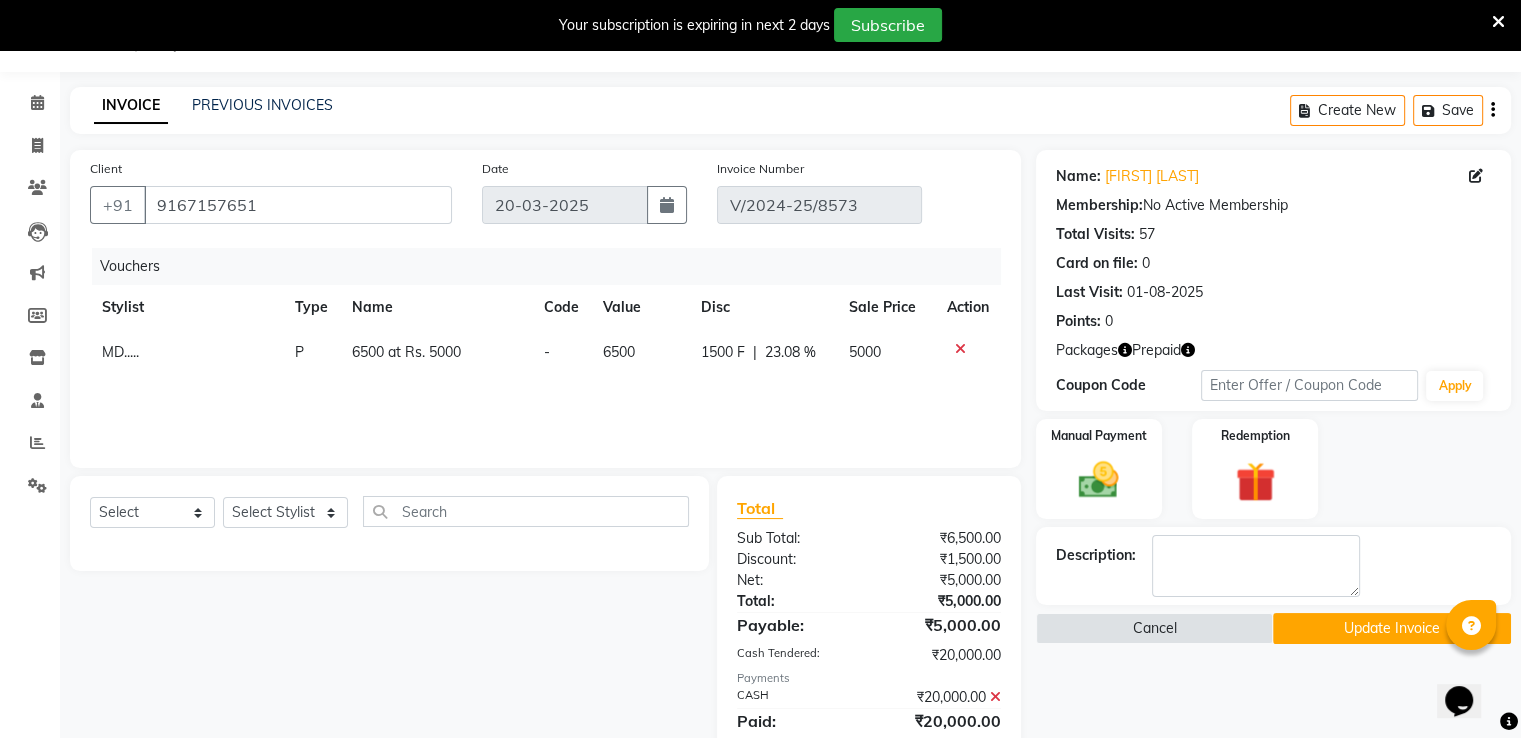 click 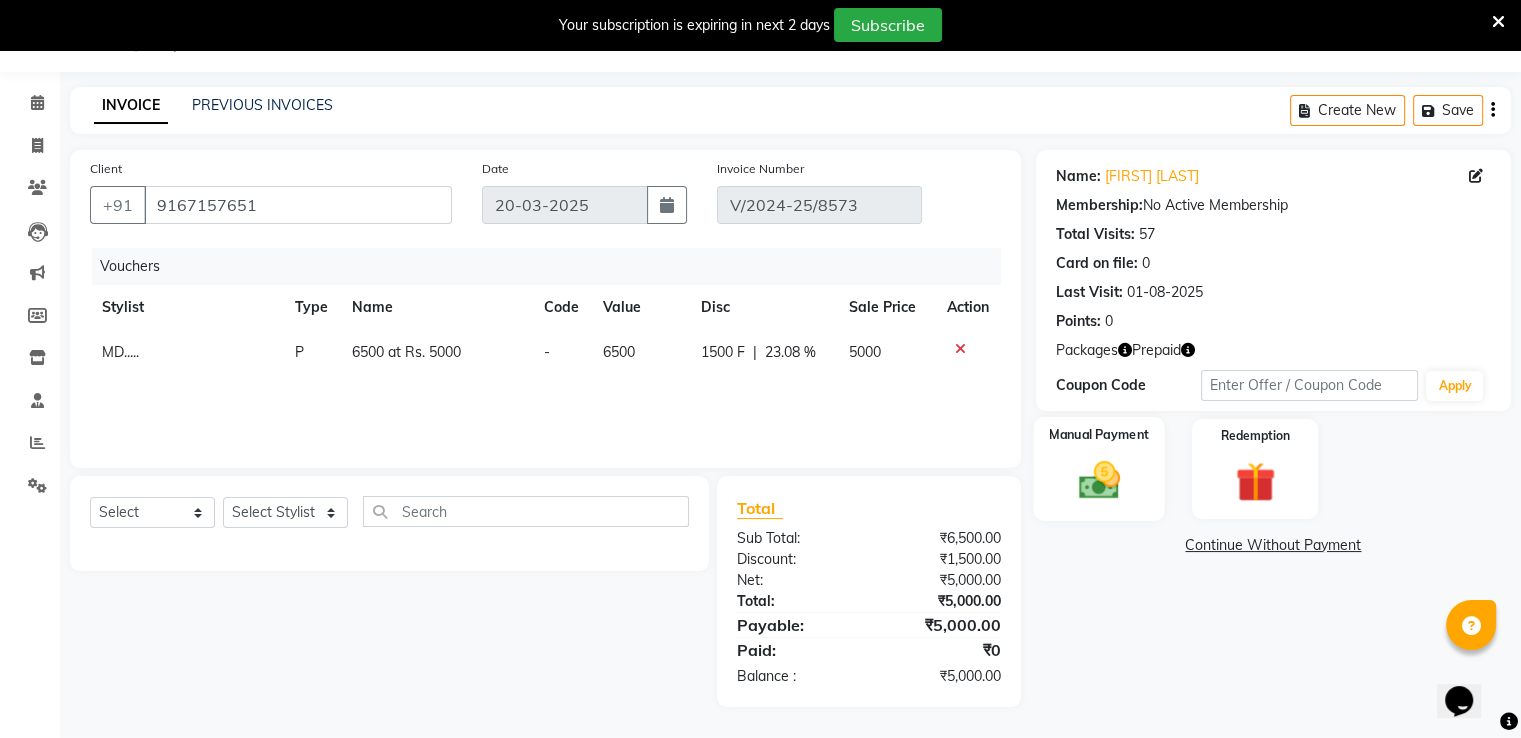 click 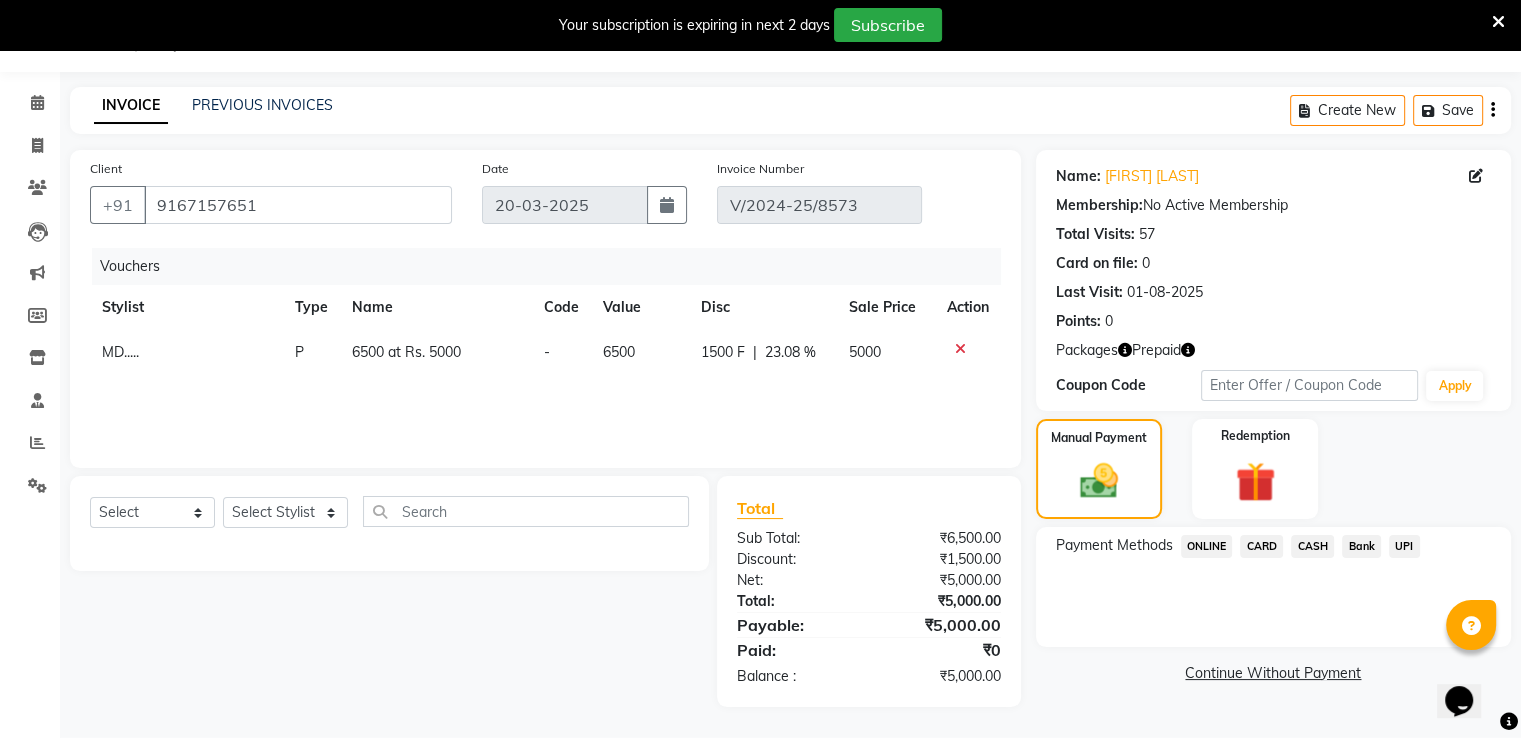 click on "CASH" 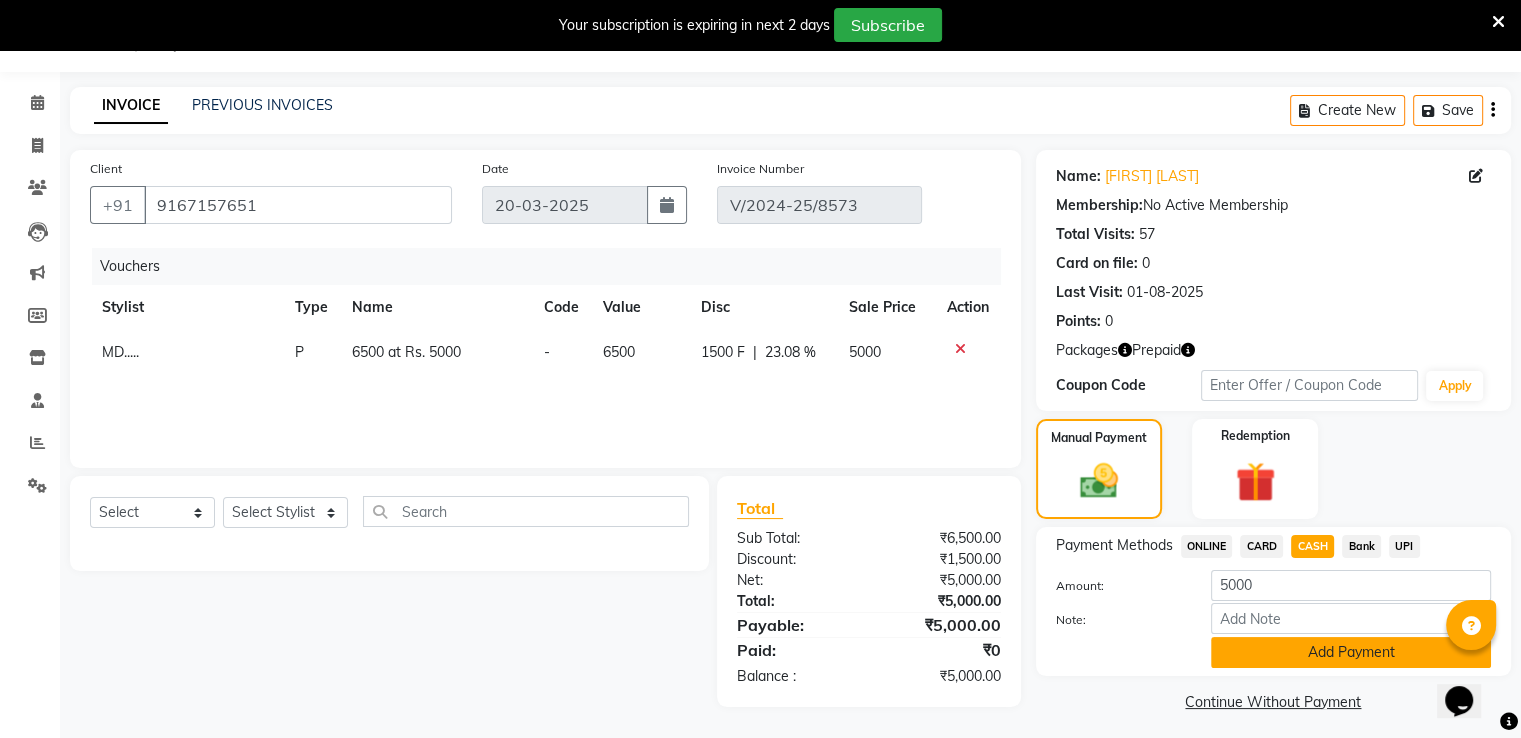 click on "Add Payment" 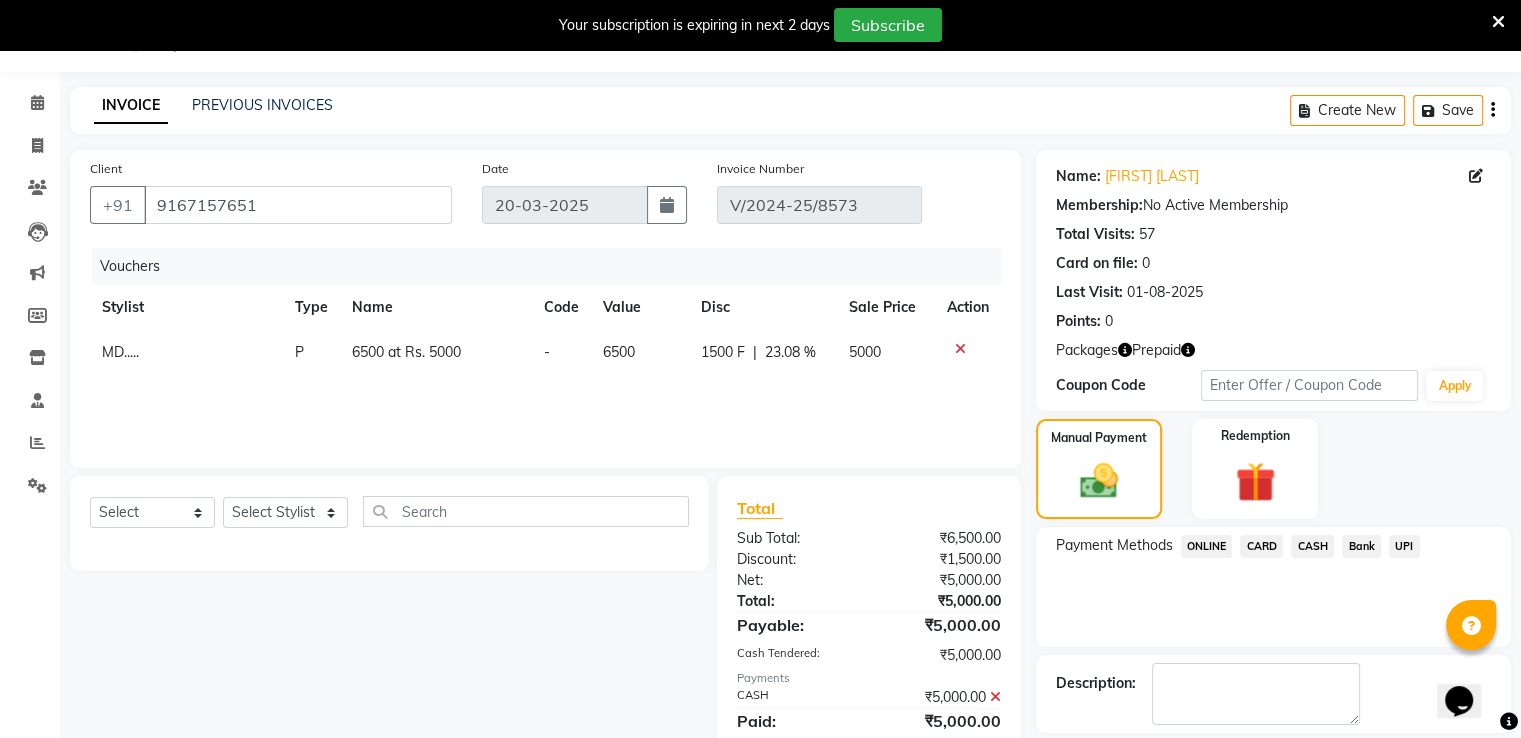 scroll, scrollTop: 120, scrollLeft: 0, axis: vertical 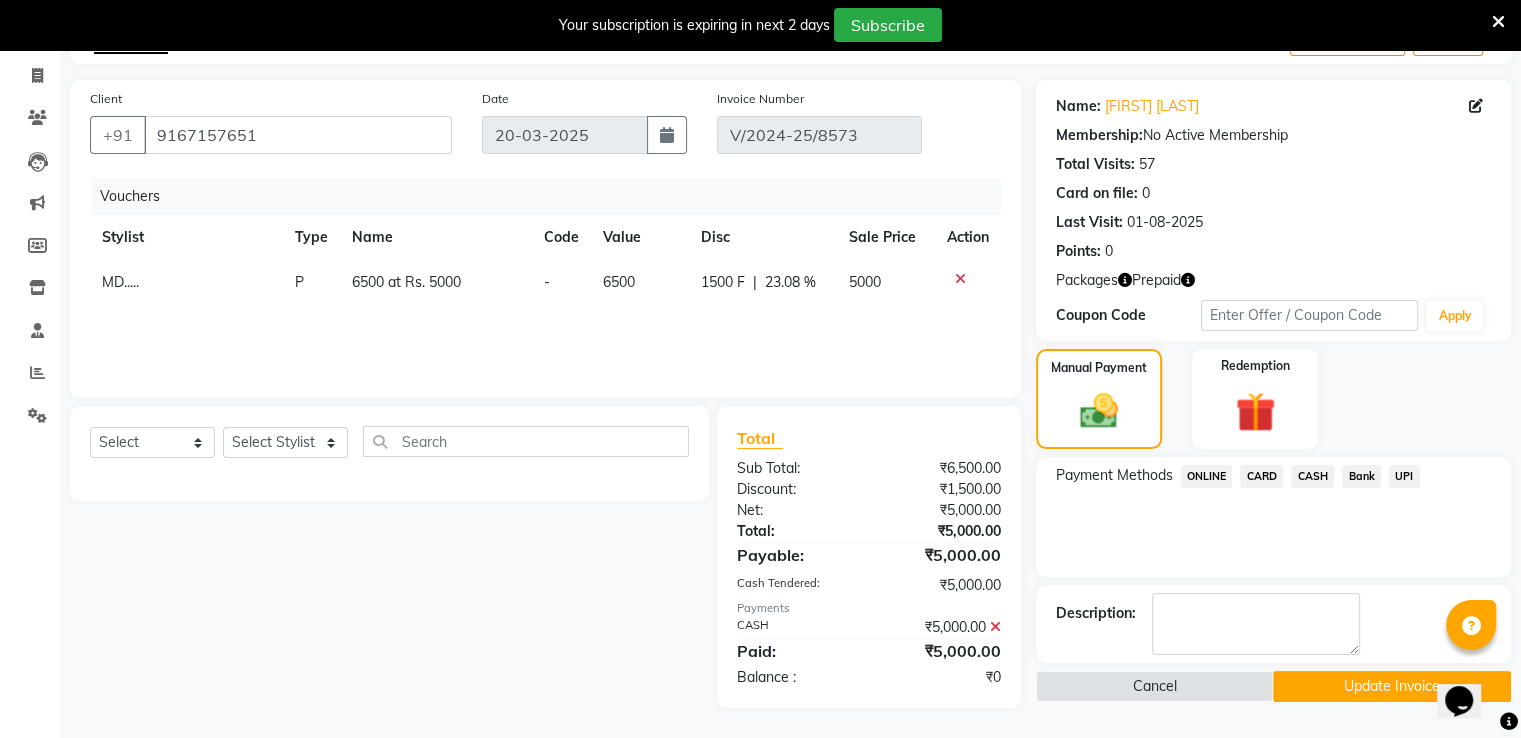 click on "Update Invoice" 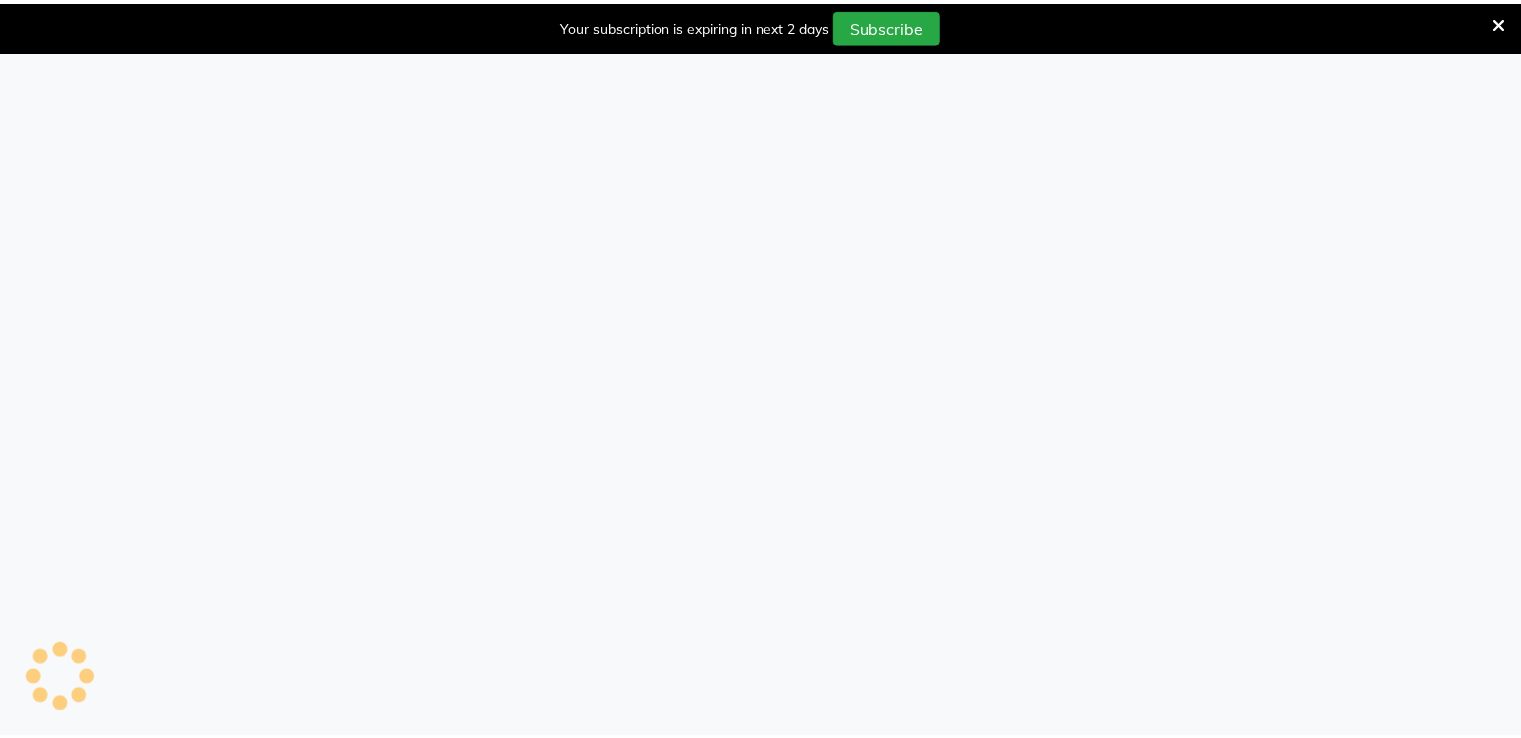 scroll, scrollTop: 0, scrollLeft: 0, axis: both 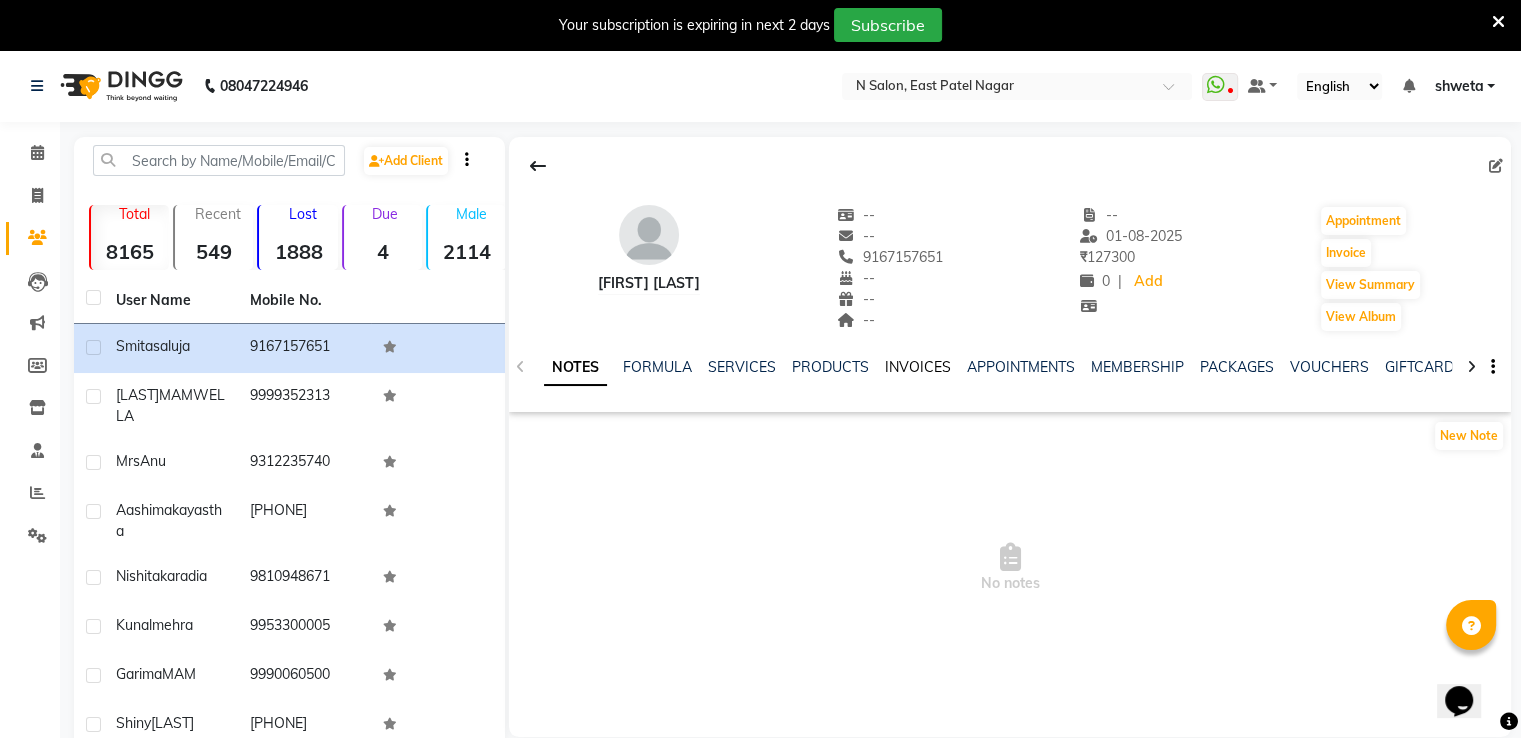 click on "INVOICES" 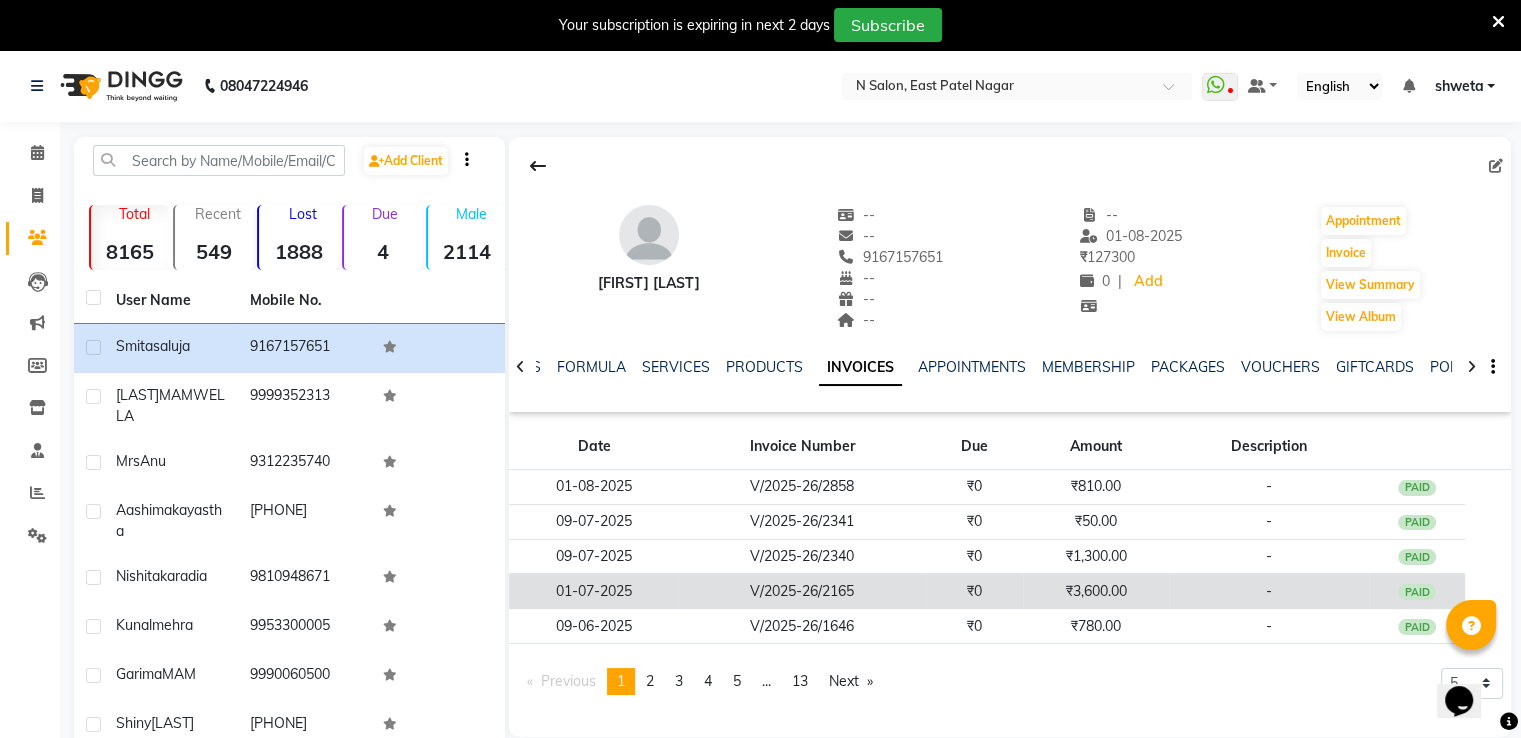 click on "V/2025-26/2165" 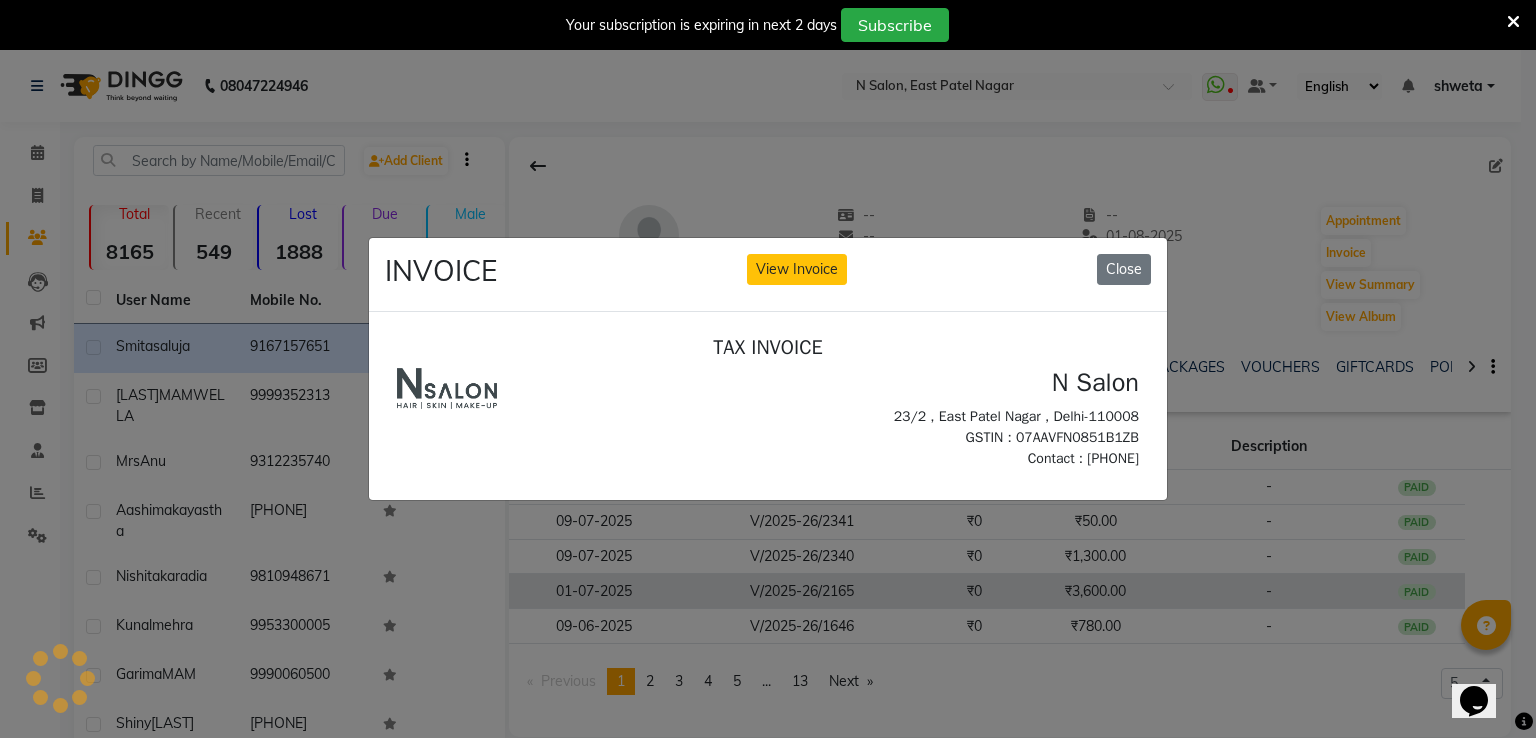 scroll, scrollTop: 0, scrollLeft: 0, axis: both 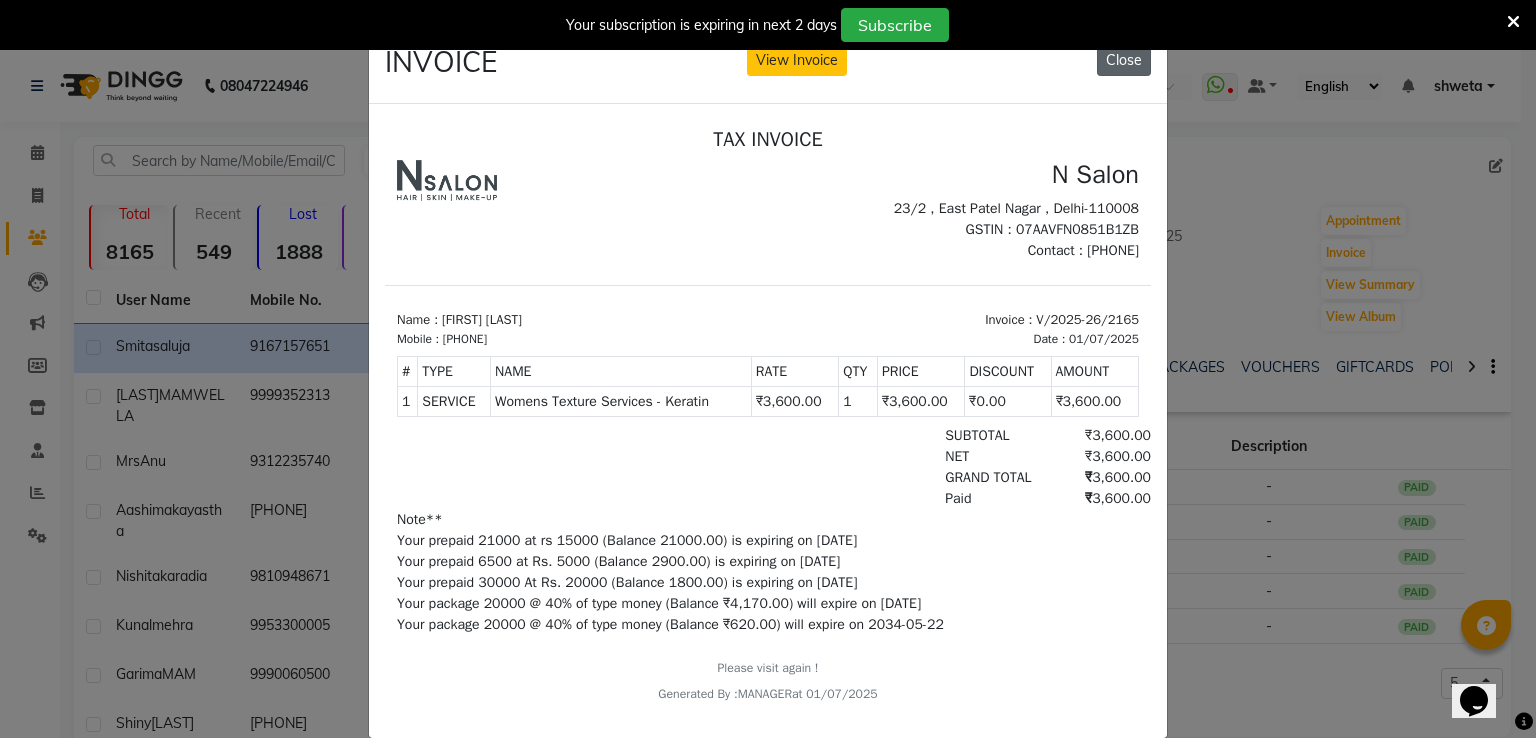 click on "Close" 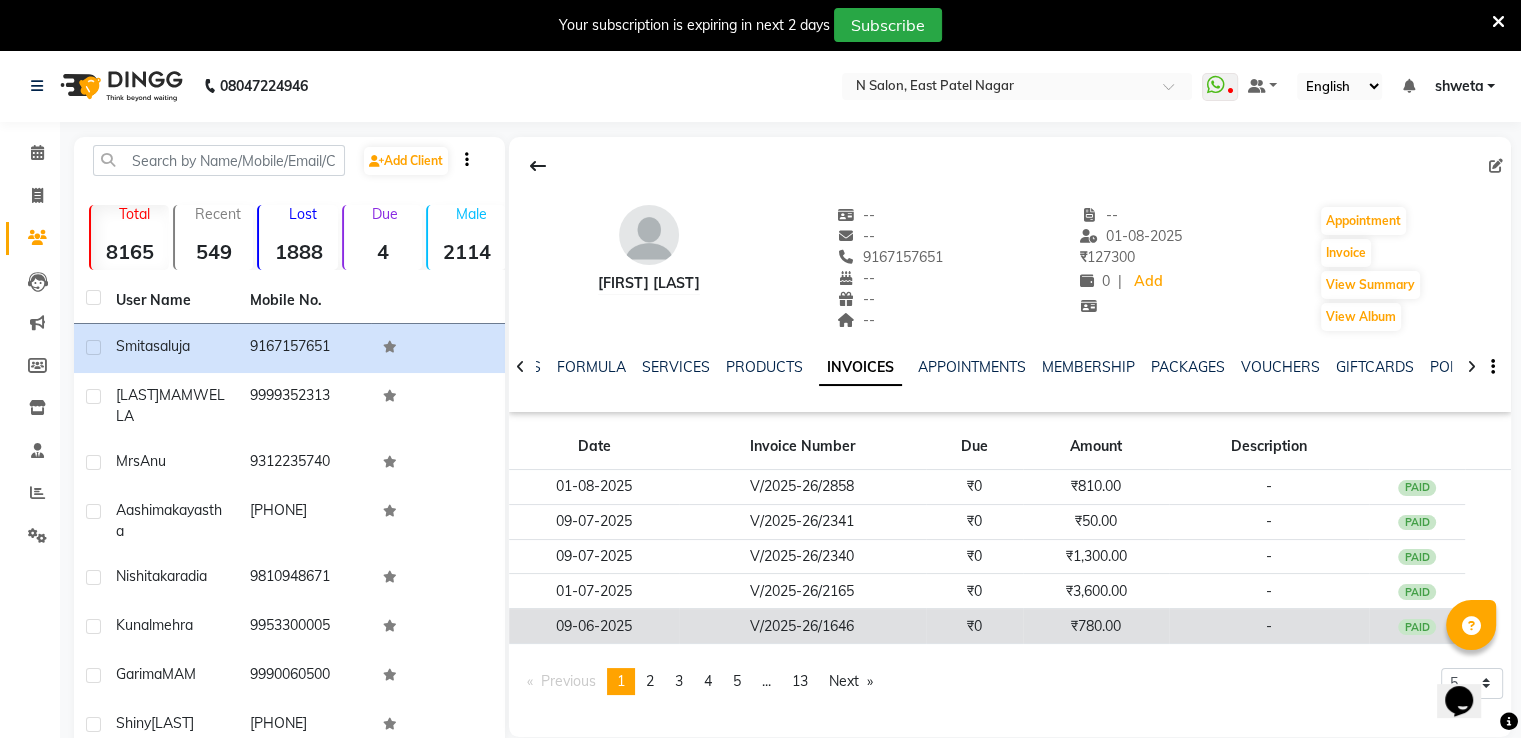 click on "₹0" 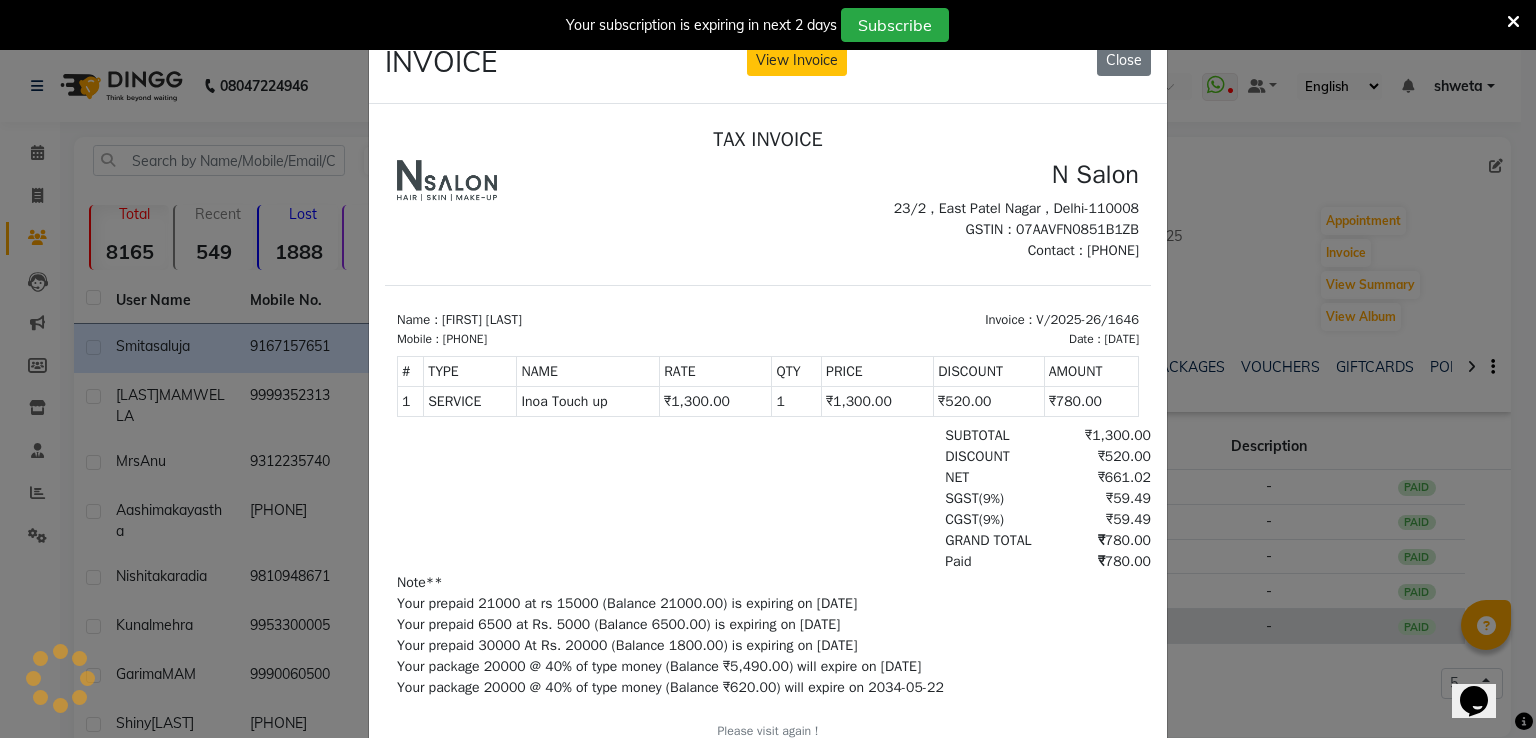scroll, scrollTop: 0, scrollLeft: 0, axis: both 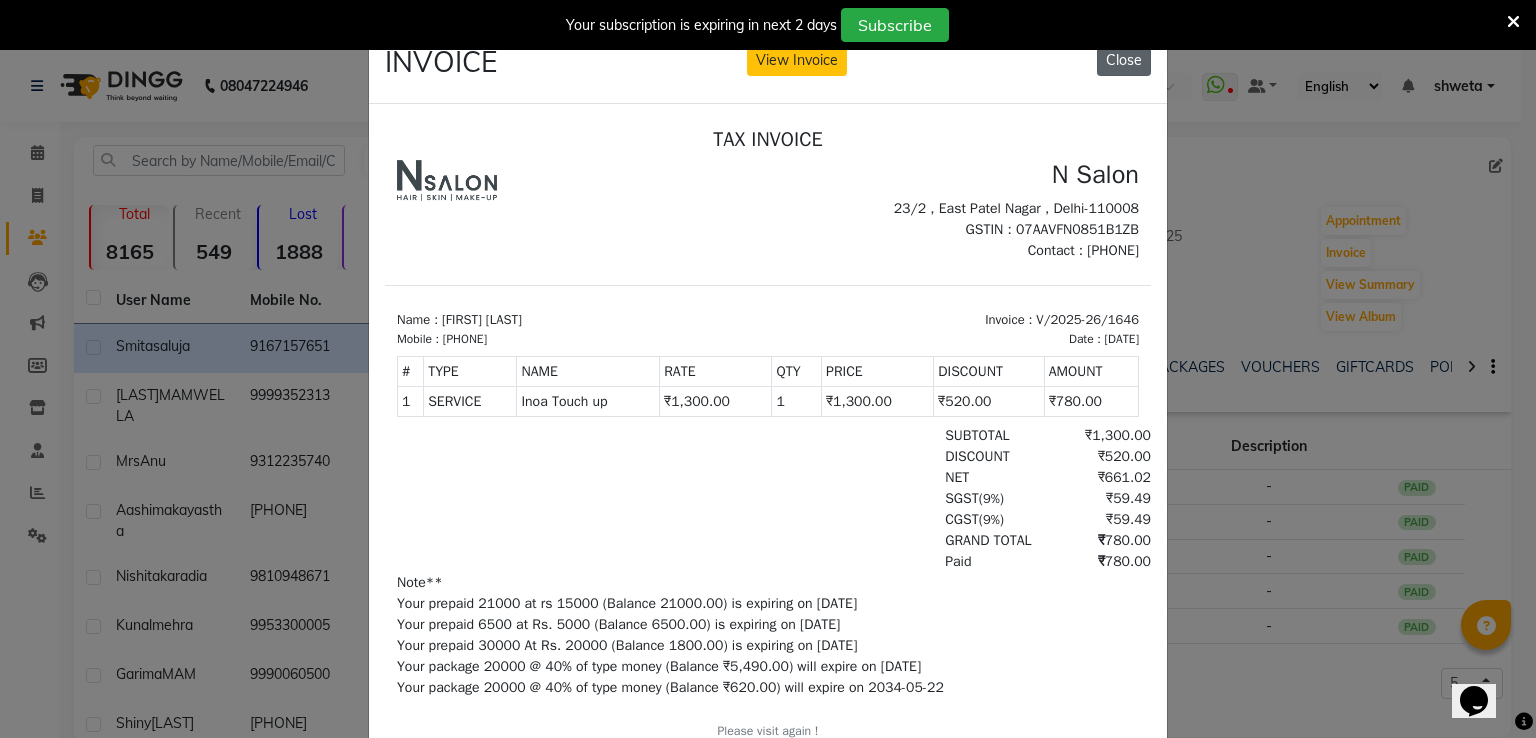 click on "Close" 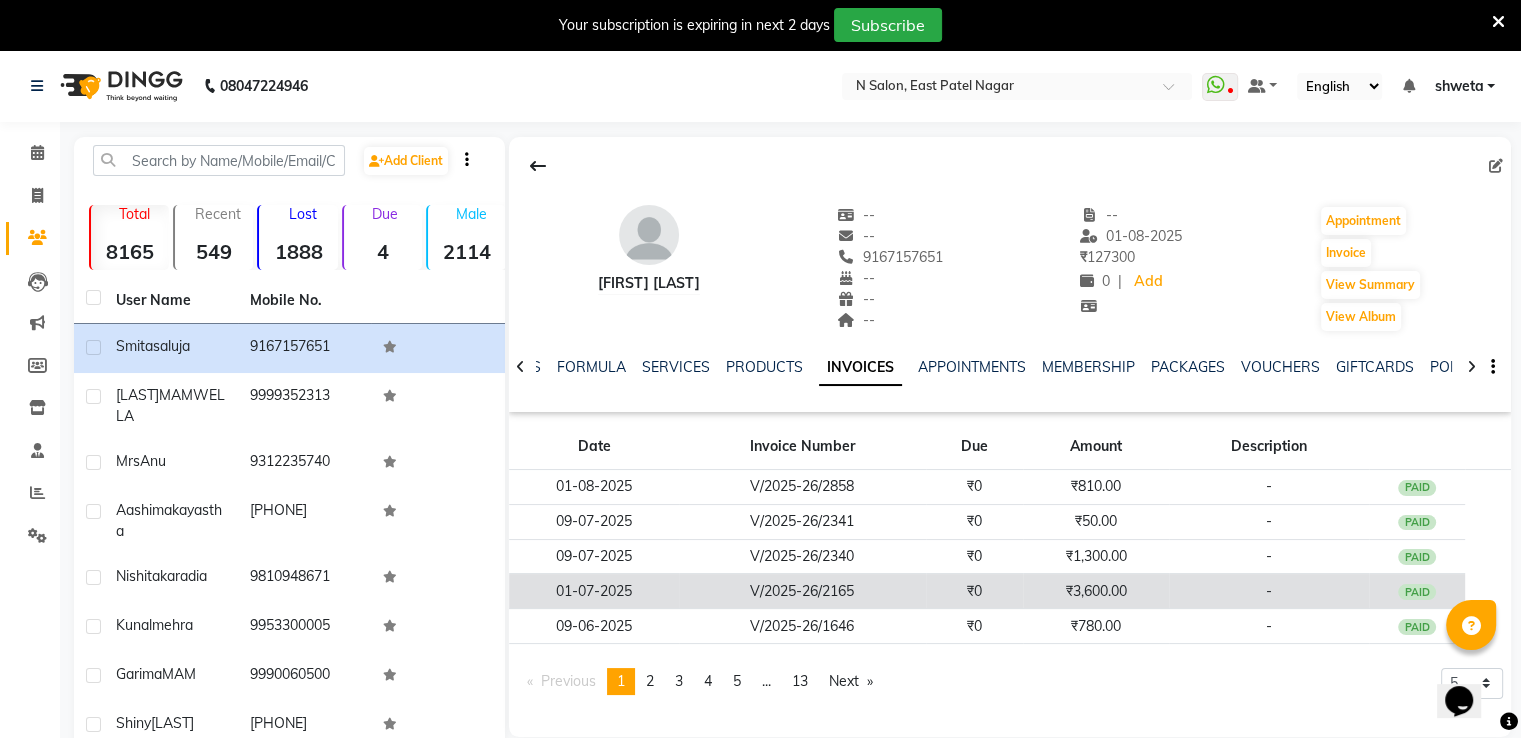 click on "₹0" 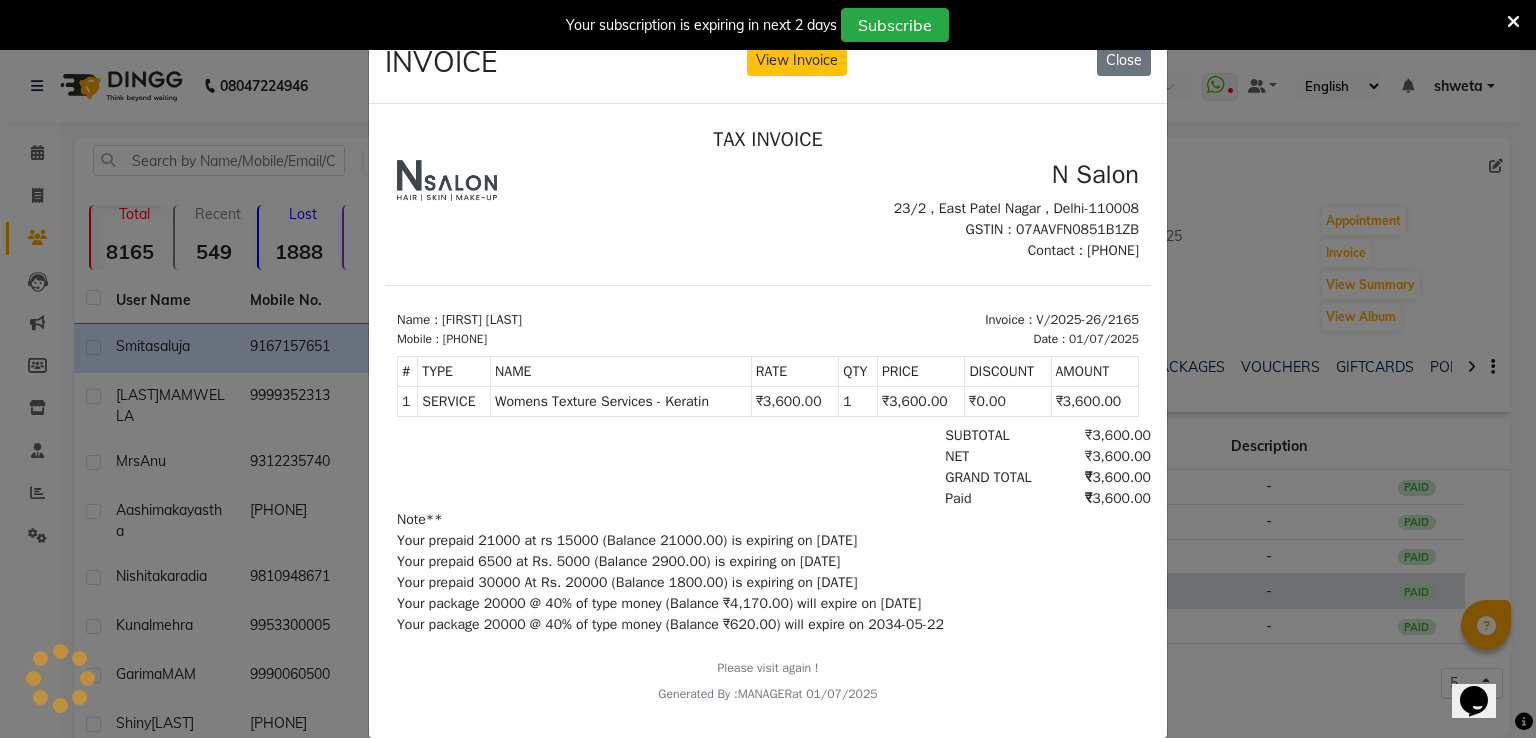 scroll, scrollTop: 0, scrollLeft: 0, axis: both 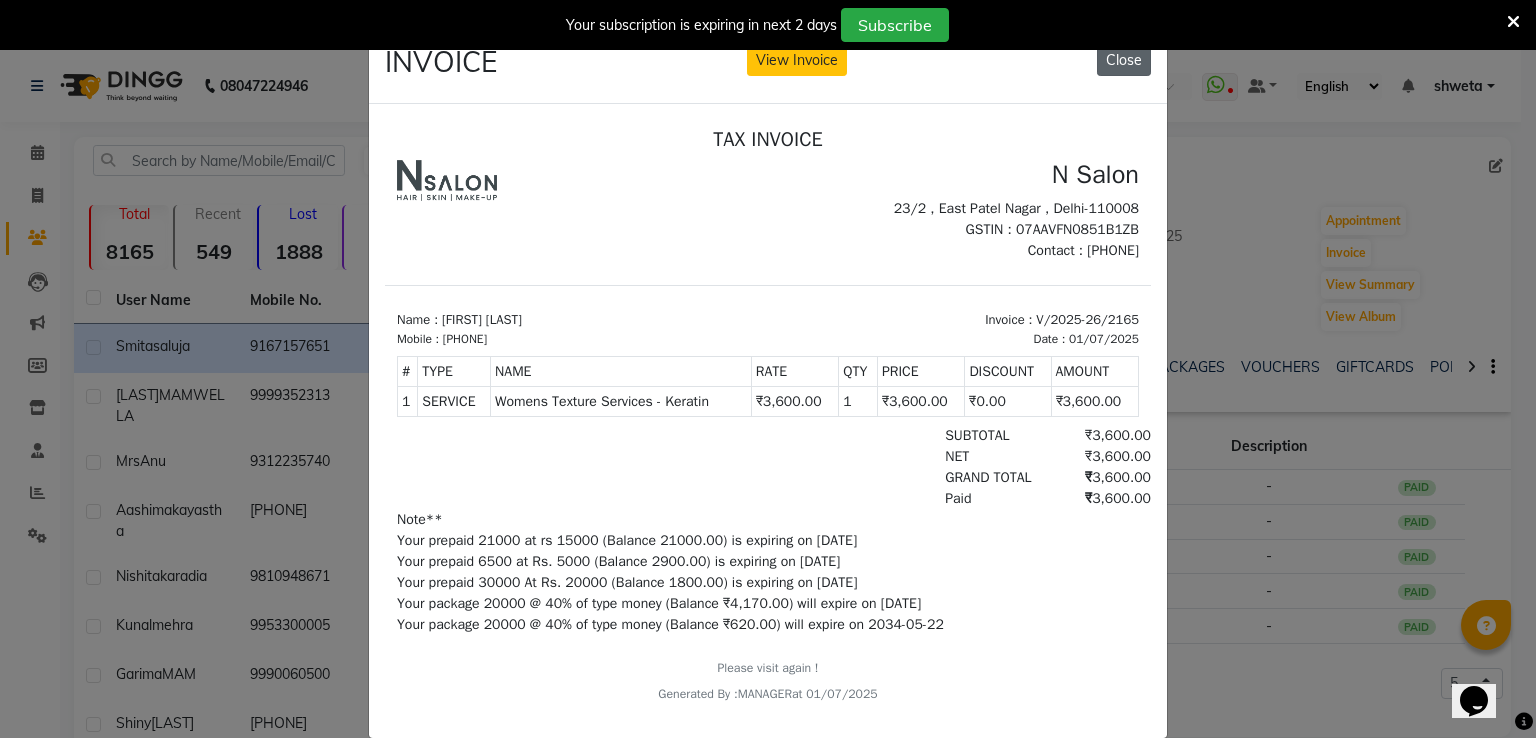 click on "Close" 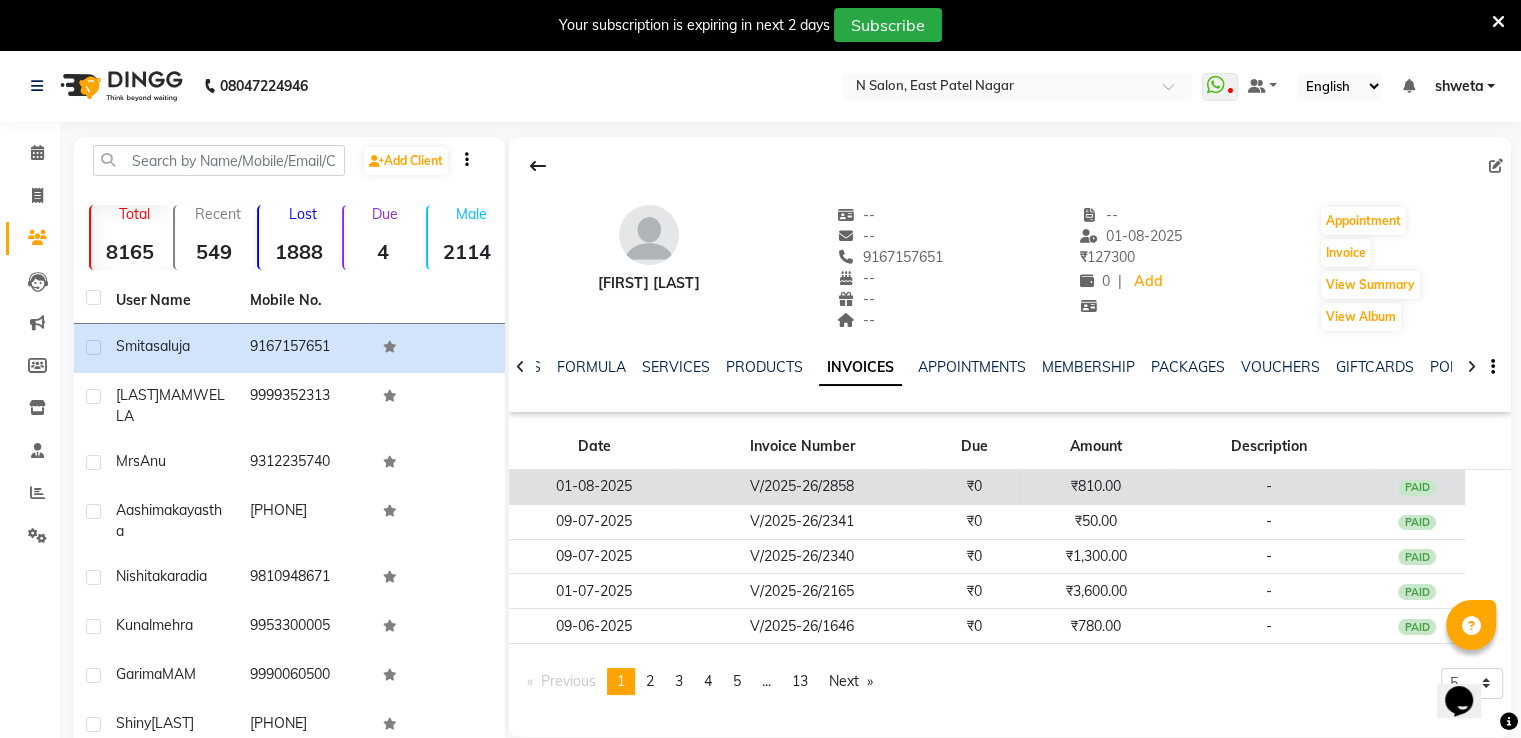 click on "₹0" 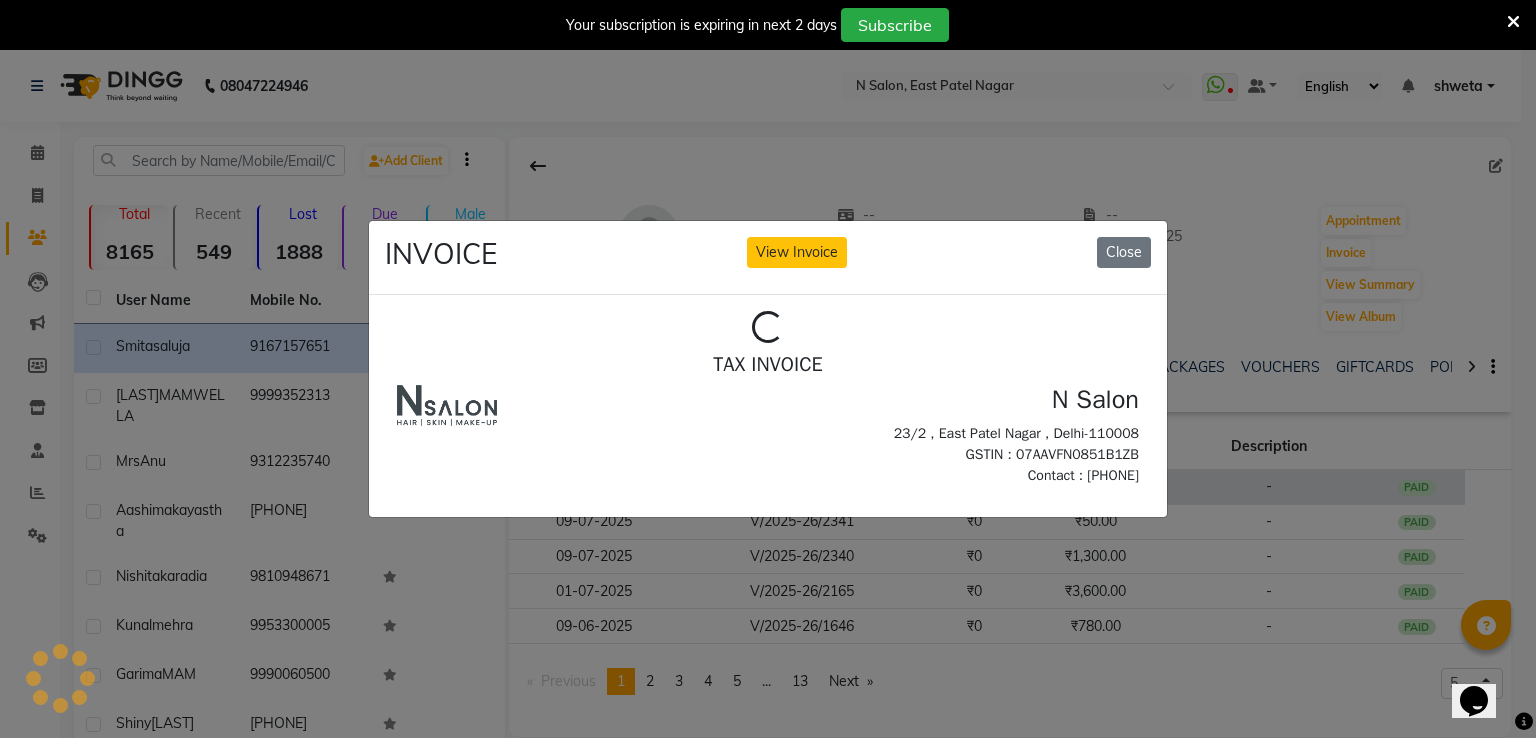 scroll, scrollTop: 0, scrollLeft: 0, axis: both 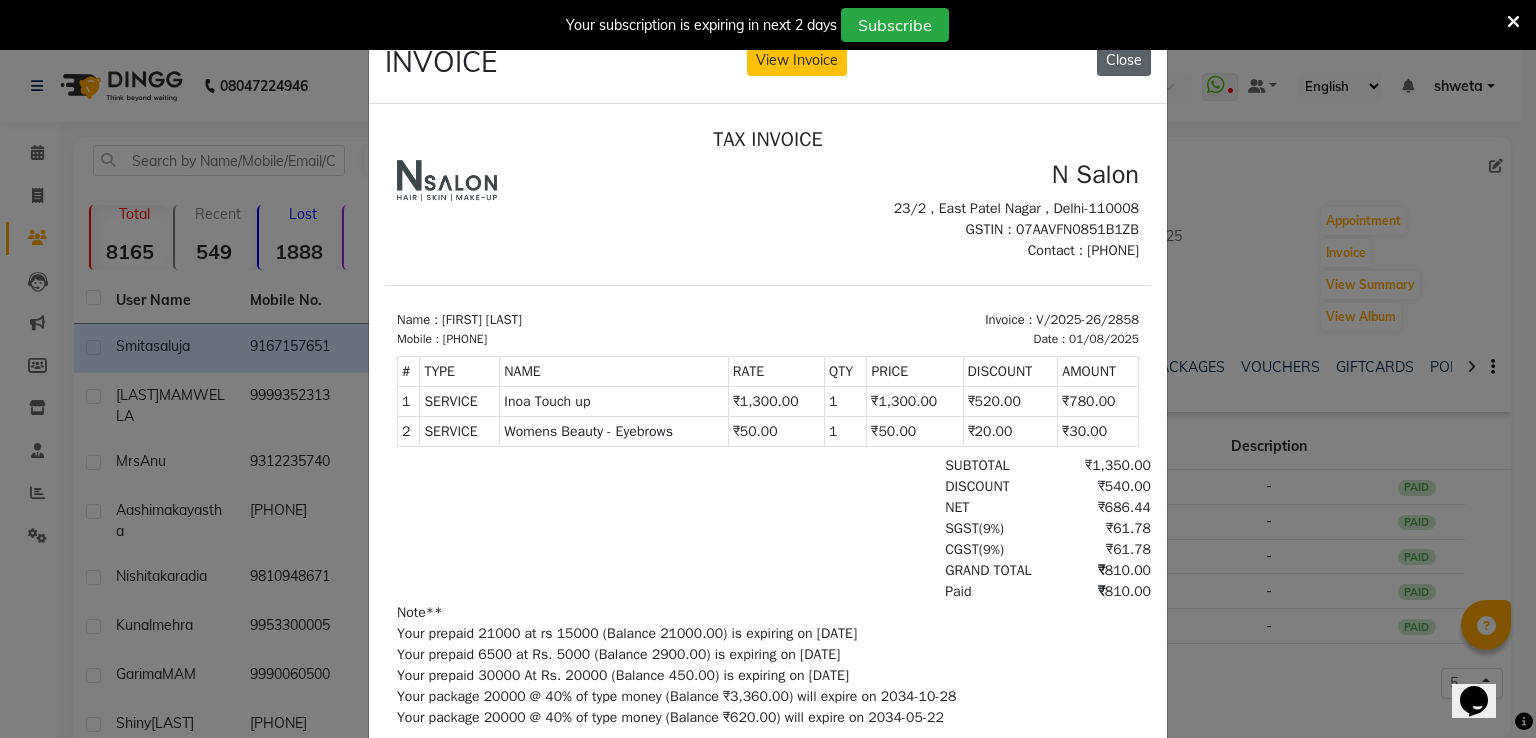 click on "Close" 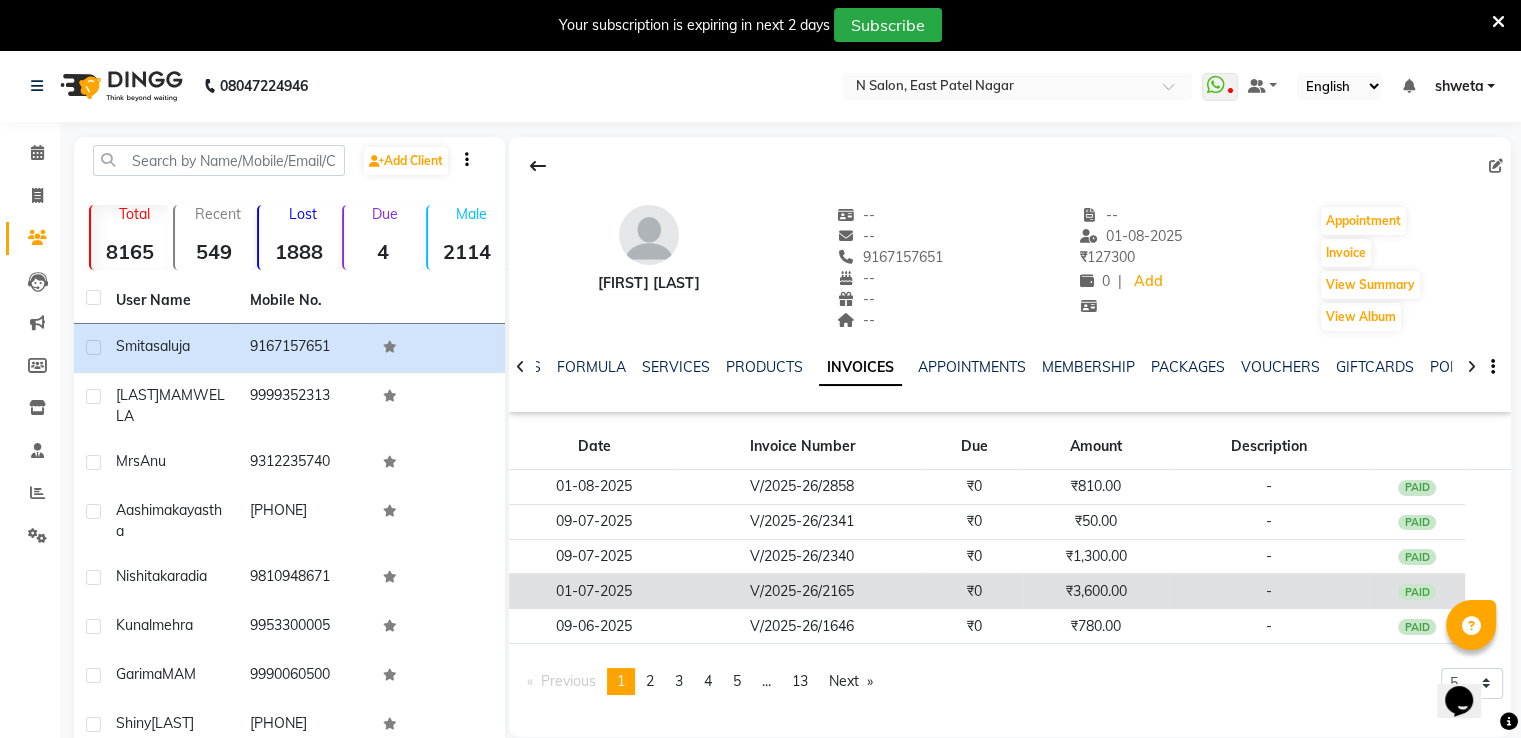 click on "V/2025-26/2165" 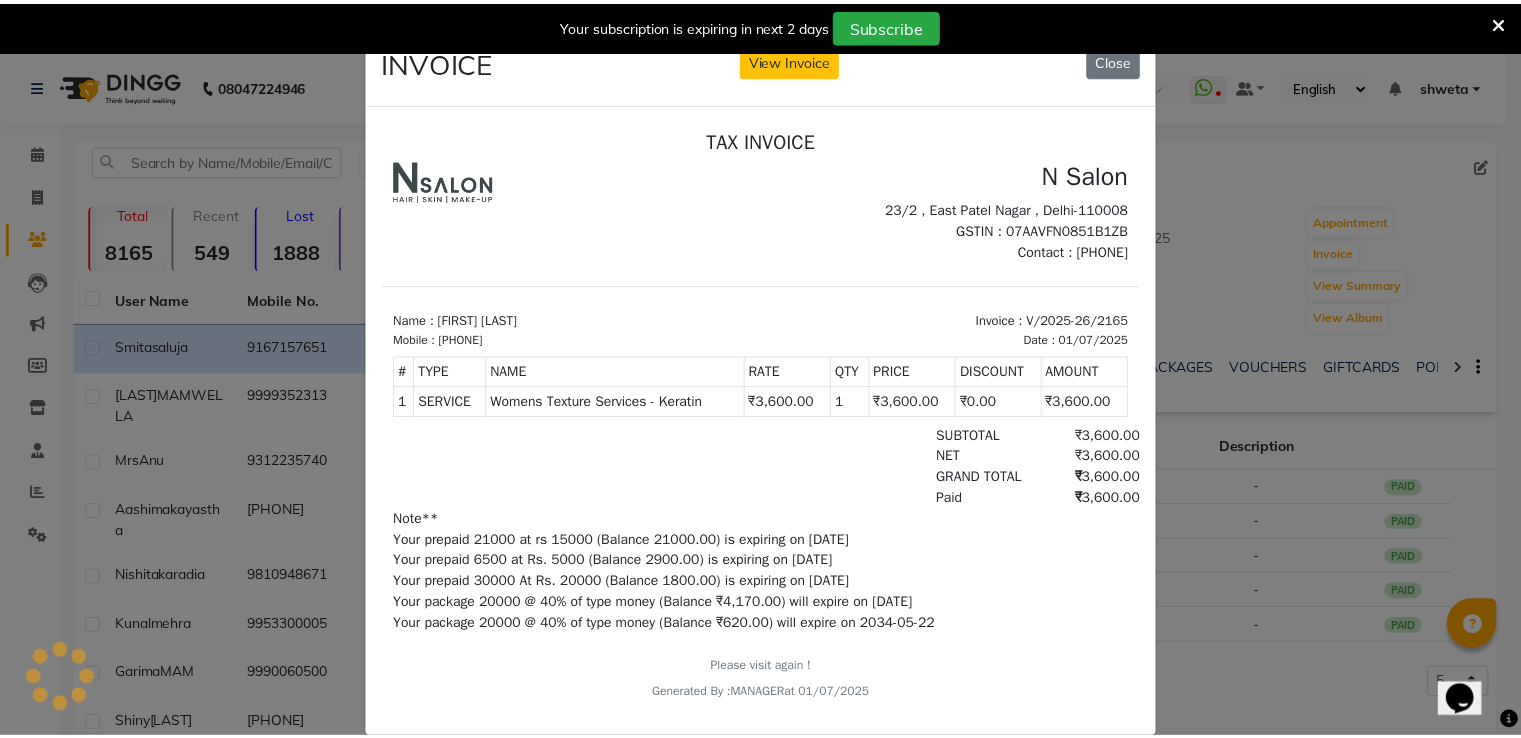 scroll, scrollTop: 0, scrollLeft: 0, axis: both 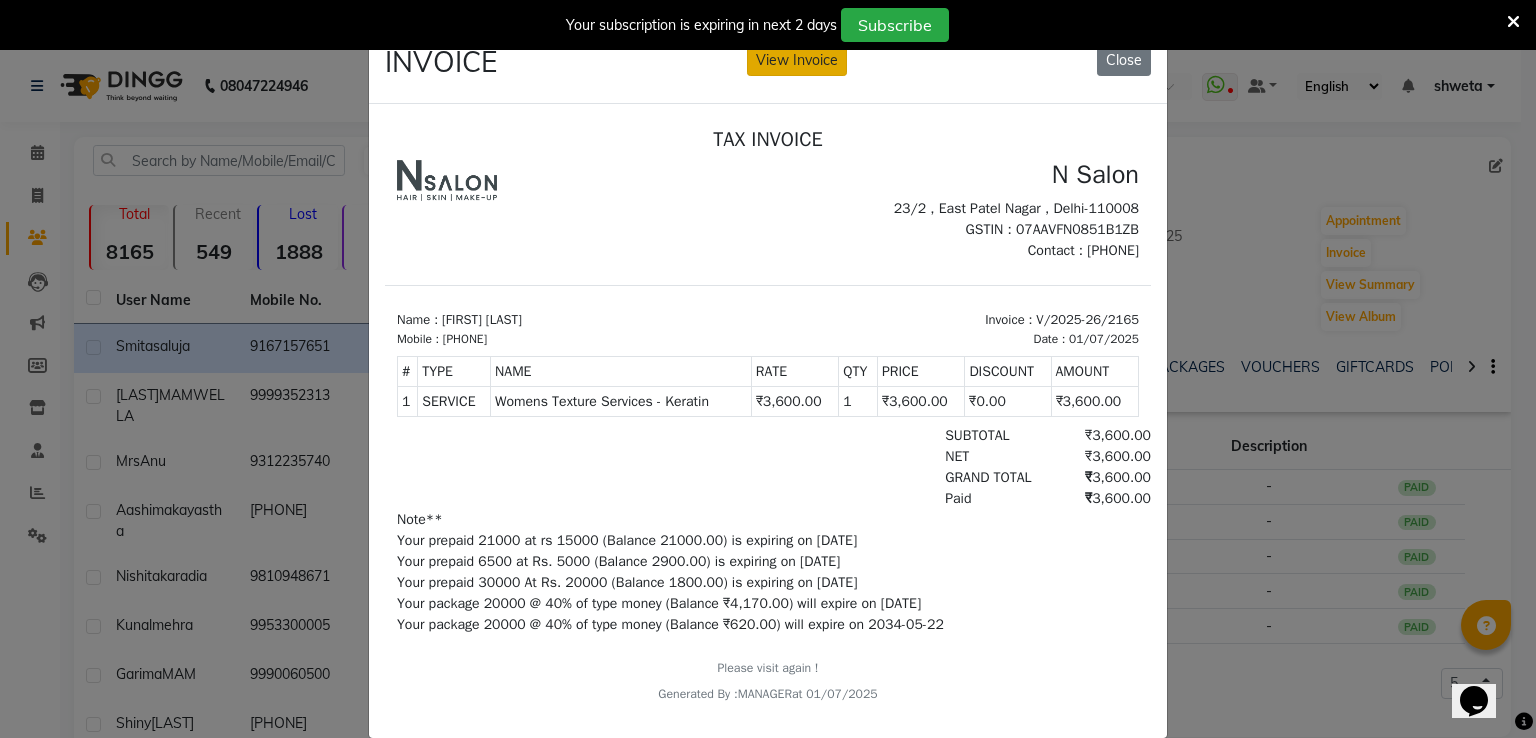 click on "View Invoice" 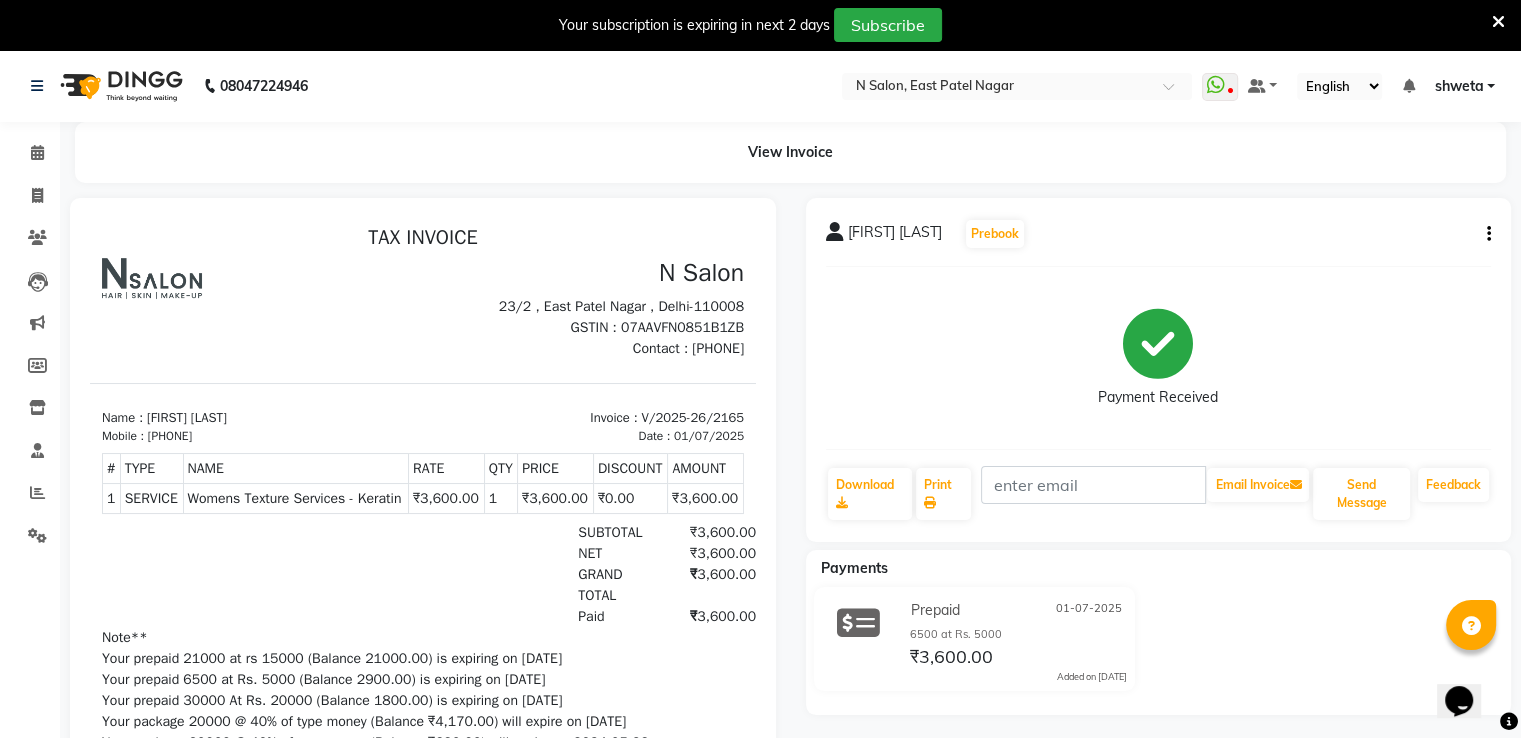 scroll, scrollTop: 0, scrollLeft: 0, axis: both 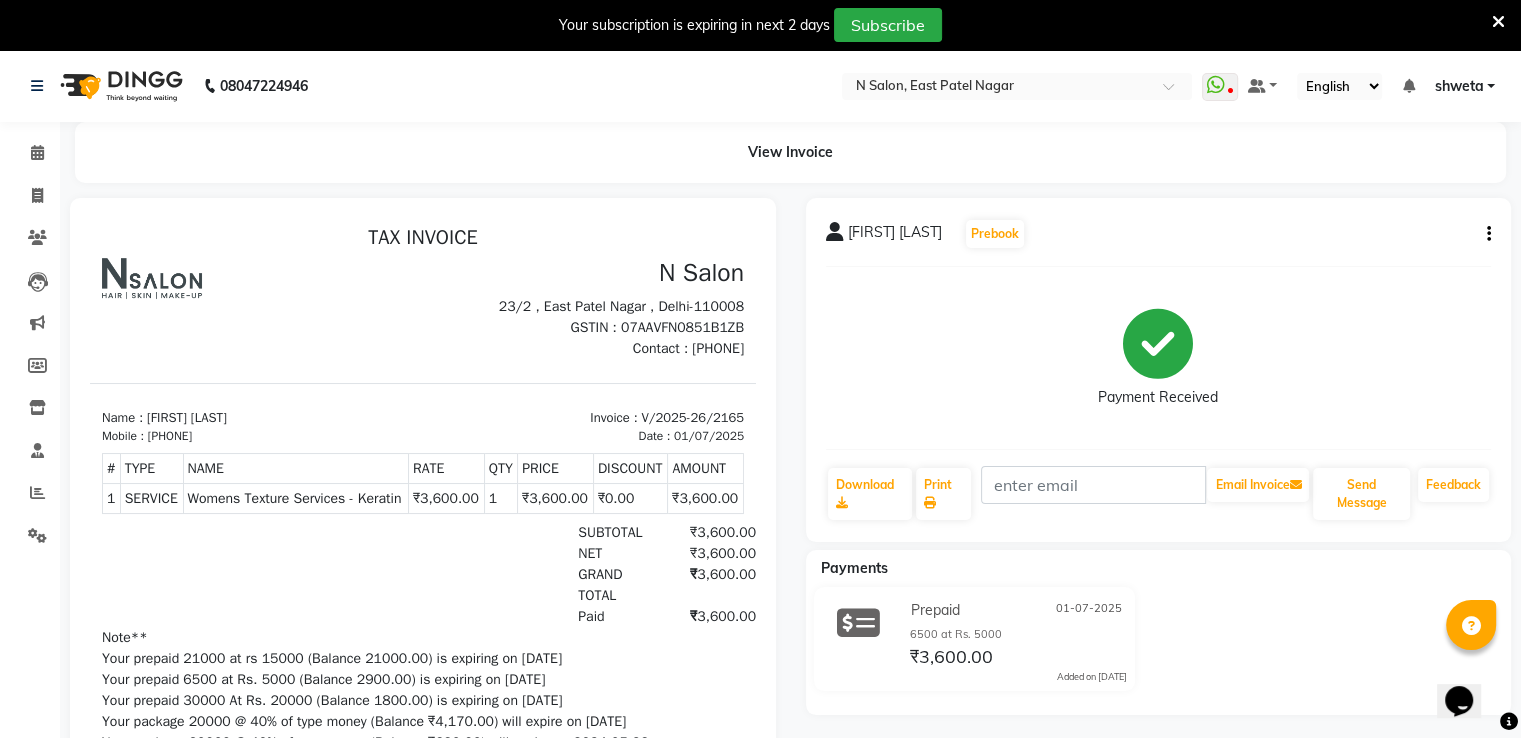 click 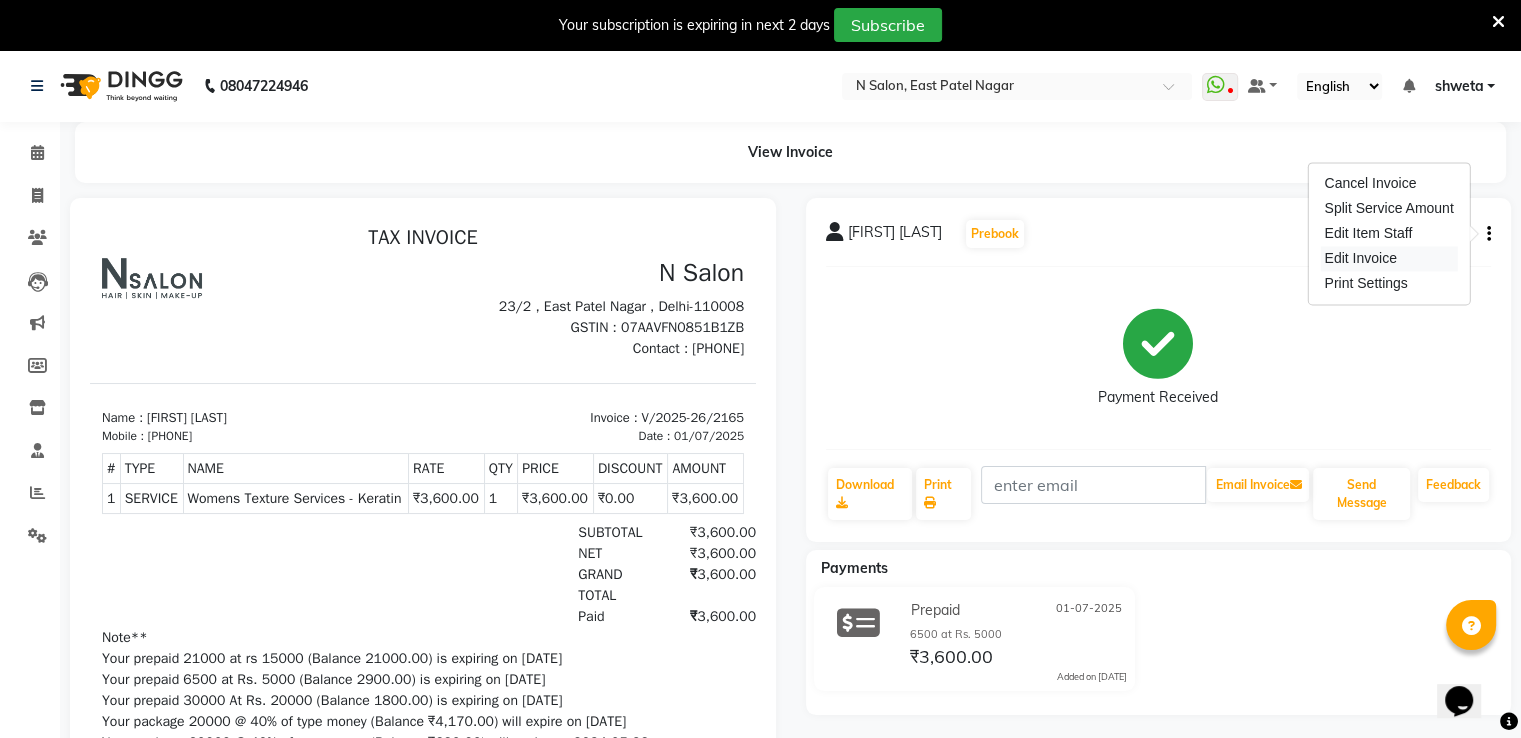 click on "Edit Invoice" at bounding box center (1388, 258) 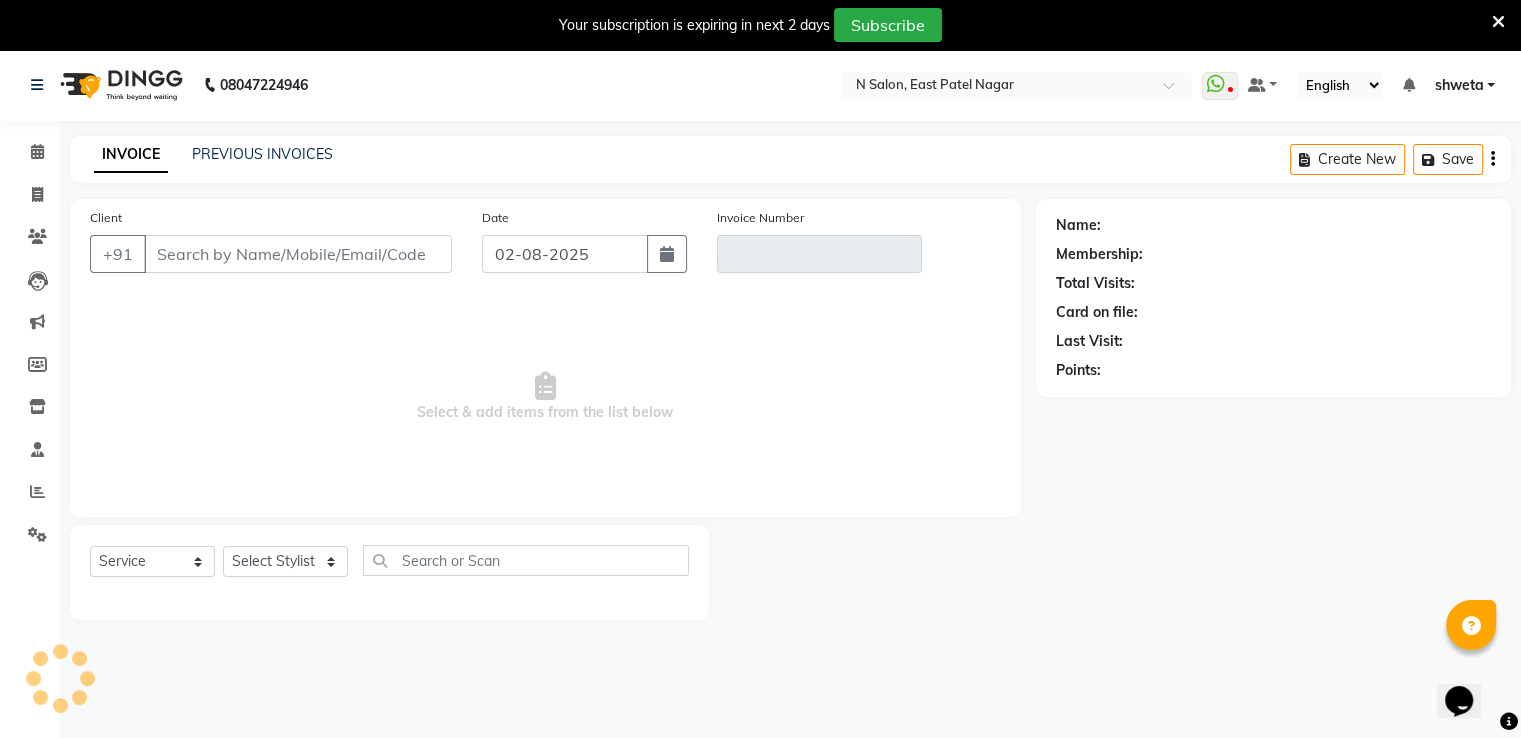 scroll, scrollTop: 50, scrollLeft: 0, axis: vertical 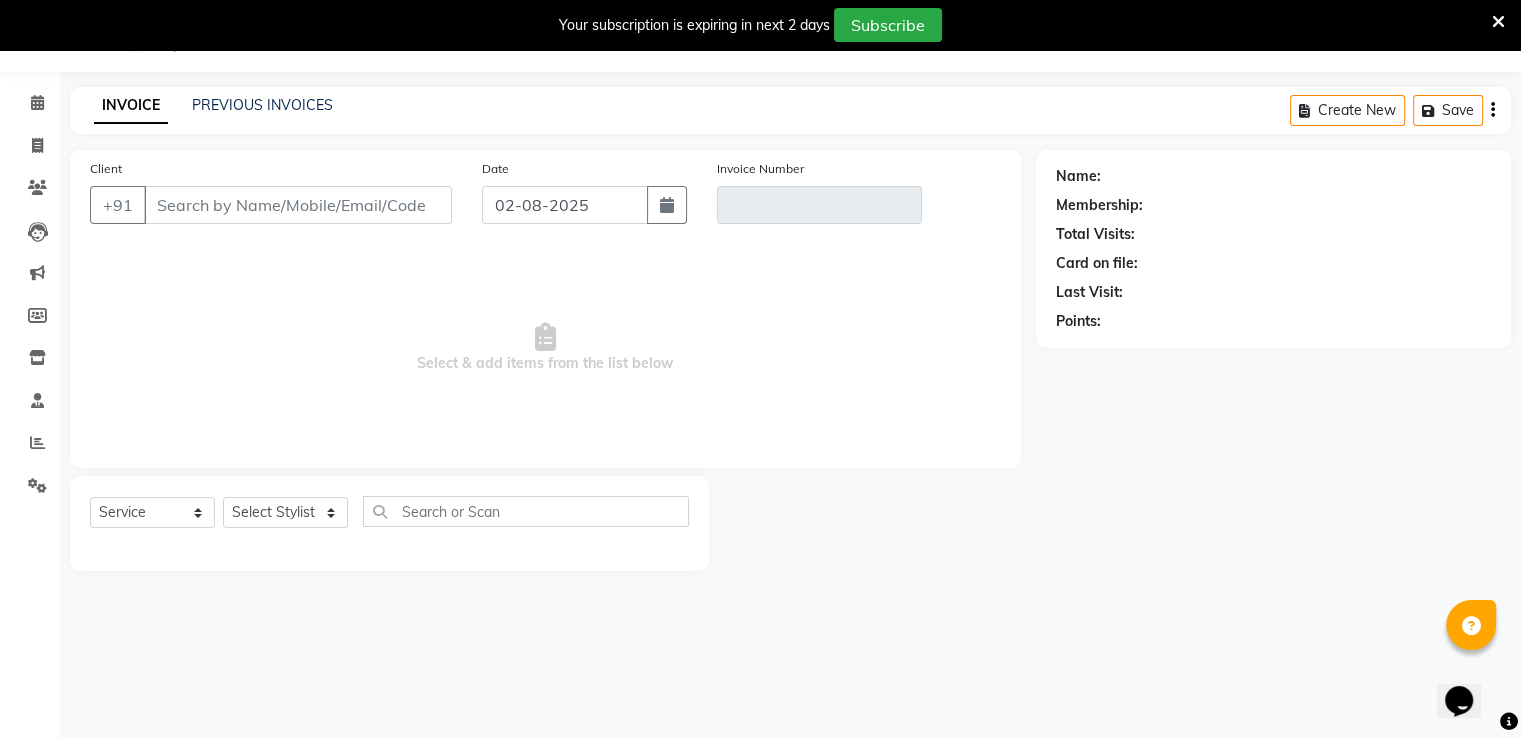 click on "Card on file:" 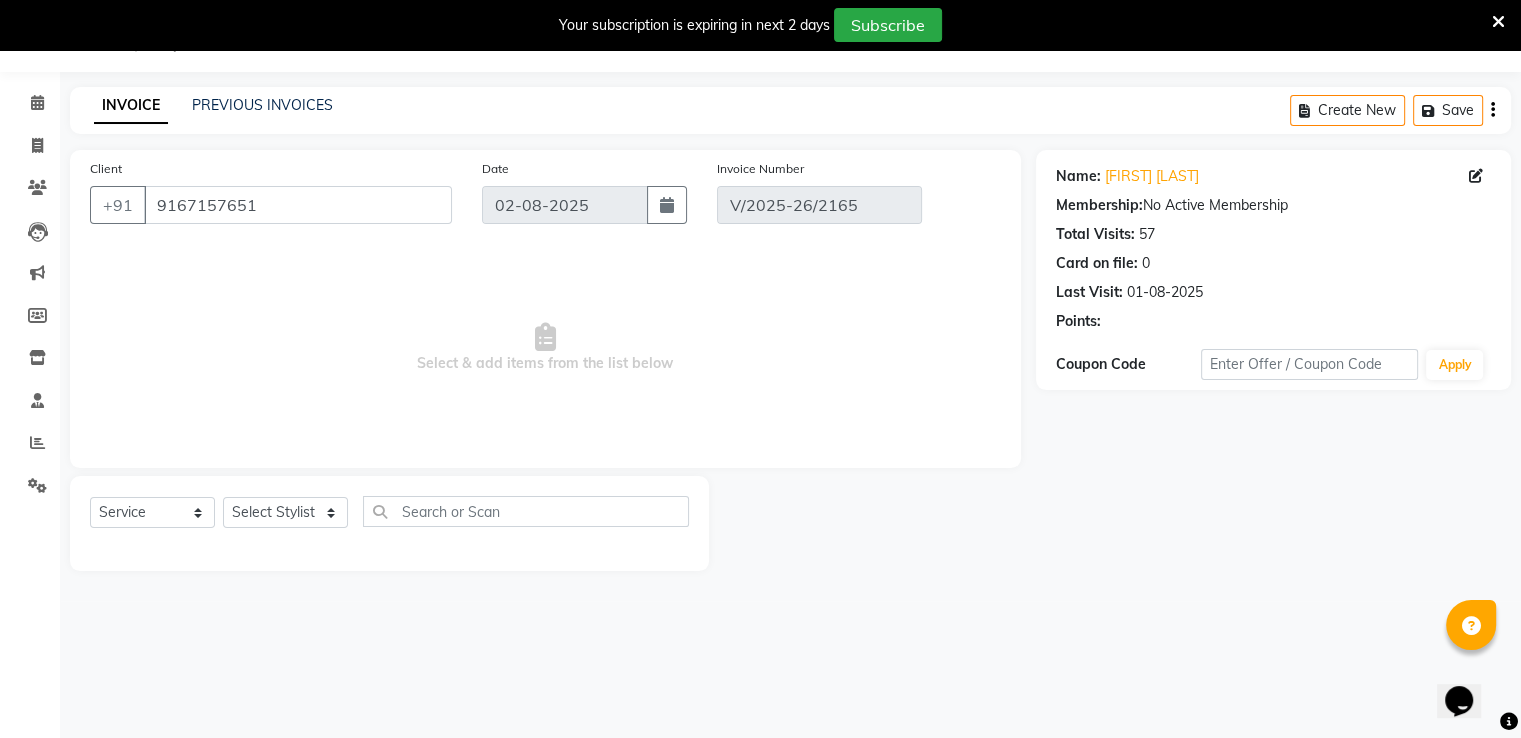 type on "01-07-2025" 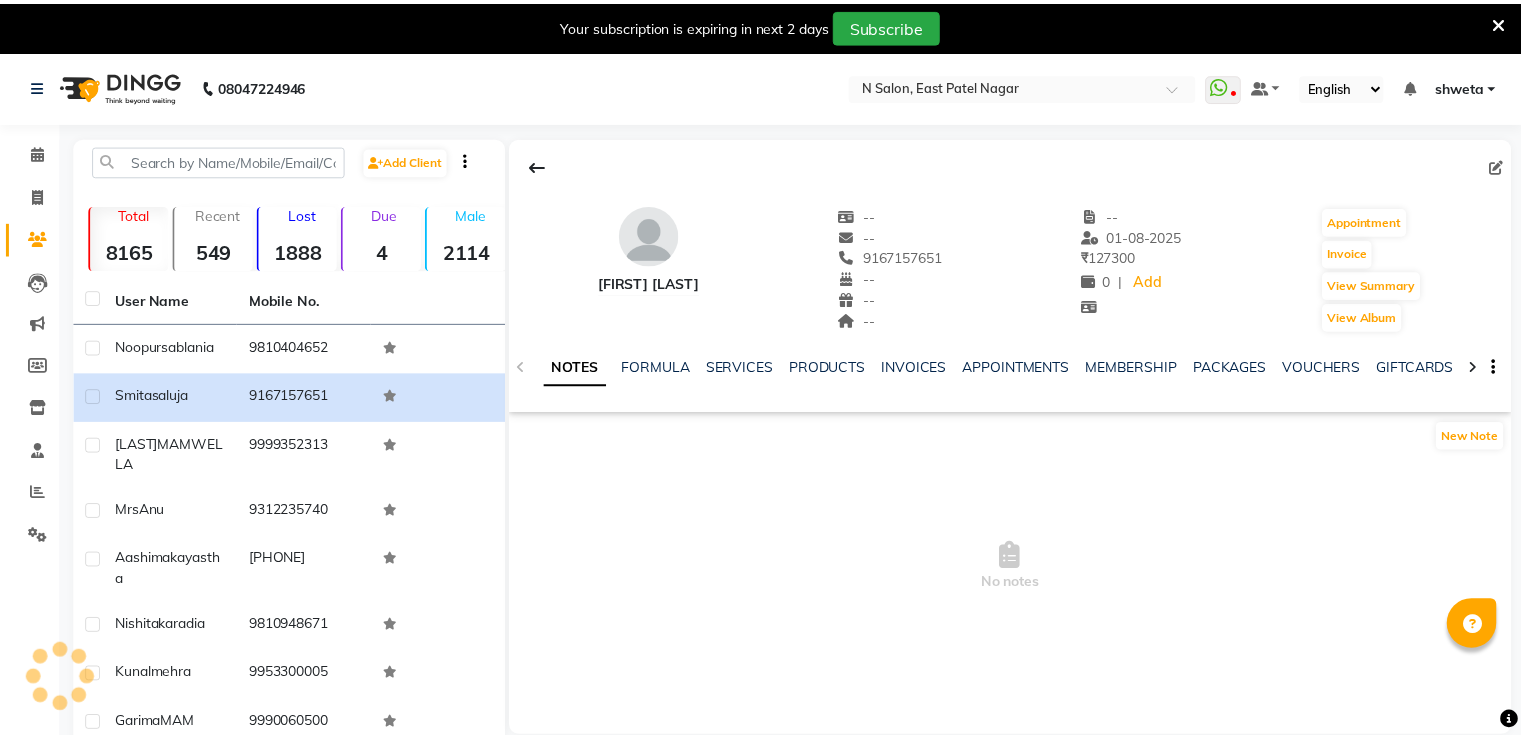 scroll, scrollTop: 0, scrollLeft: 0, axis: both 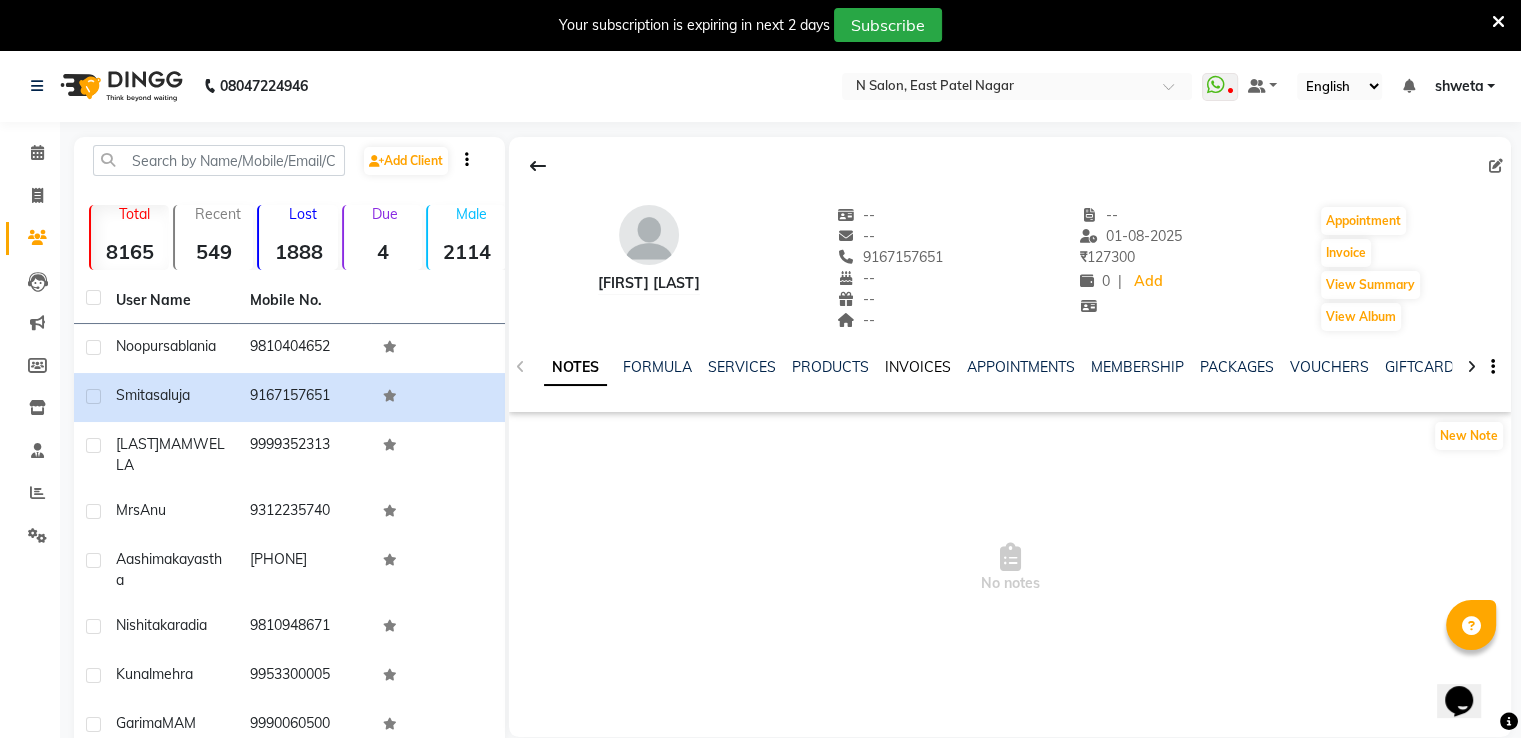 click on "INVOICES" 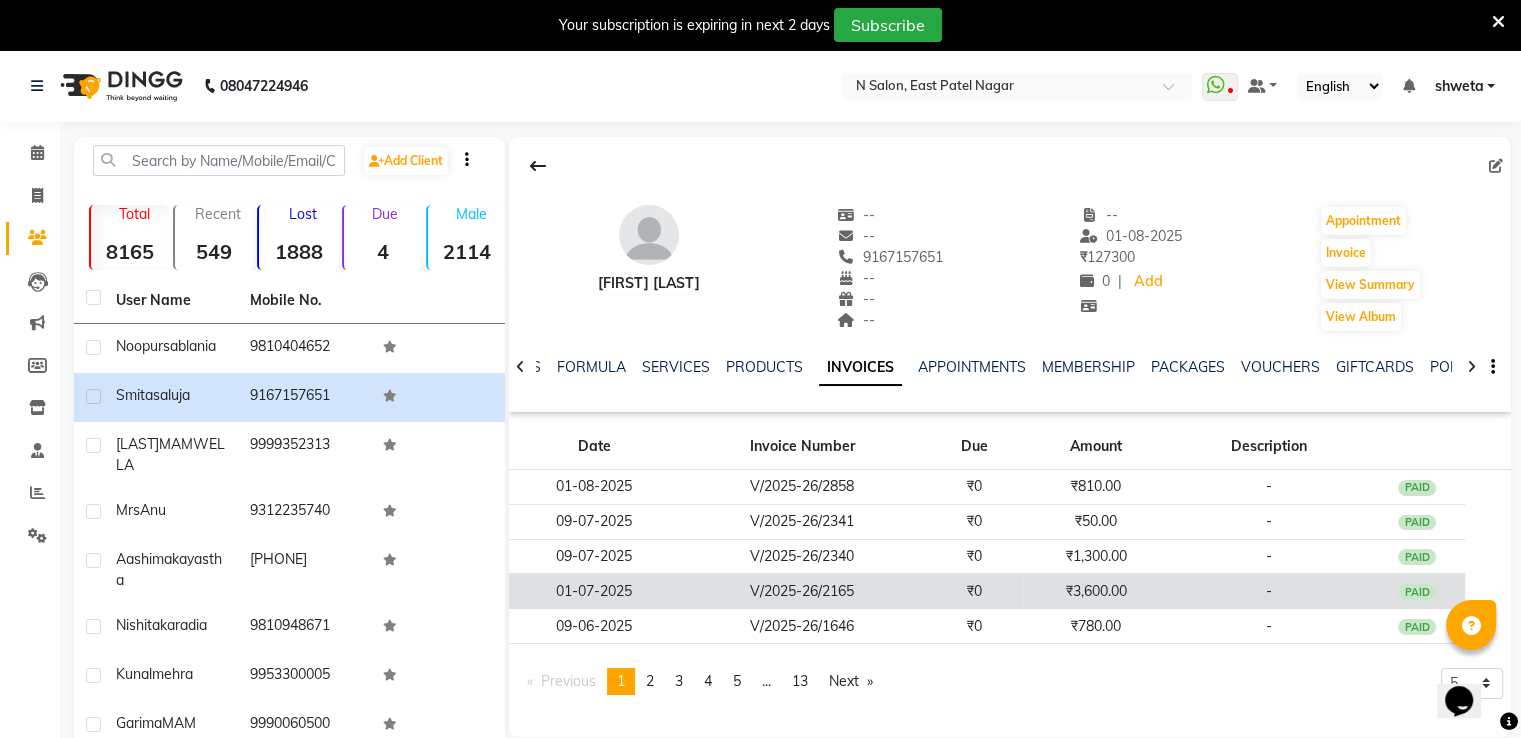 click on "V/2025-26/2165" 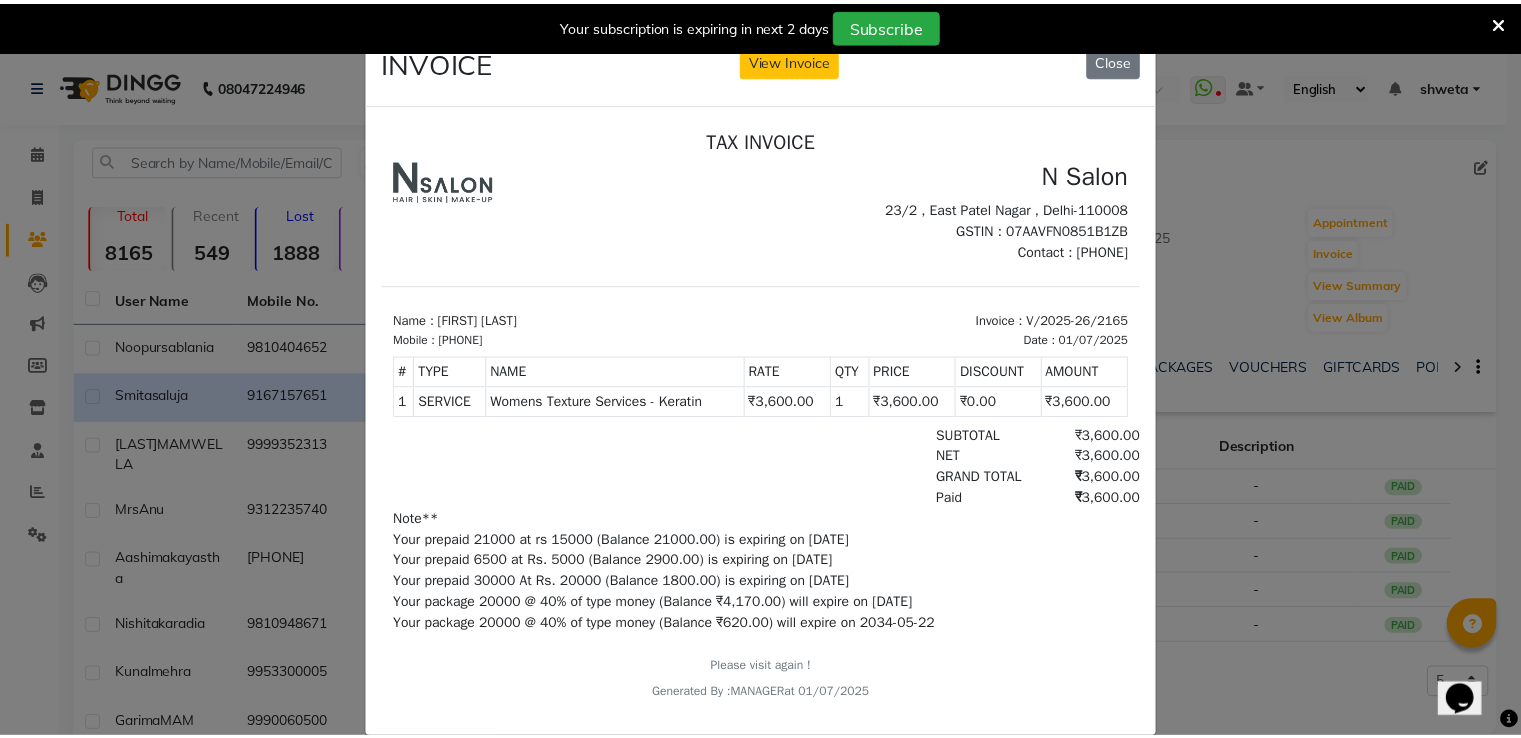 scroll, scrollTop: 0, scrollLeft: 0, axis: both 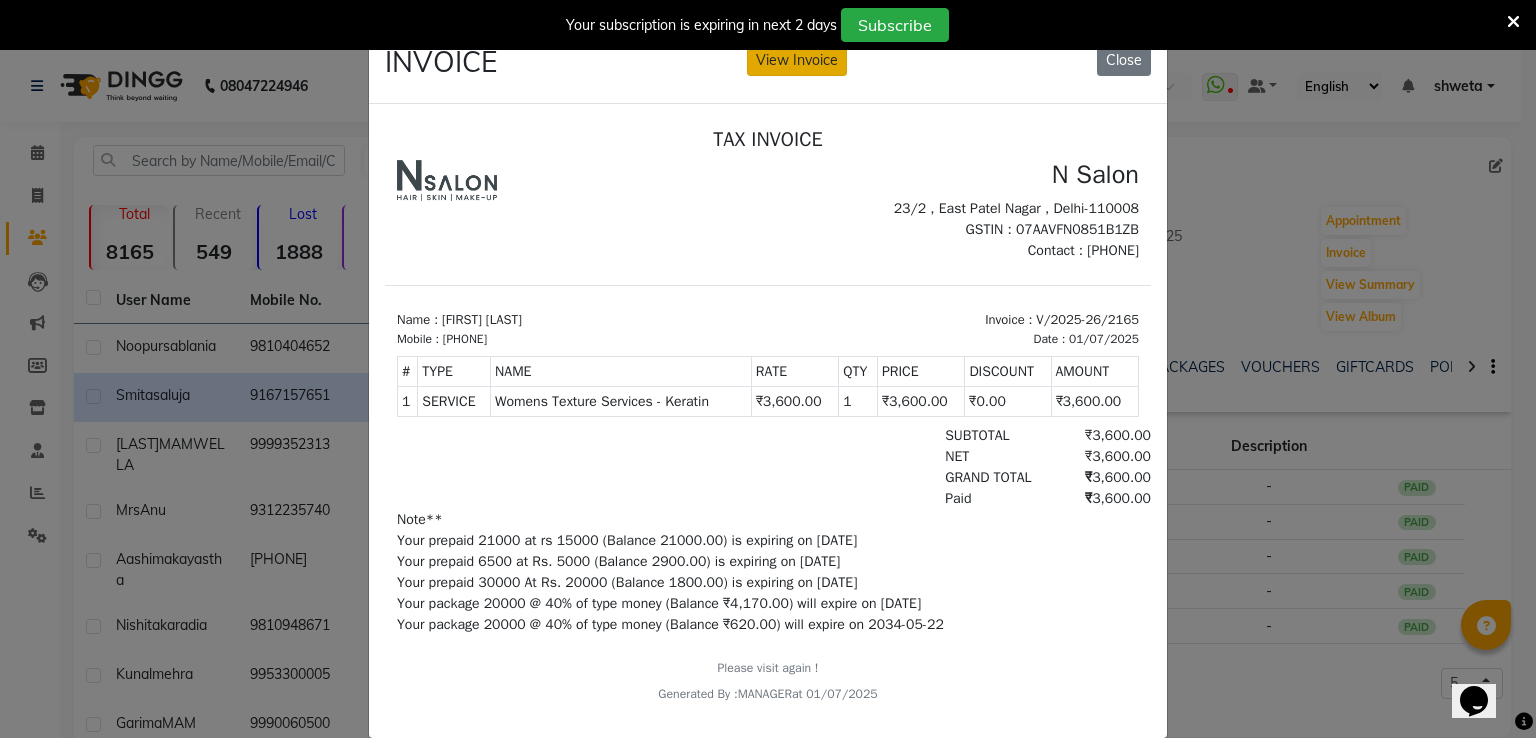 click on "View Invoice" 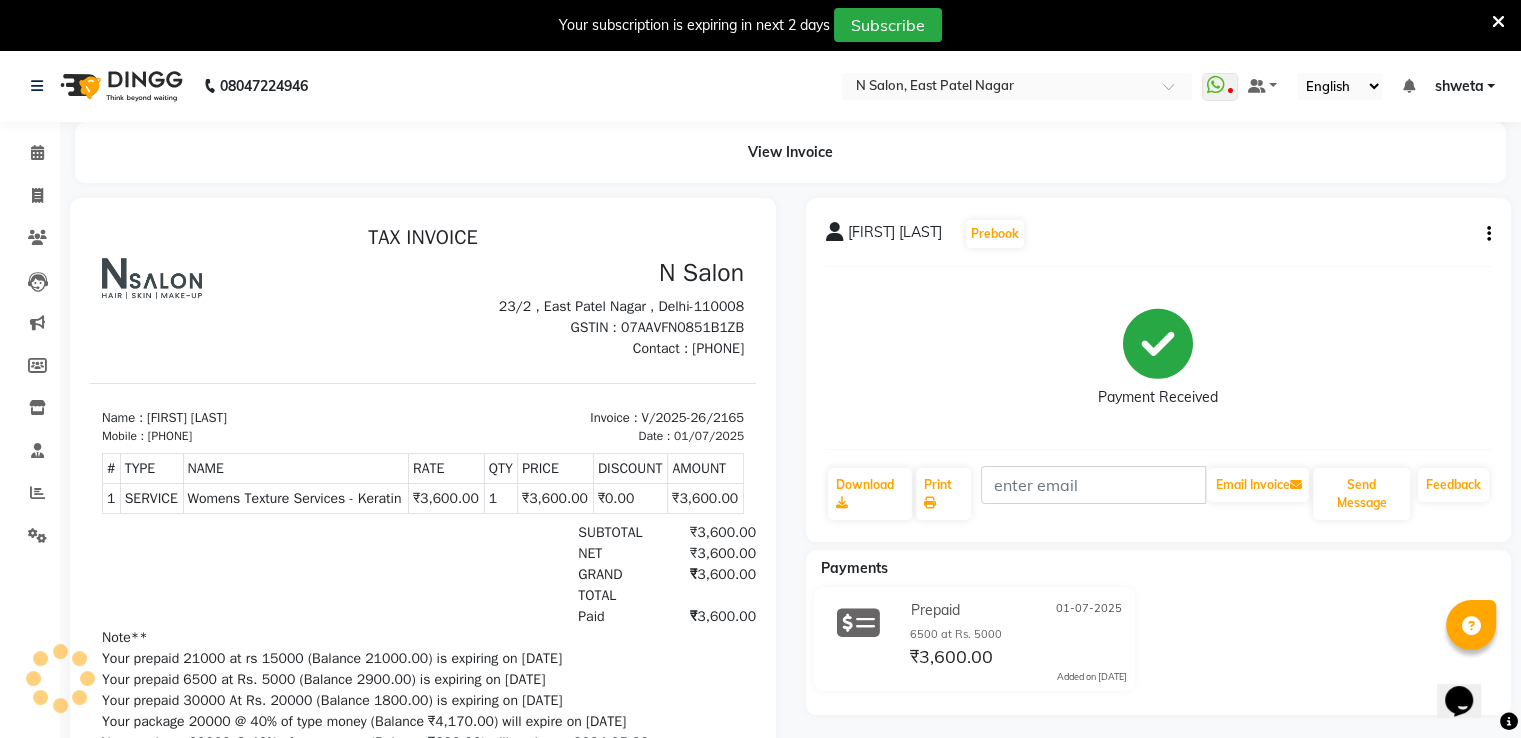 scroll, scrollTop: 0, scrollLeft: 0, axis: both 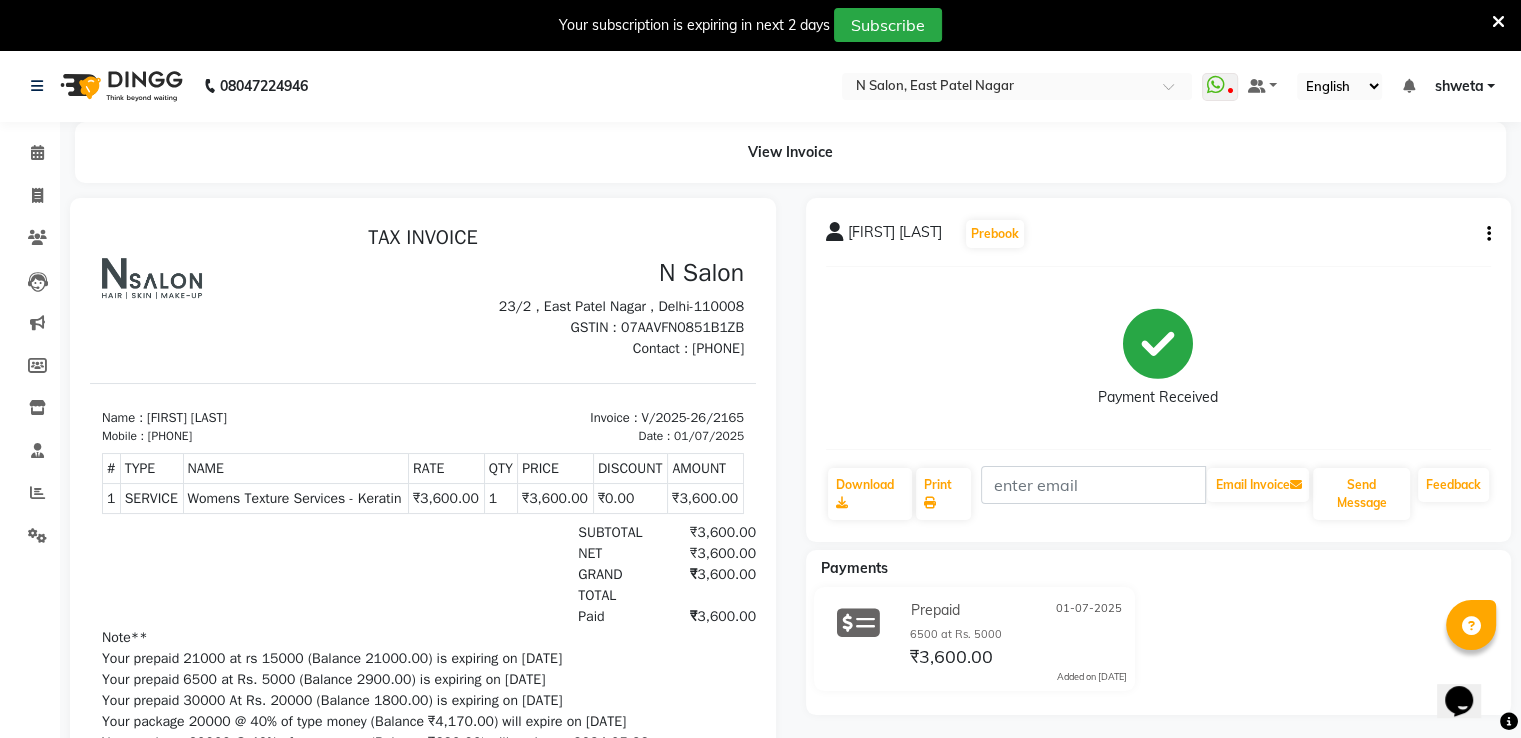 click 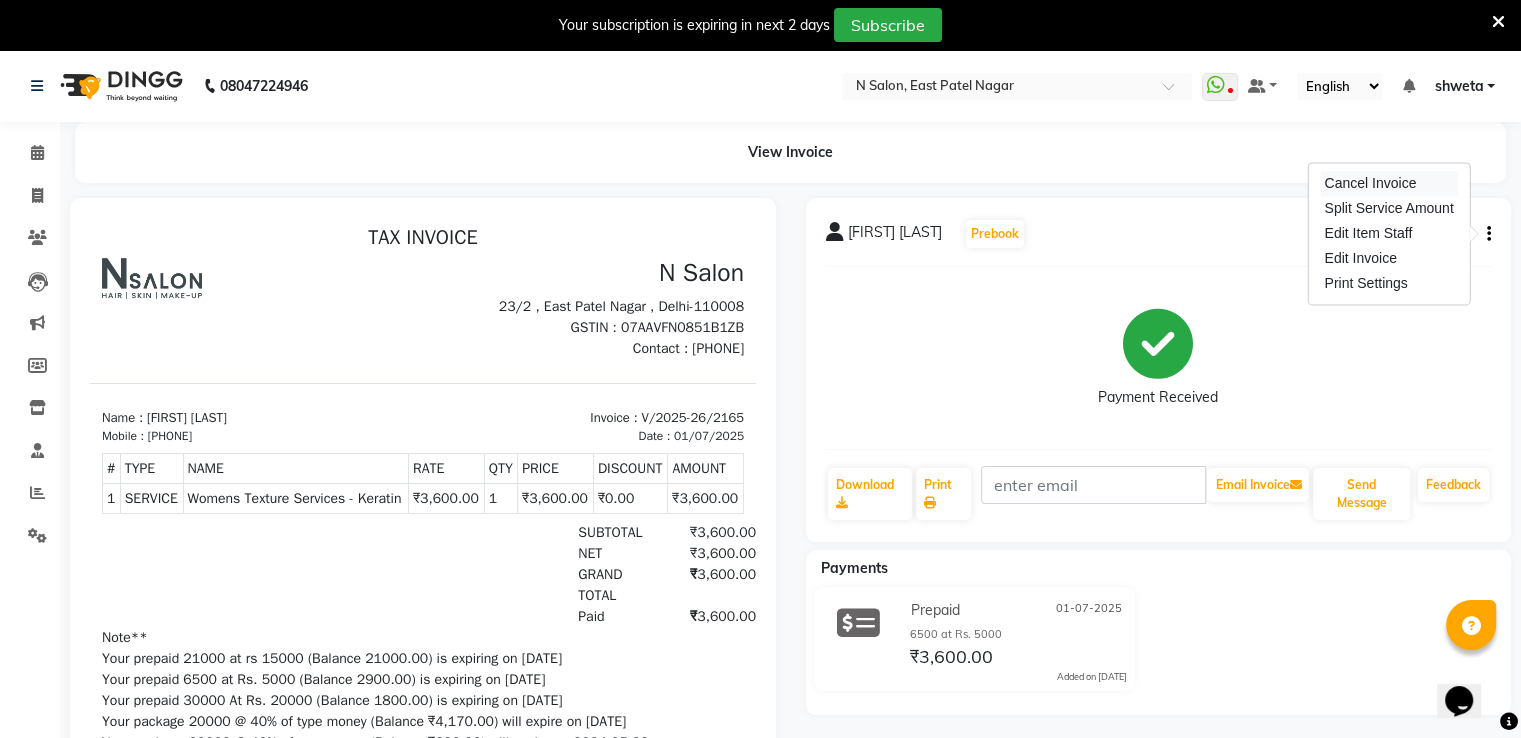click on "Cancel Invoice" at bounding box center (1388, 183) 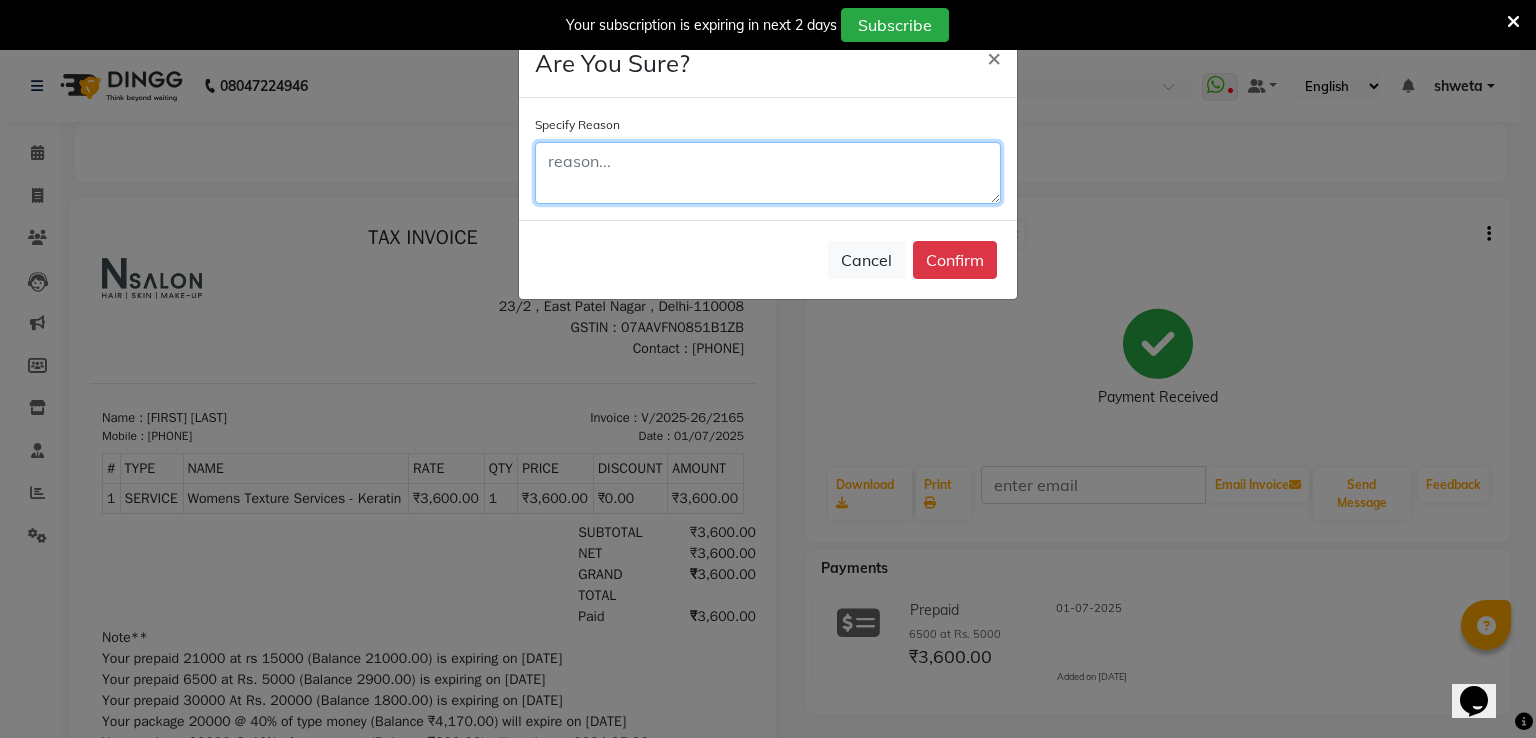 click 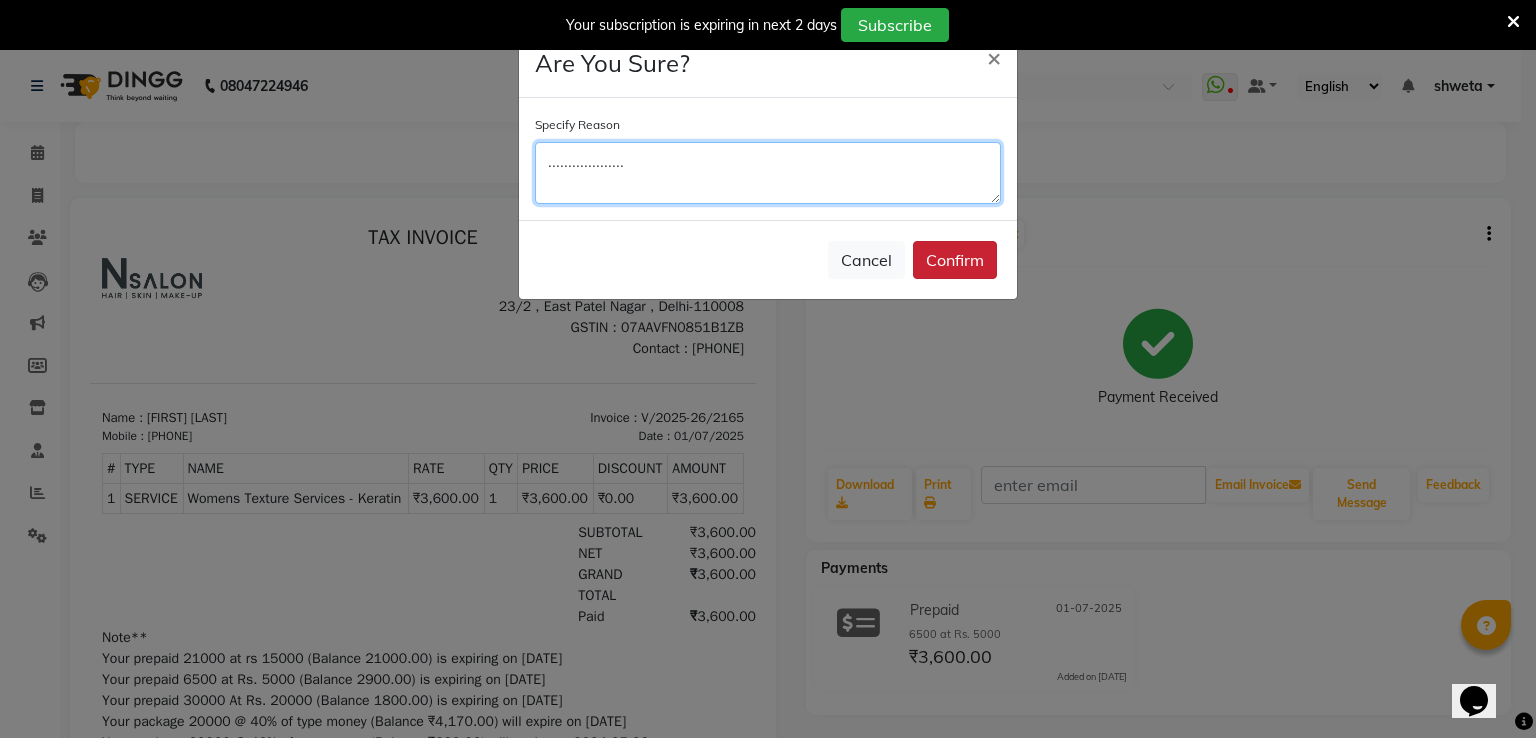 type on "..................." 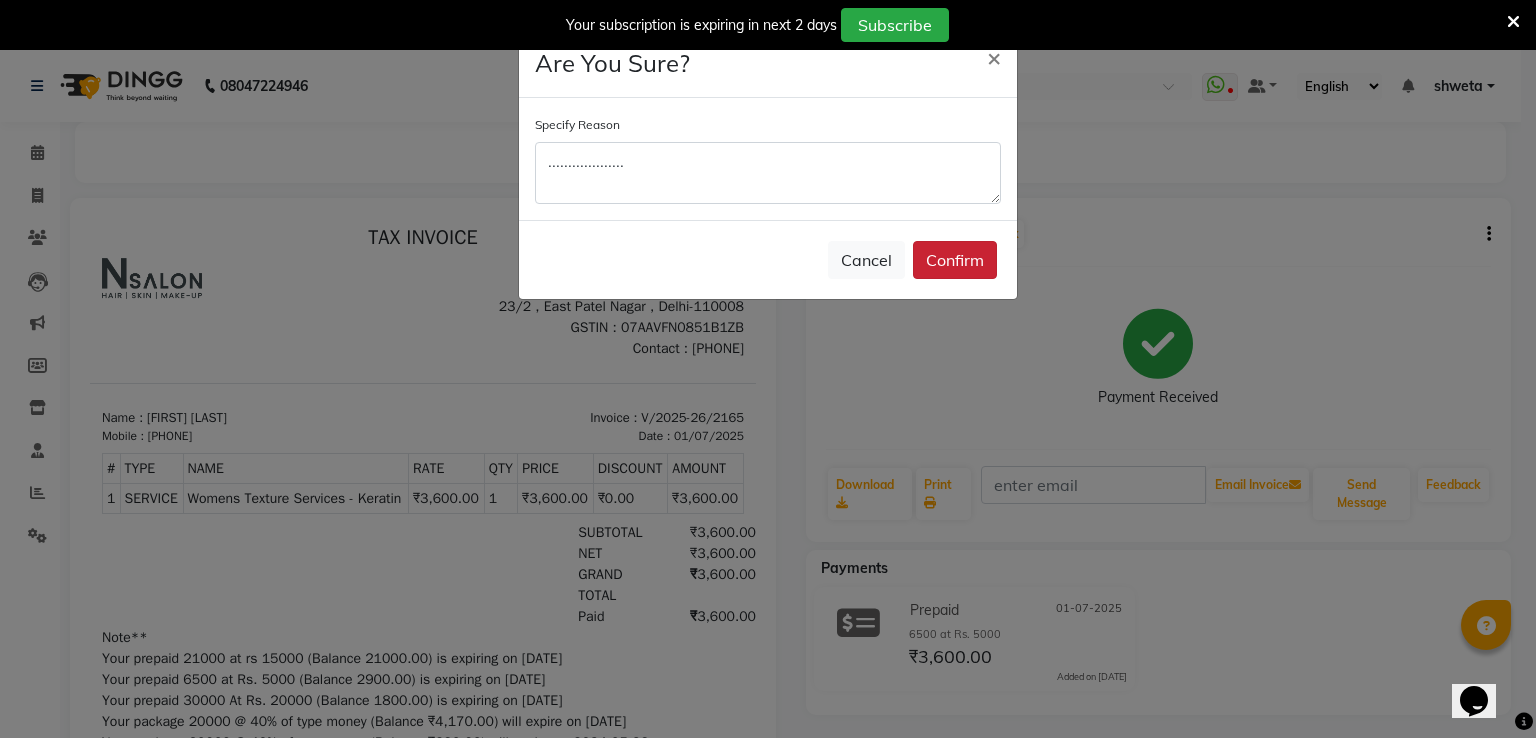 click on "Confirm" 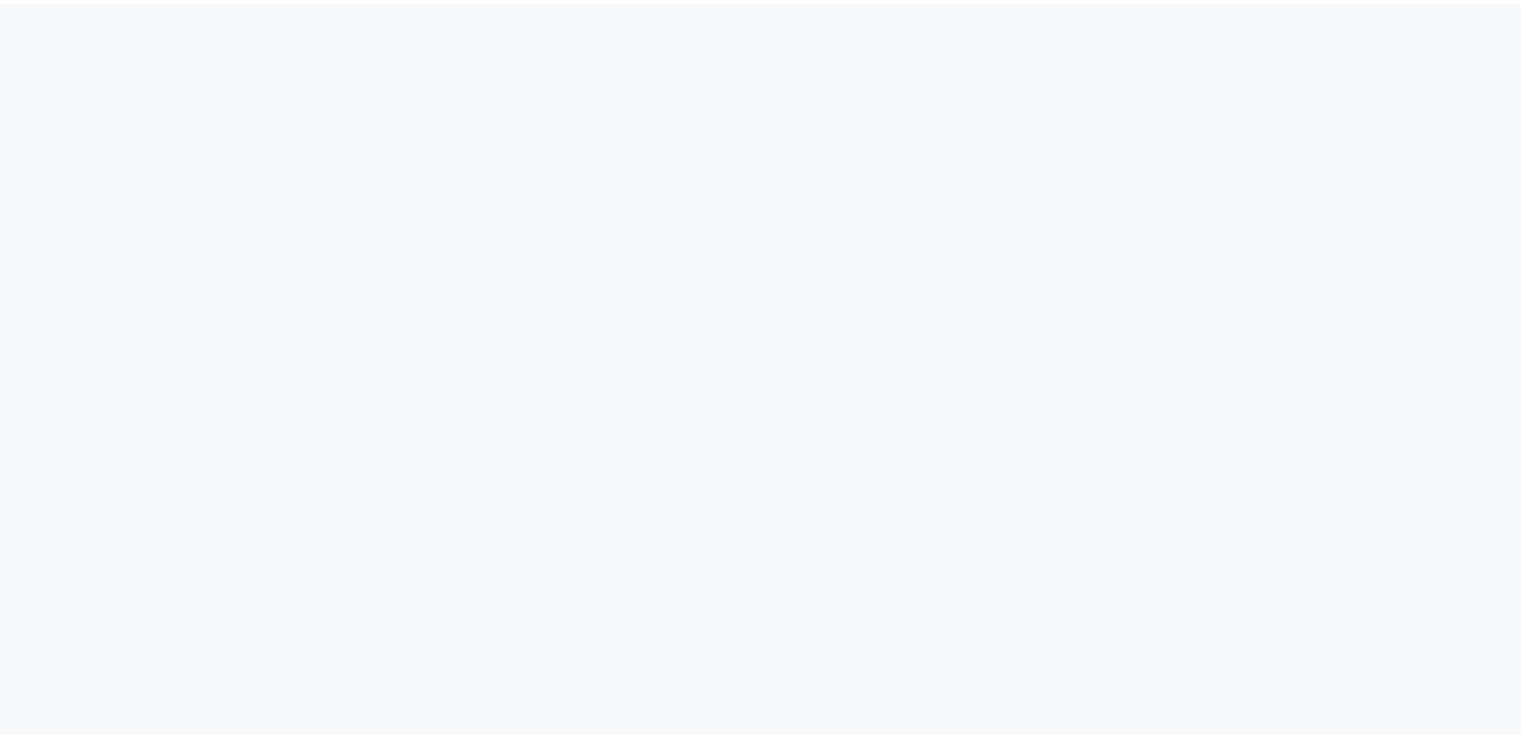 scroll, scrollTop: 0, scrollLeft: 0, axis: both 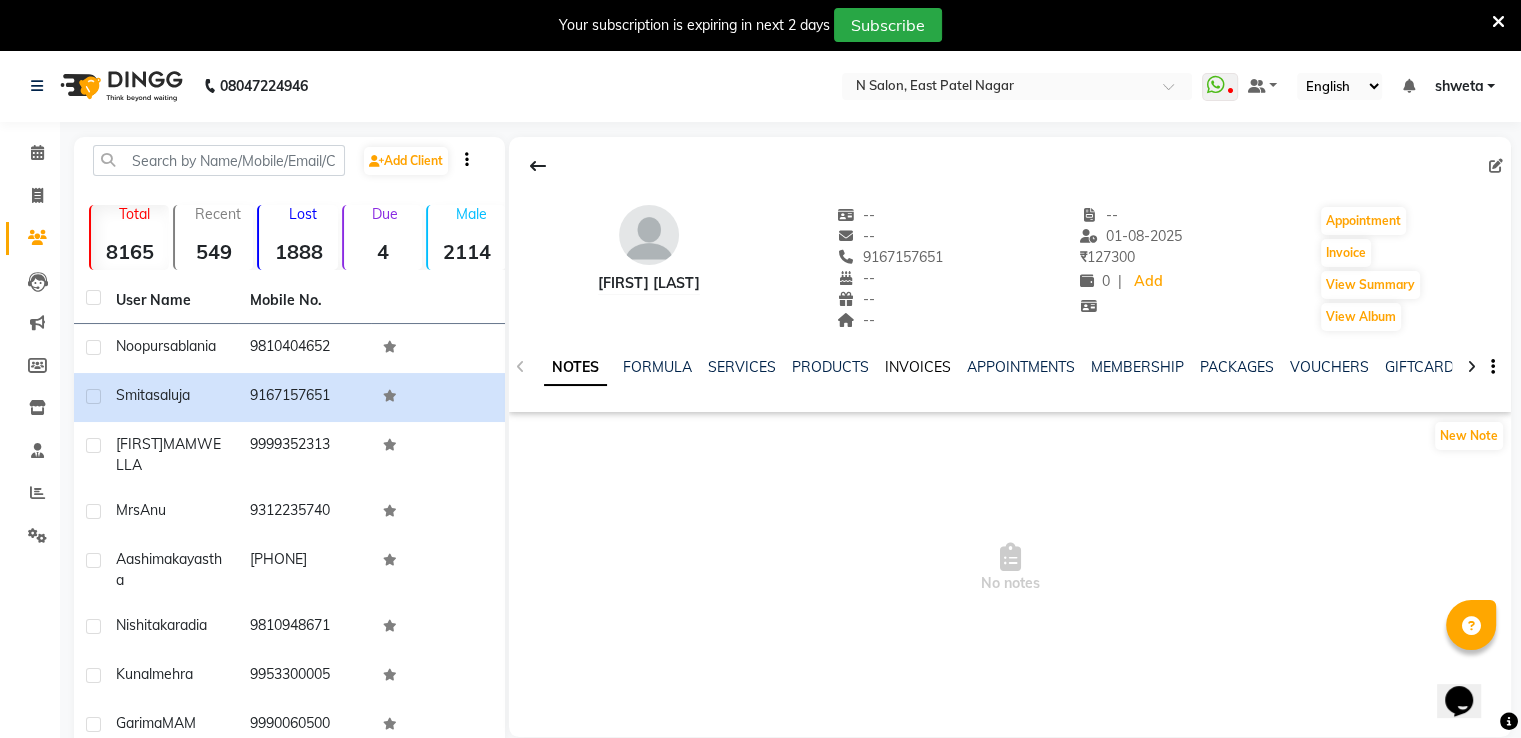 click on "INVOICES" 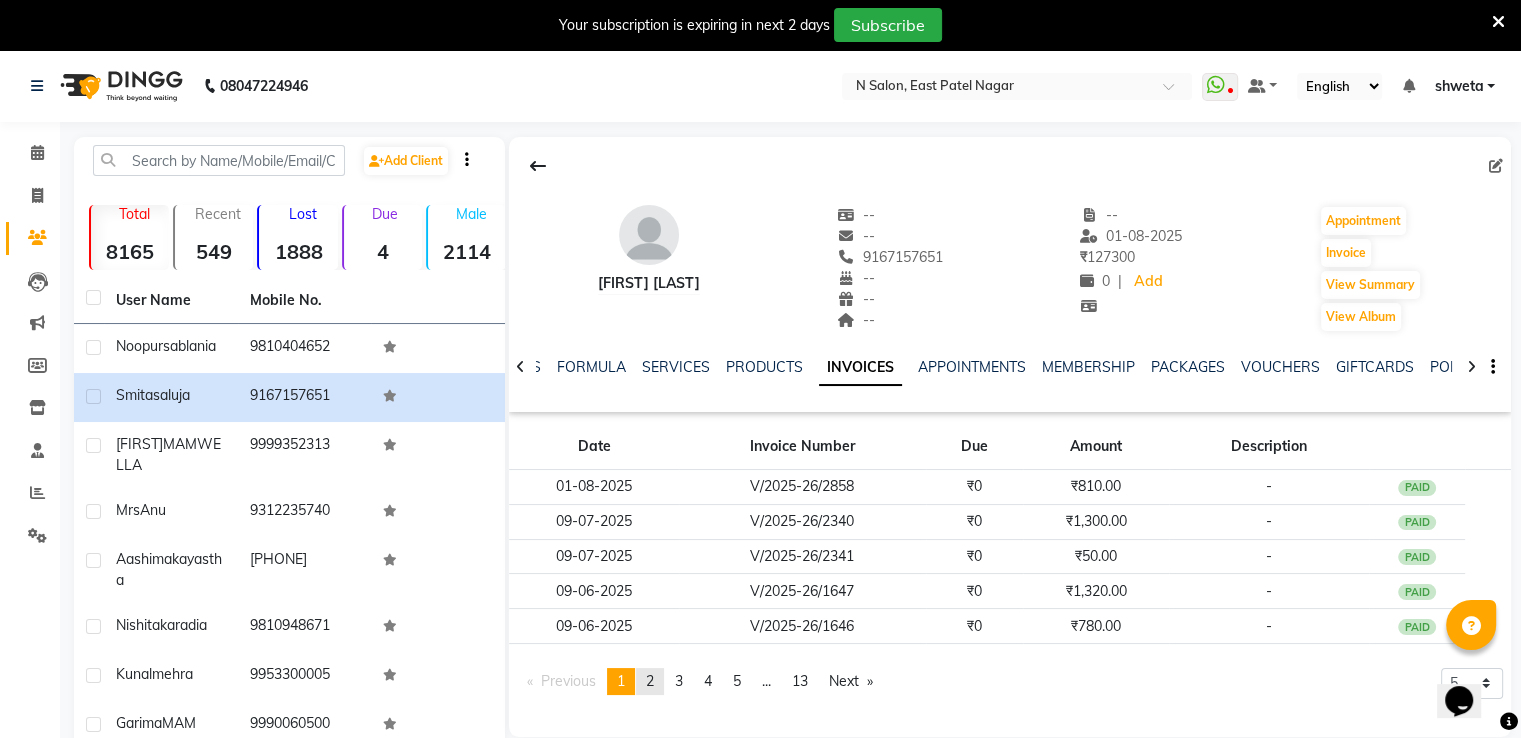 click on "2" 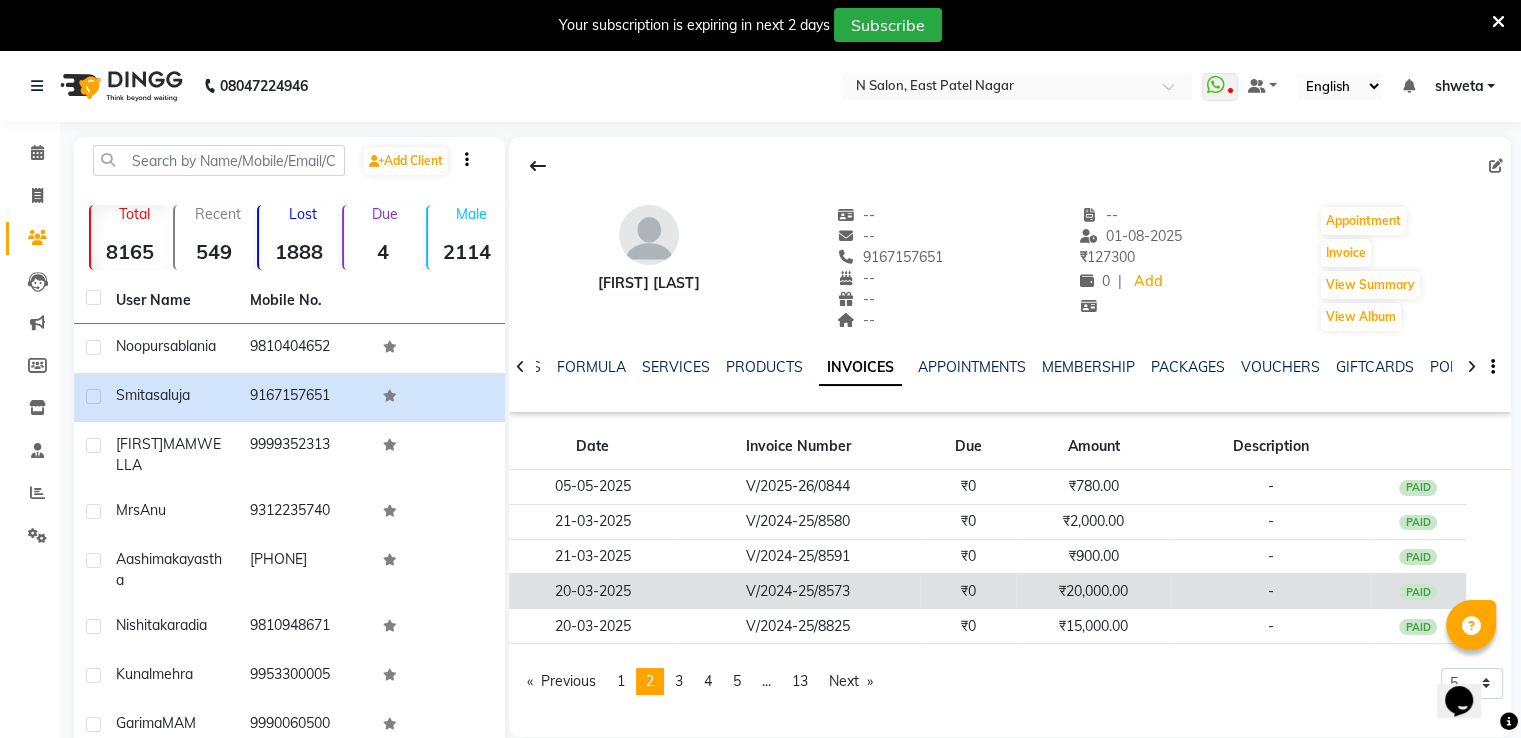 click on "V/2024-25/8573" 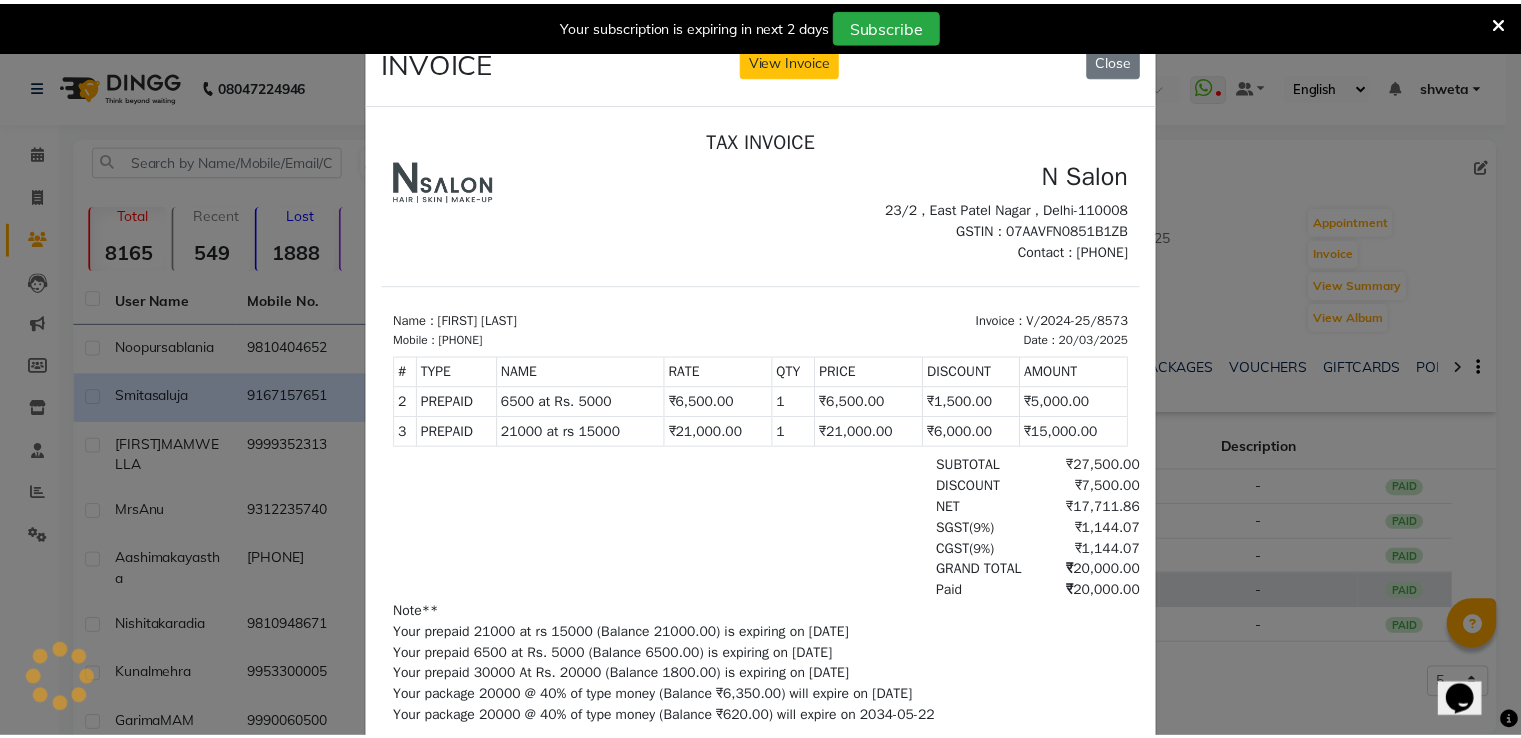 scroll, scrollTop: 0, scrollLeft: 0, axis: both 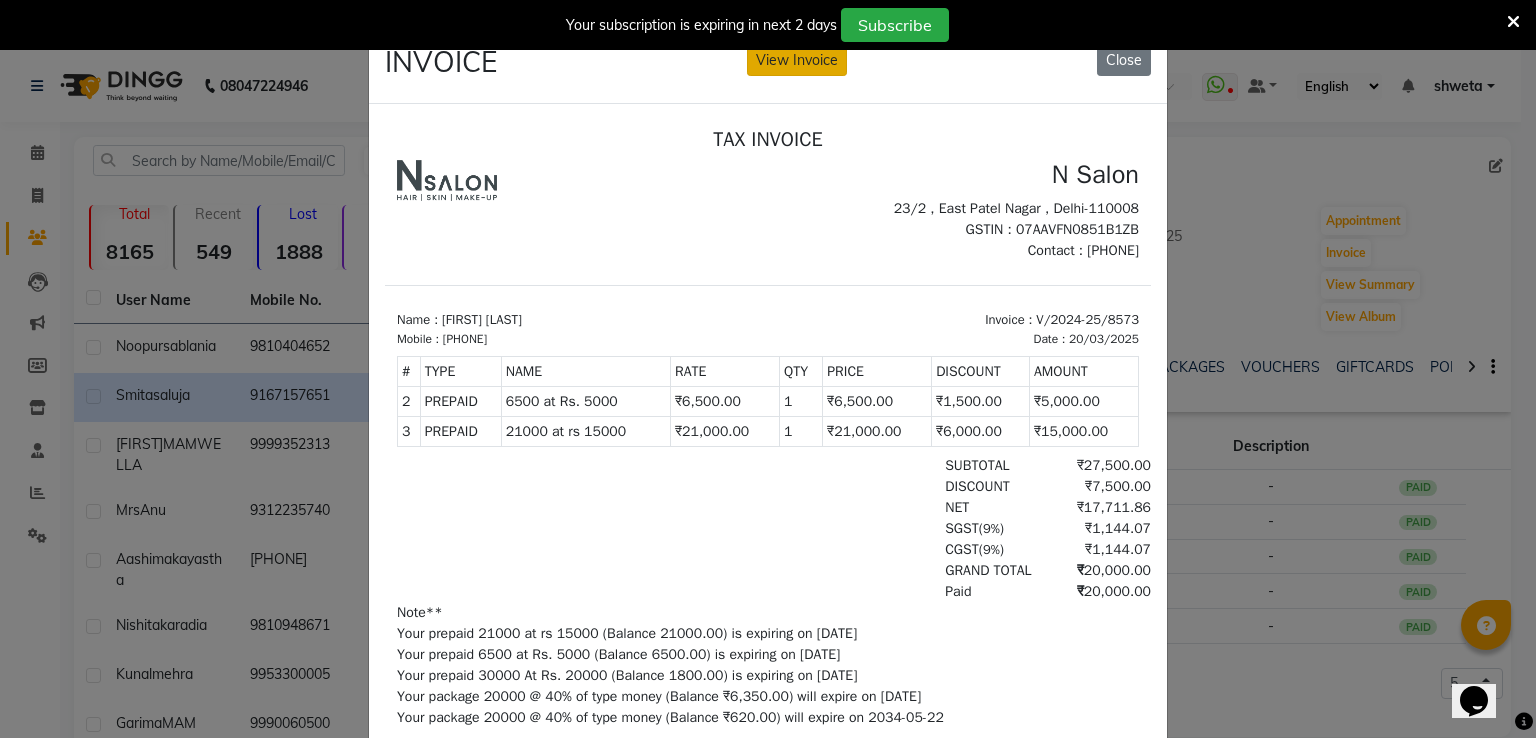 click on "View Invoice" 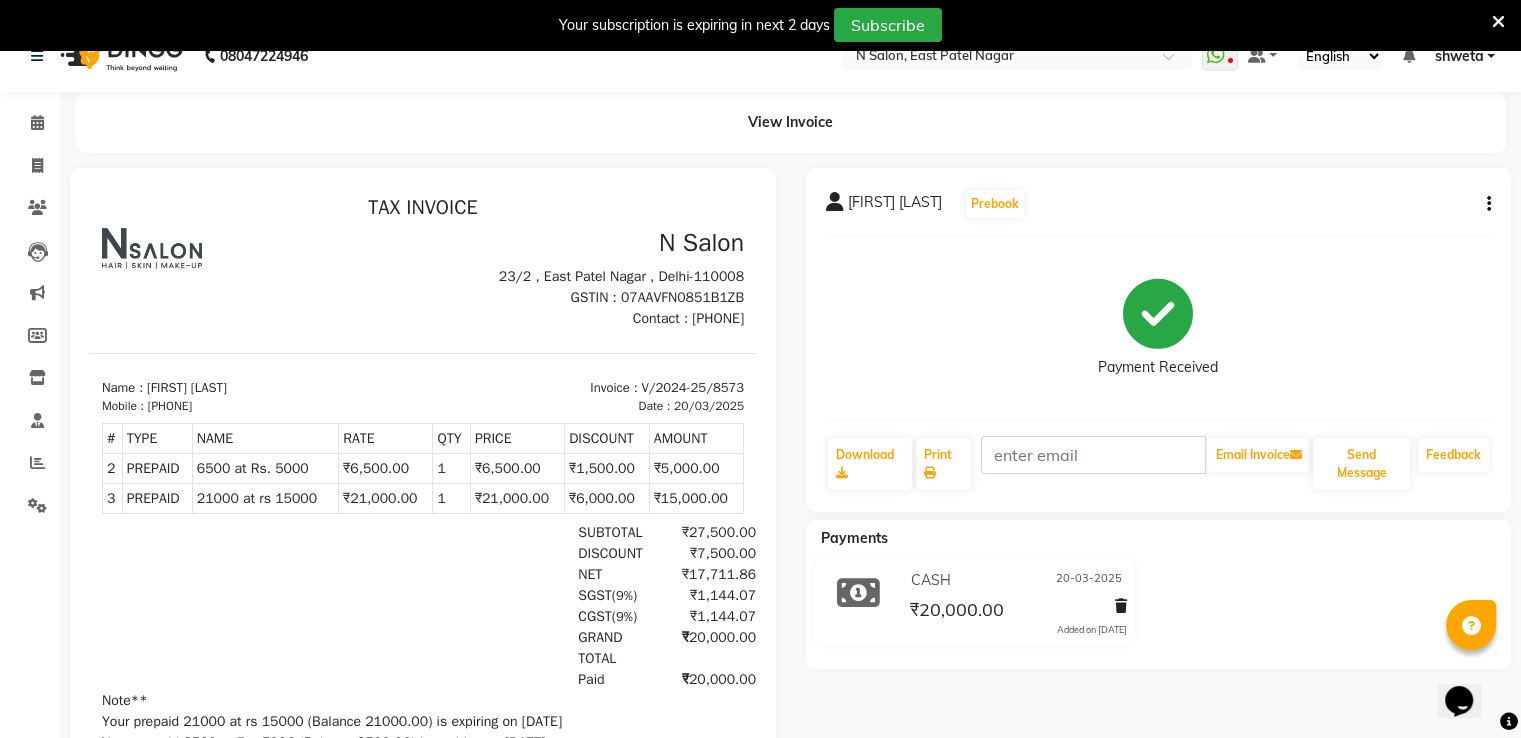 scroll, scrollTop: 0, scrollLeft: 0, axis: both 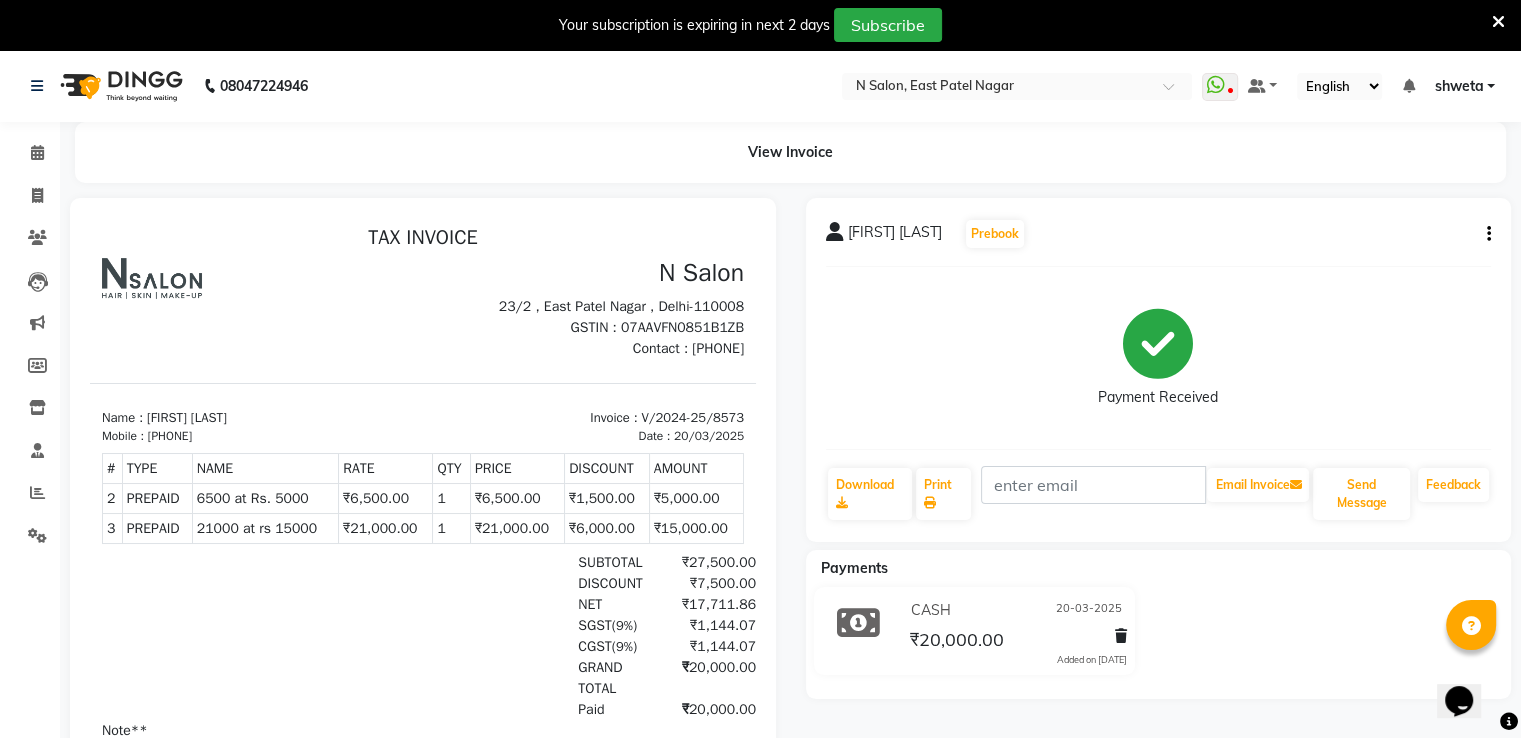 click 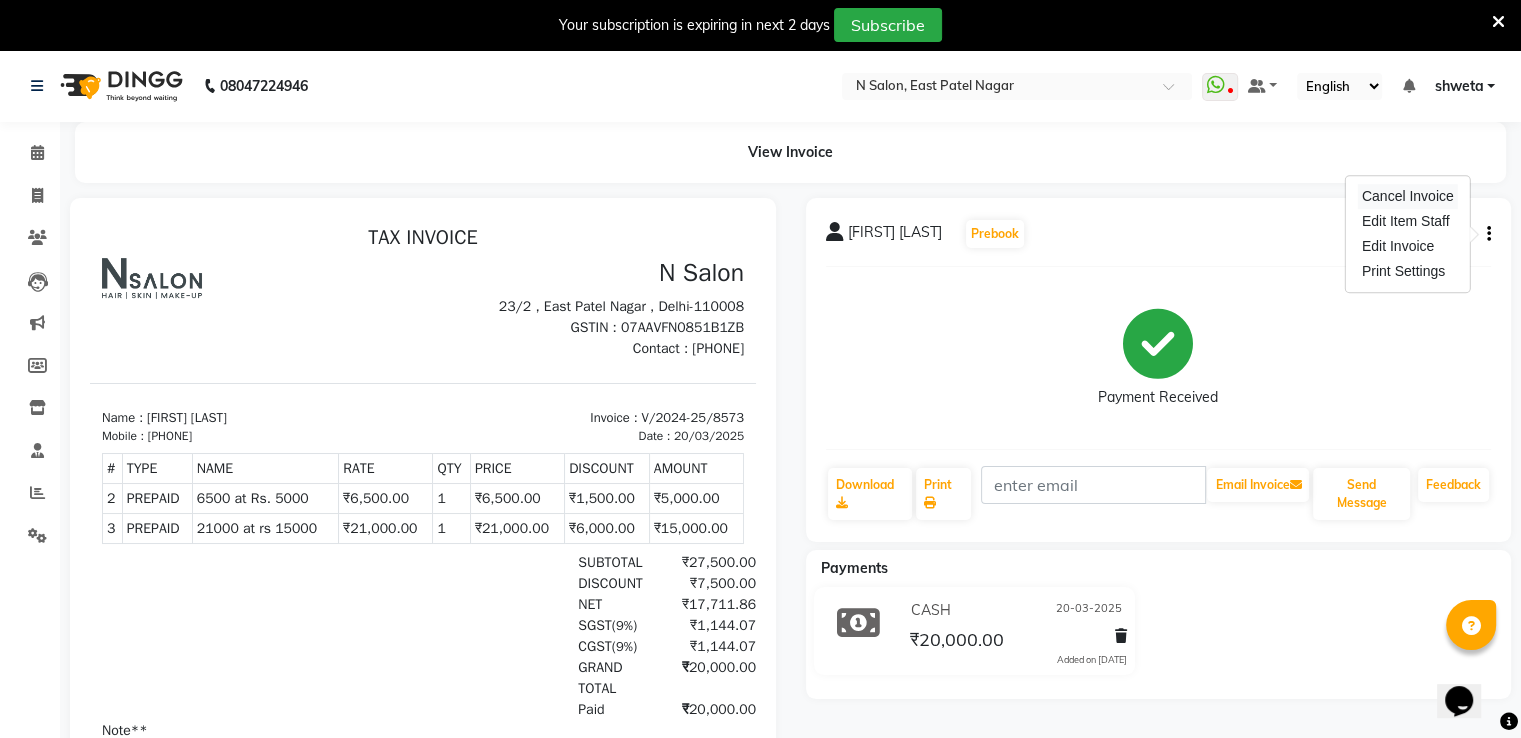 click on "Cancel Invoice" at bounding box center (1408, 196) 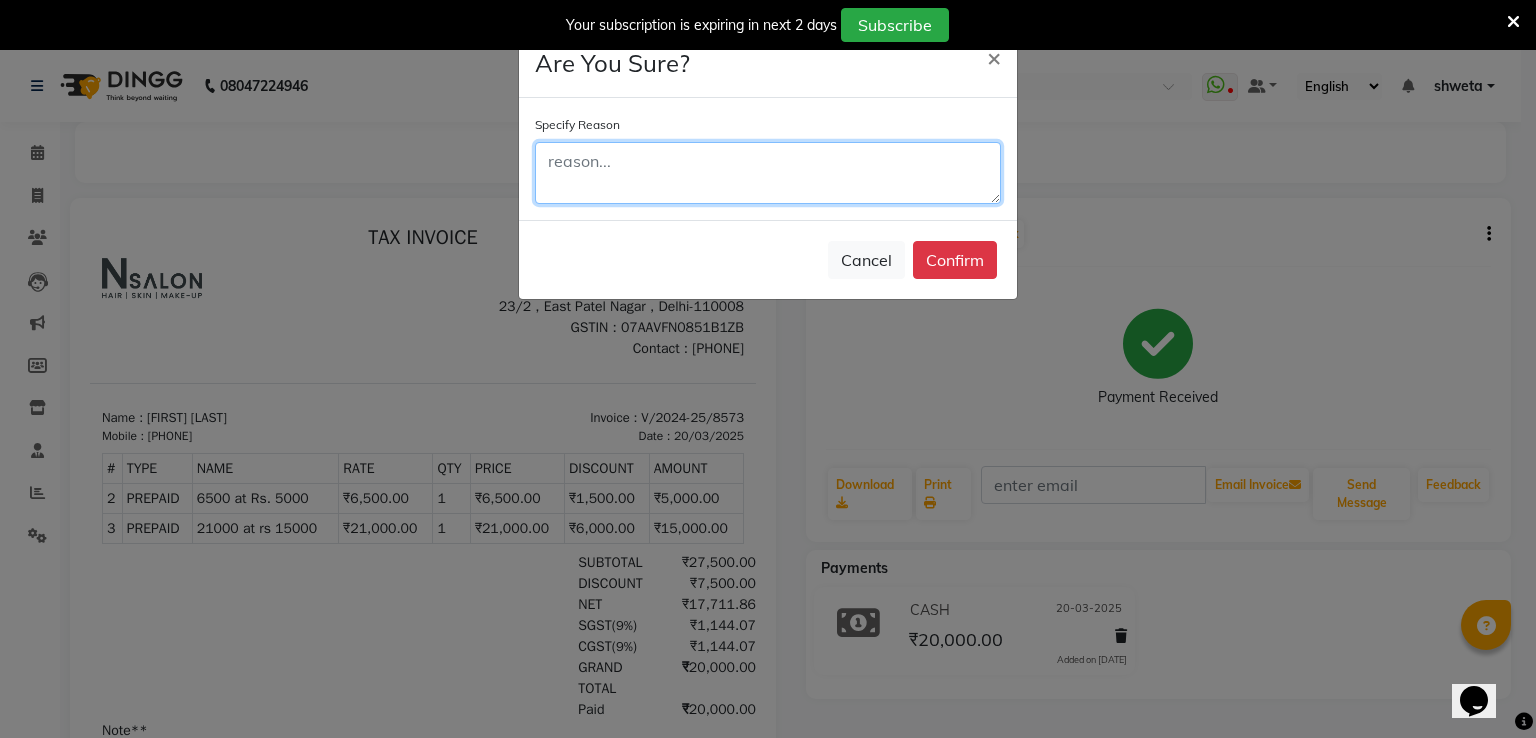 click 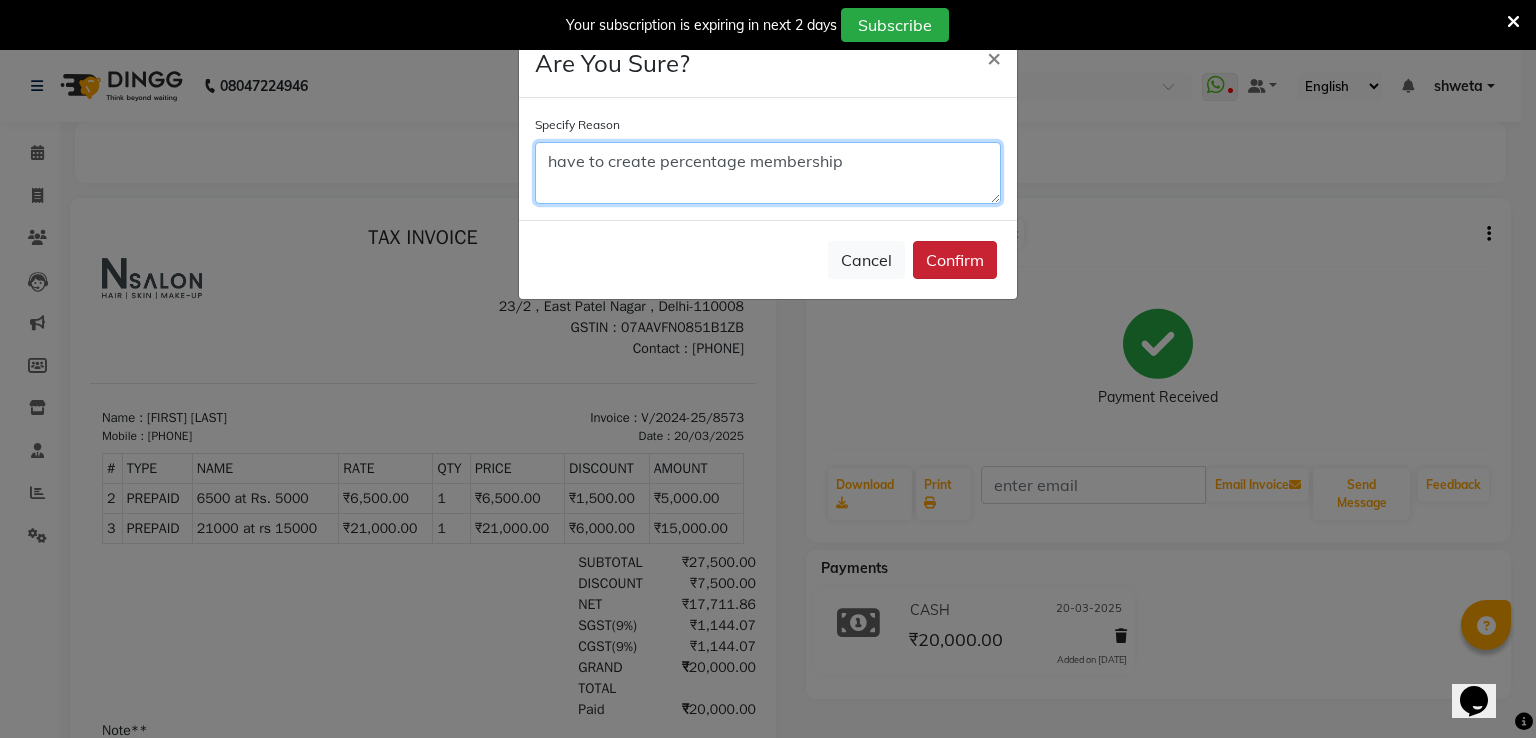 type on "have to create percentage membership" 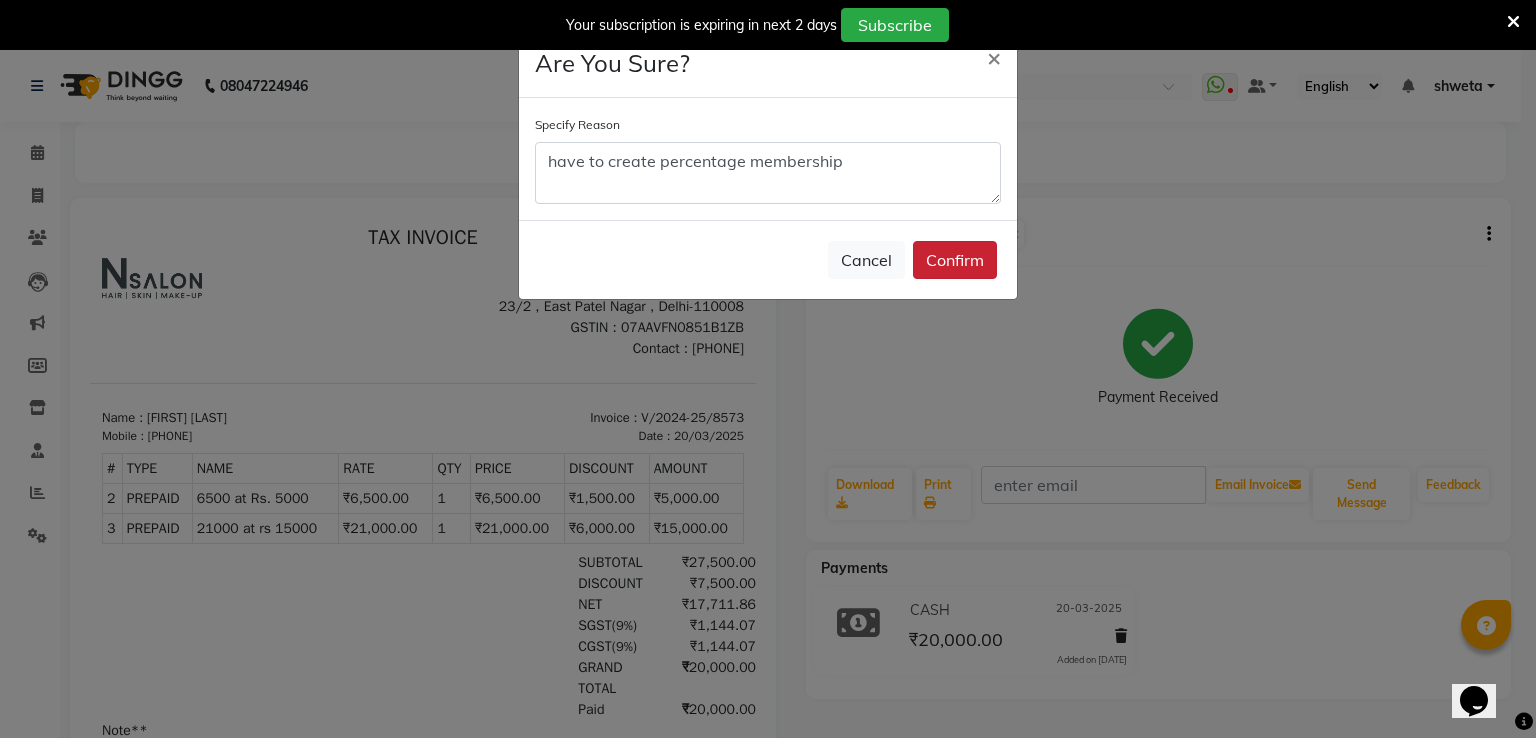 click on "Confirm" 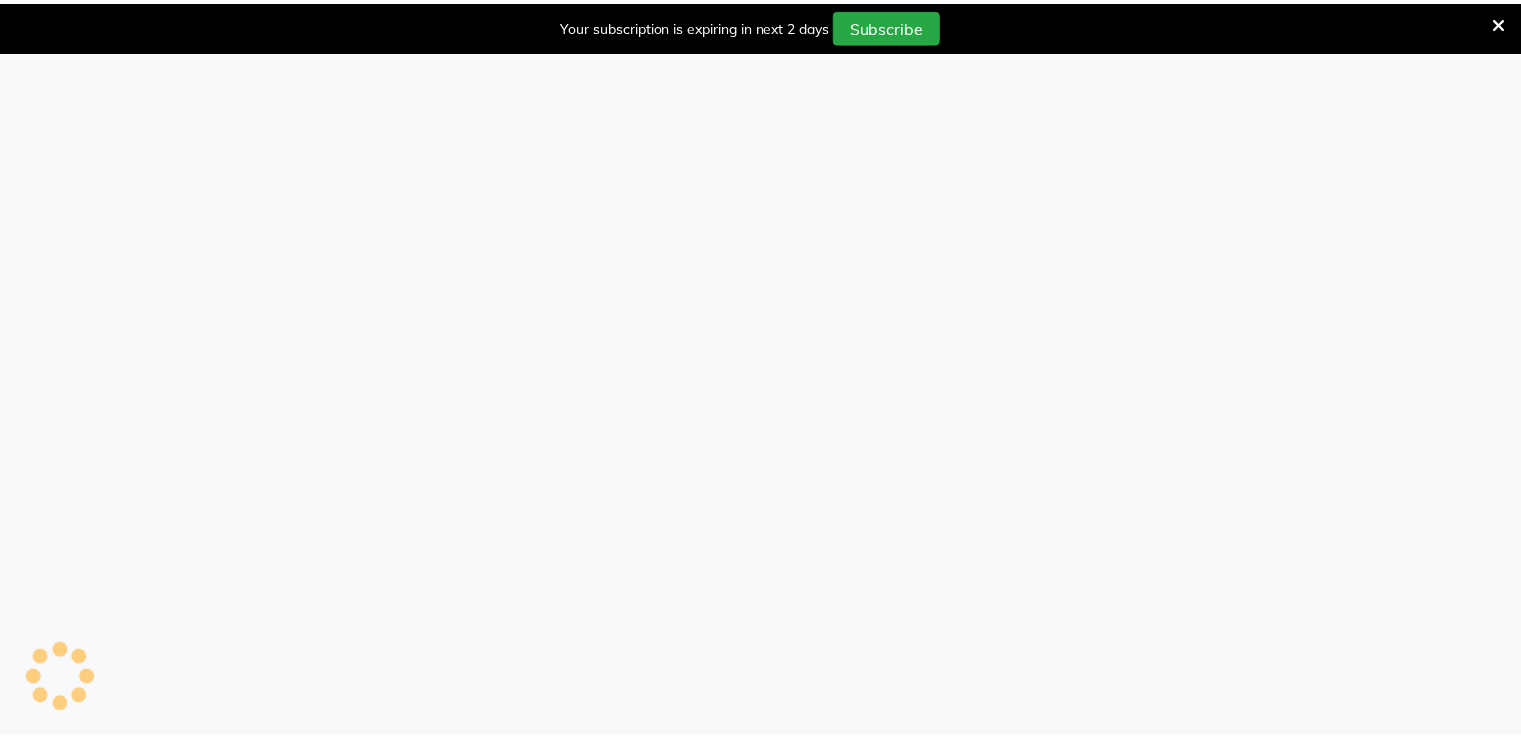 scroll, scrollTop: 0, scrollLeft: 0, axis: both 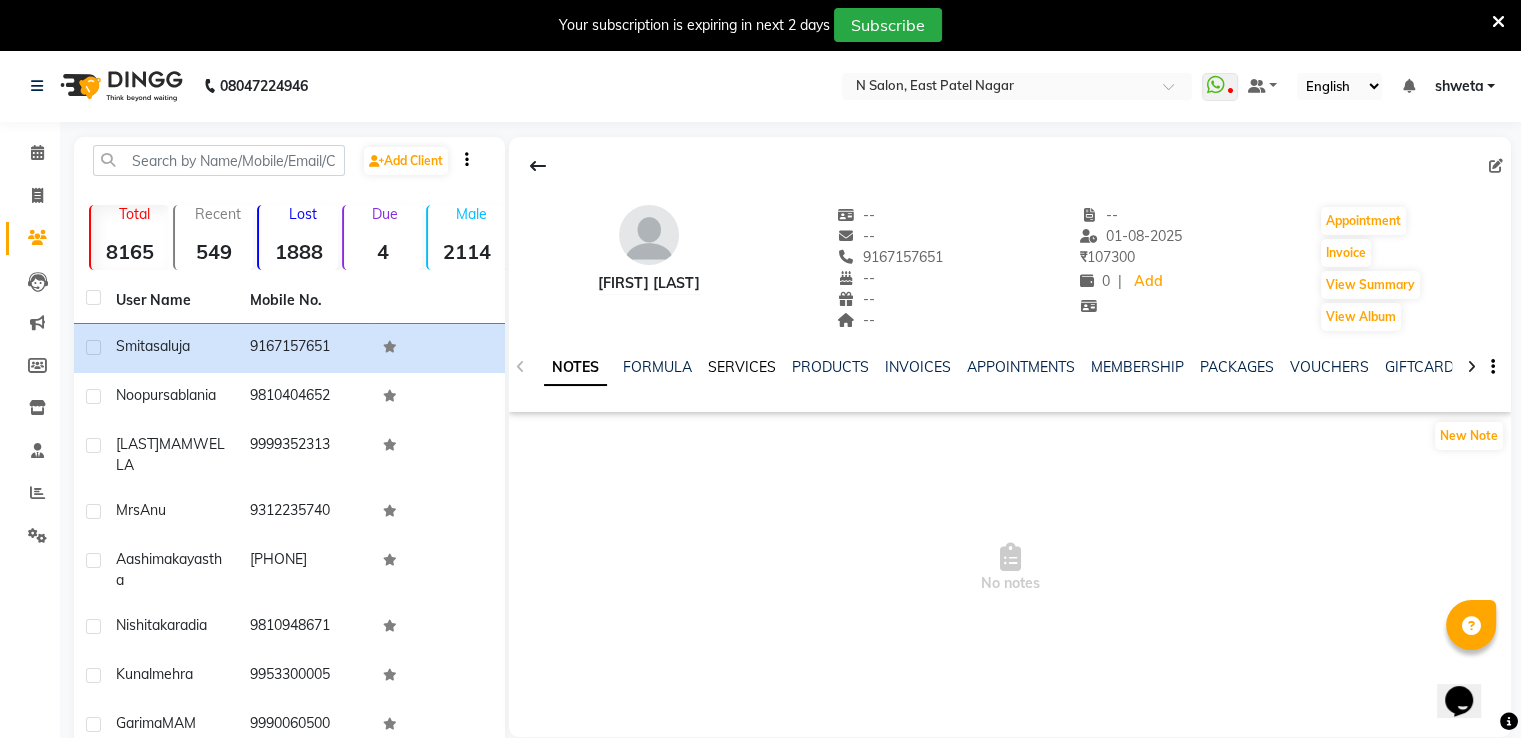 click on "SERVICES" 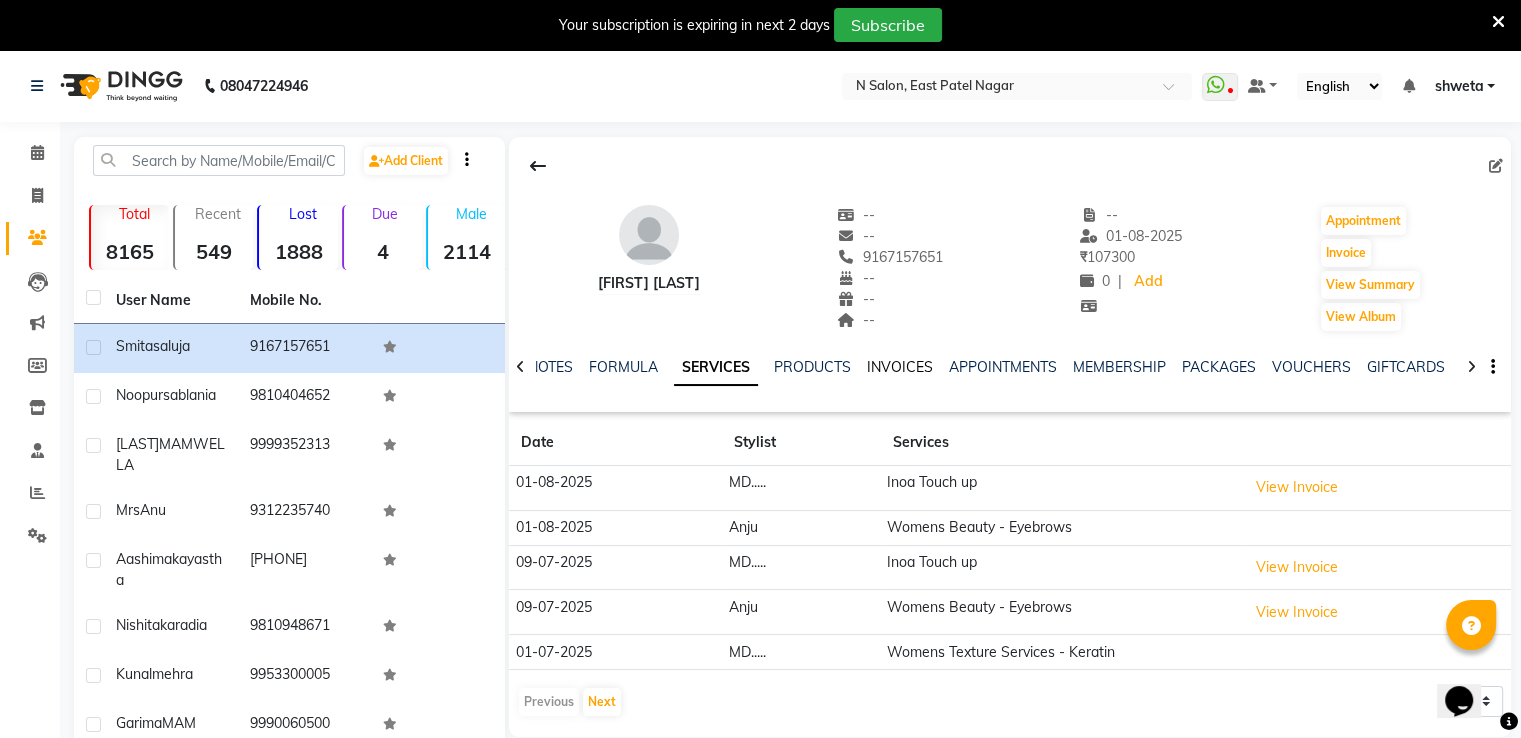 click on "INVOICES" 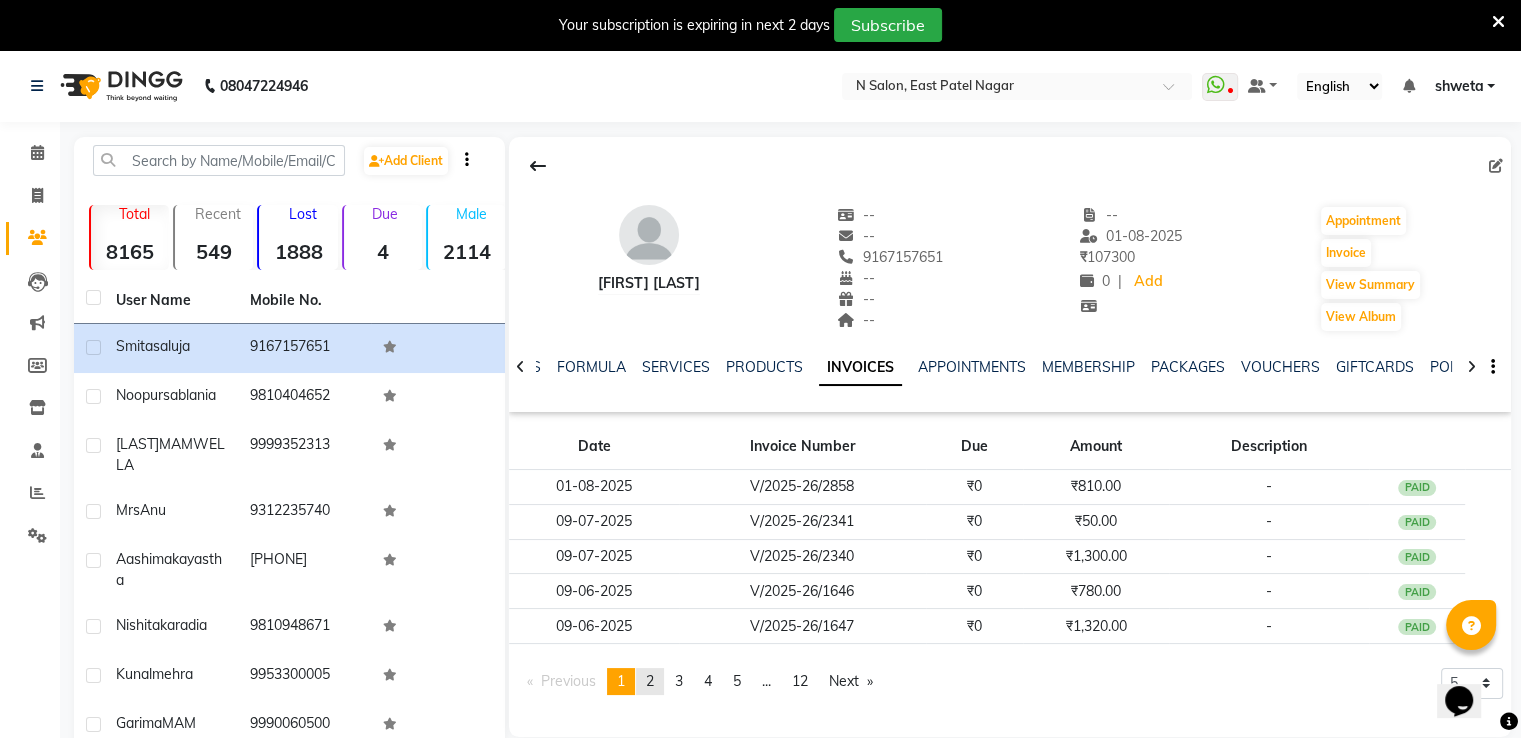 click on "2" 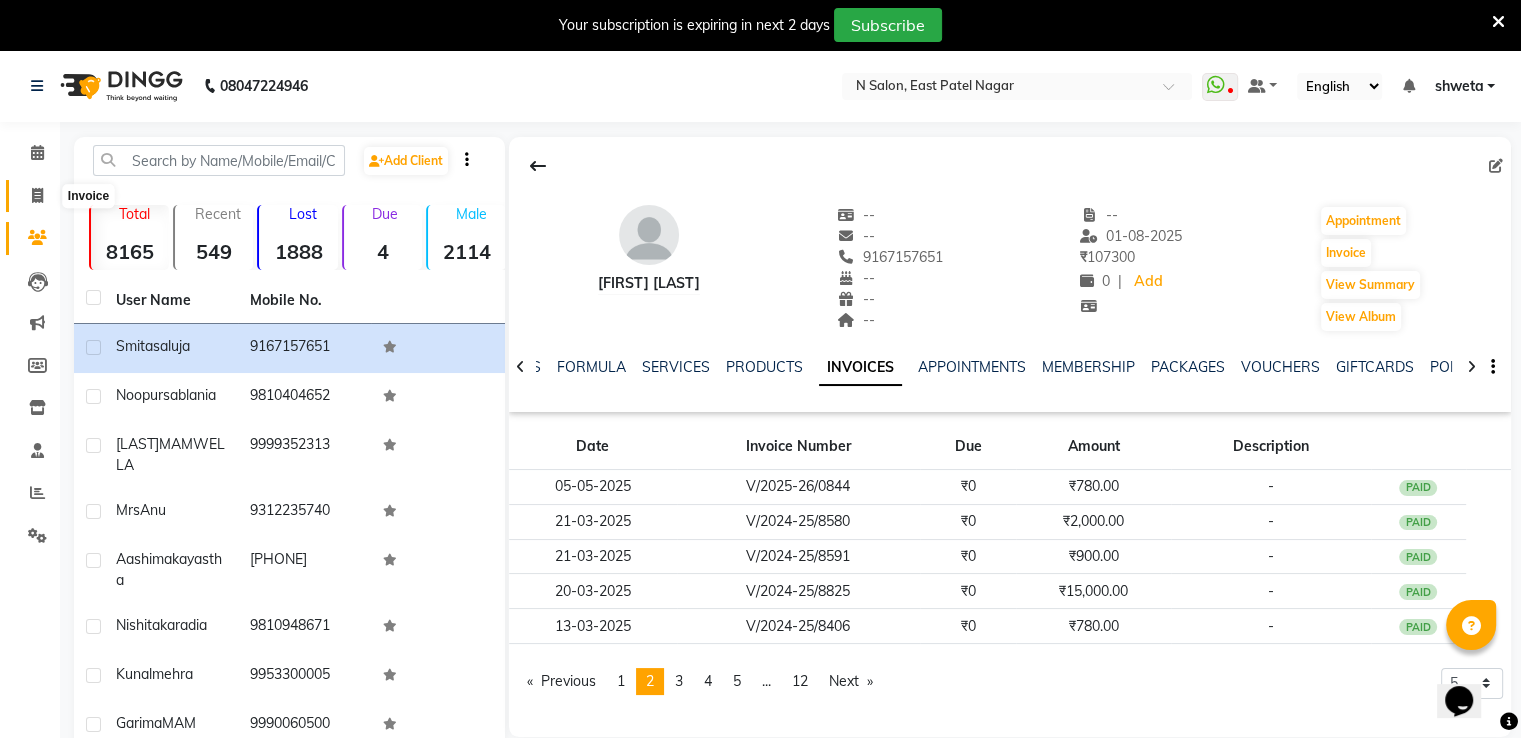 click 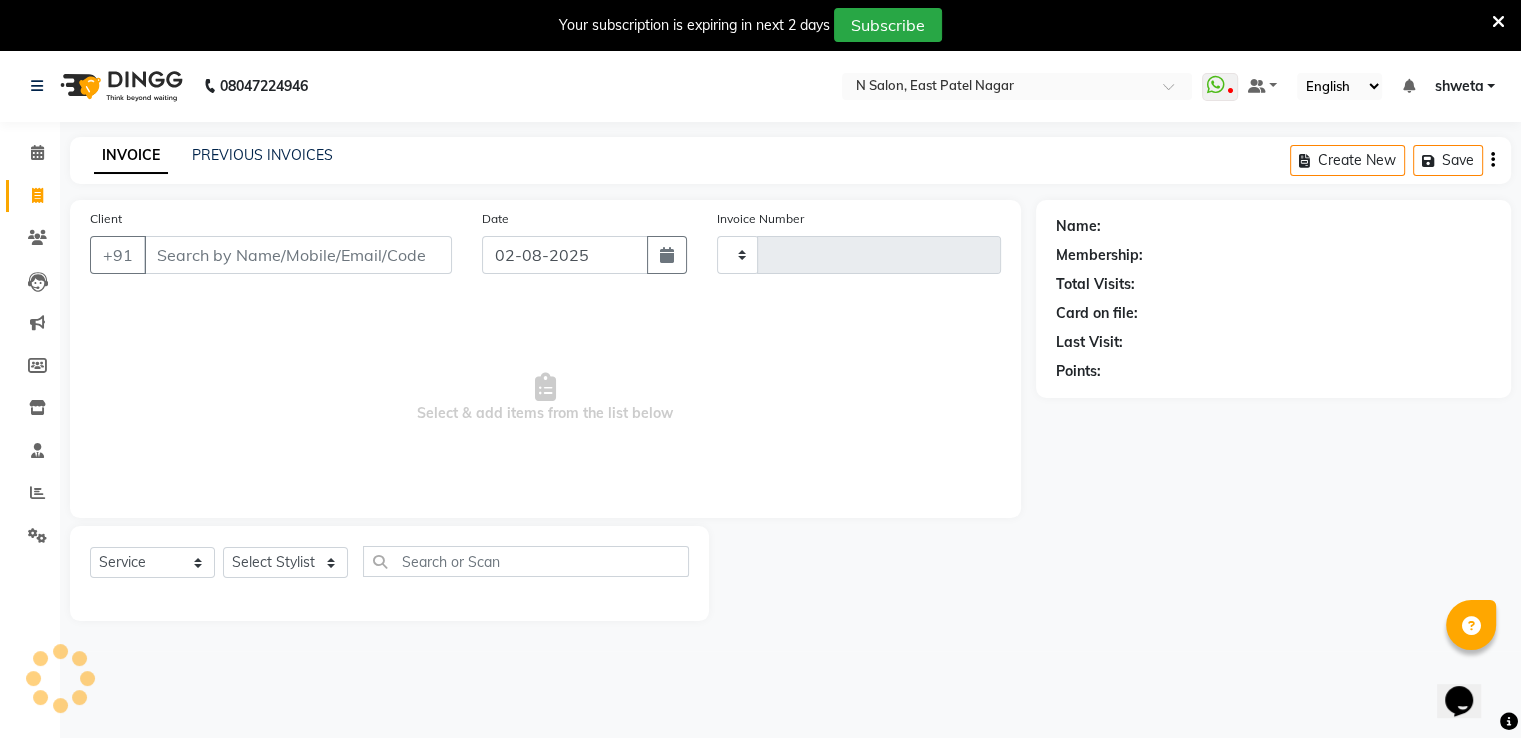 scroll, scrollTop: 50, scrollLeft: 0, axis: vertical 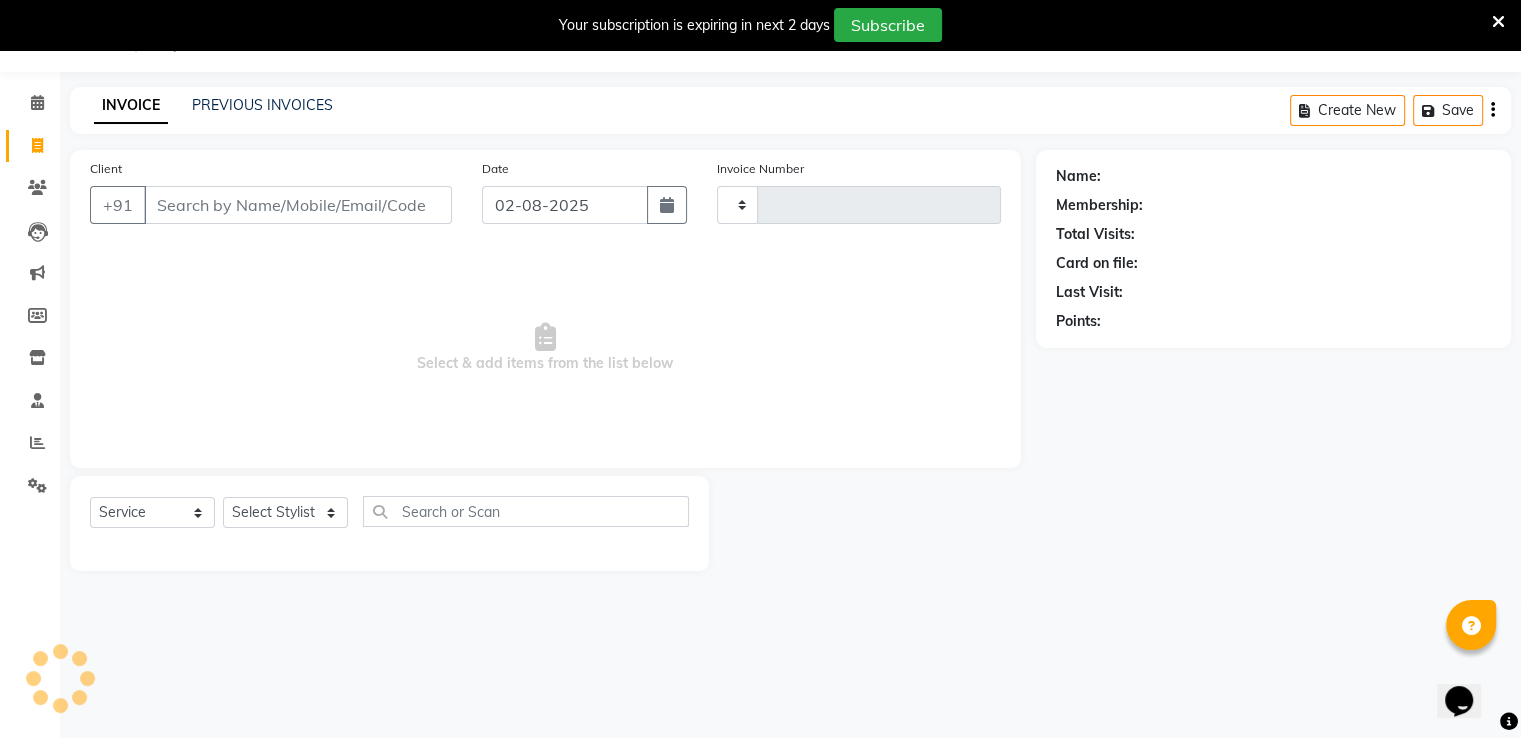 type on "2868" 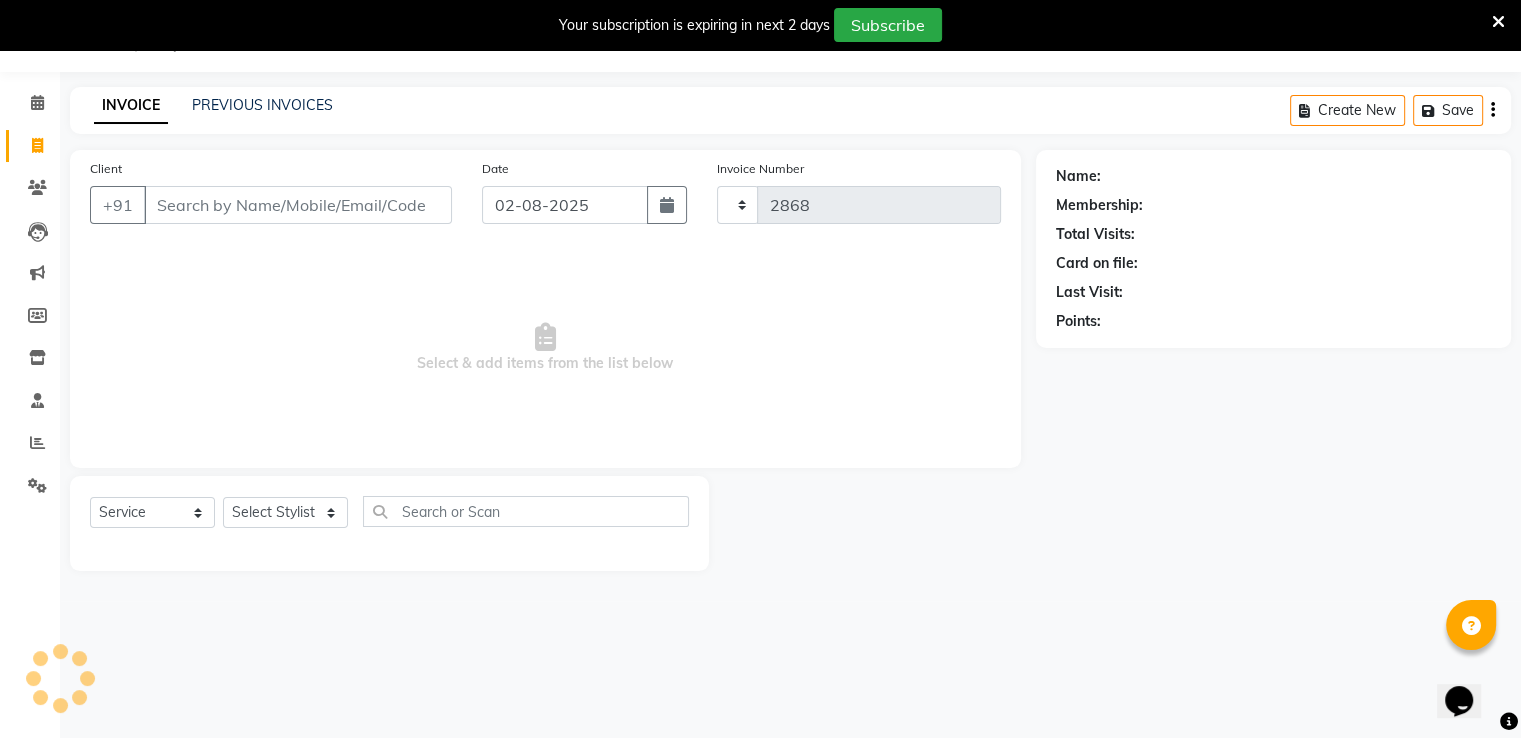 select on "3472" 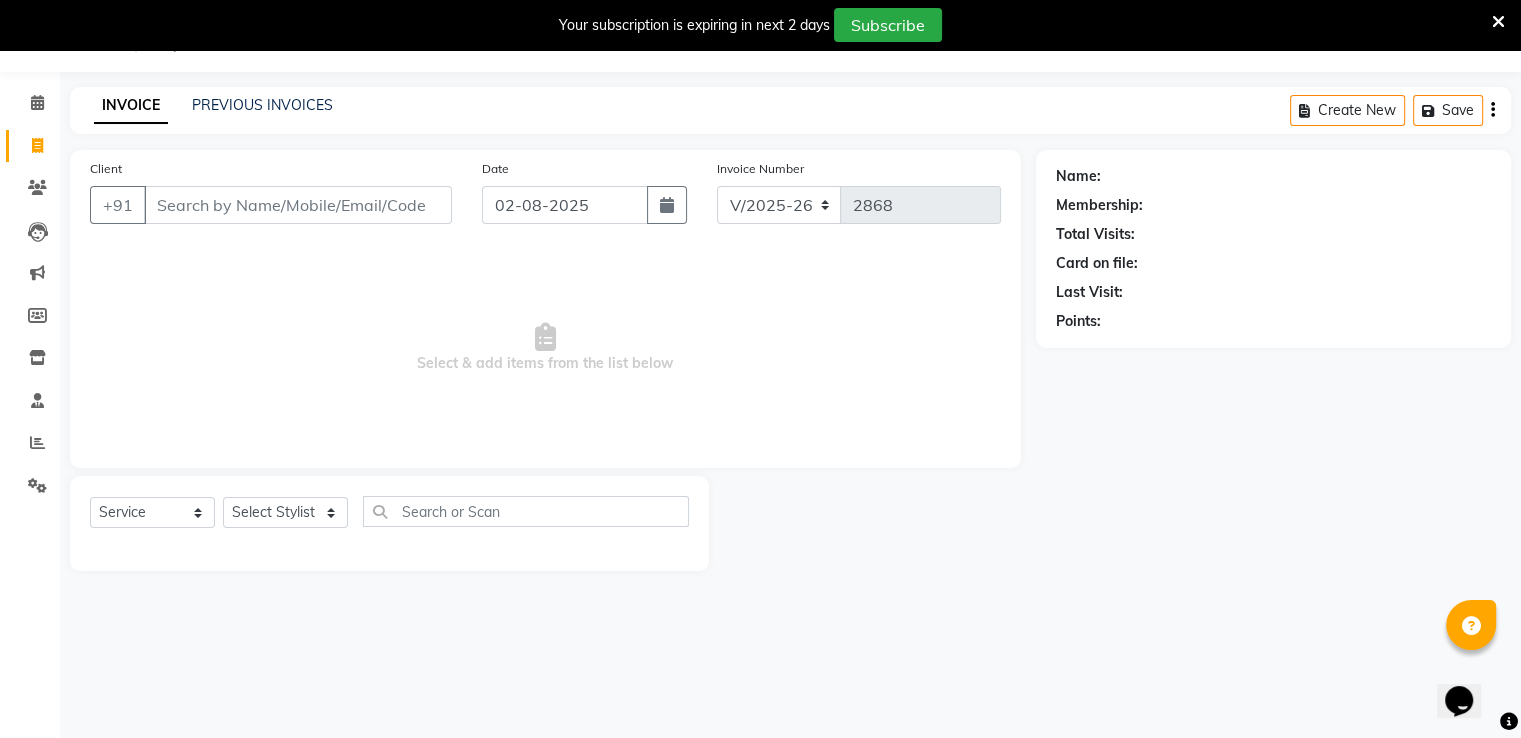 click on "Client" at bounding box center [298, 205] 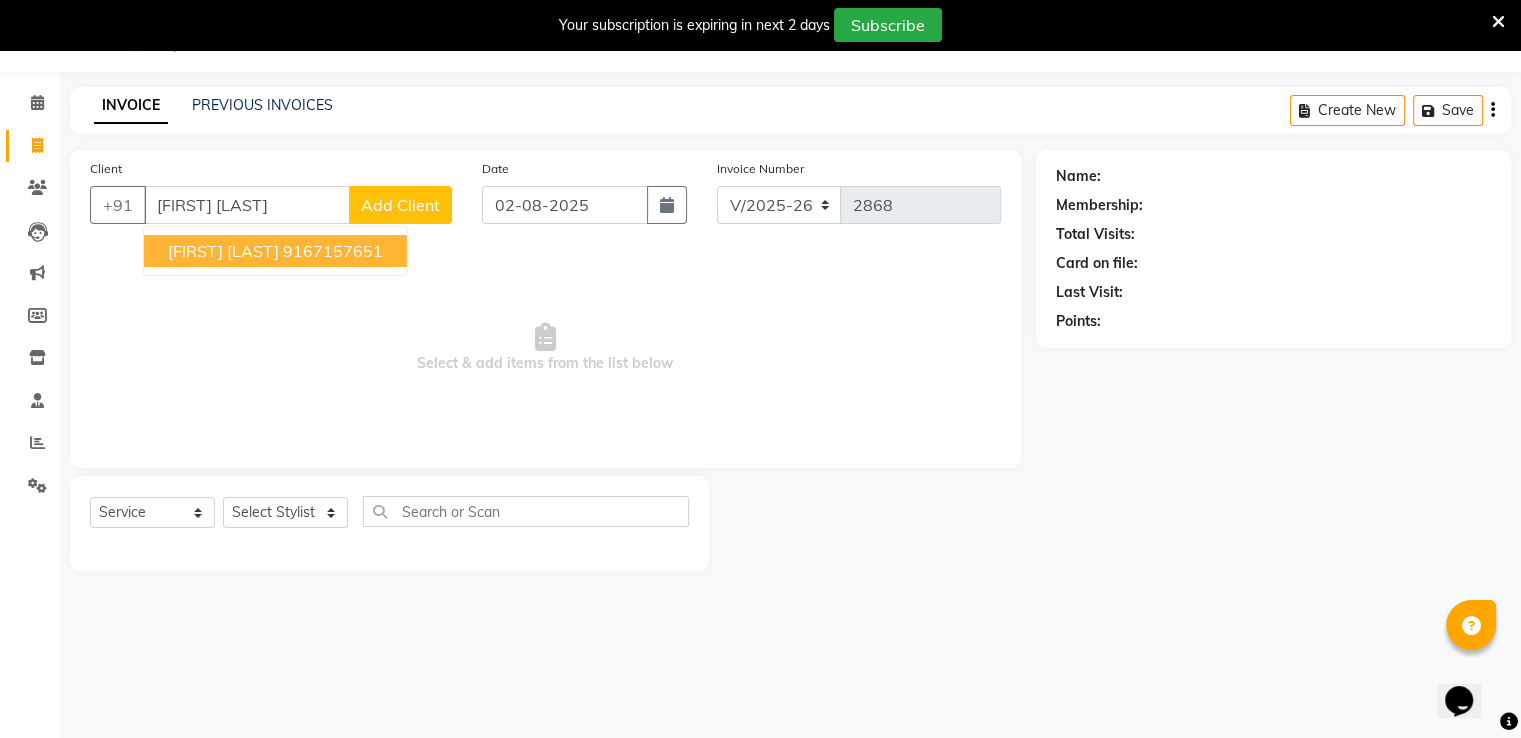 click on "[FIRST] [LAST]" at bounding box center [223, 251] 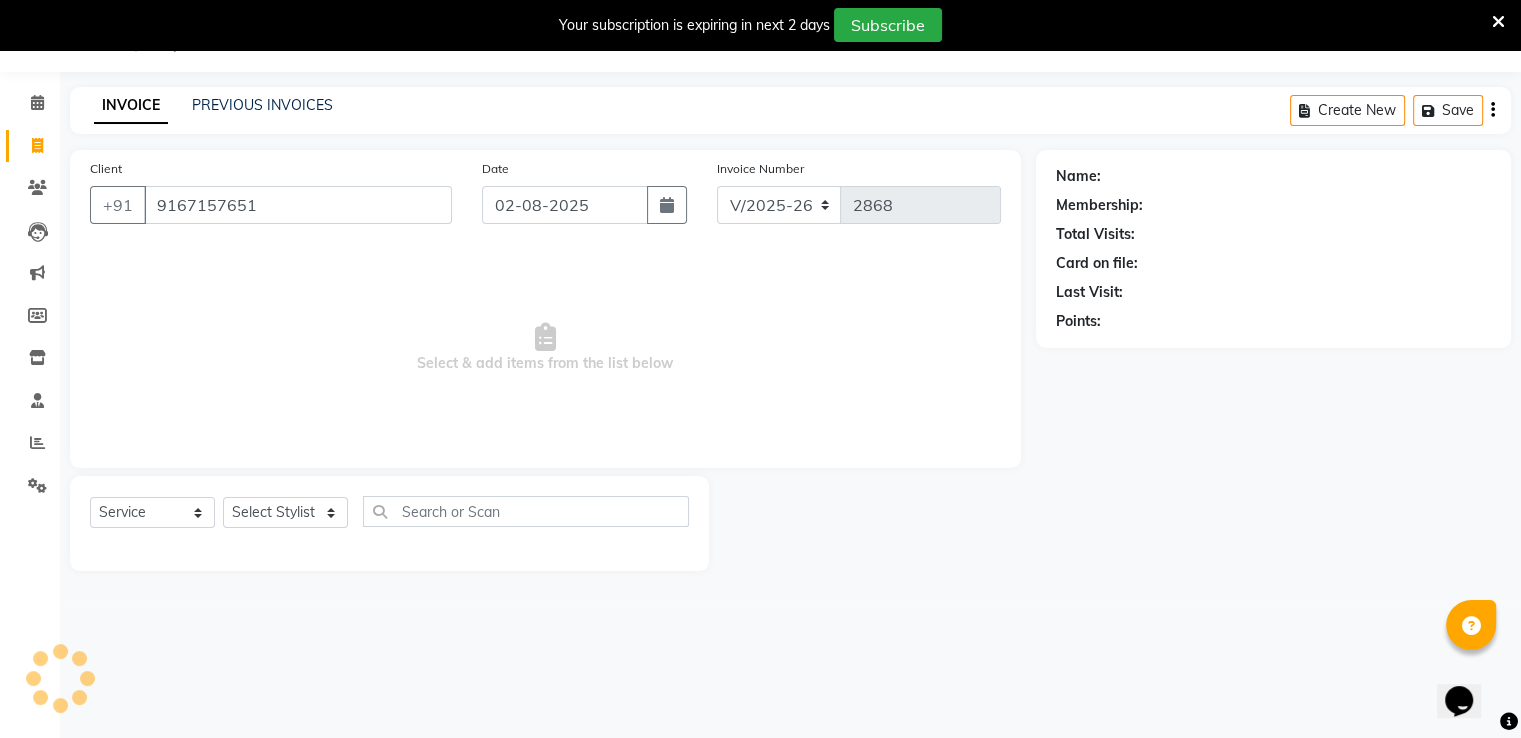 type on "9167157651" 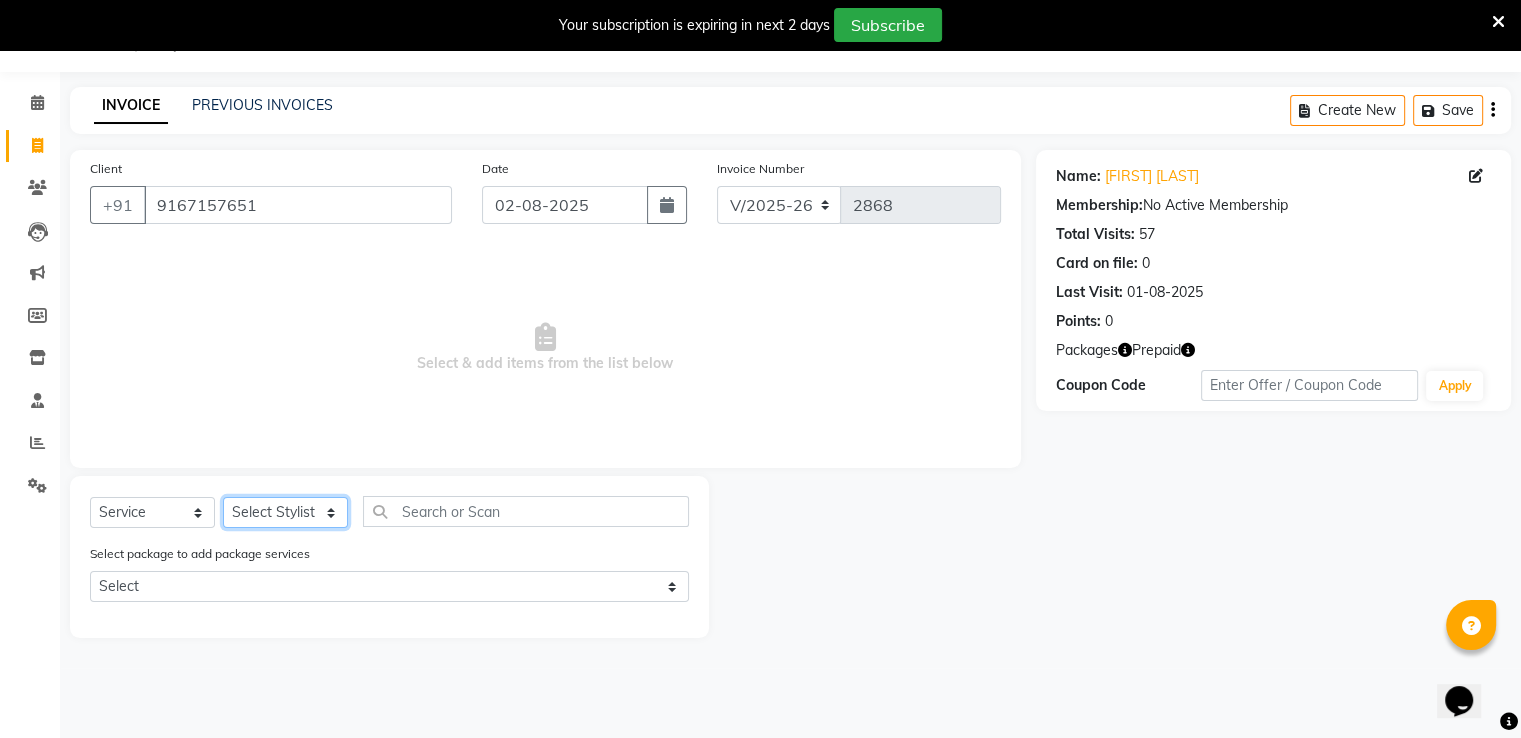 click on "Select Stylist Anju Faiz Faizal MANAGER MD..... Operator Pankaj Pradeep Rahul Sir Sahil  NAWAB sameer shoaib shweta Suzen" 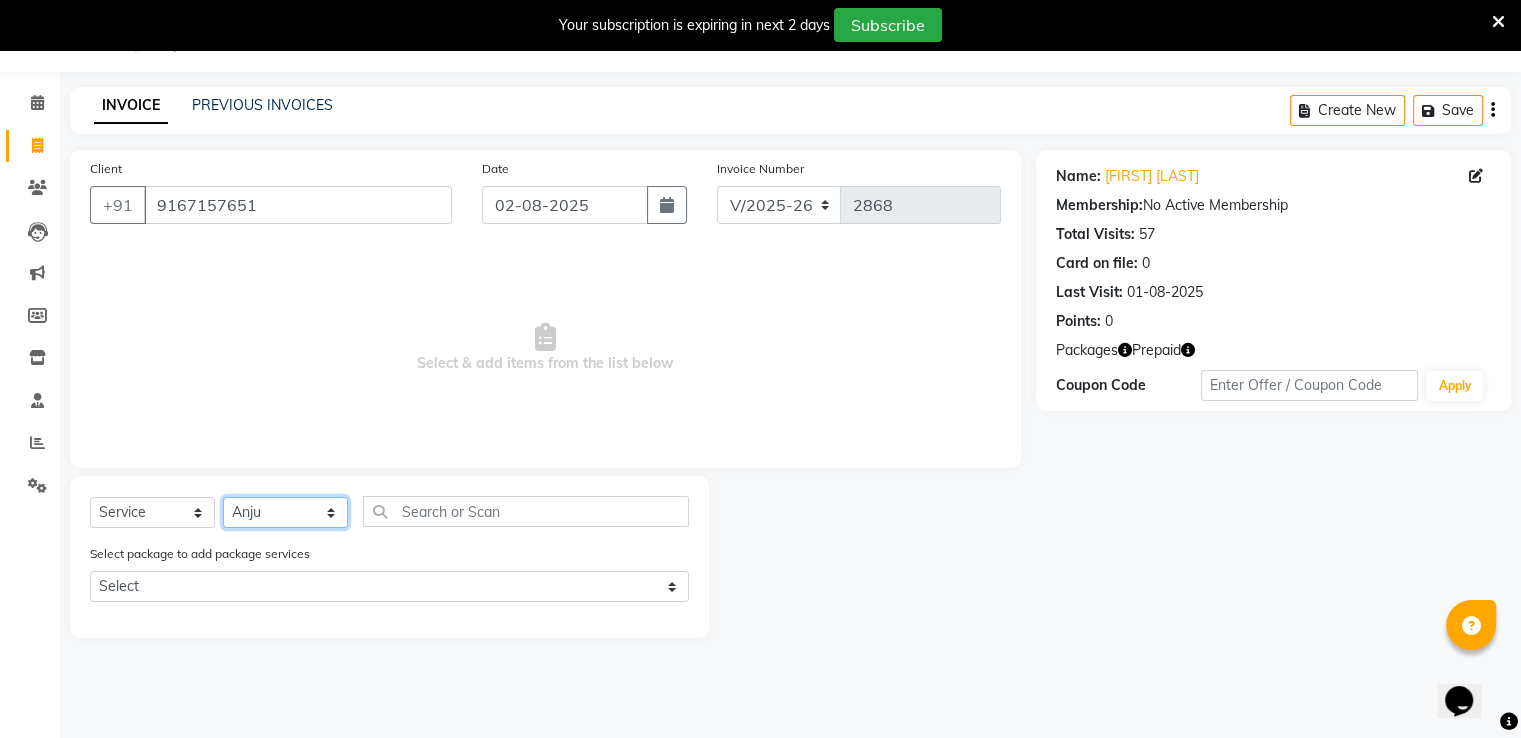 click on "Select Stylist Anju Faiz Faizal MANAGER MD..... Operator Pankaj Pradeep Rahul Sir Sahil  NAWAB sameer shoaib shweta Suzen" 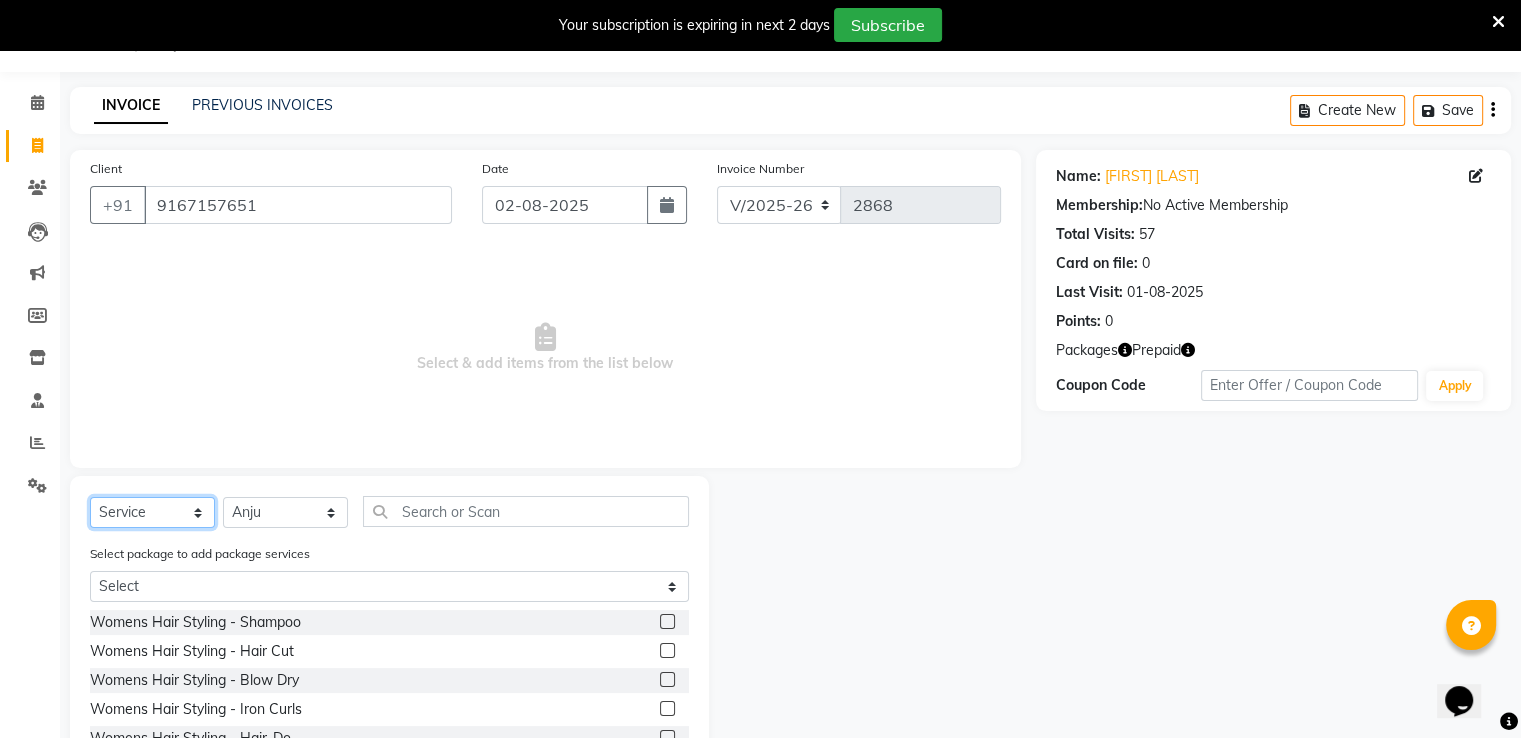 click on "Select  Service  Product  Membership  Package Voucher Prepaid Gift Card" 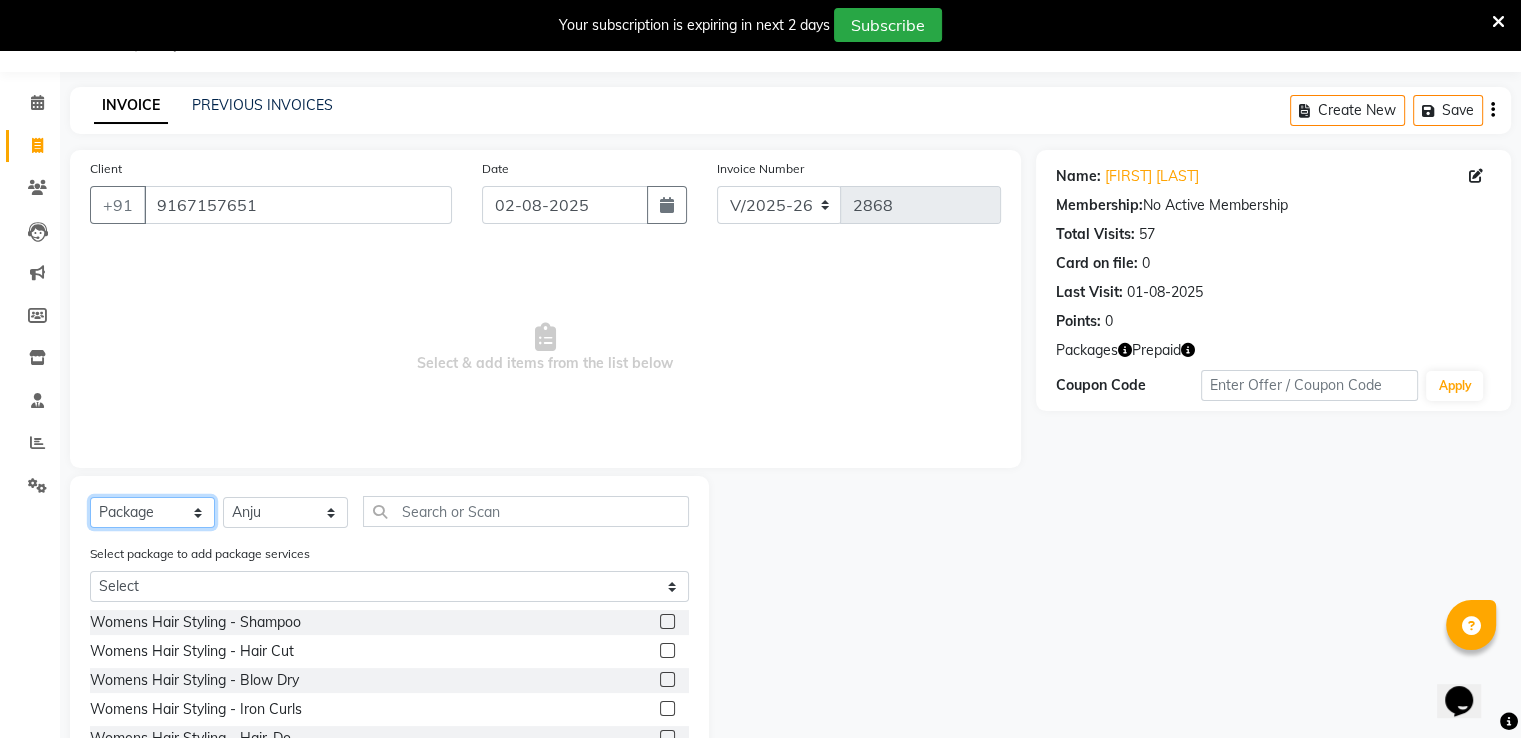 click on "Select  Service  Product  Membership  Package Voucher Prepaid Gift Card" 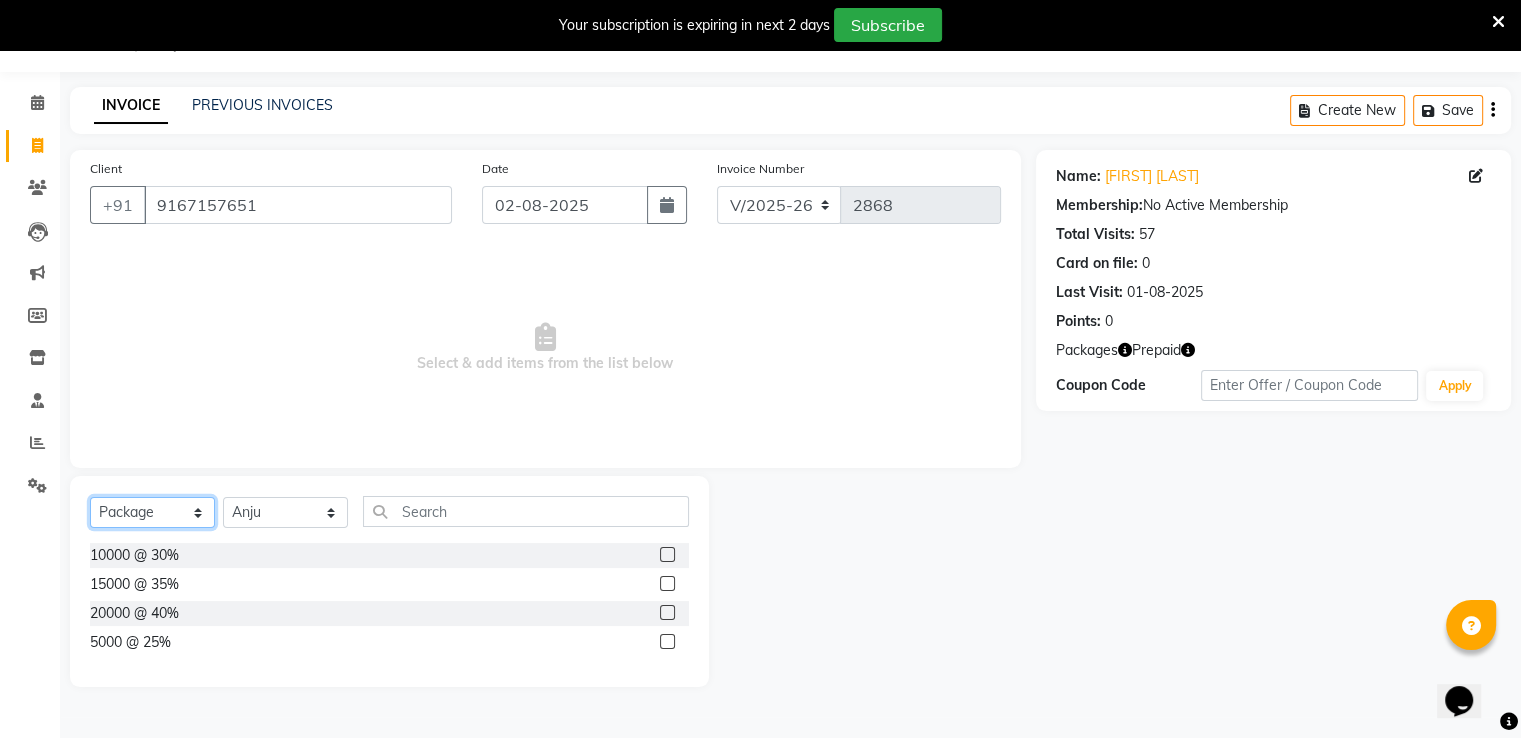 click on "Select  Service  Product  Membership  Package Voucher Prepaid Gift Card" 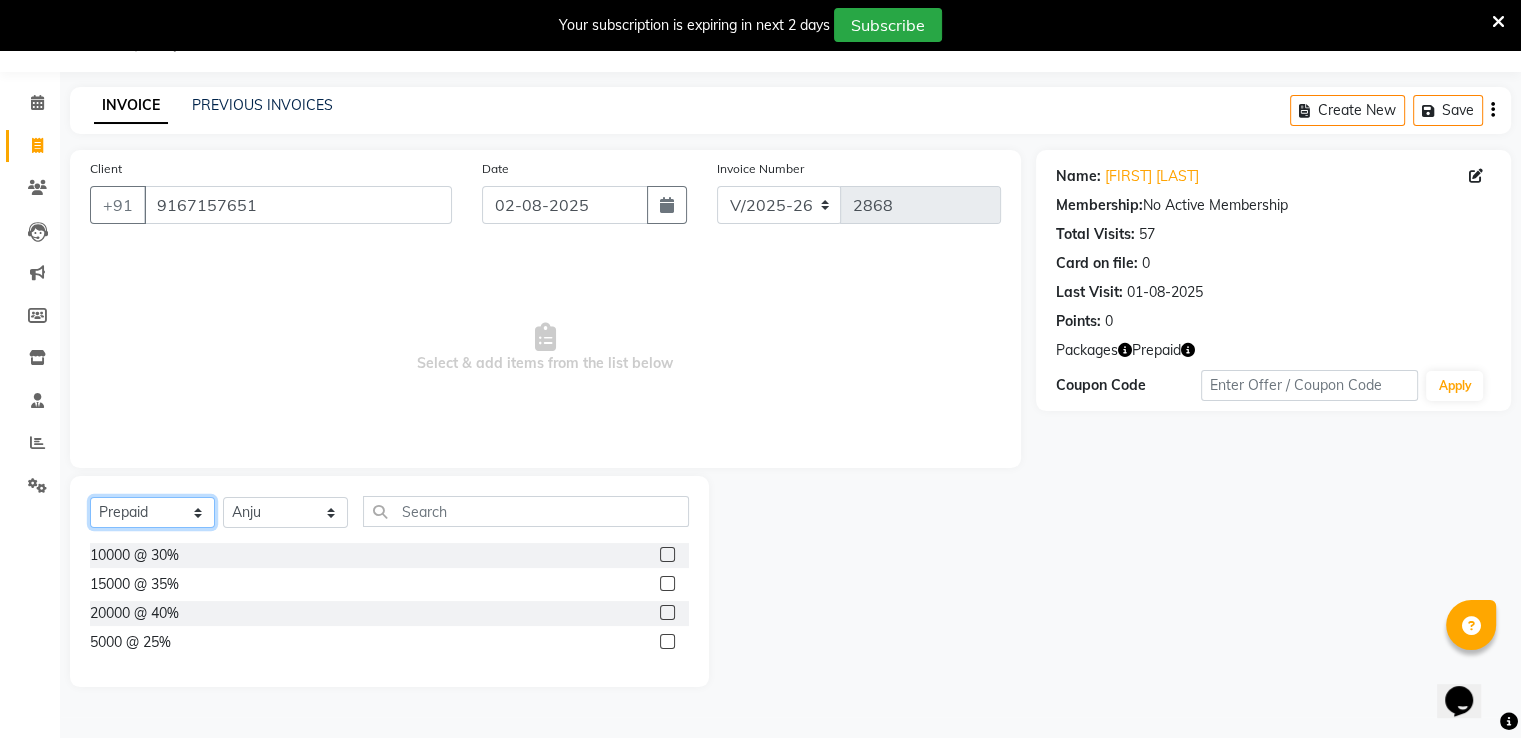 click on "Select  Service  Product  Membership  Package Voucher Prepaid Gift Card" 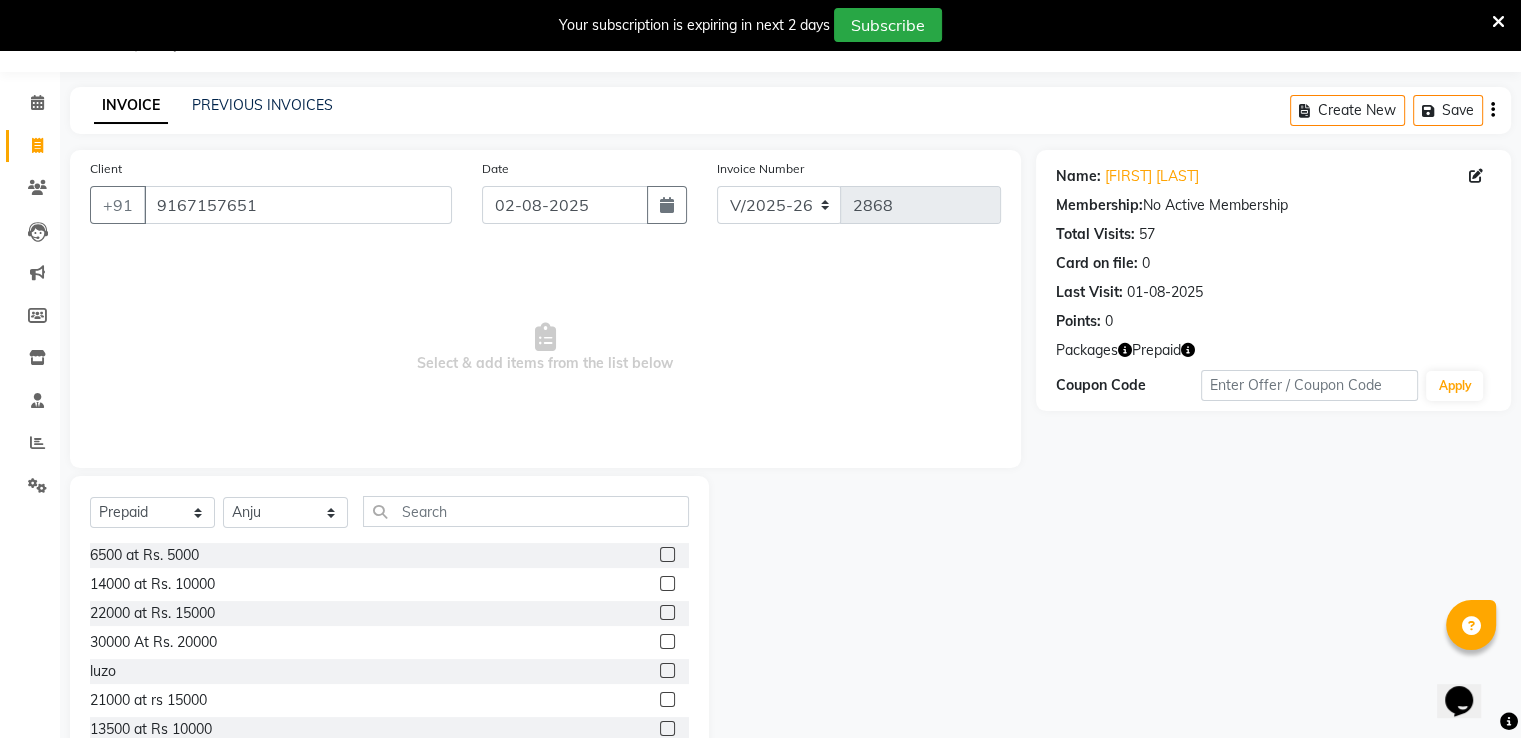 click 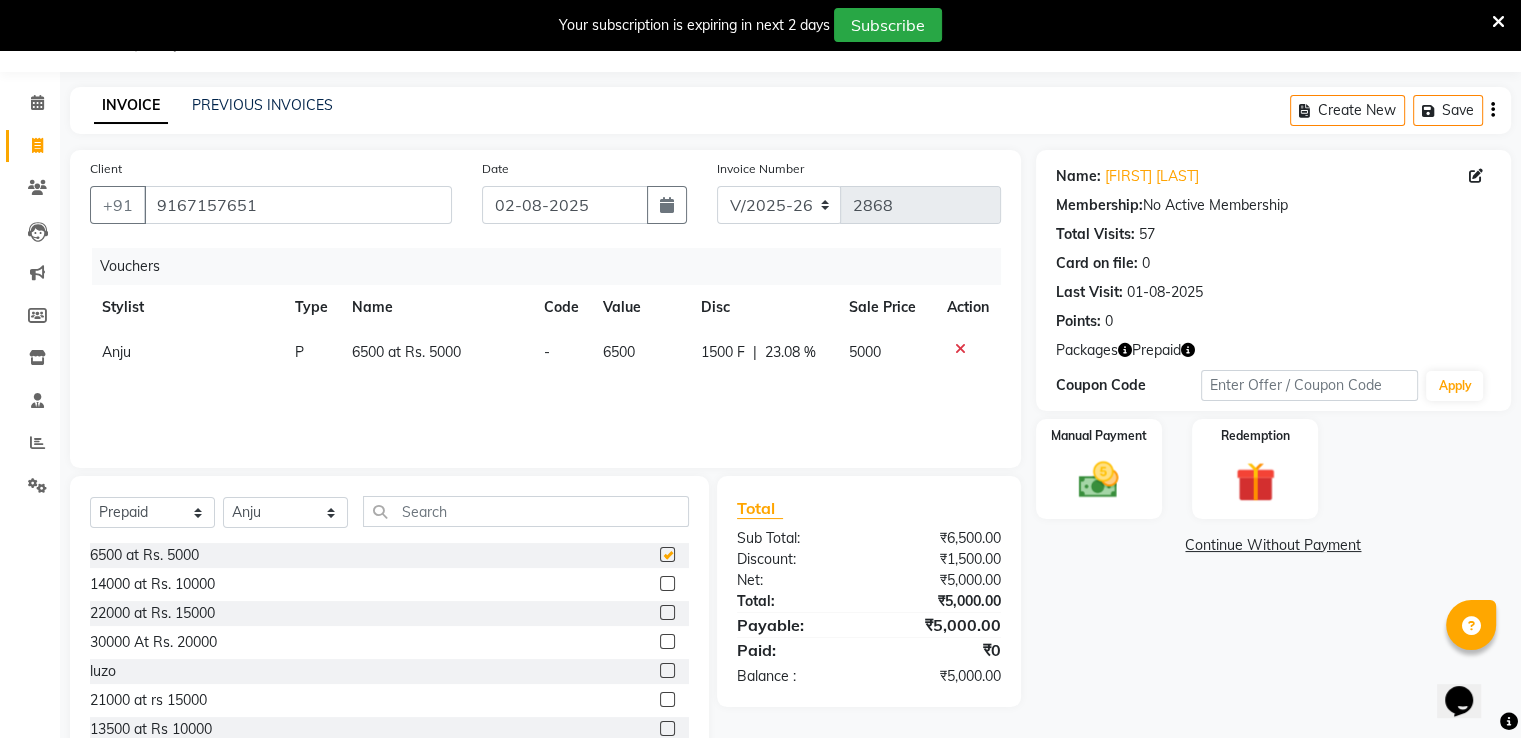 checkbox on "false" 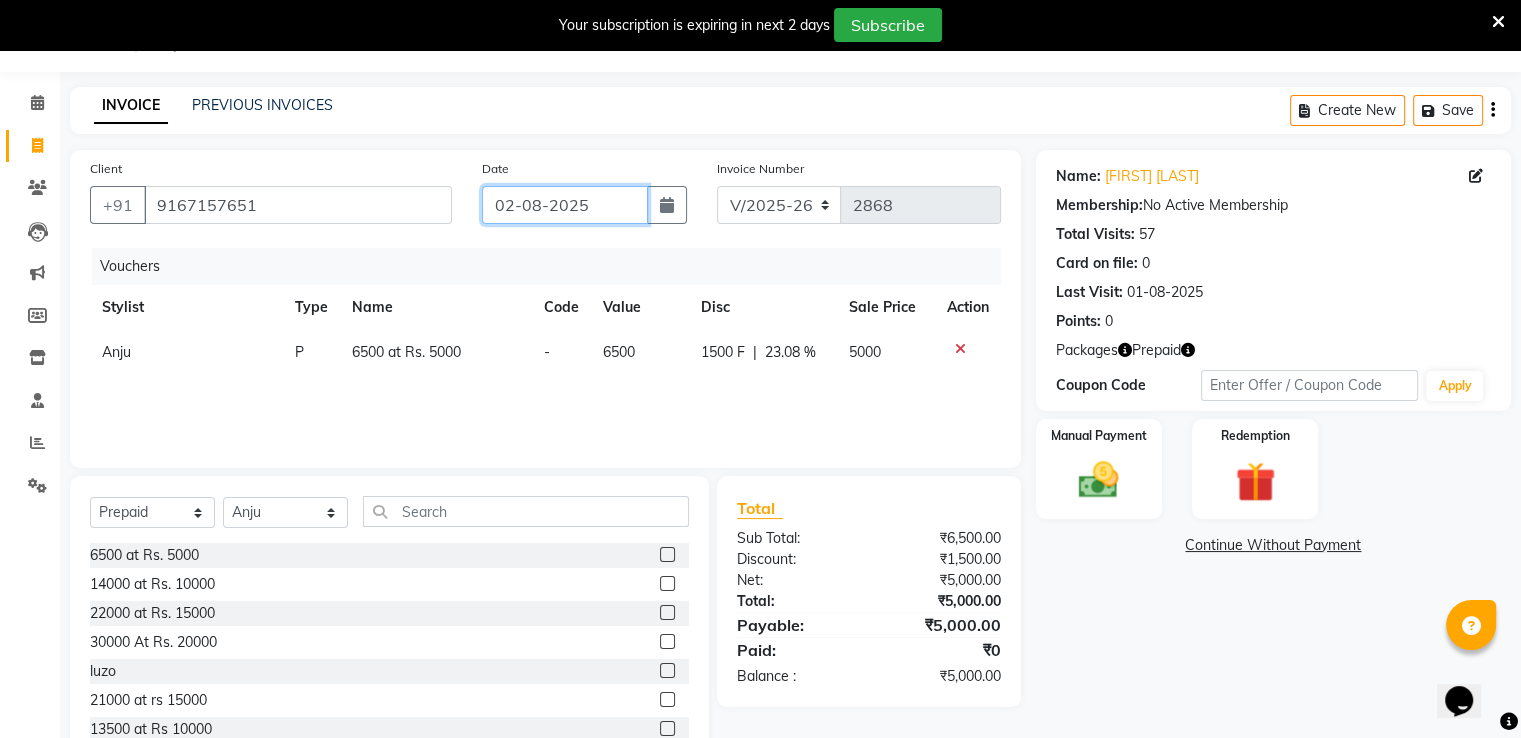 click on "02-08-2025" 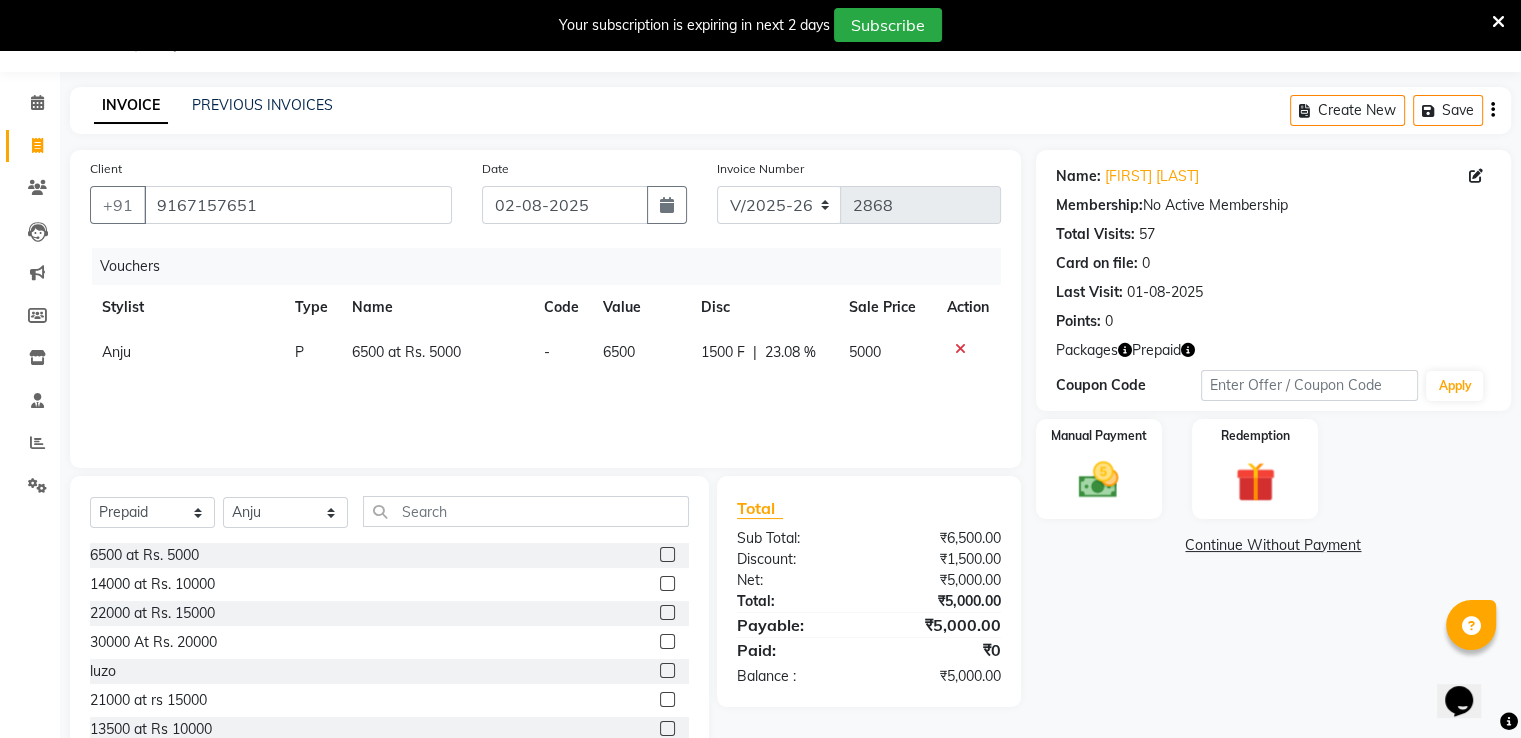 select on "8" 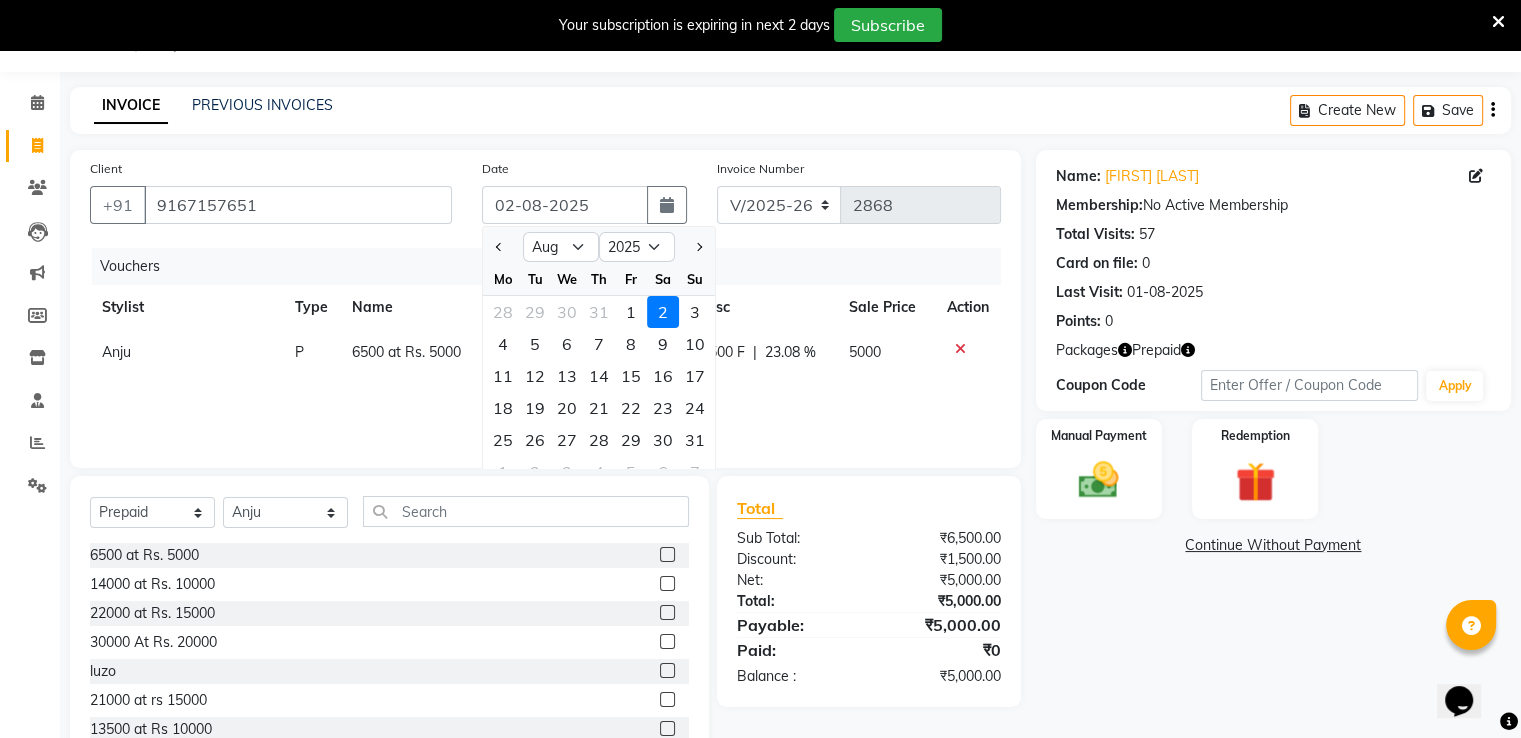 click 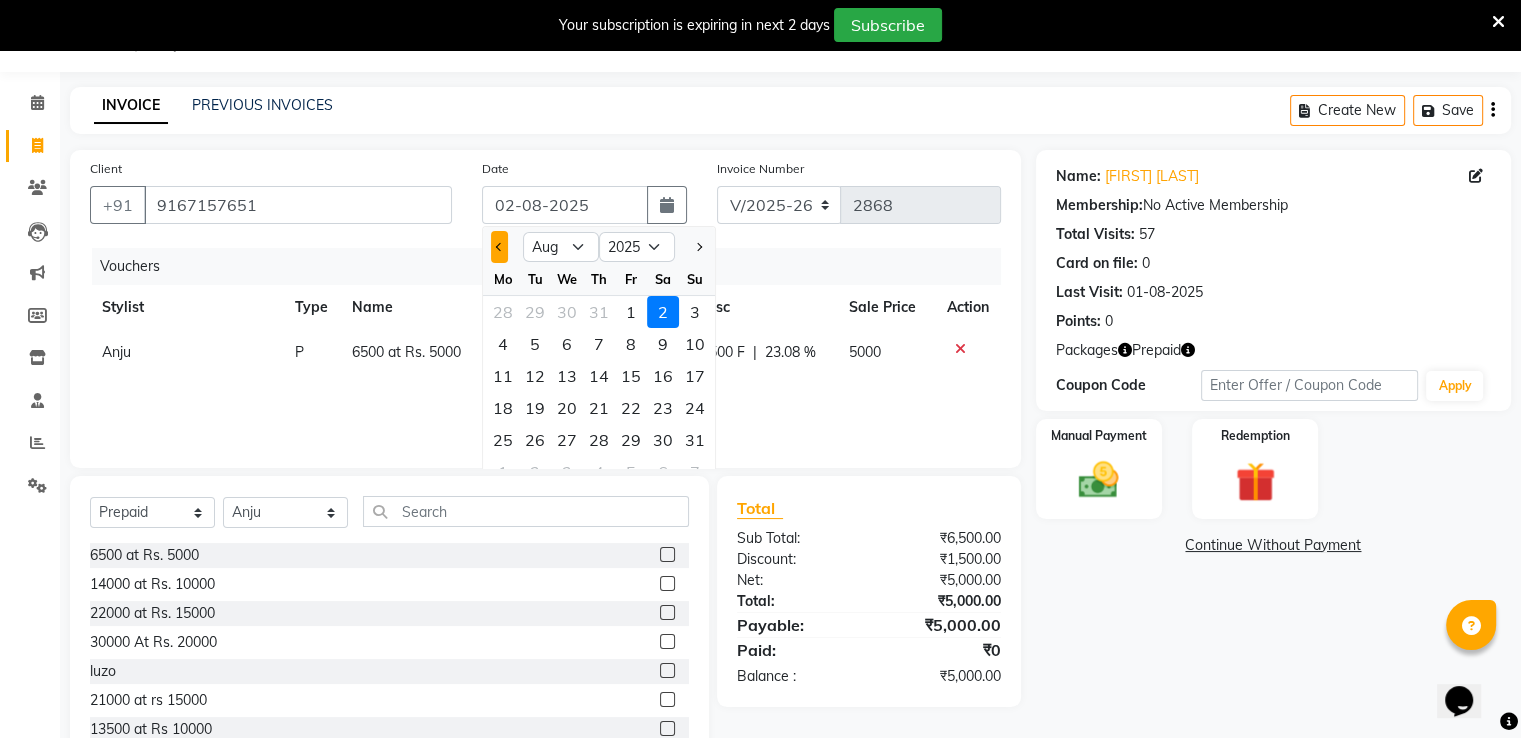 click 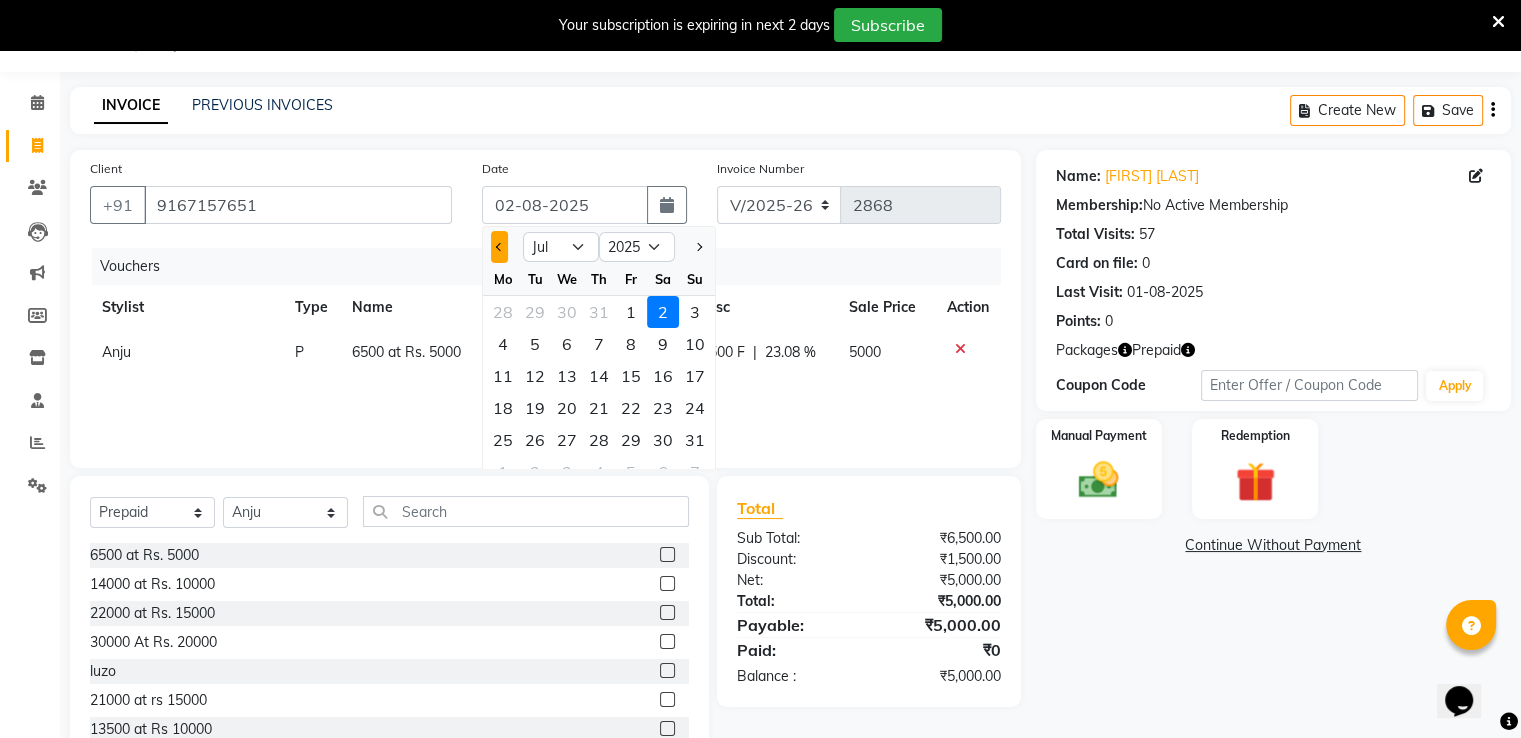 click 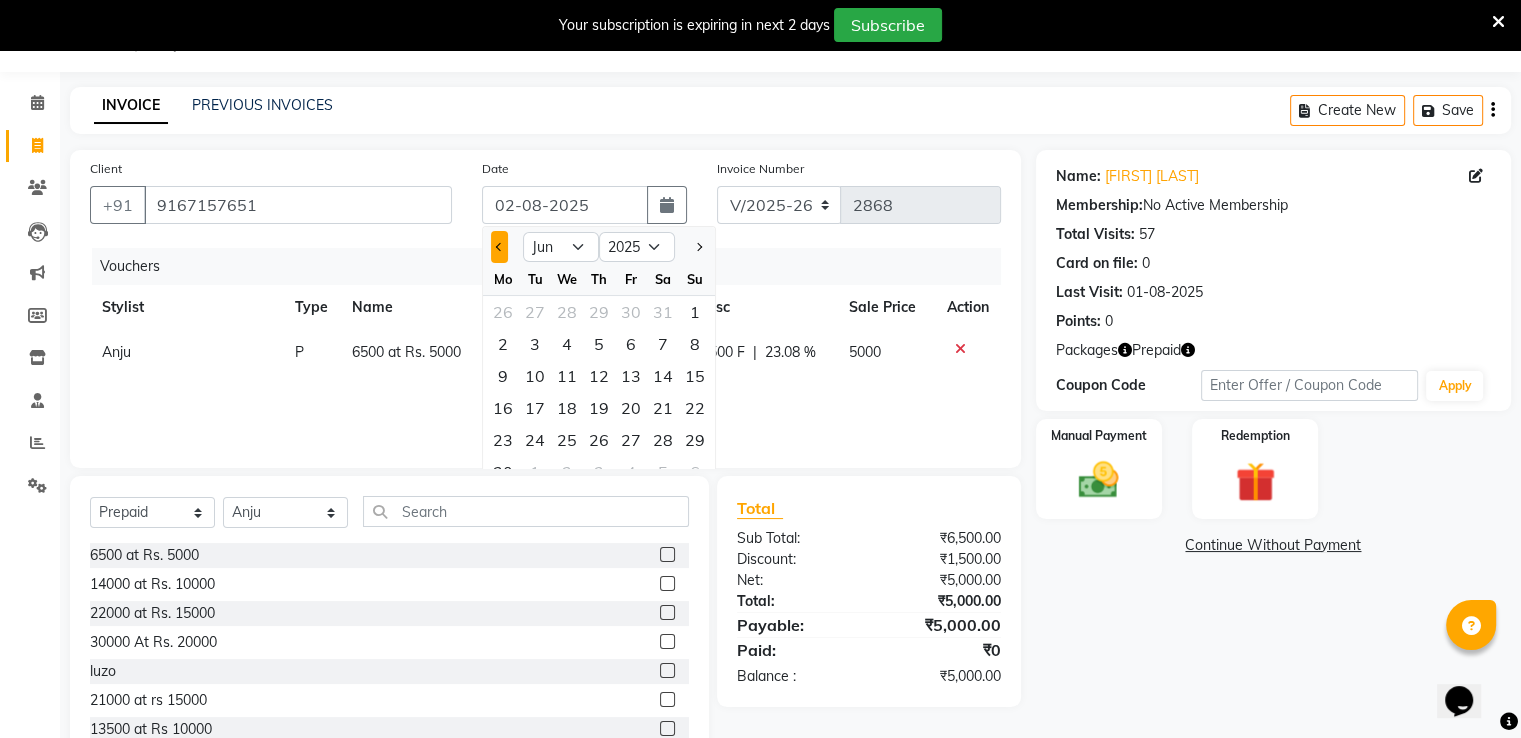 click 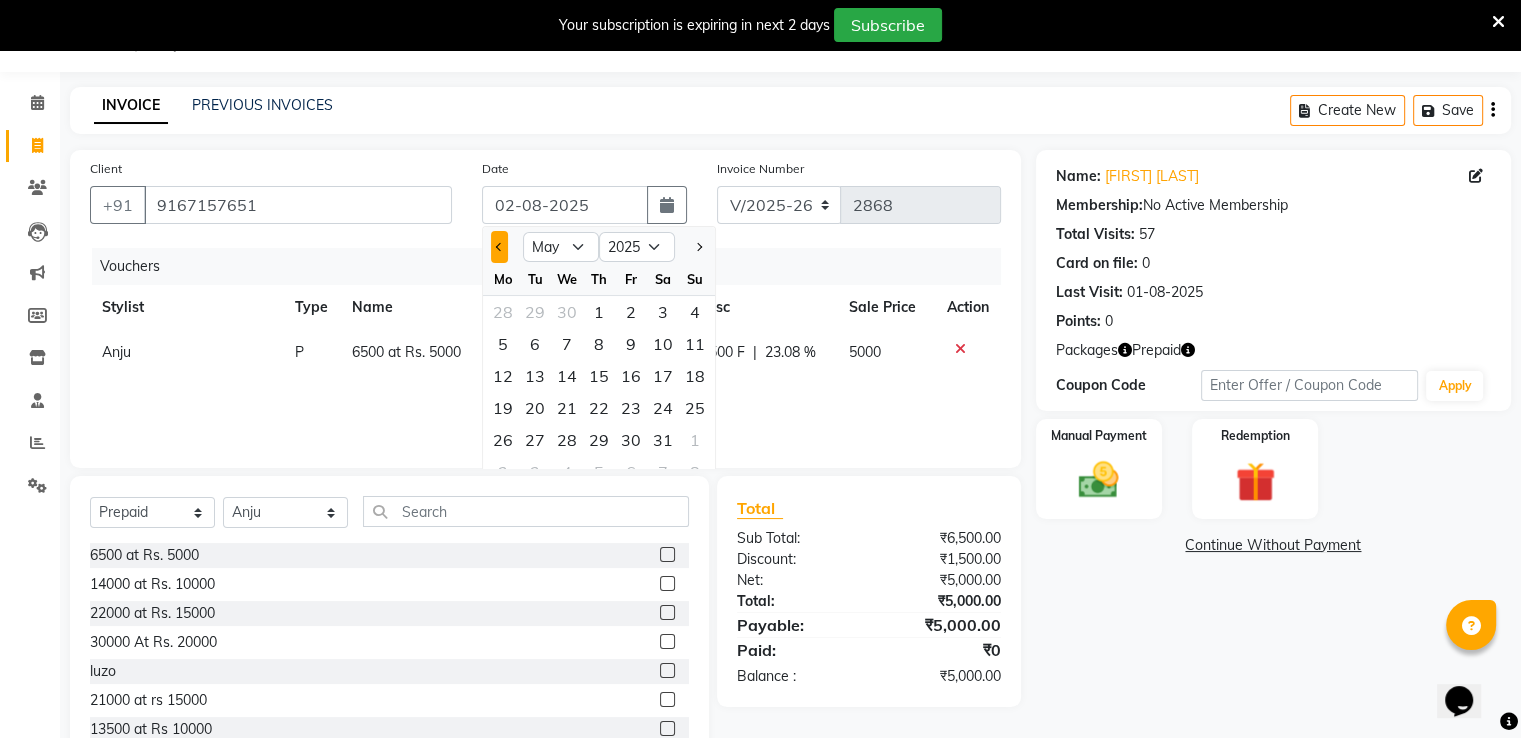 click 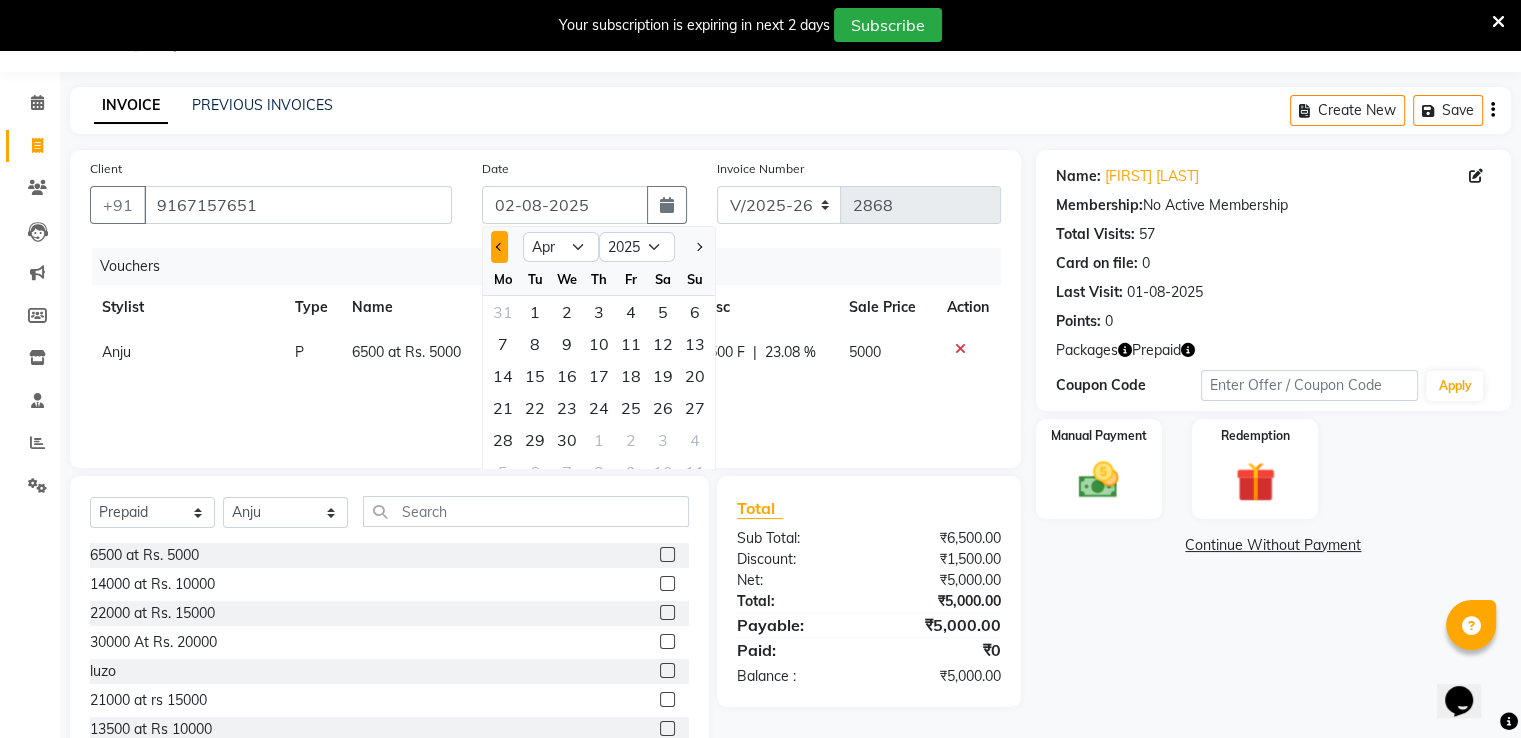 click 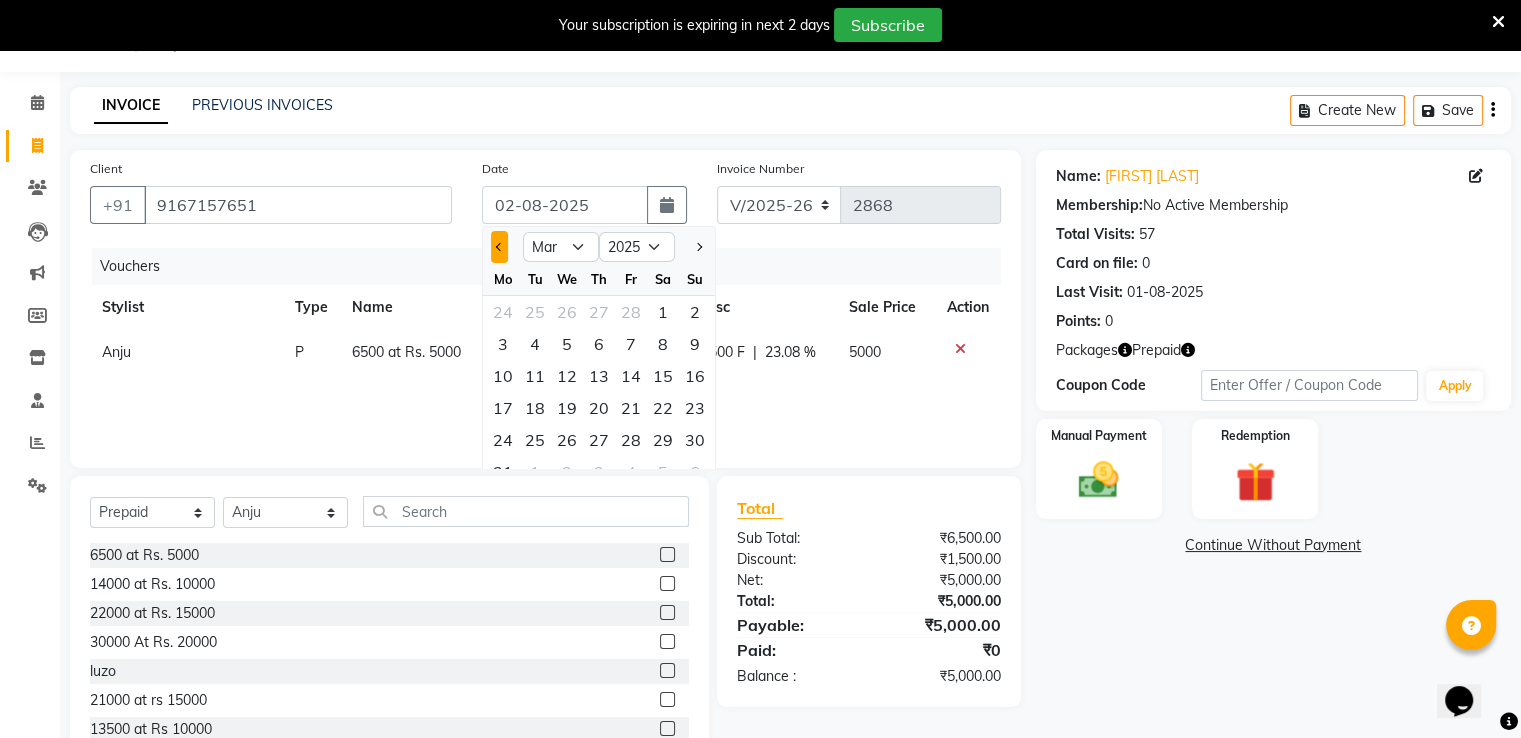 click 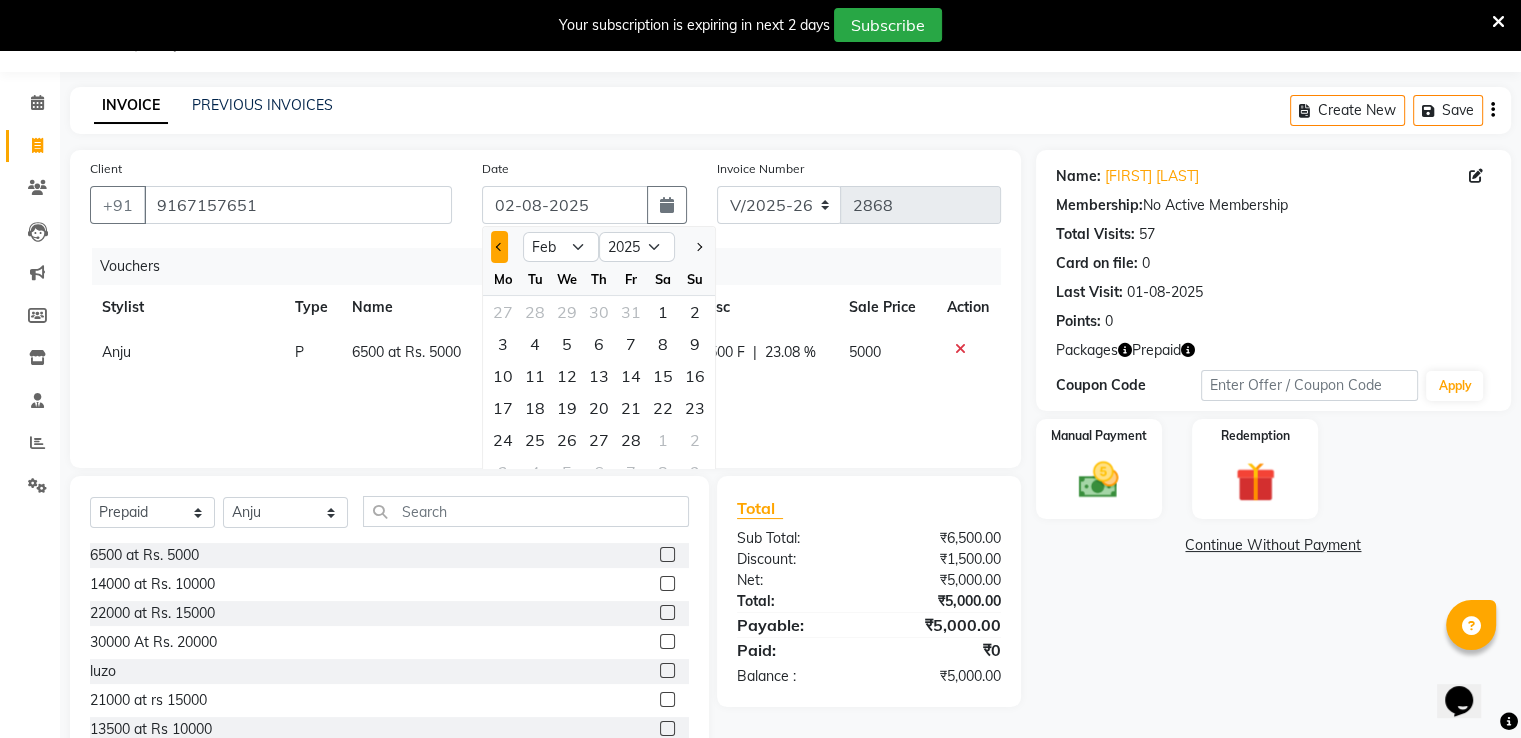 click 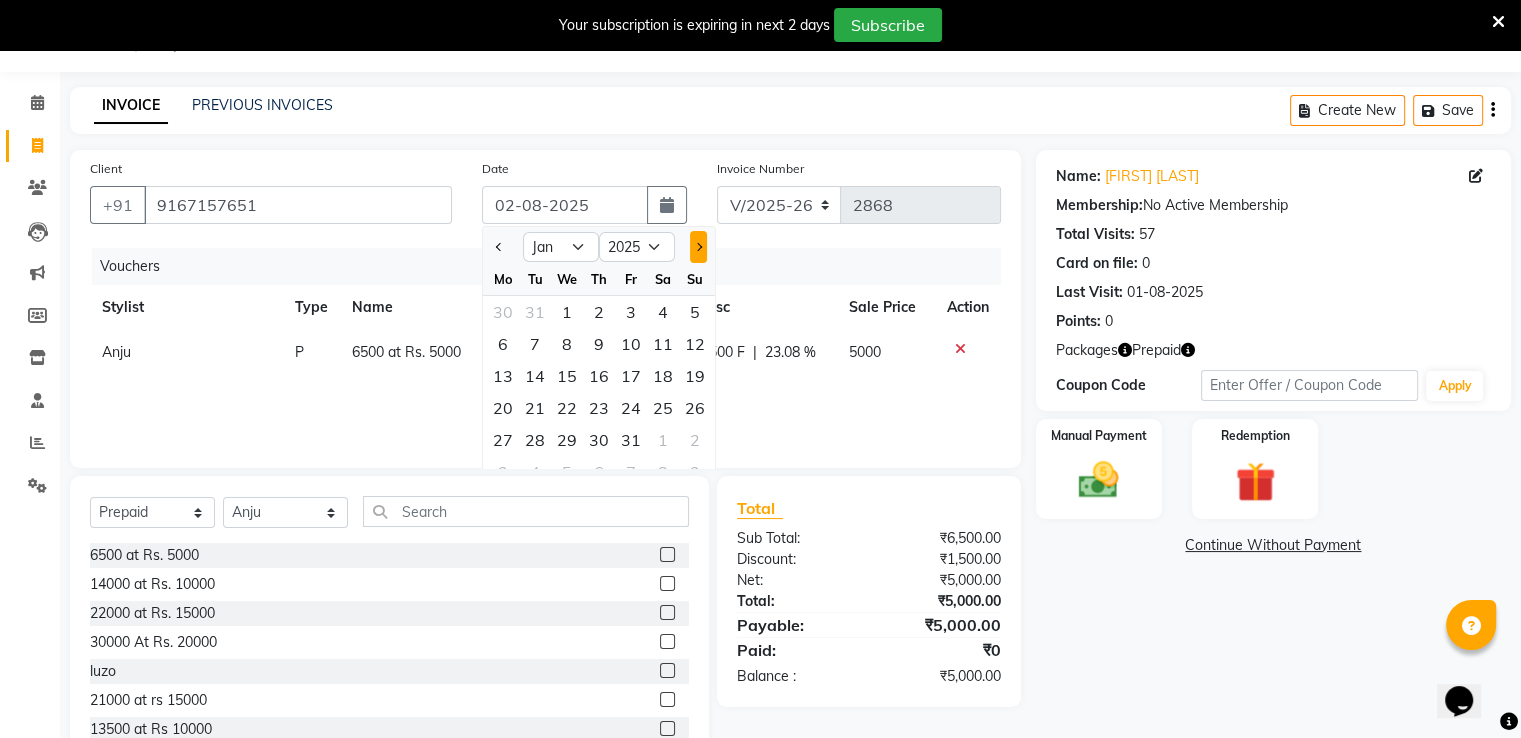 click 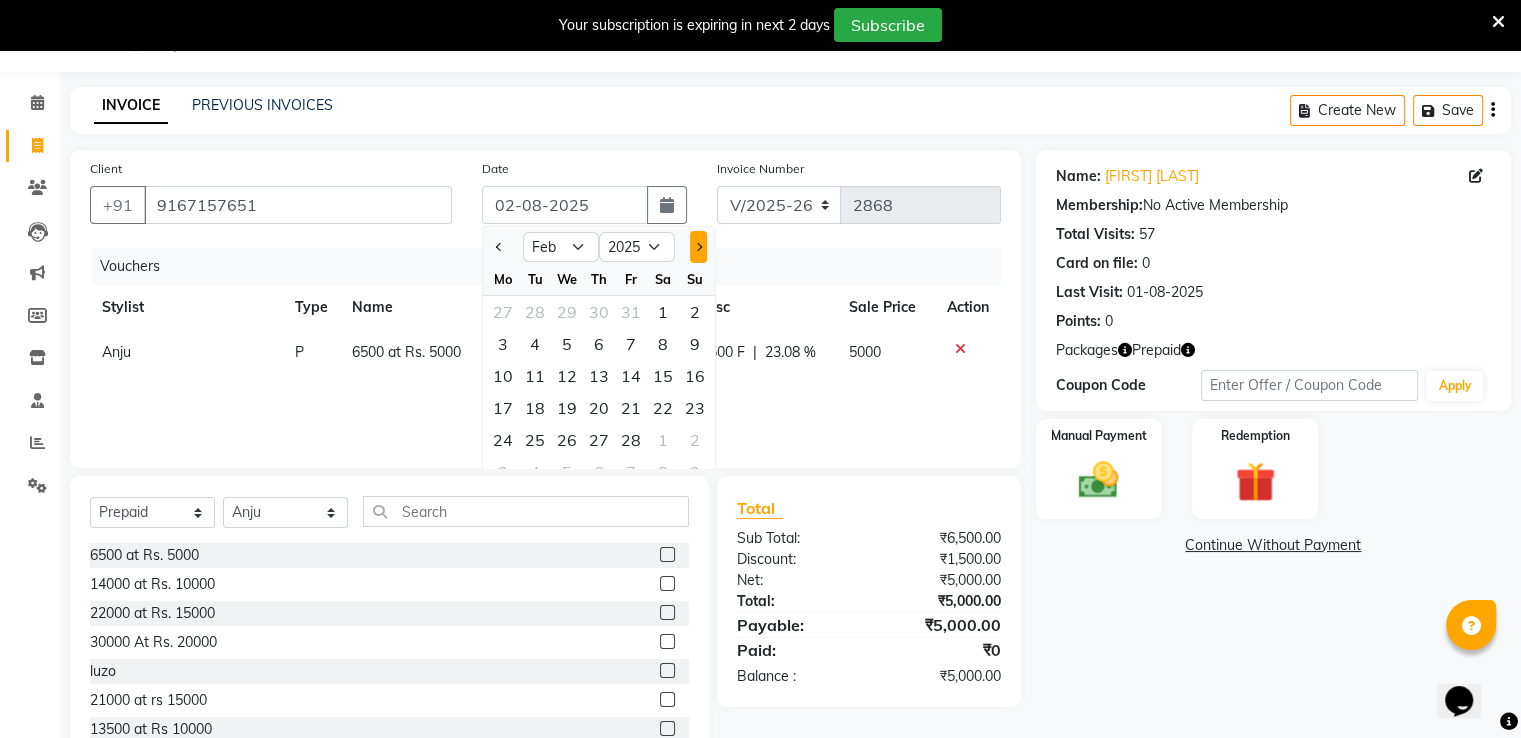 click 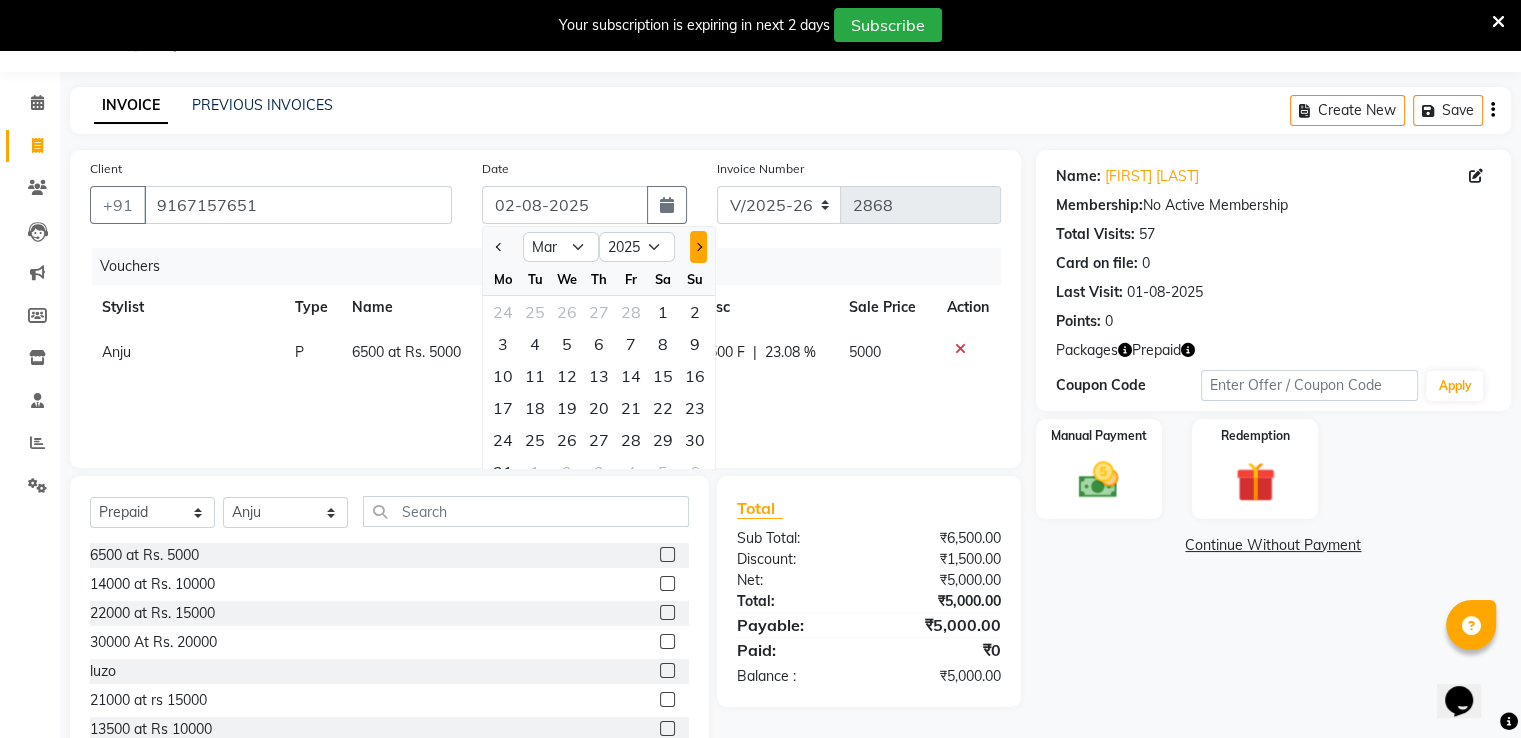 click 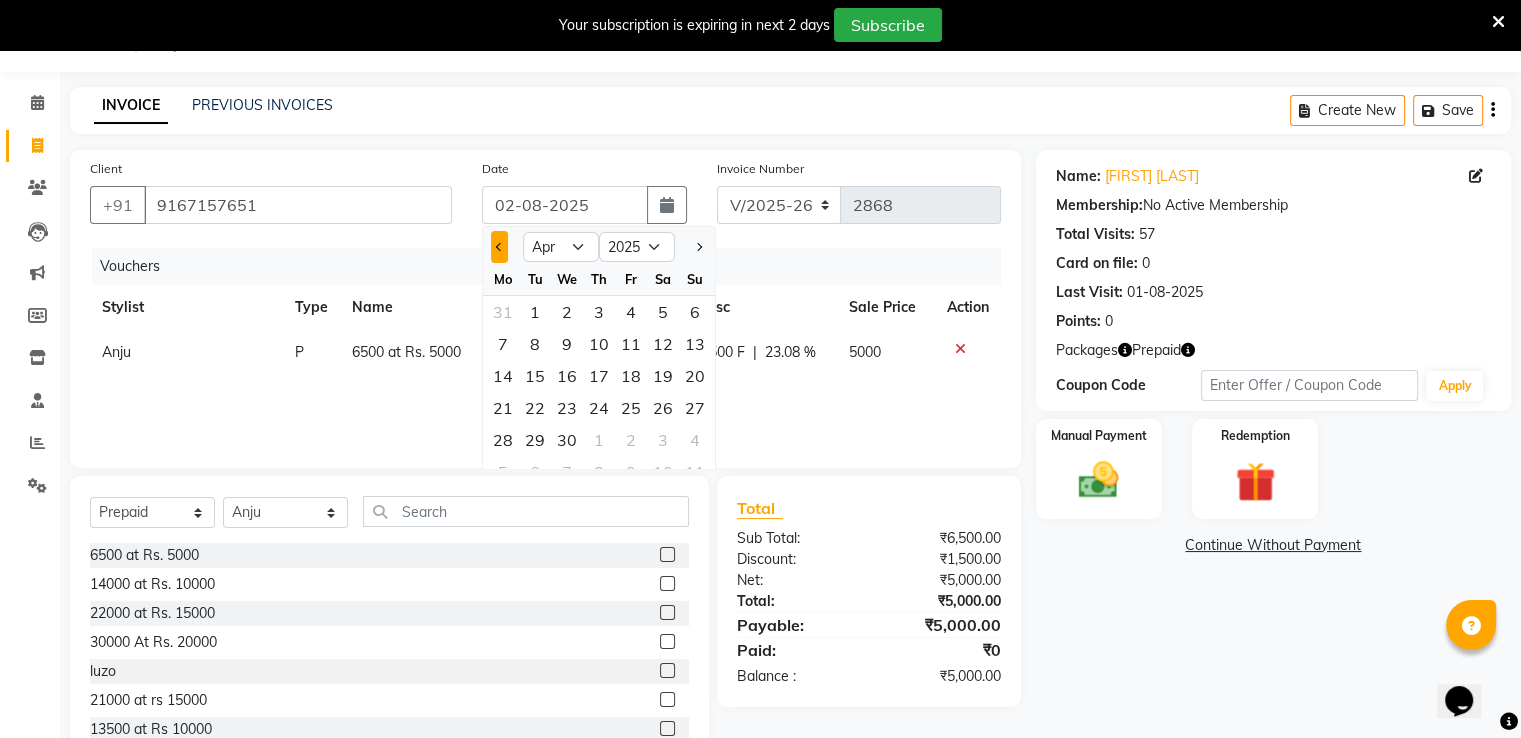 click 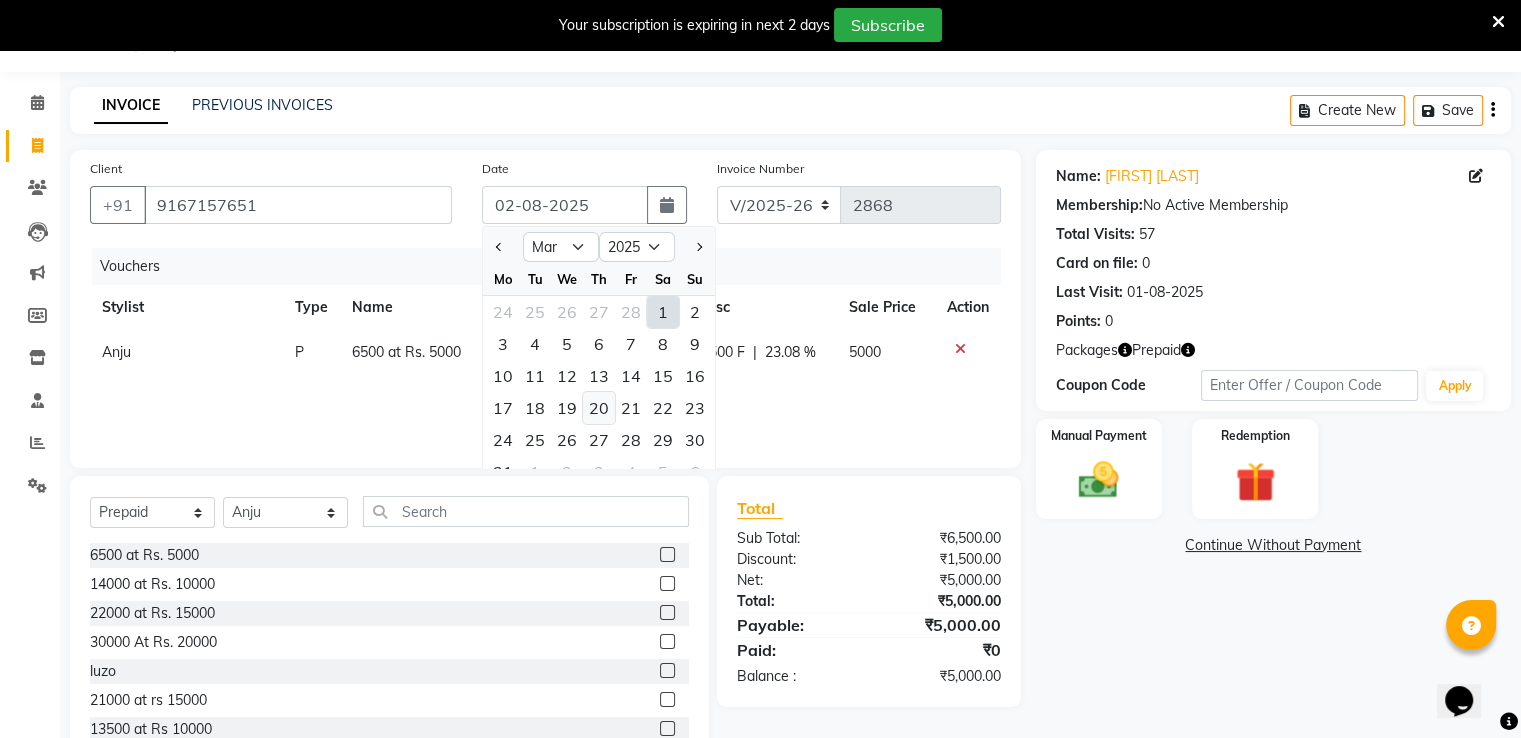click on "20" 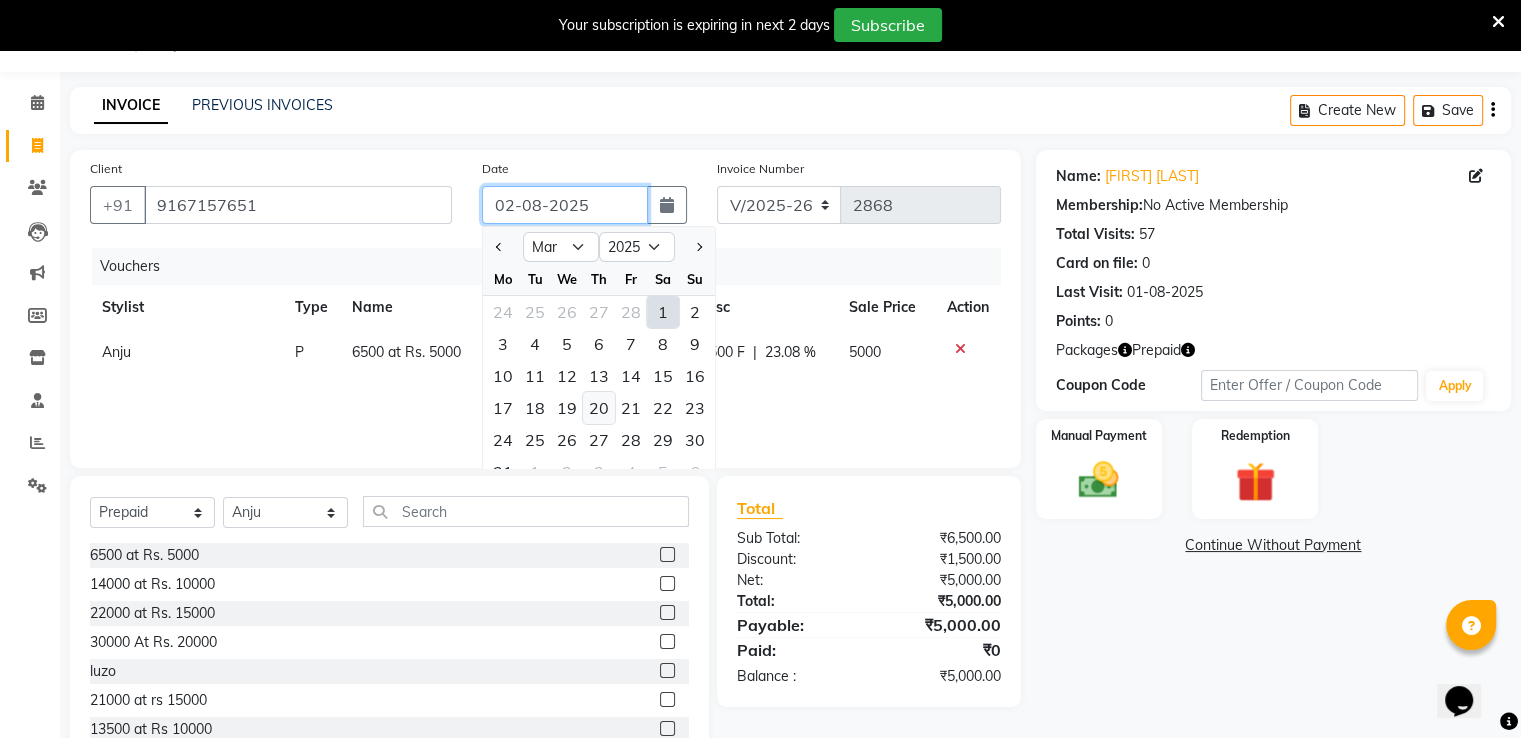 type on "20-03-2025" 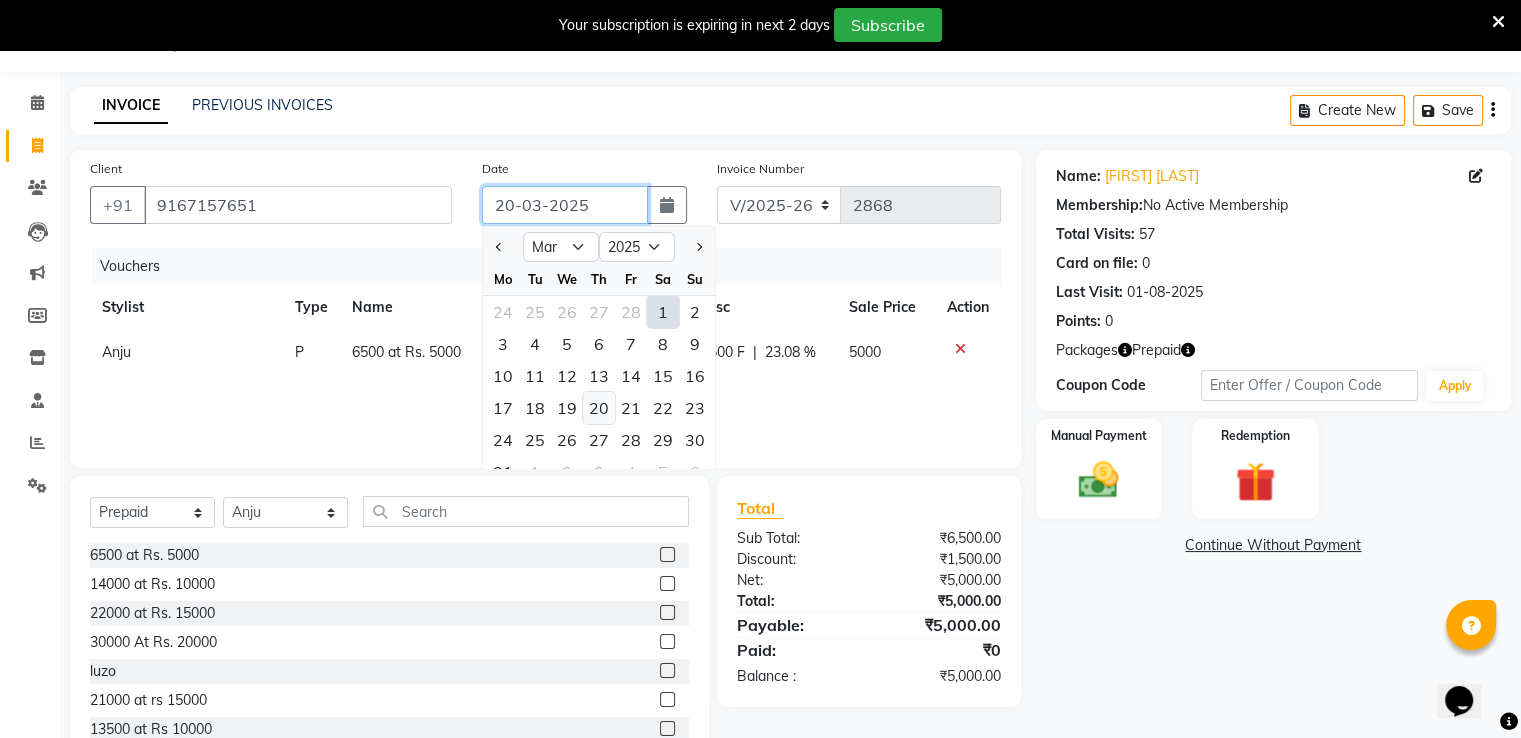 type on "8826" 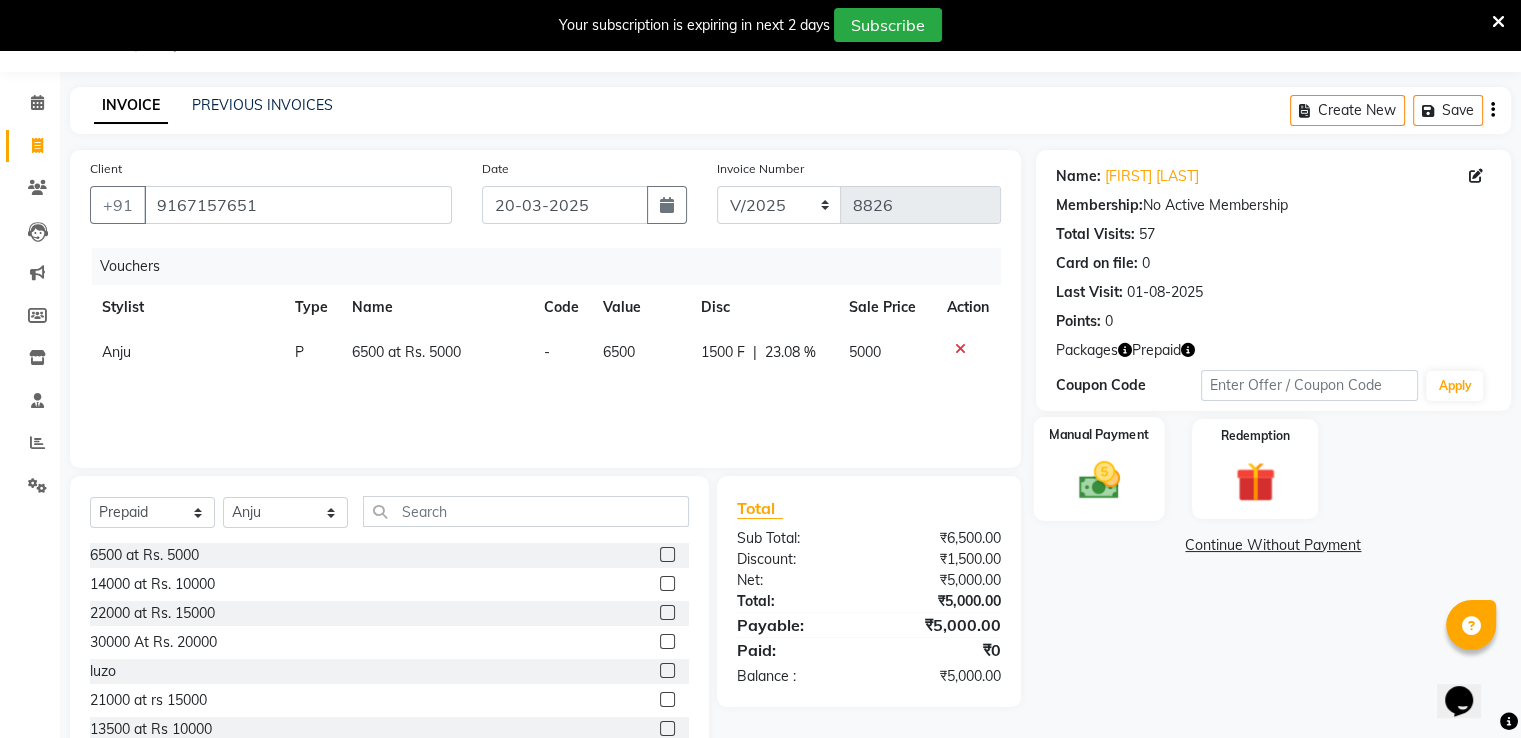 click 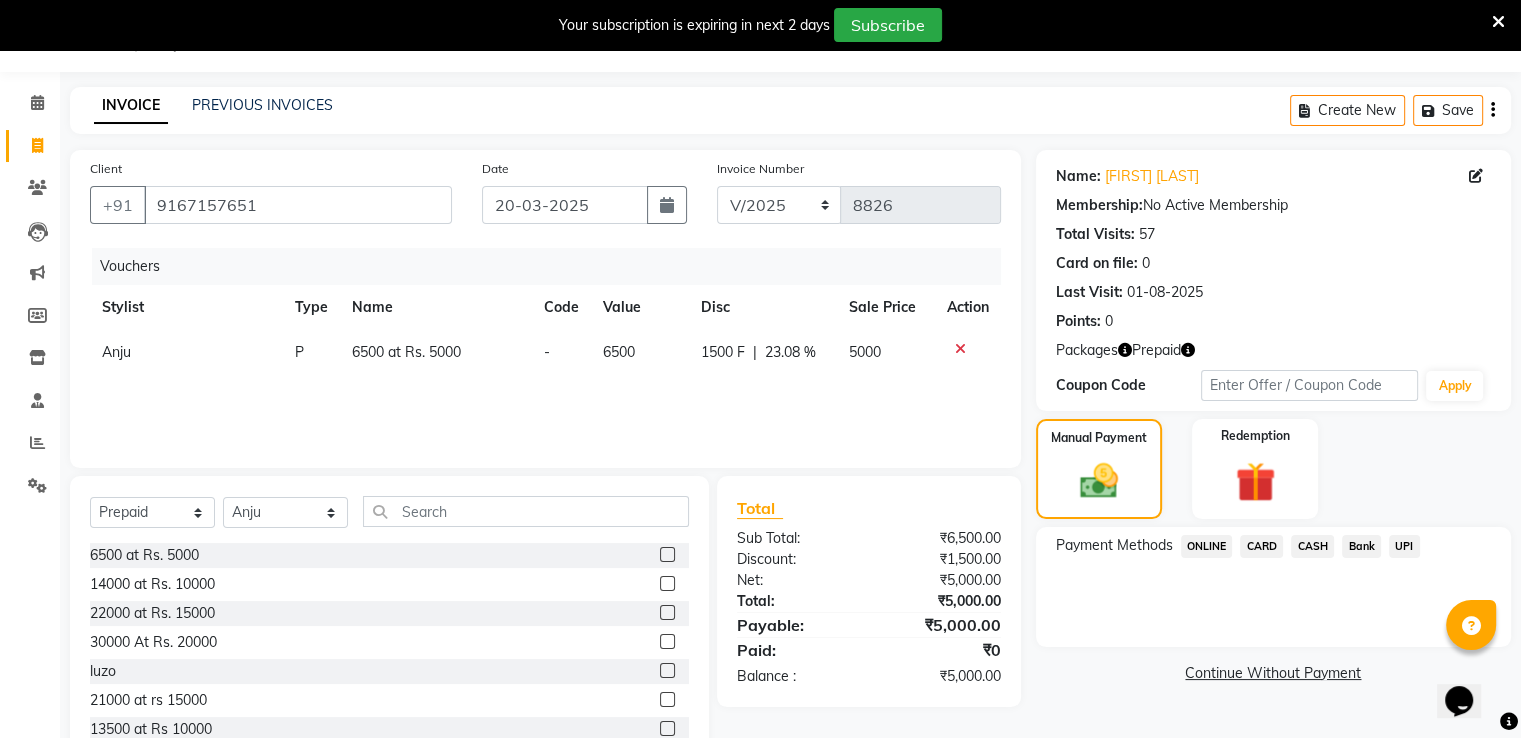 click on "CASH" 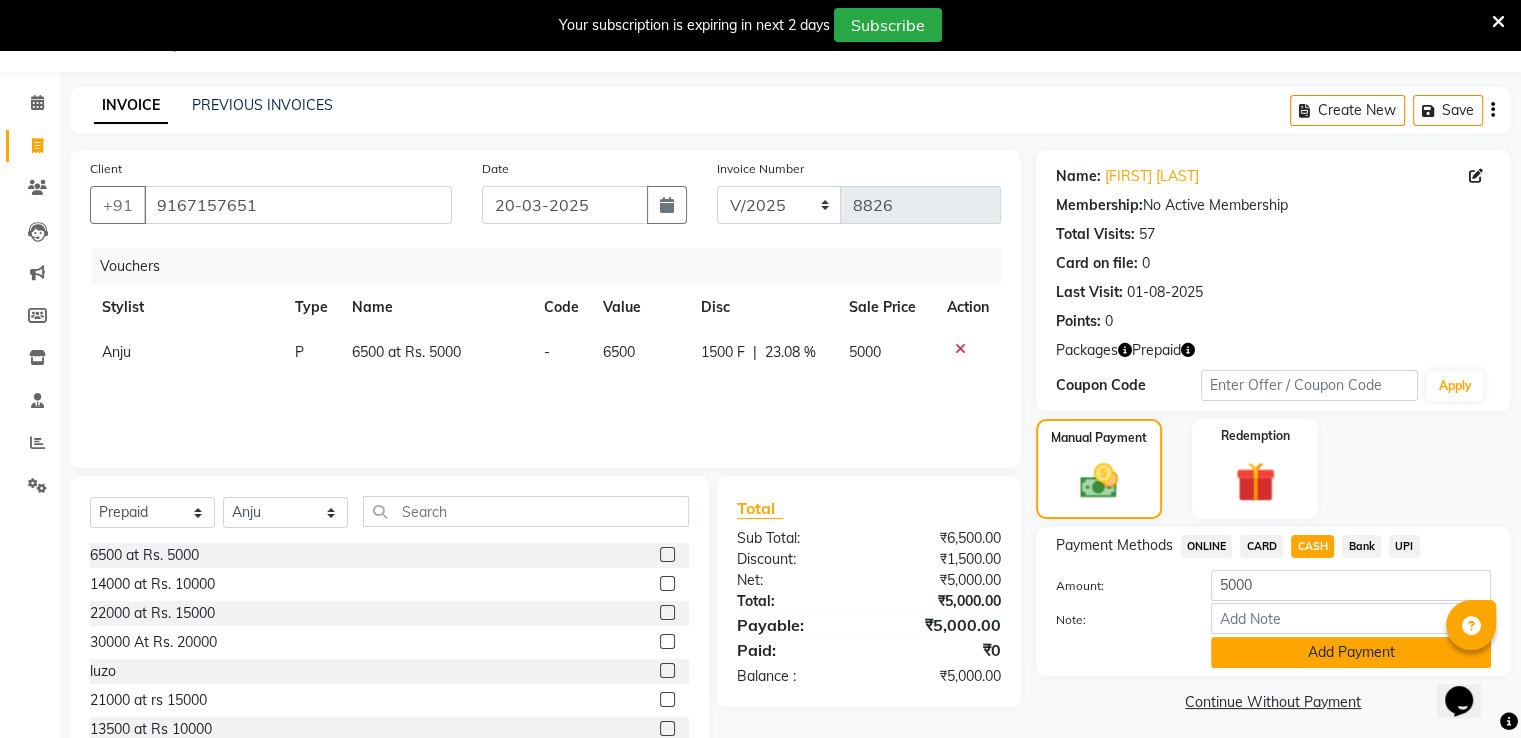 click on "Add Payment" 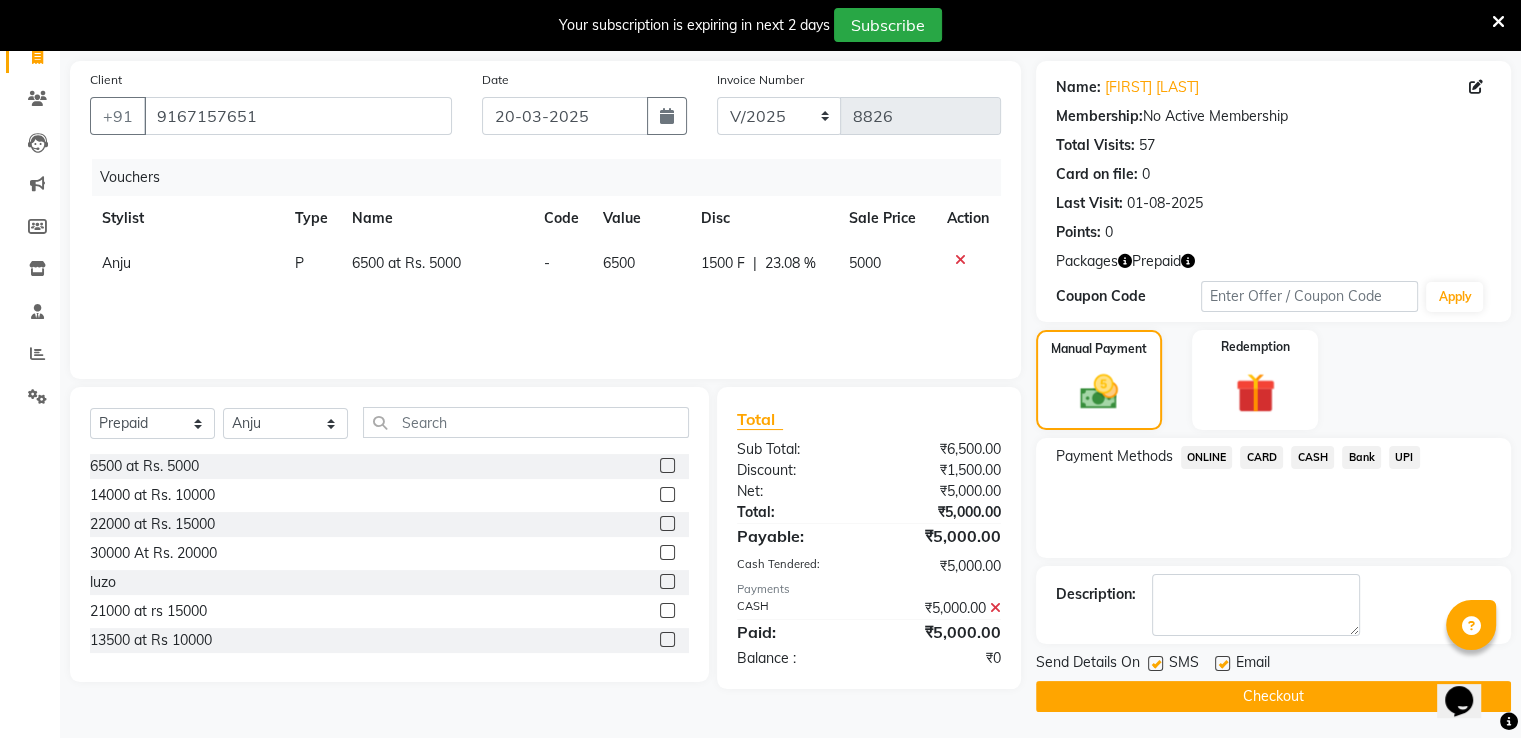 scroll, scrollTop: 141, scrollLeft: 0, axis: vertical 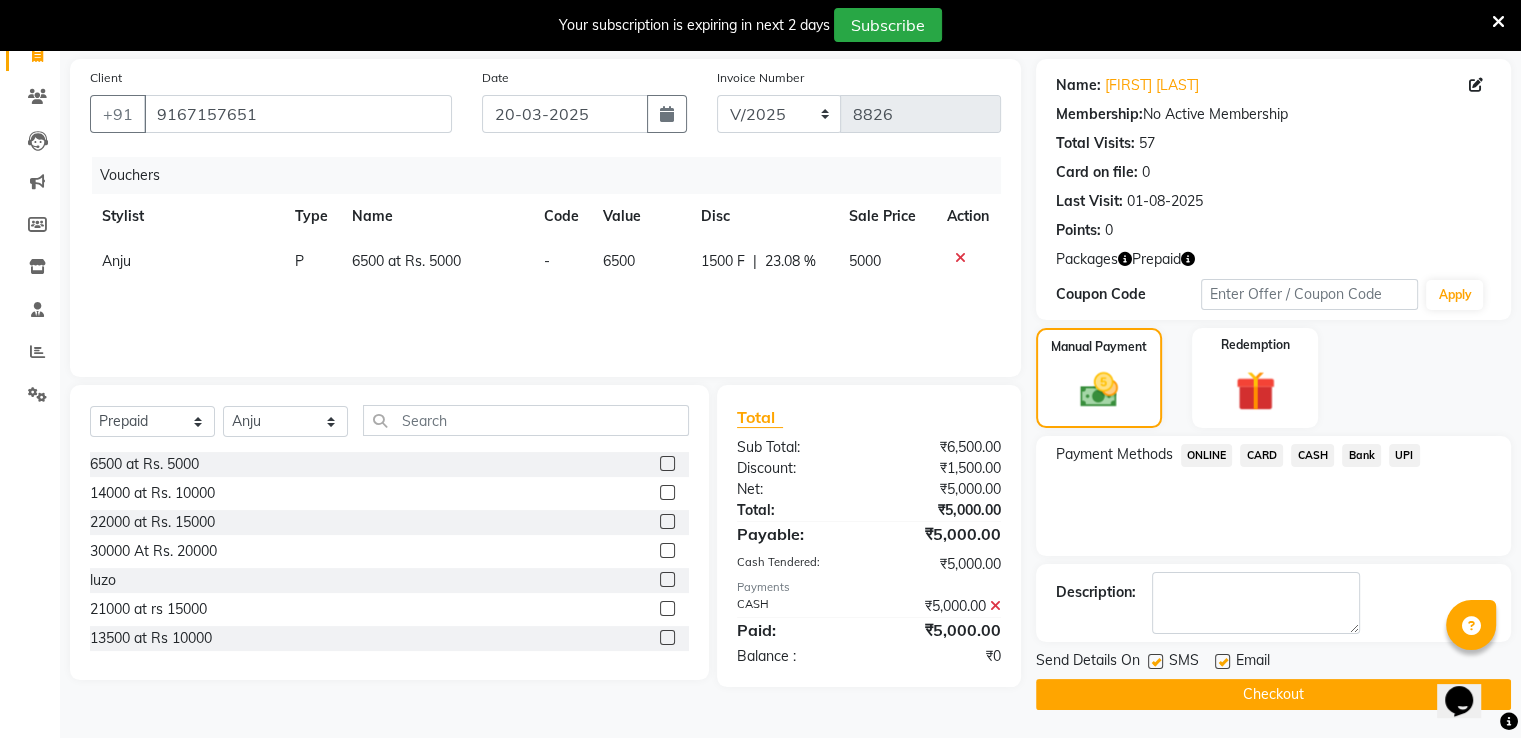 click on "Checkout" 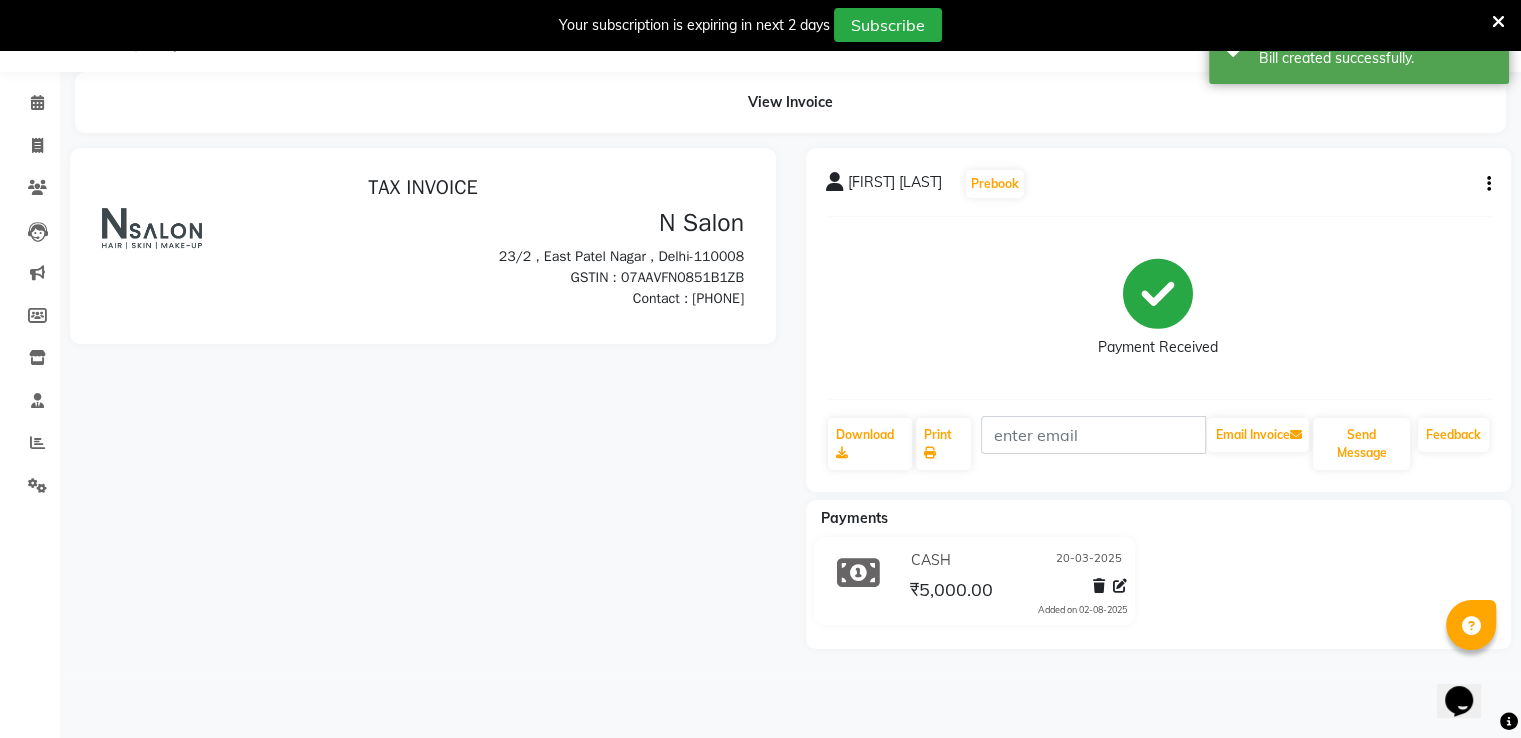 scroll, scrollTop: 0, scrollLeft: 0, axis: both 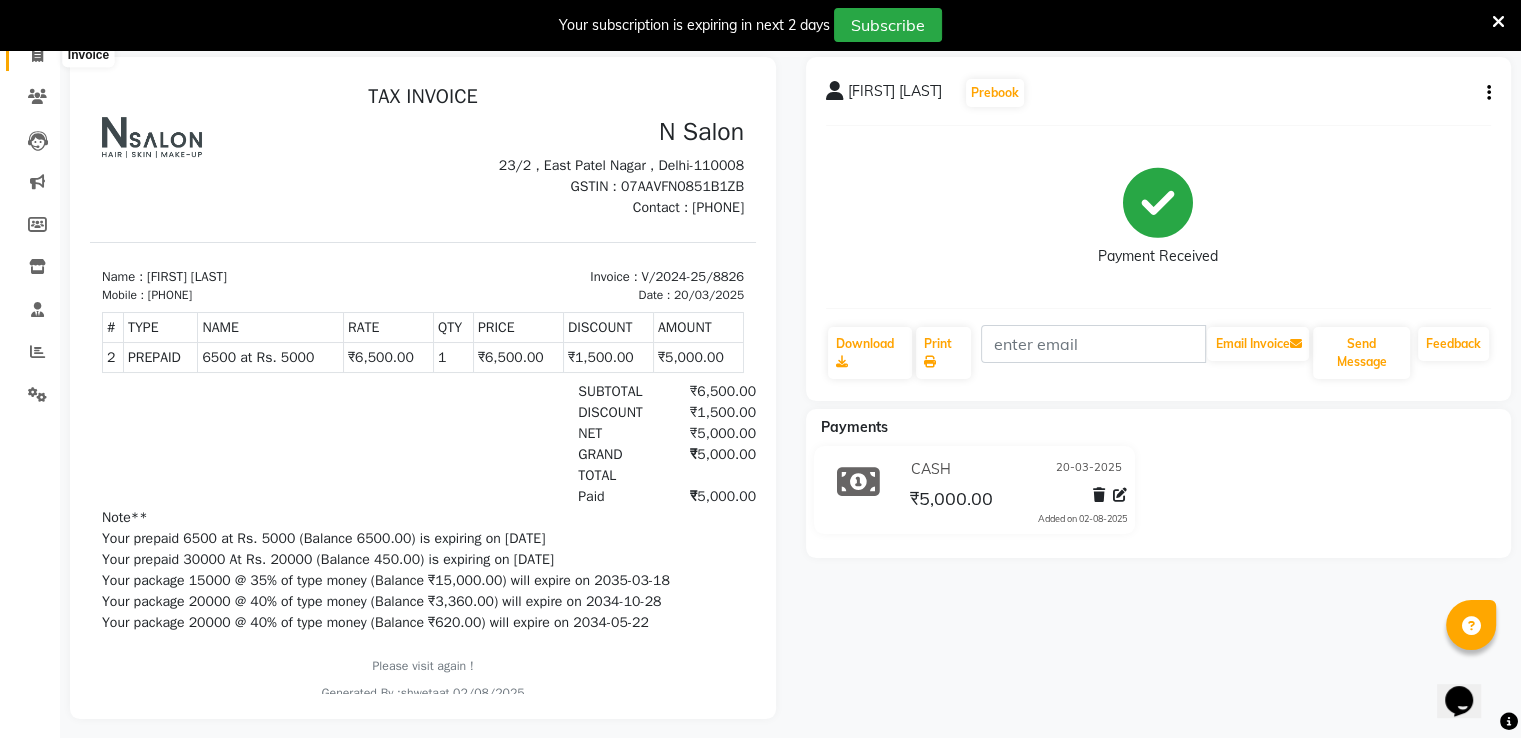 click 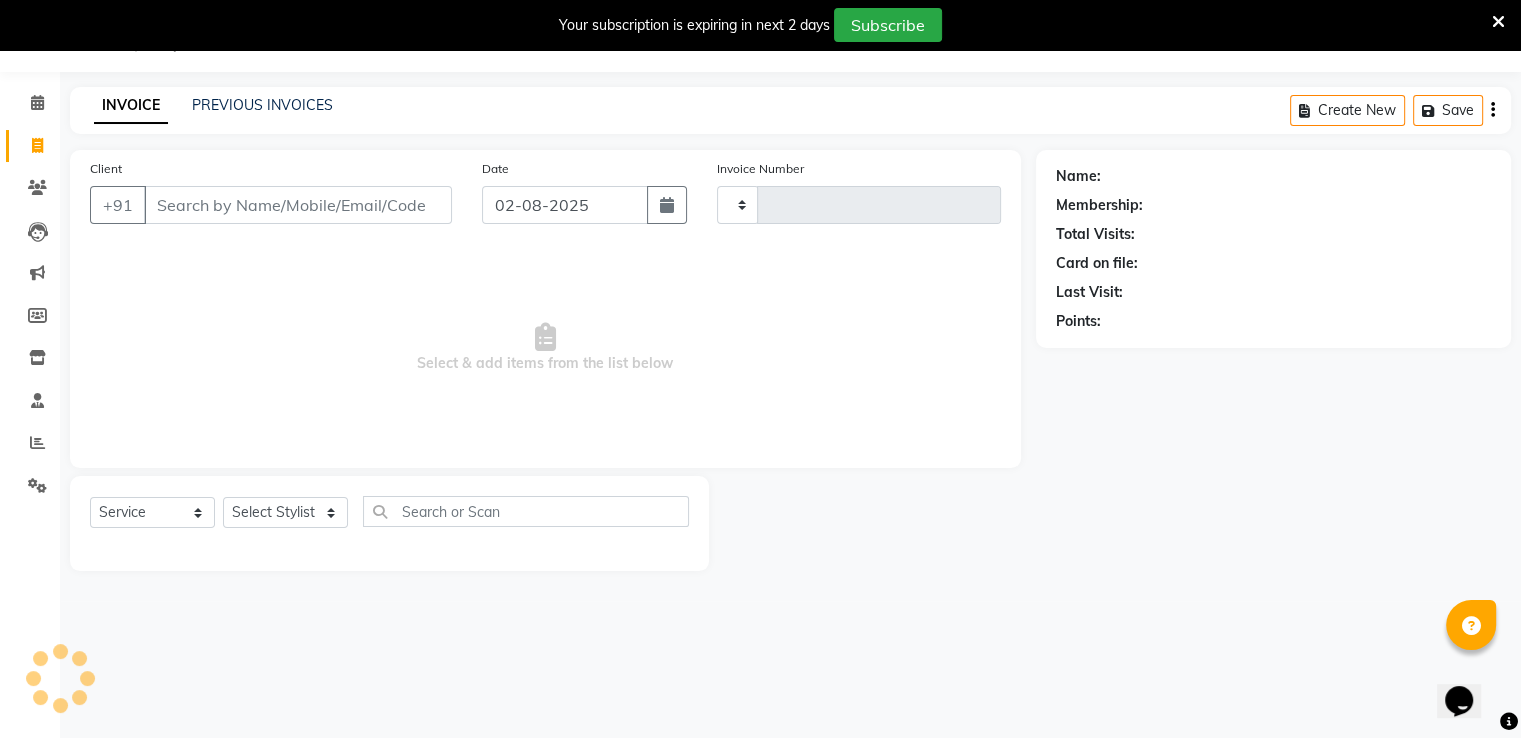 scroll, scrollTop: 50, scrollLeft: 0, axis: vertical 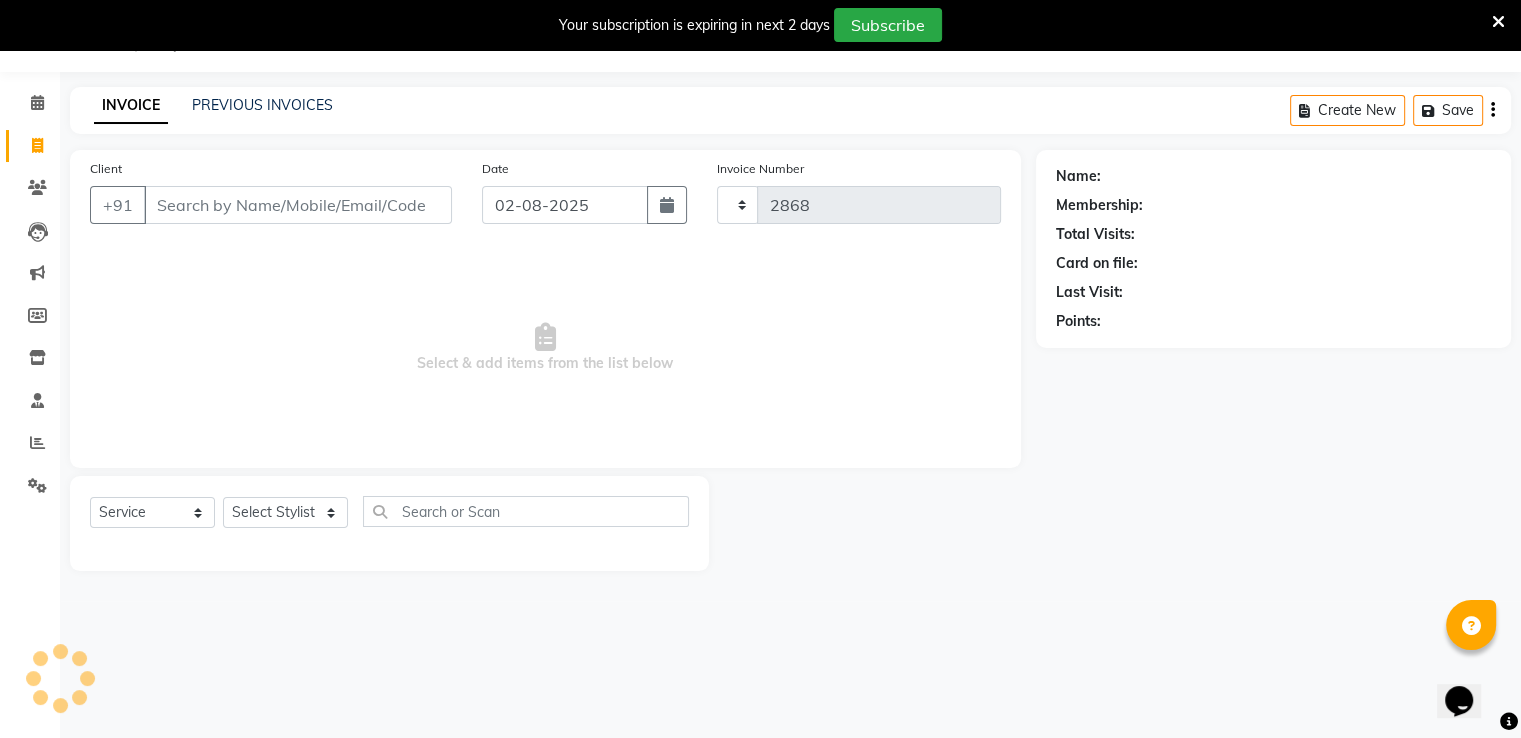 select on "3472" 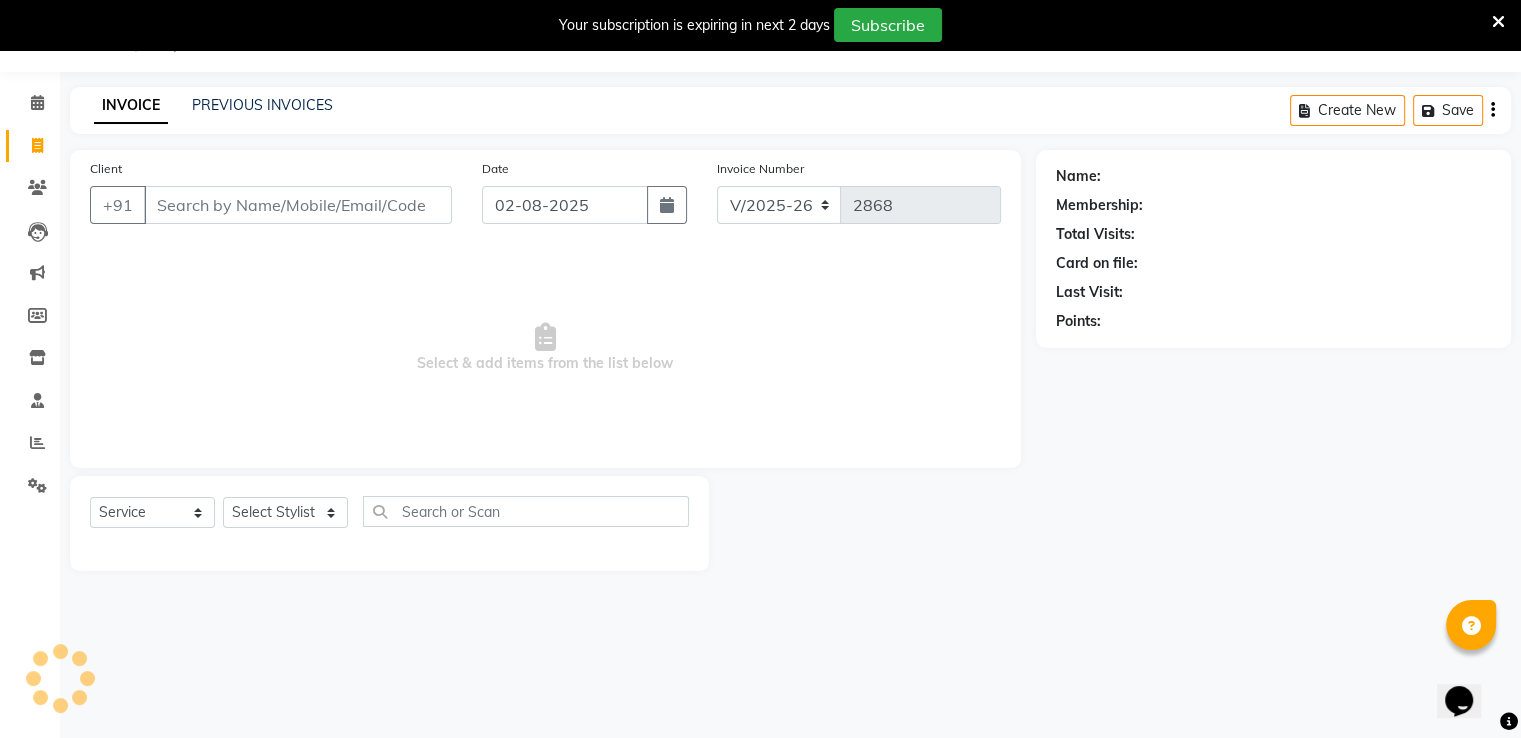 click on "Client" at bounding box center (298, 205) 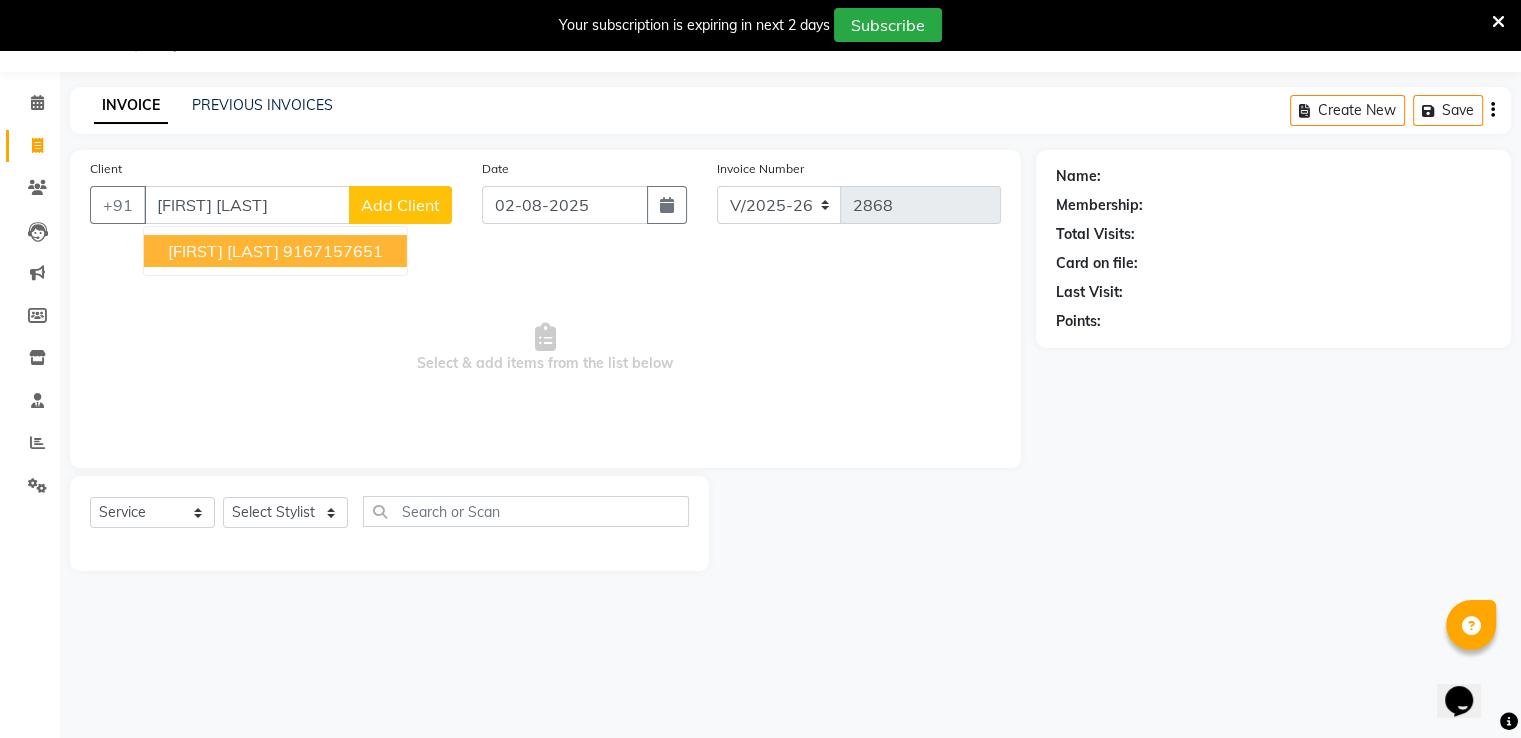 click on "9167157651" at bounding box center (333, 251) 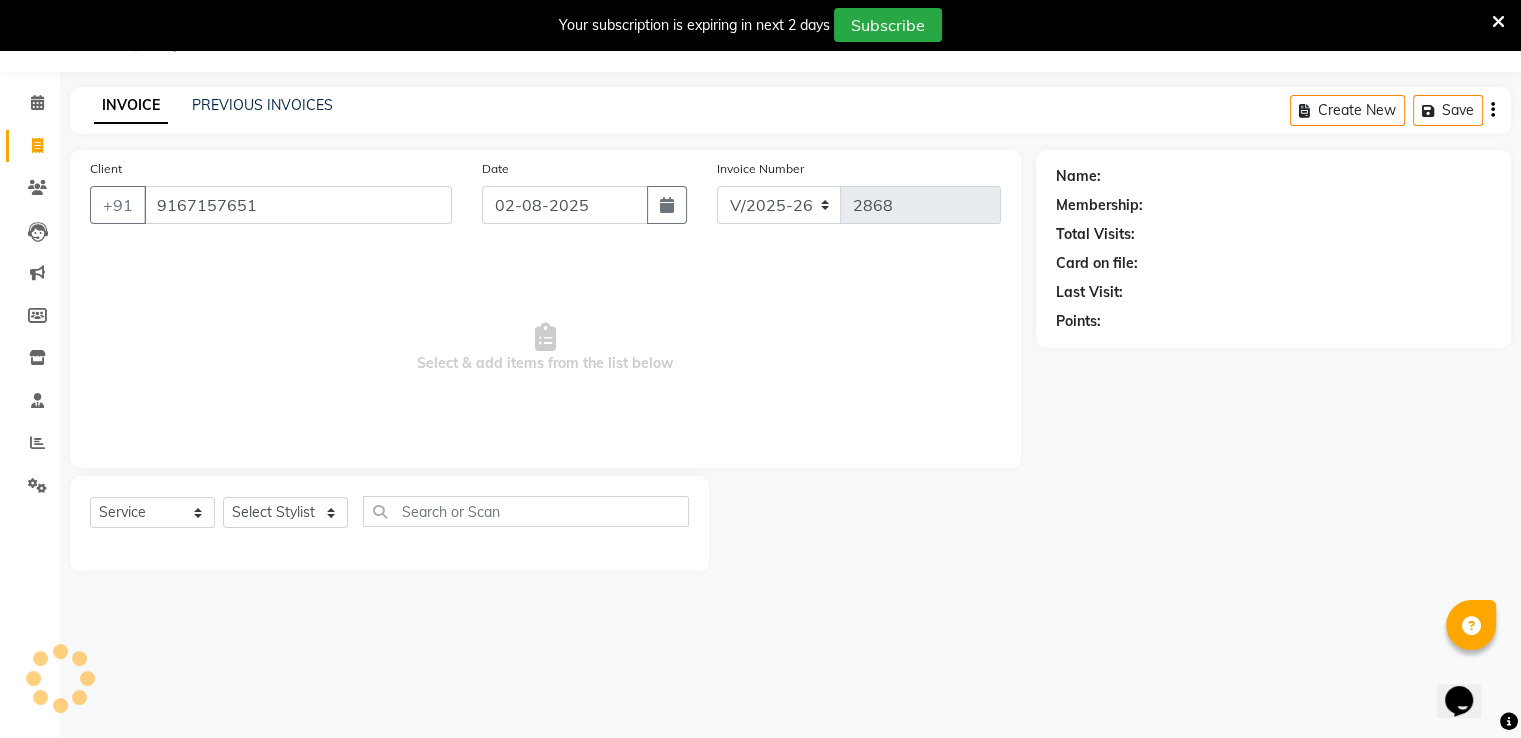 type on "9167157651" 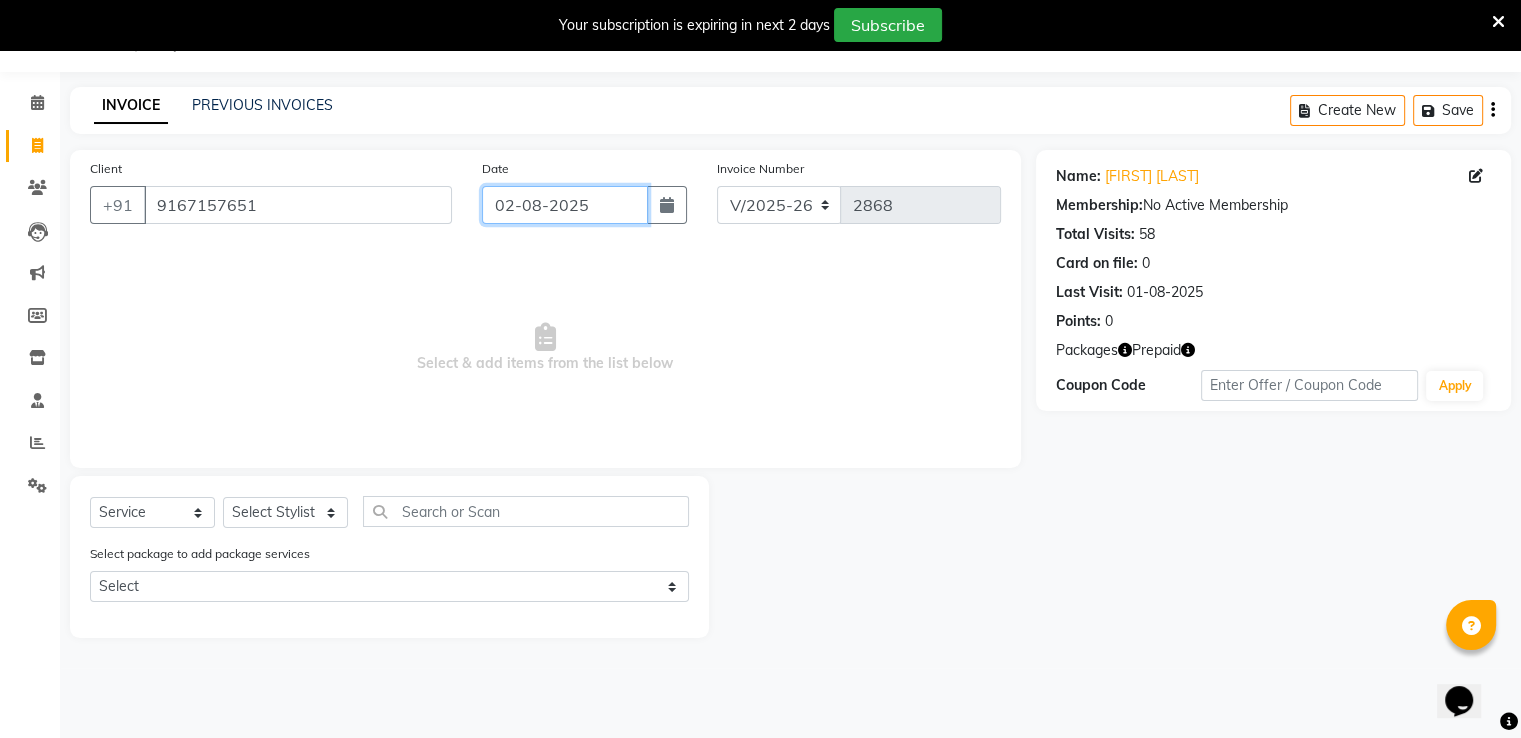 click on "02-08-2025" 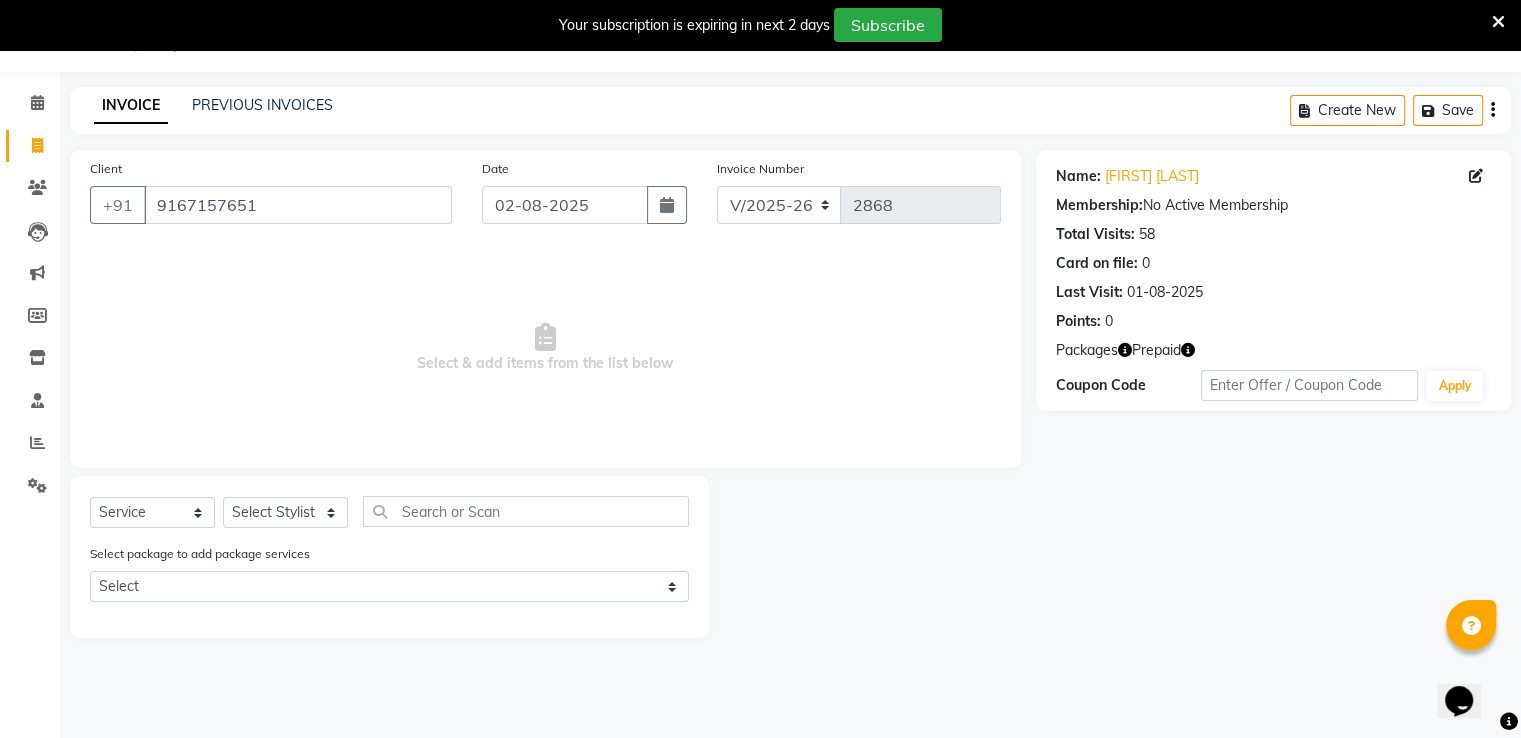 select on "8" 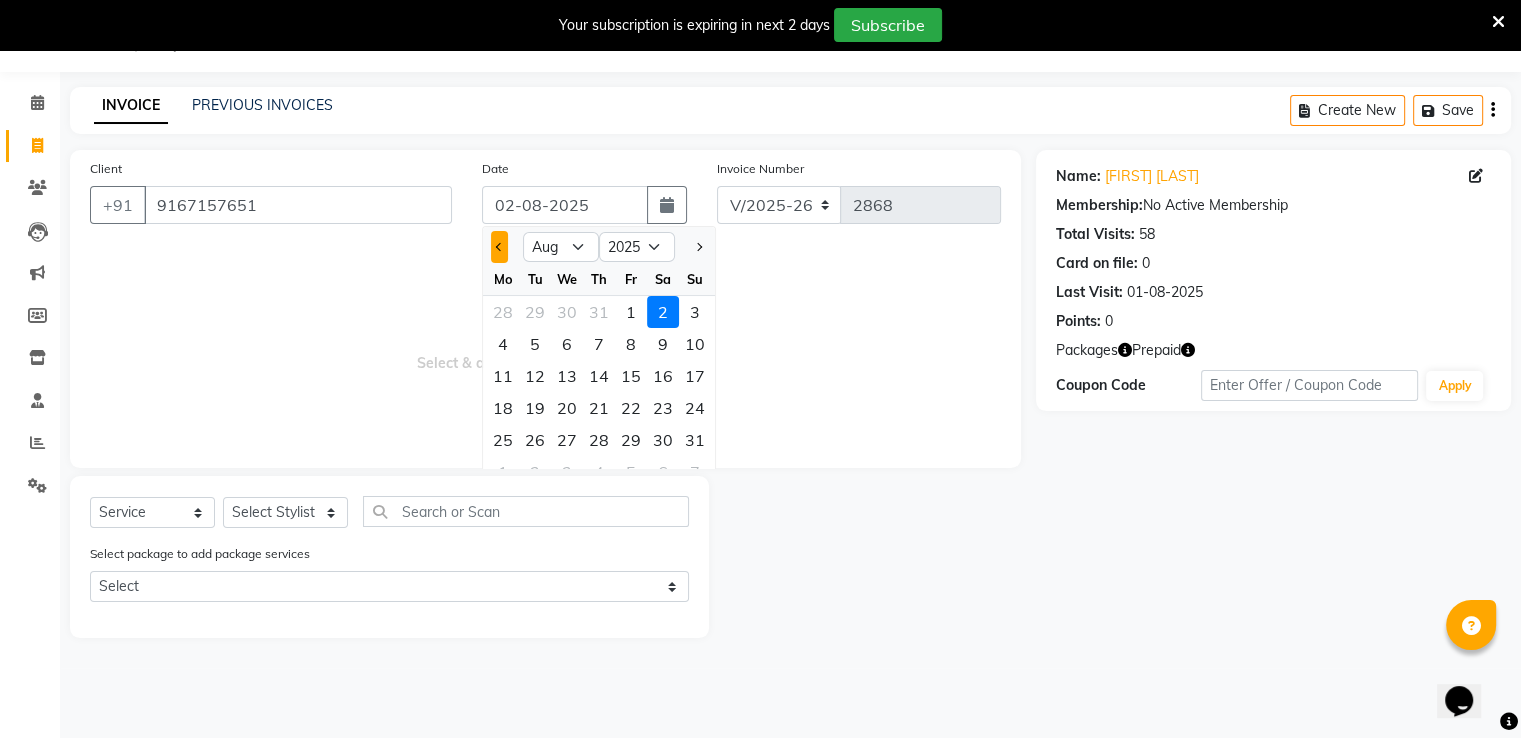 click 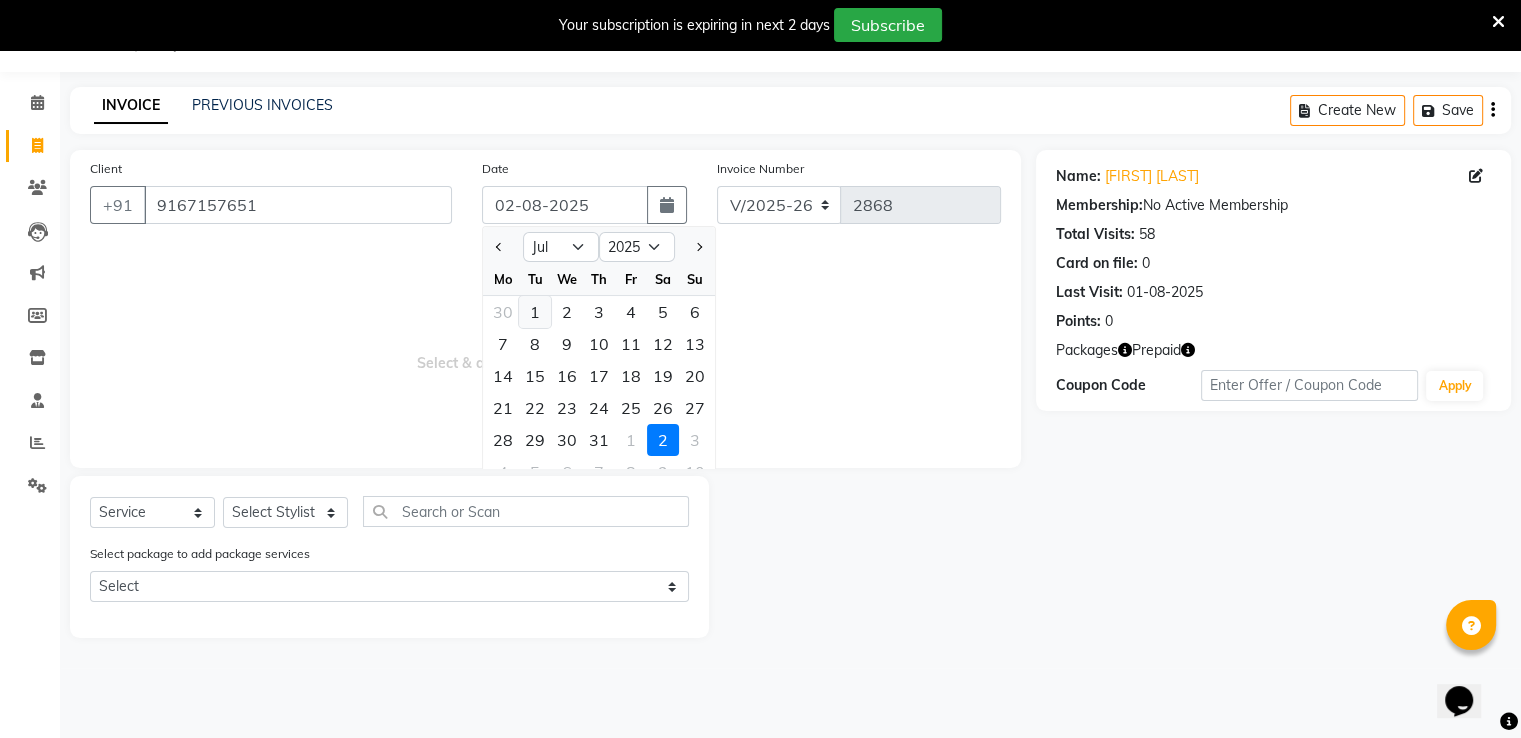 click on "1" 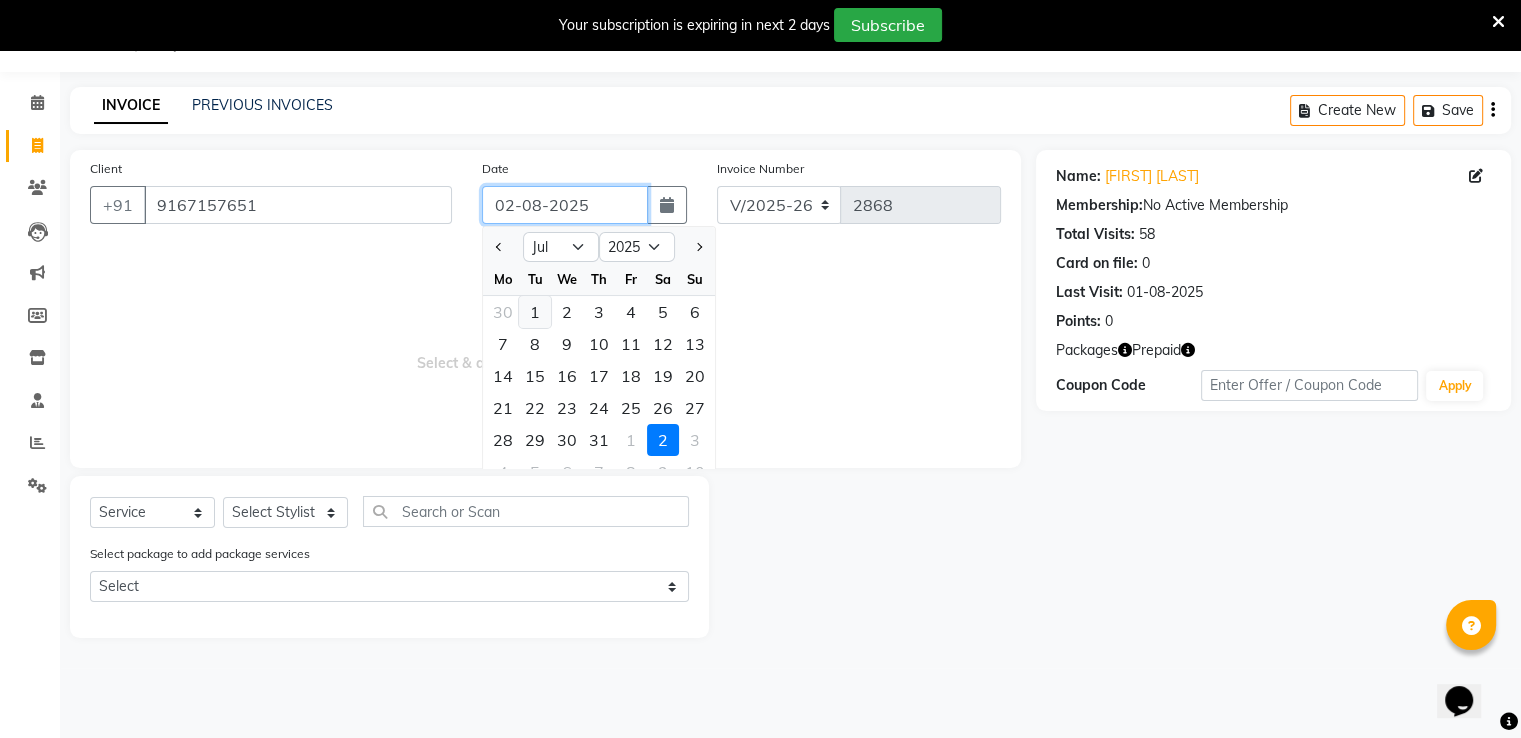 type on "01-07-2025" 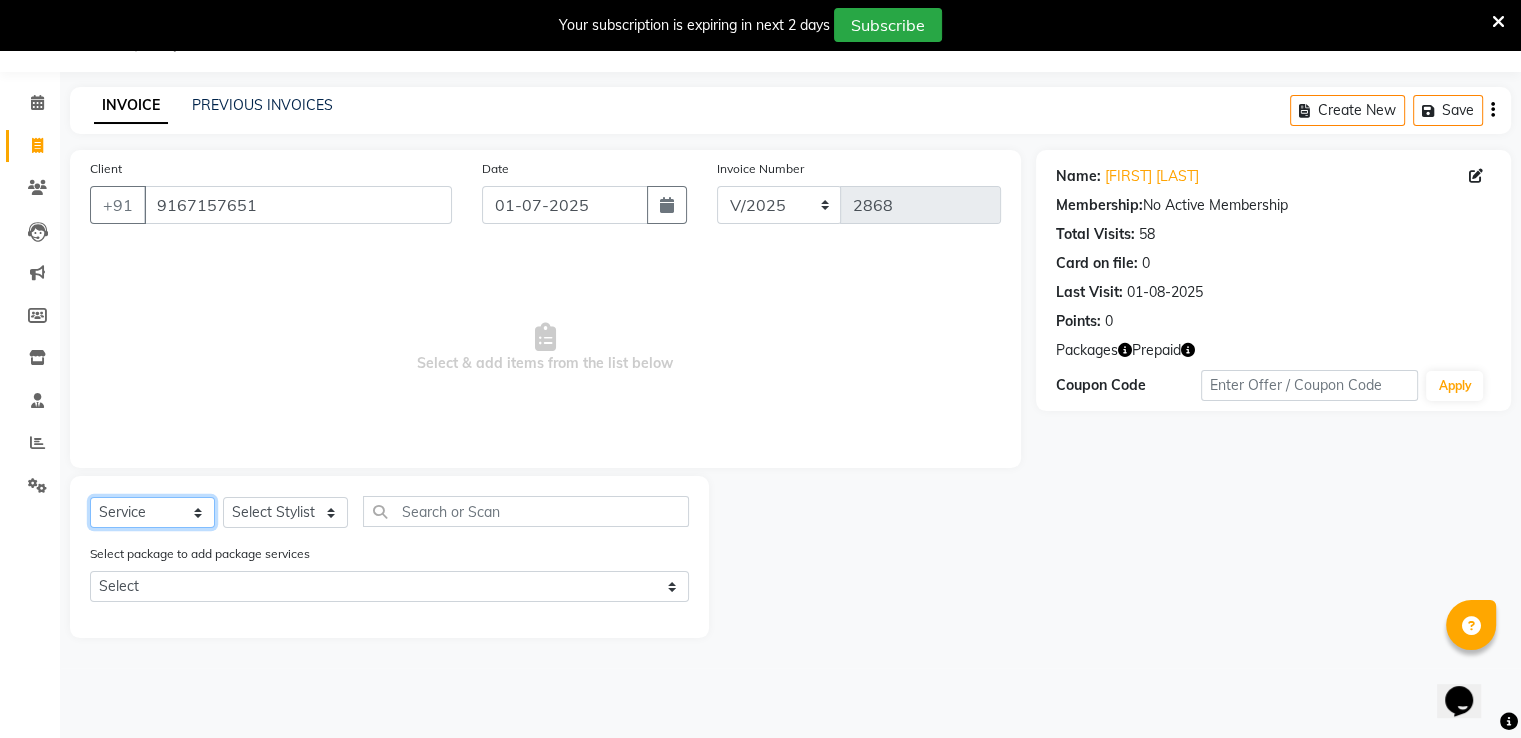 click on "Select  Service  Product  Membership  Package Voucher Prepaid Gift Card" 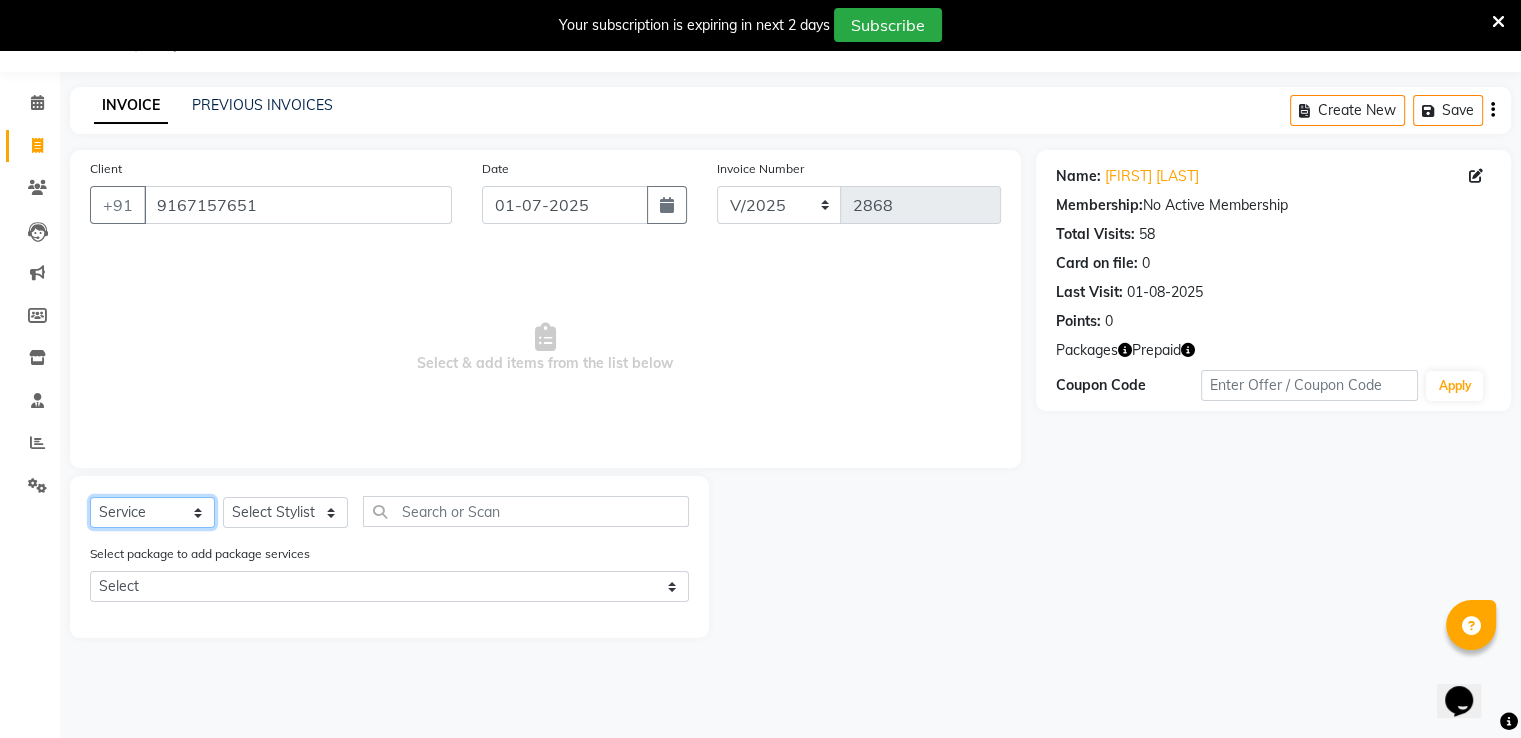 click on "Select  Service  Product  Membership  Package Voucher Prepaid Gift Card" 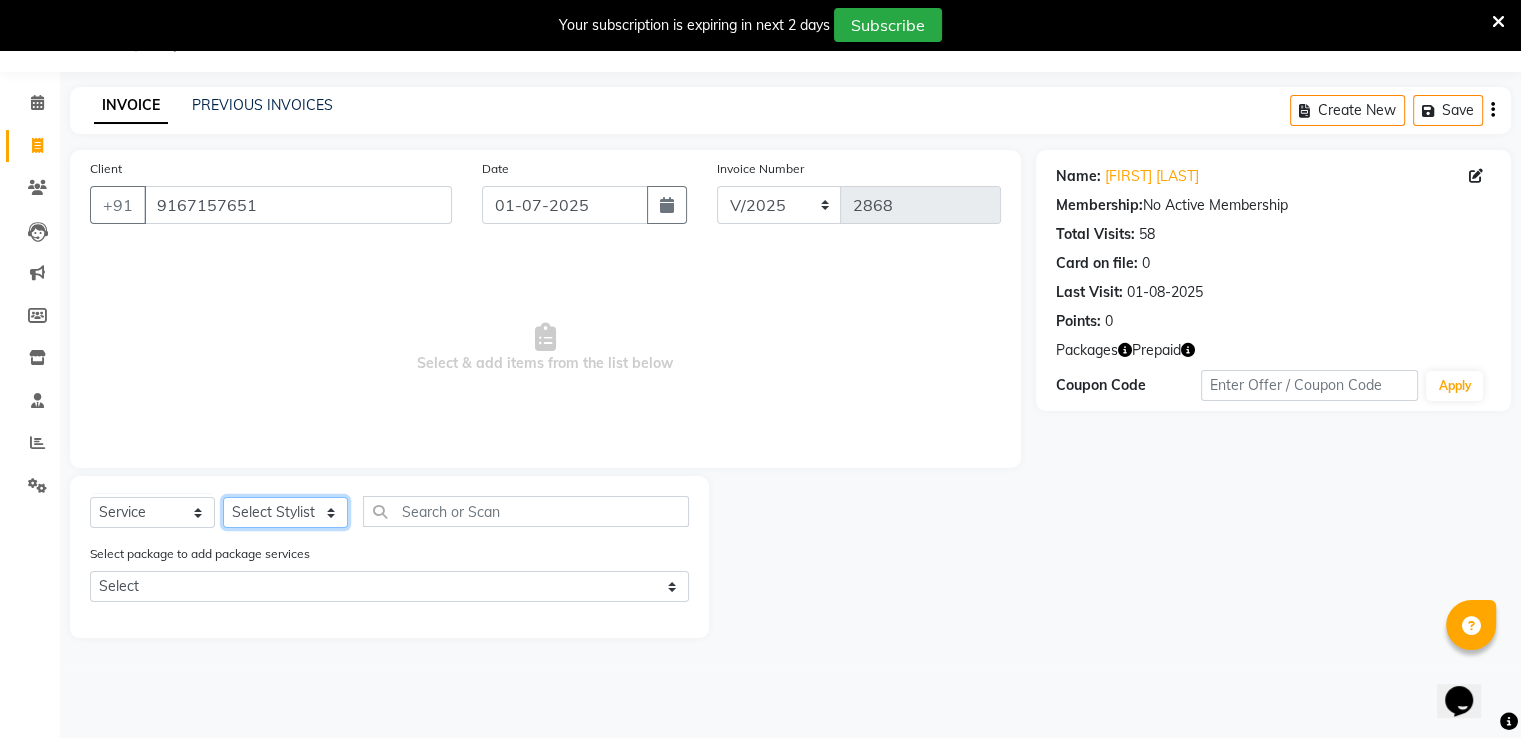 click on "Select Stylist Anju Faiz Faizal MANAGER MD..... Operator Pankaj Pradeep Rahul Sir Sahil  NAWAB sameer shoaib shweta Suzen" 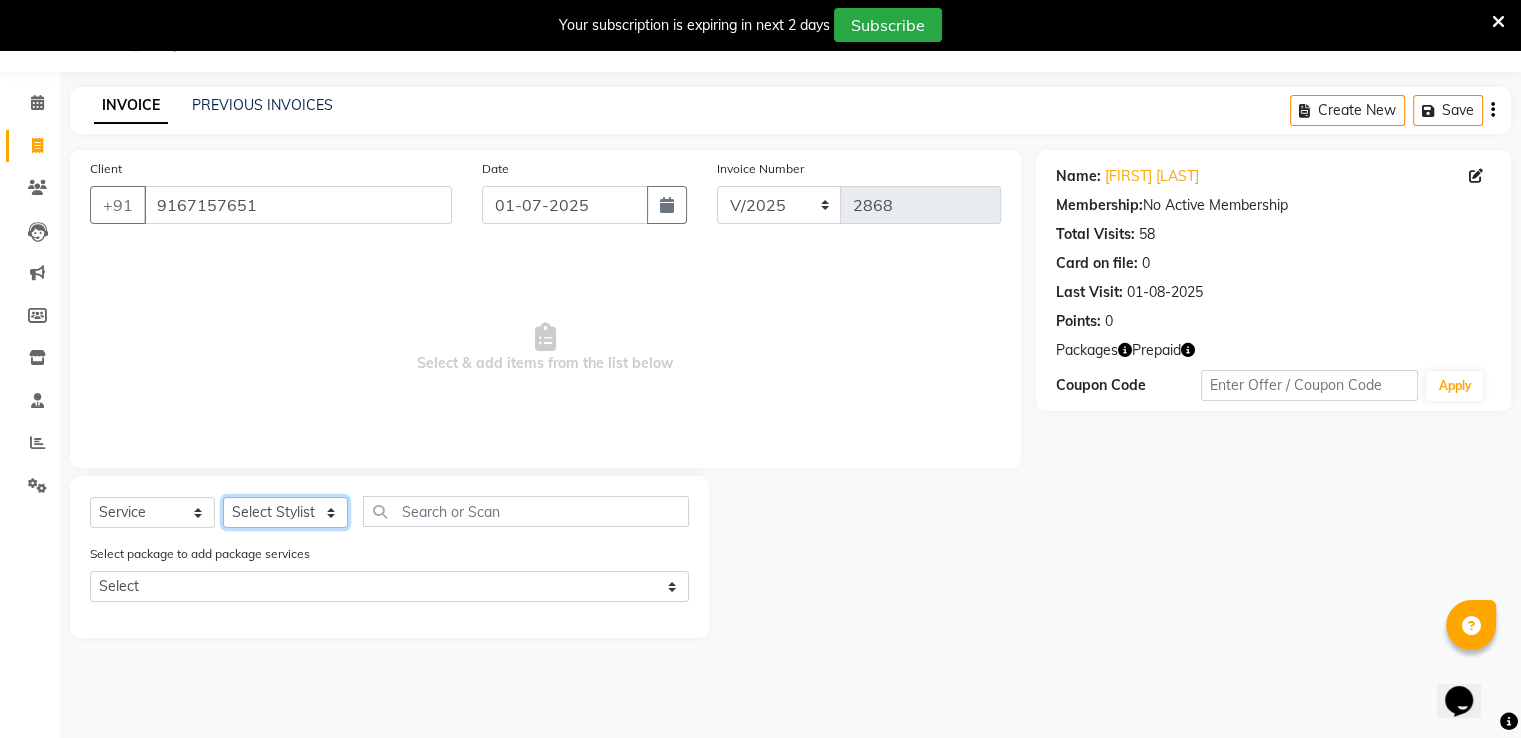 select on "15668" 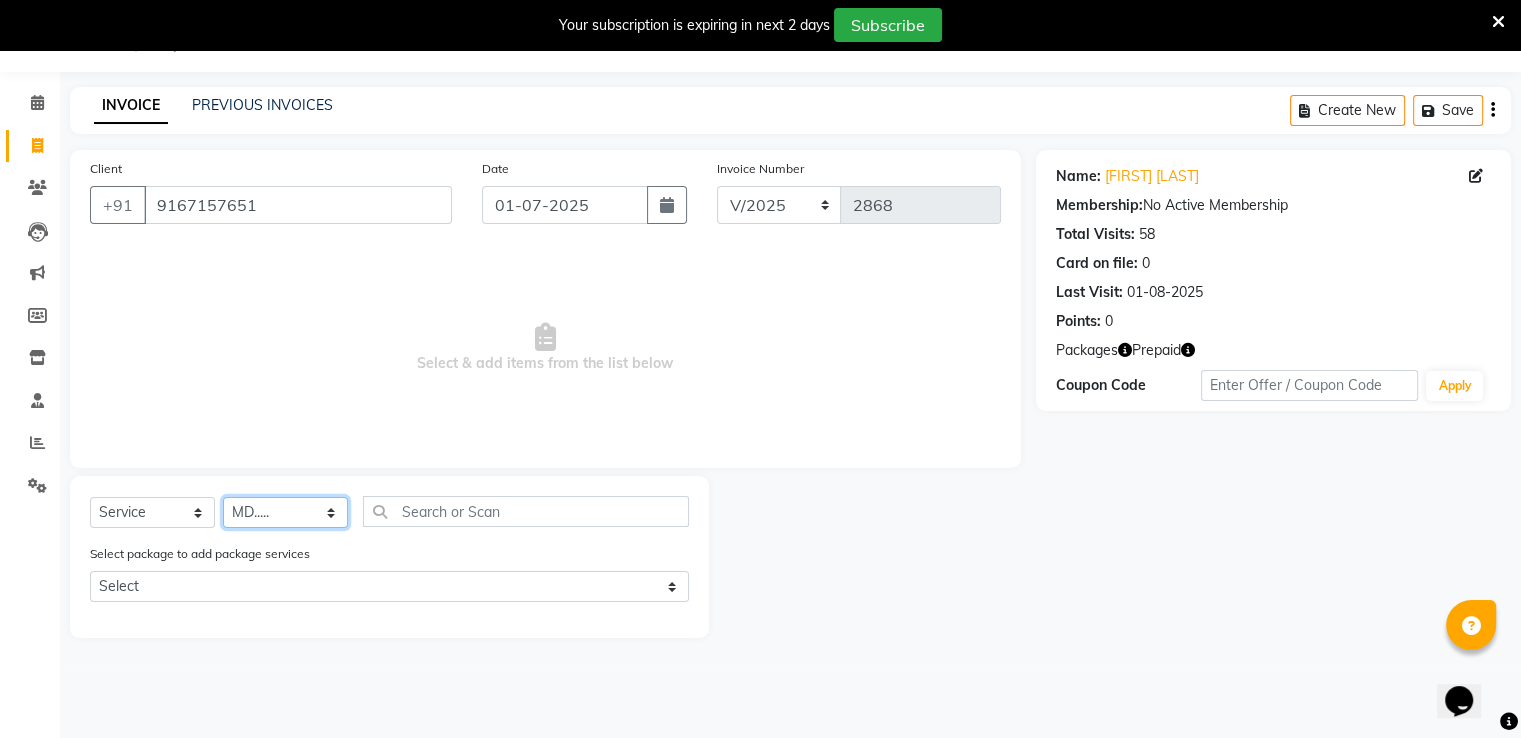 click on "Select Stylist Anju Faiz Faizal MANAGER MD..... Operator Pankaj Pradeep Rahul Sir Sahil  NAWAB sameer shoaib shweta Suzen" 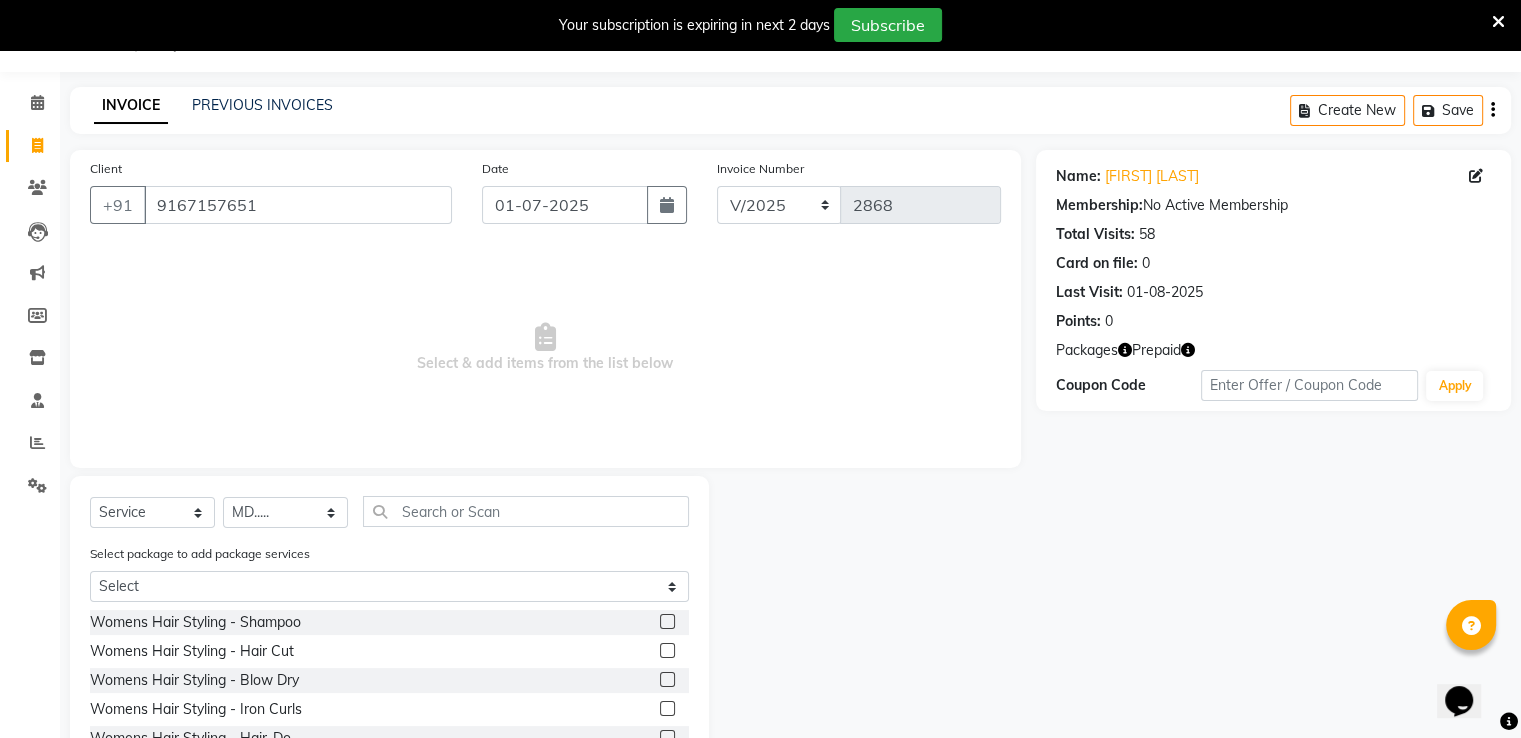 click on "Select & add items from the list below" at bounding box center [545, 348] 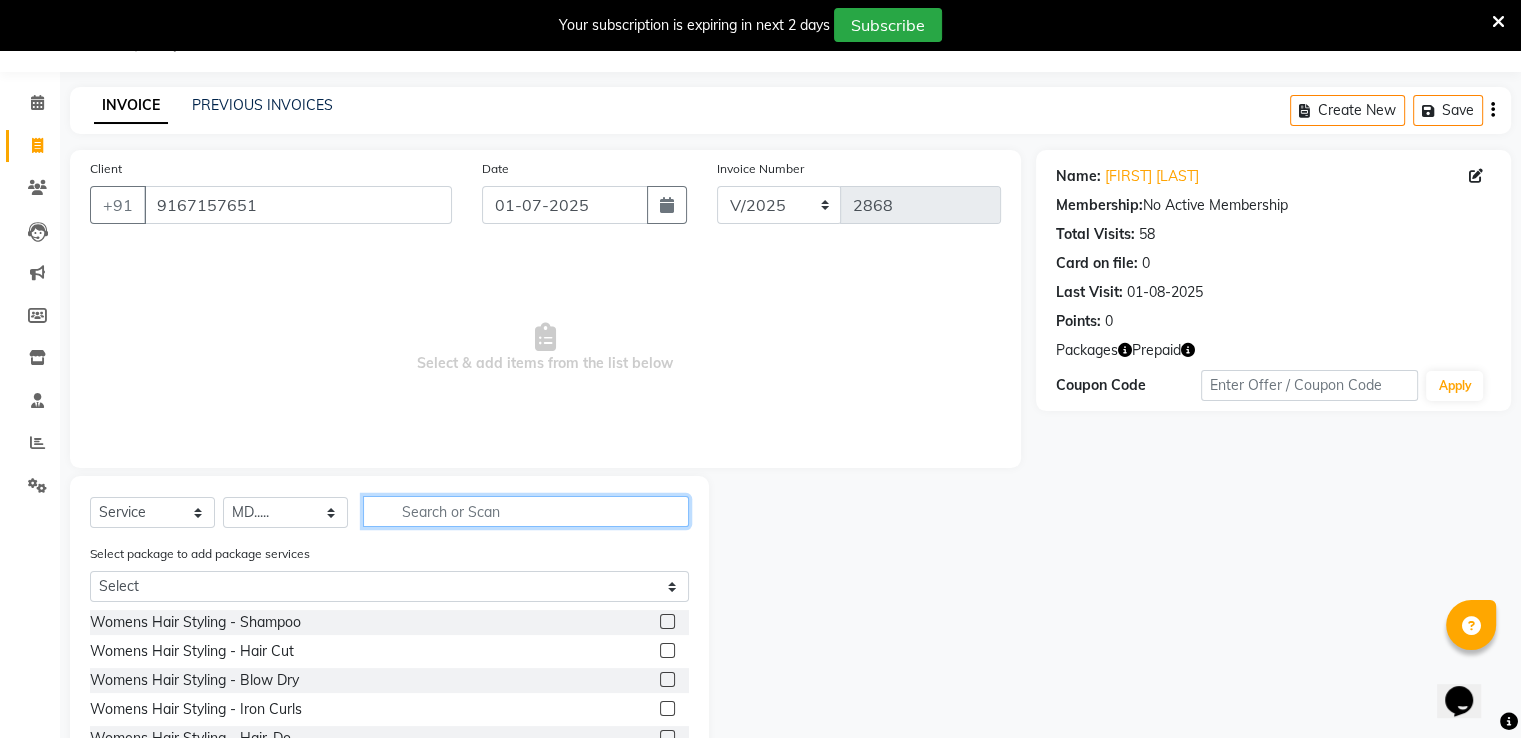 click 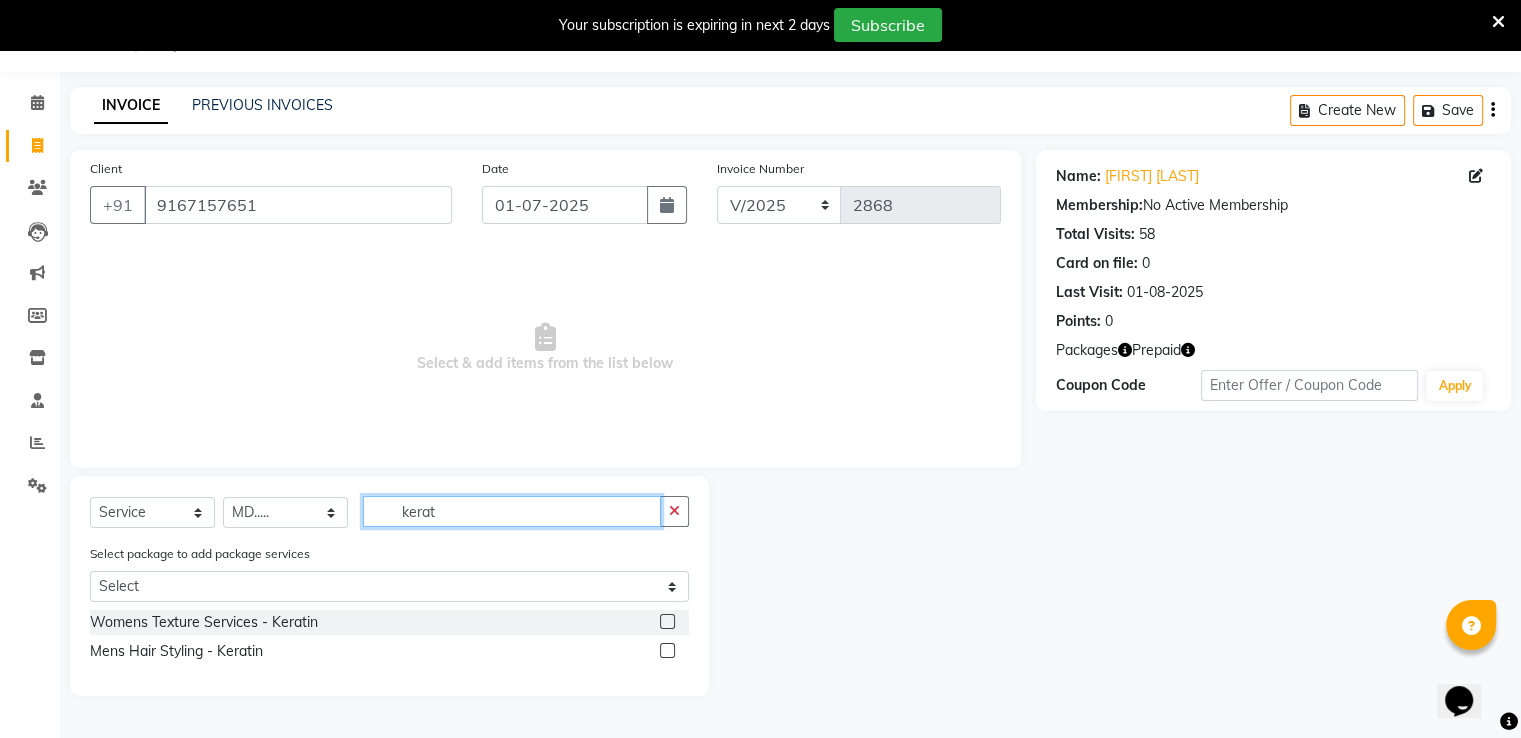 type on "kerat" 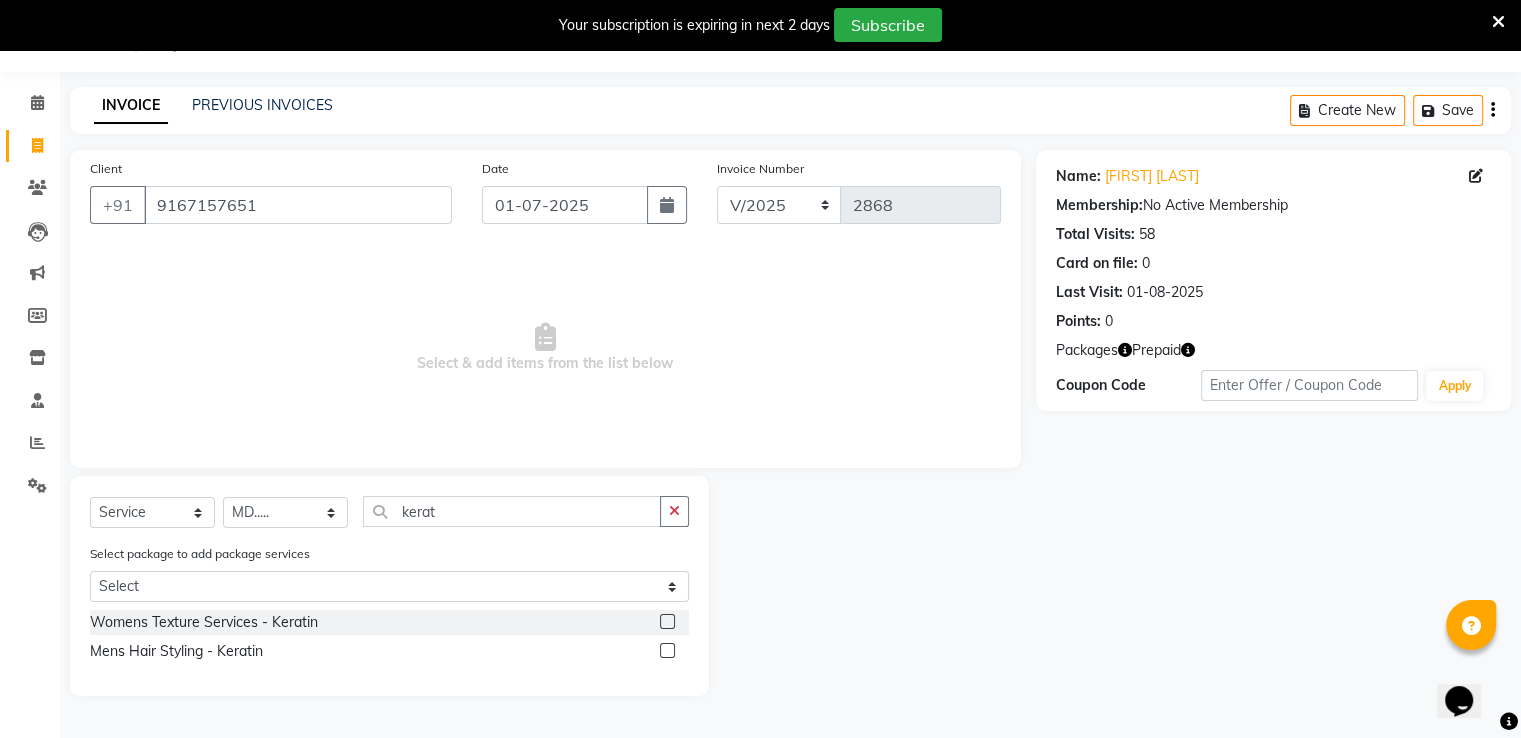 click 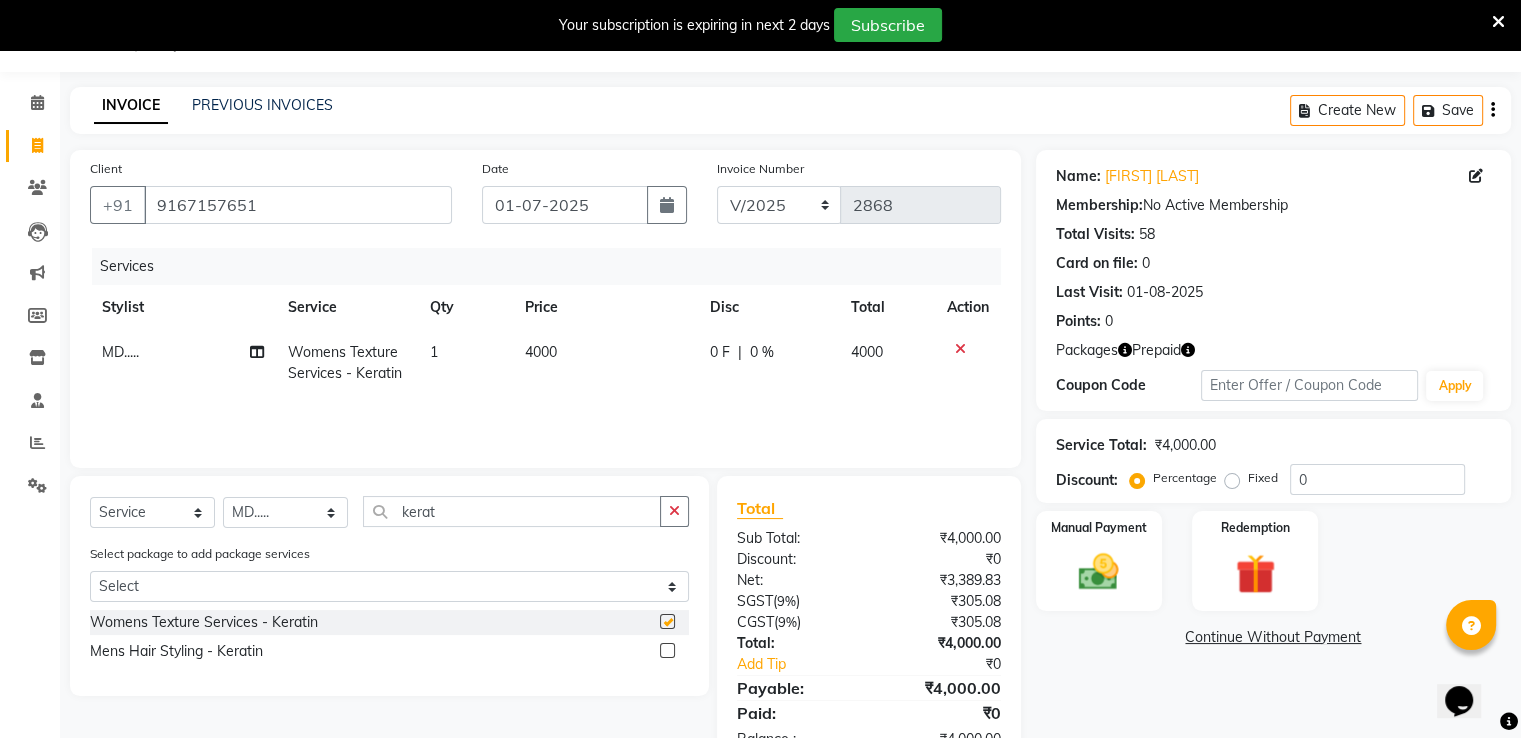 checkbox on "false" 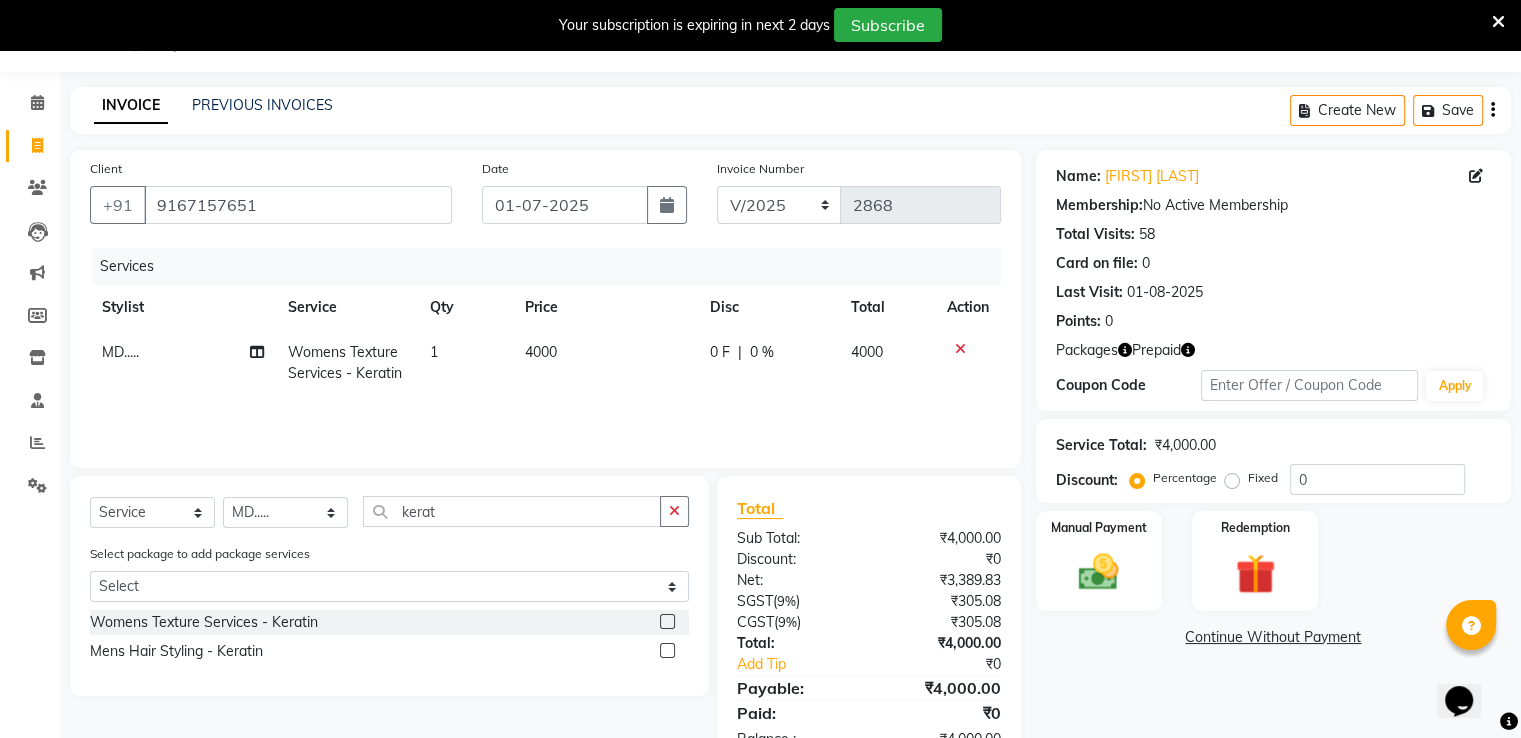 click on "4000" 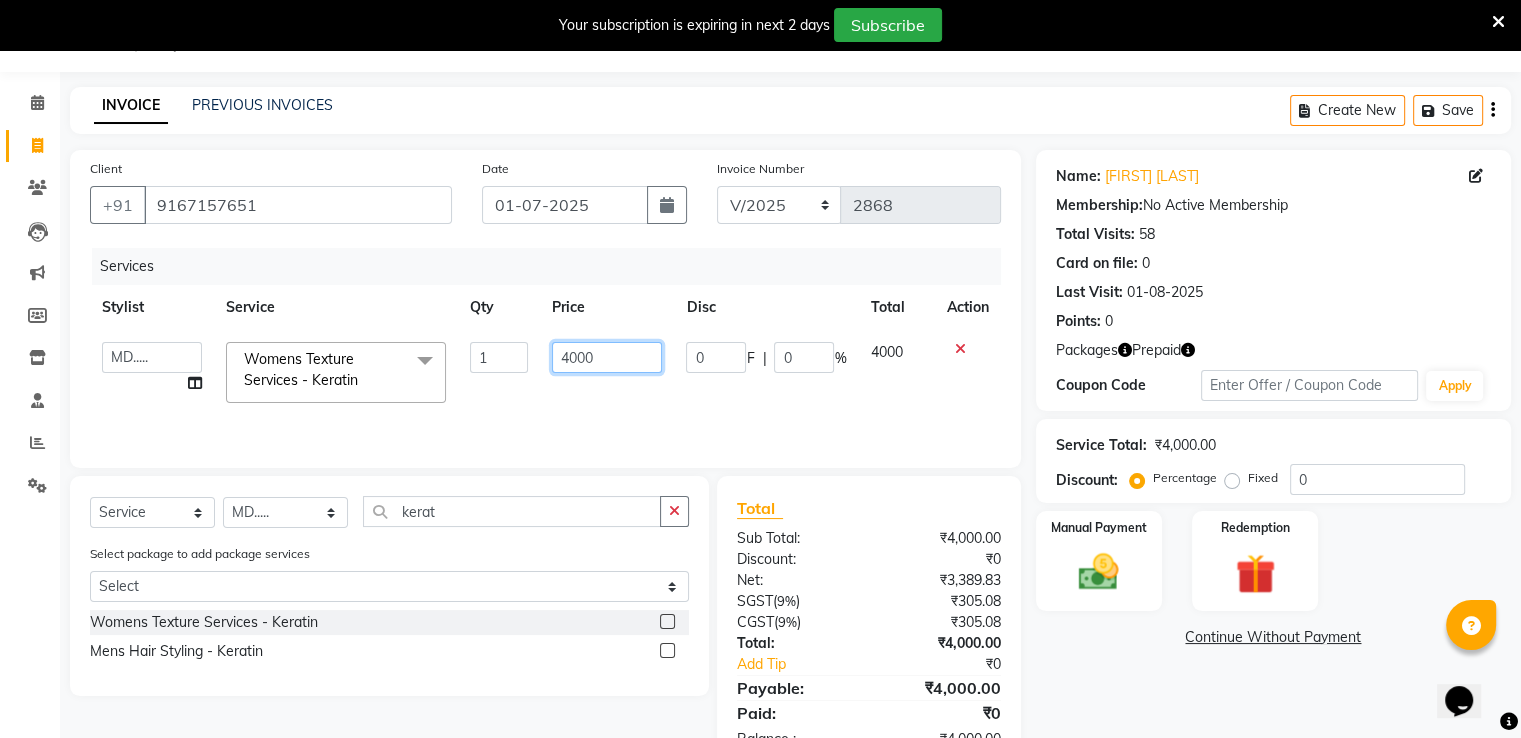 click on "4000" 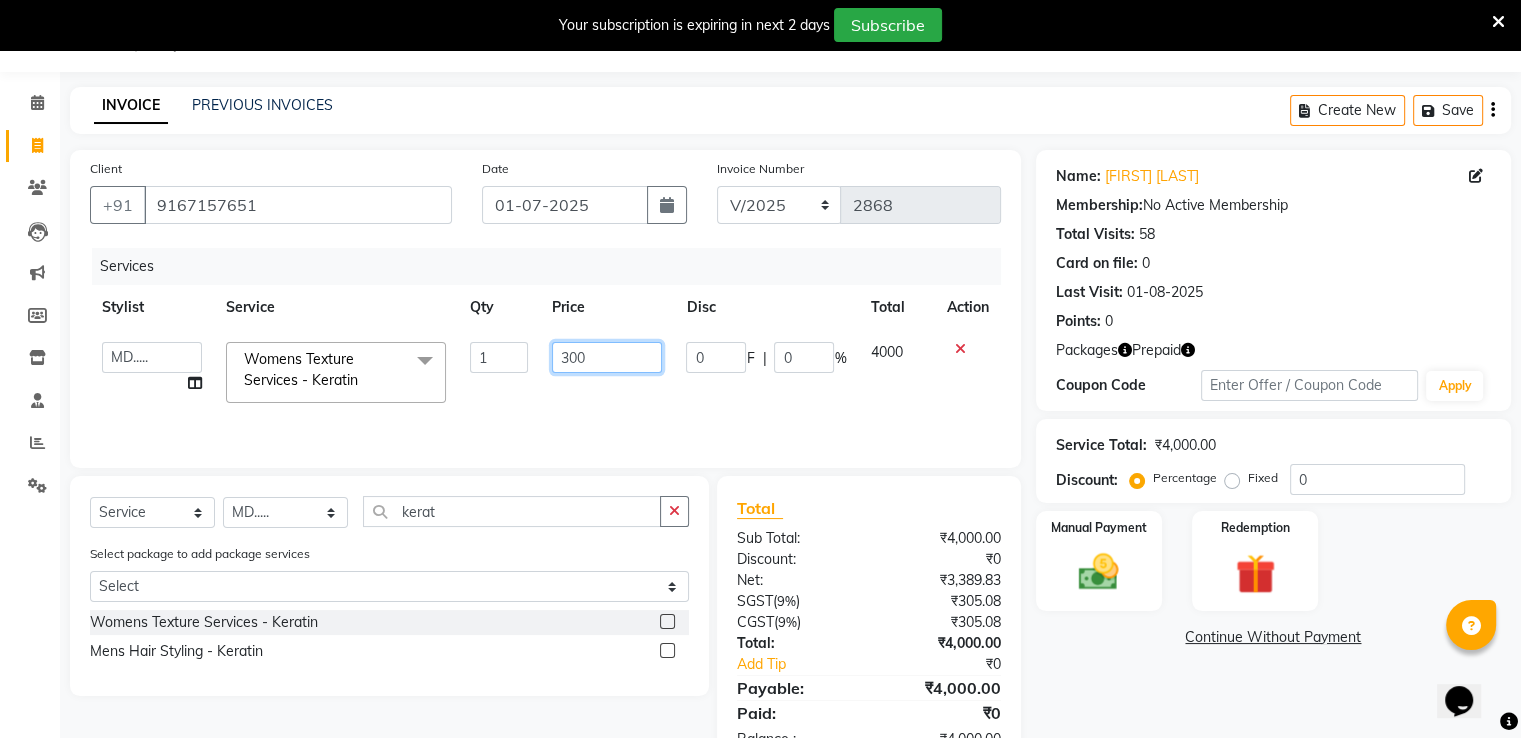 type on "3600" 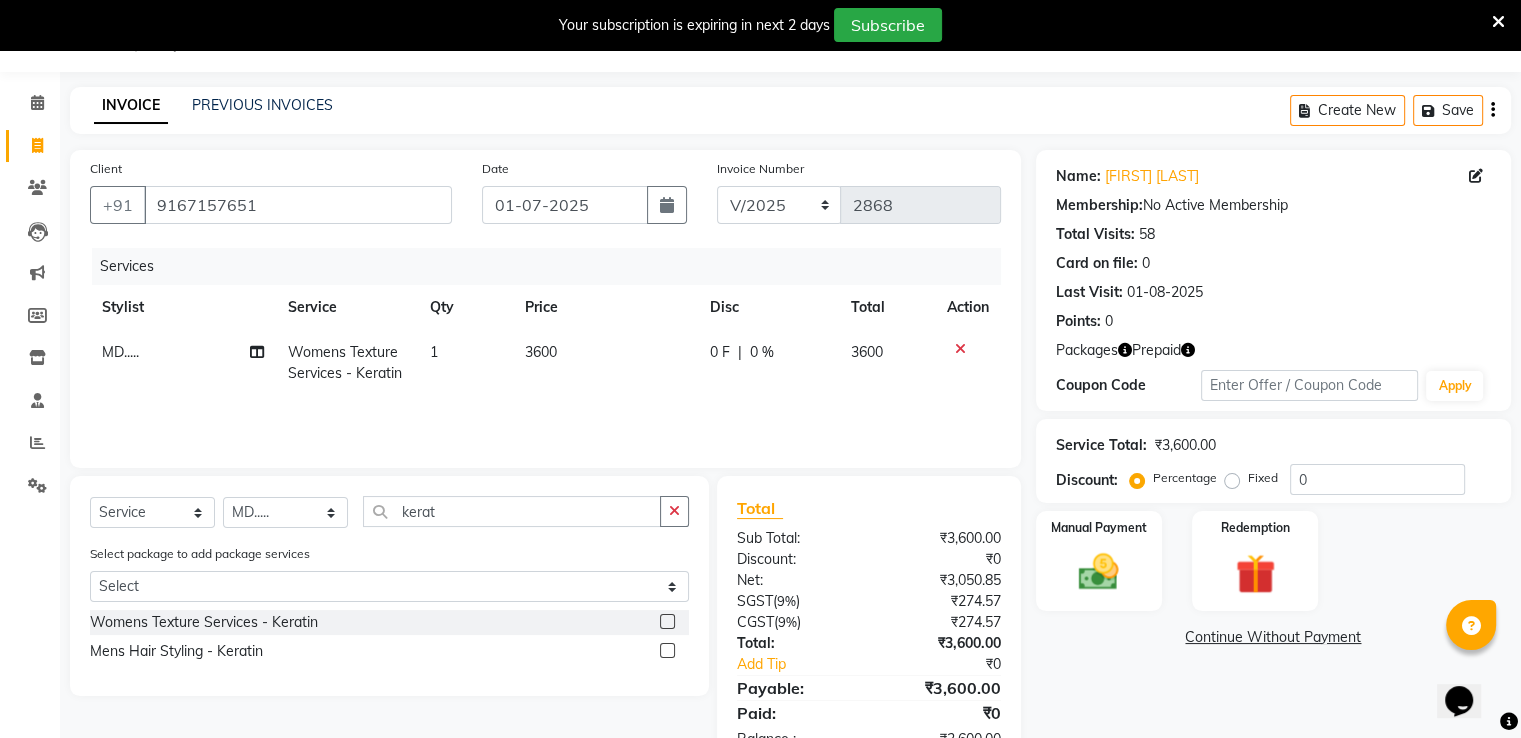 click on "Name: [FIRST] [LAST] Membership:  No Active Membership  Total Visits:  58 Card on file:  0 Last Visit:   [DATE] Points:   0  Packages Prepaid Coupon Code Apply Service Total:  ₹3,600.00  Discount:  Percentage   Fixed  0 Manual Payment Redemption  Continue Without Payment" 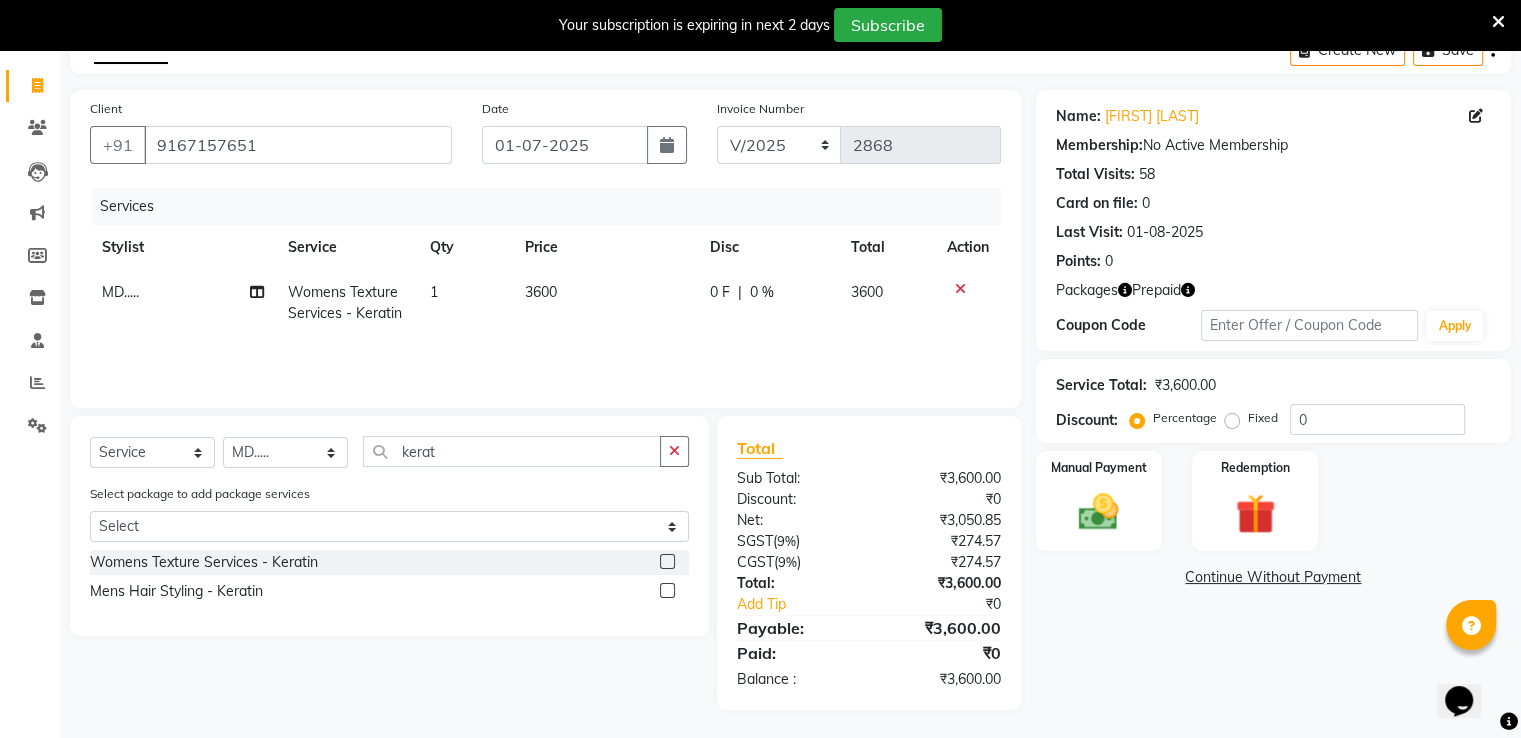 scroll, scrollTop: 112, scrollLeft: 0, axis: vertical 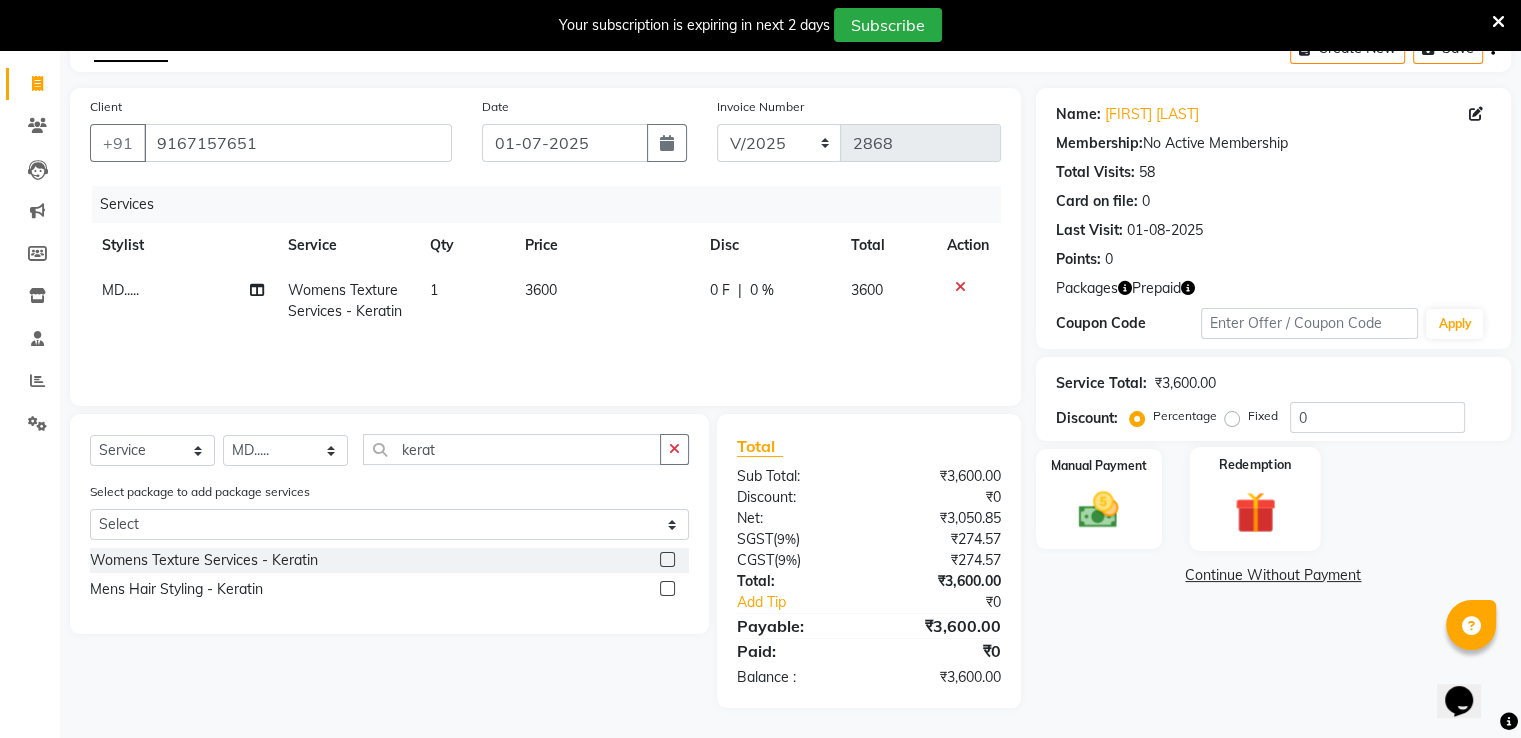 click on "Redemption" 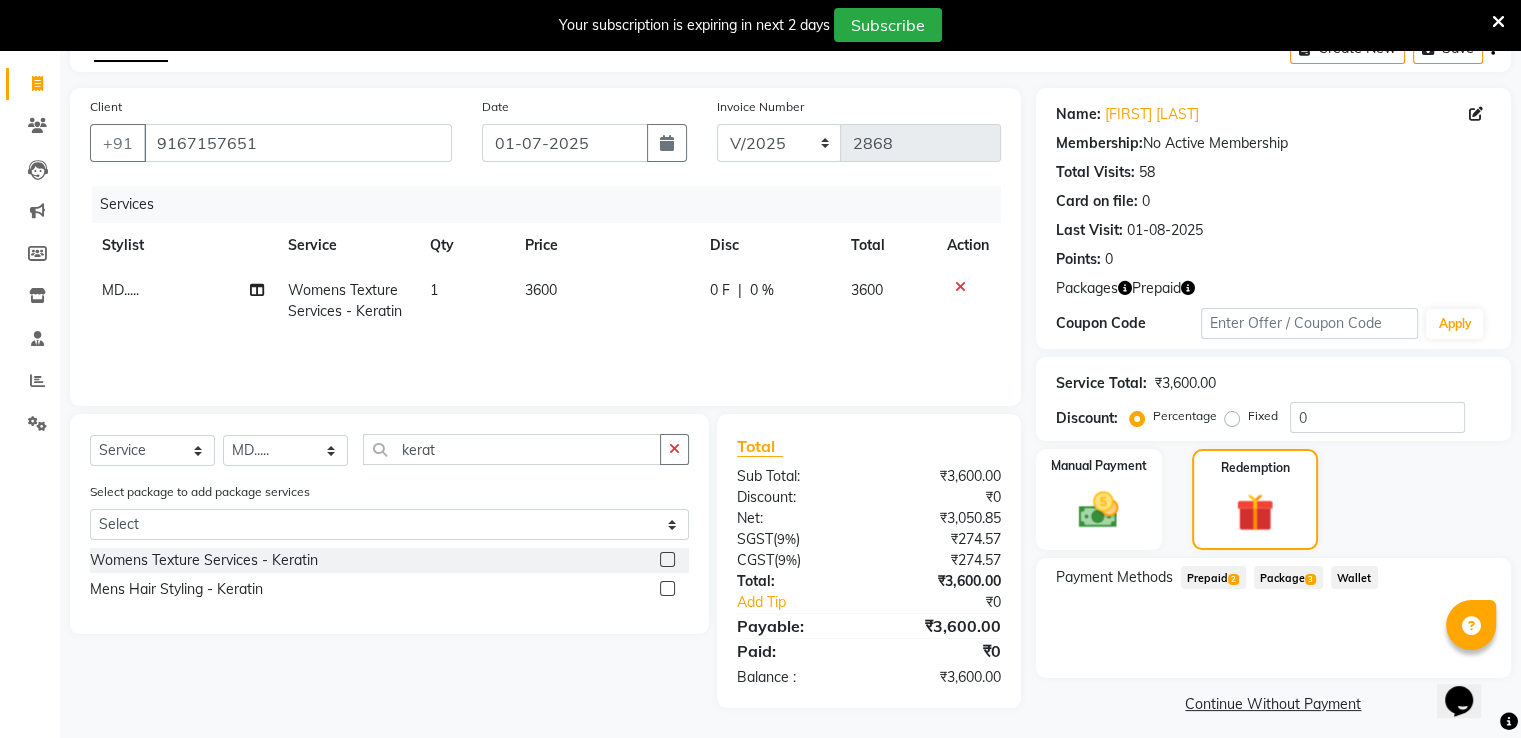 click on "Prepaid  2" 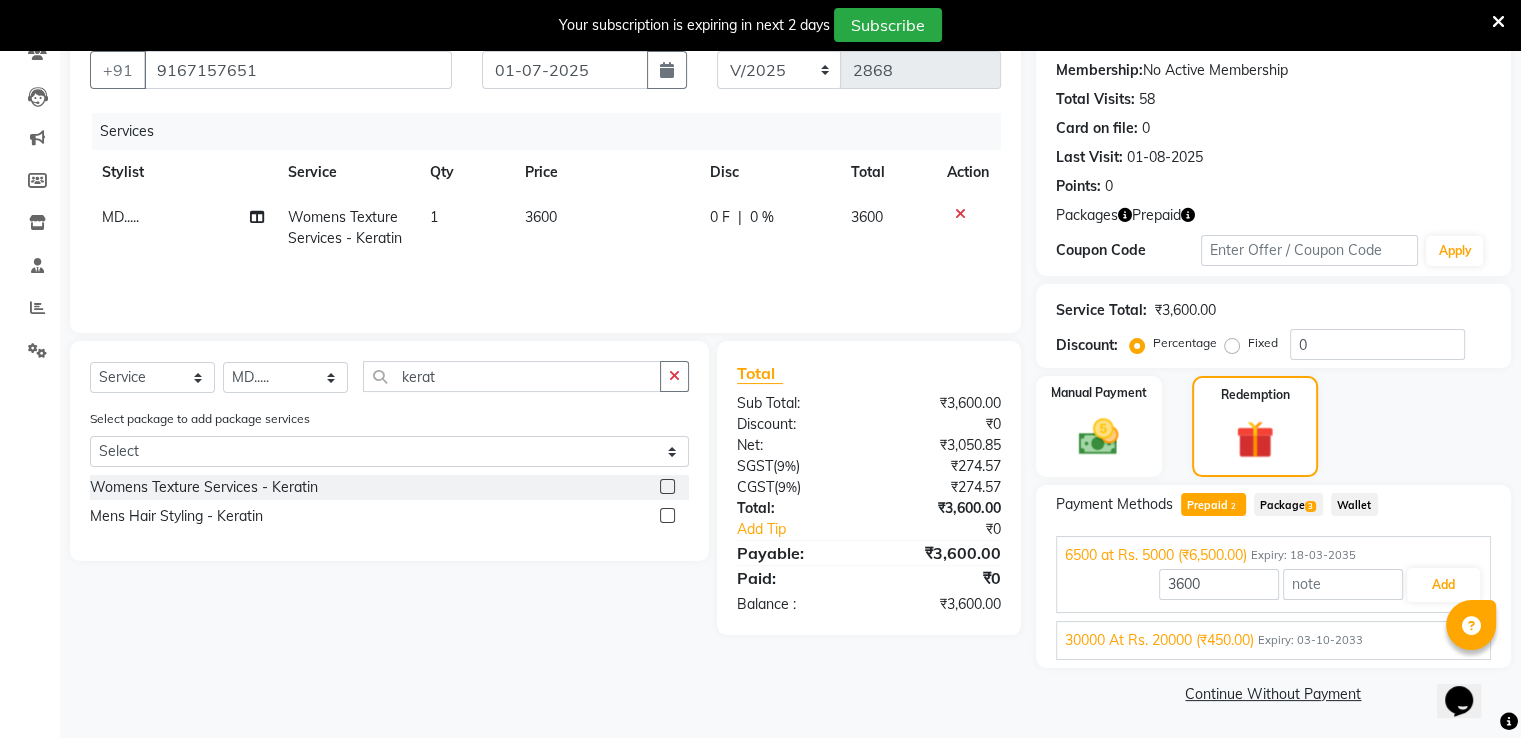 scroll, scrollTop: 186, scrollLeft: 0, axis: vertical 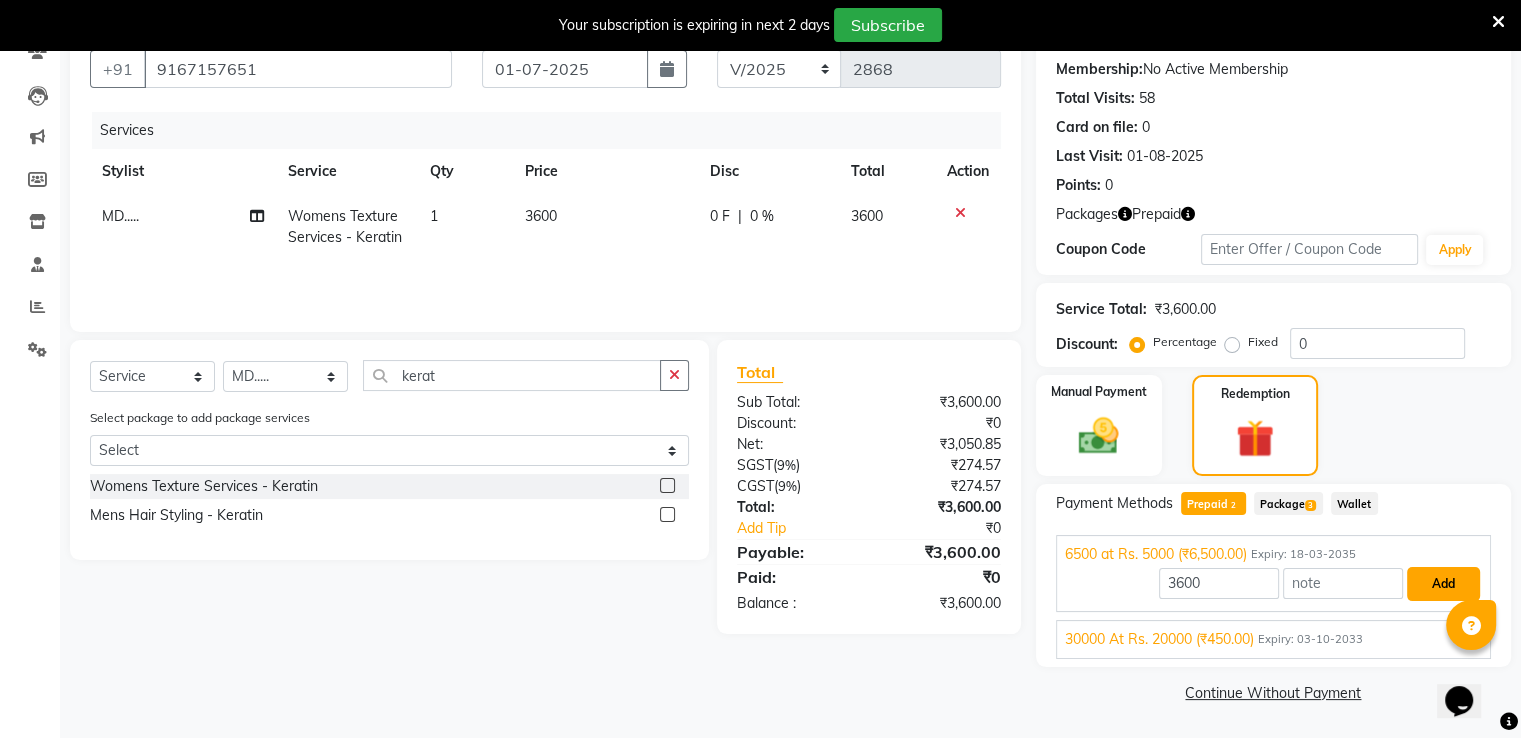 click on "Add" at bounding box center [1443, 584] 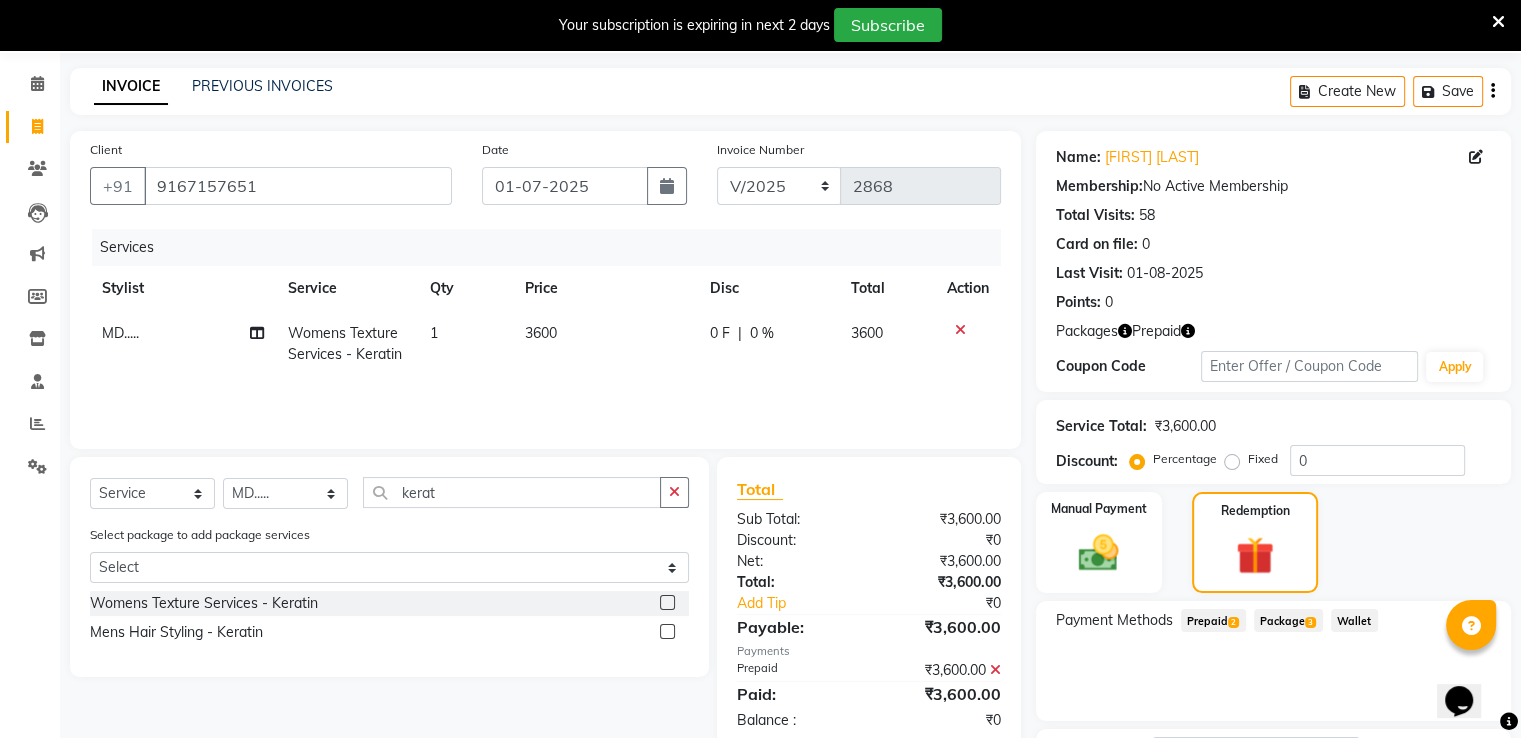 scroll, scrollTop: 235, scrollLeft: 0, axis: vertical 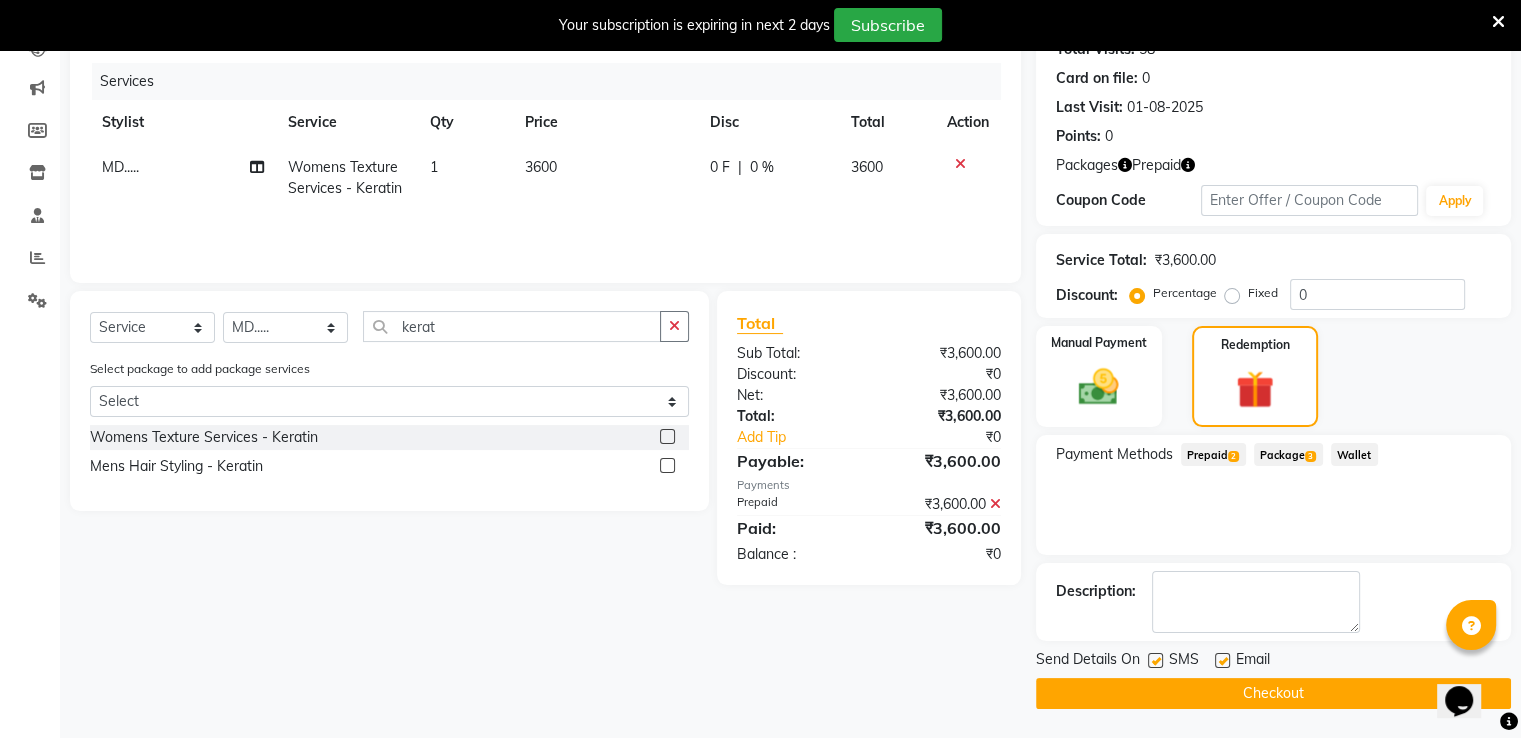 click on "Checkout" 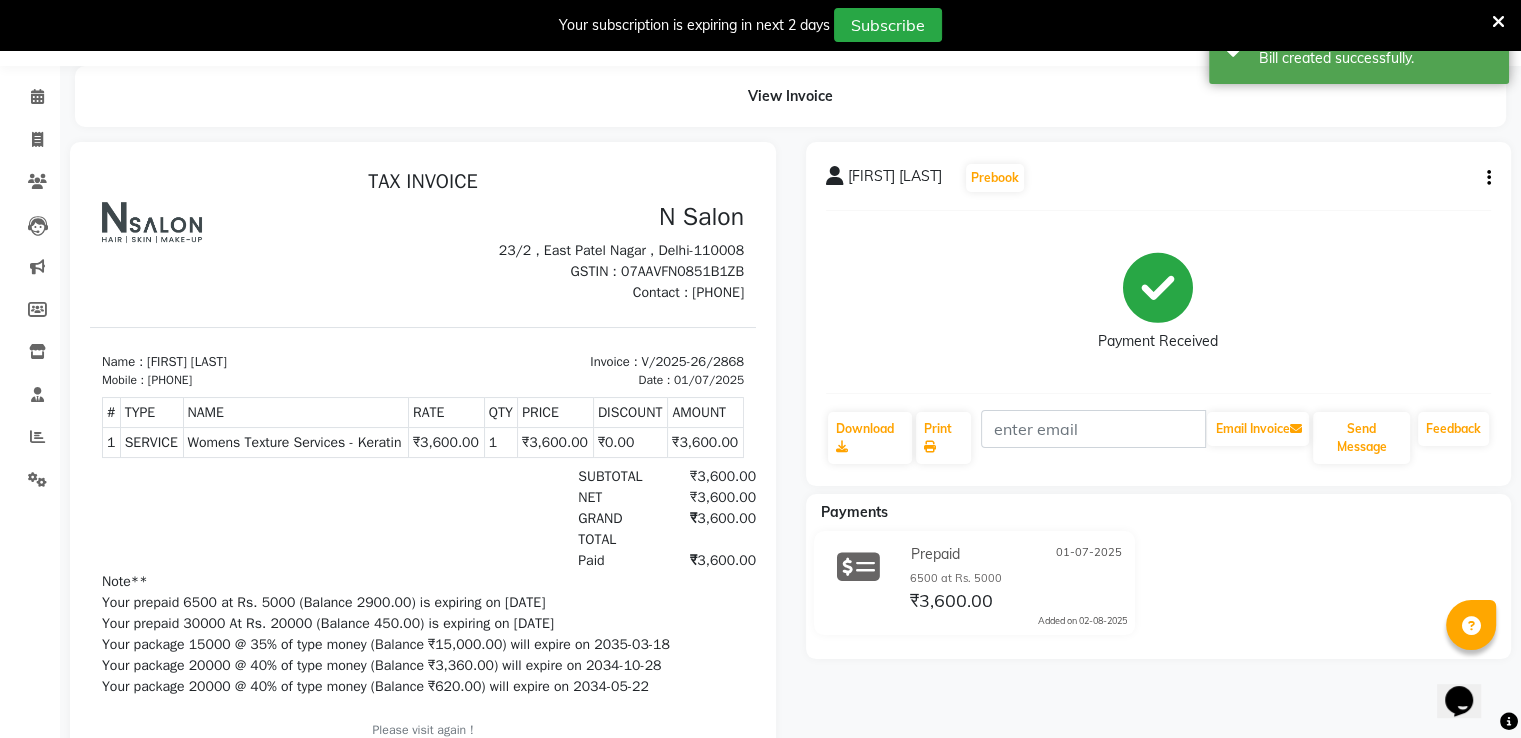 scroll, scrollTop: 0, scrollLeft: 0, axis: both 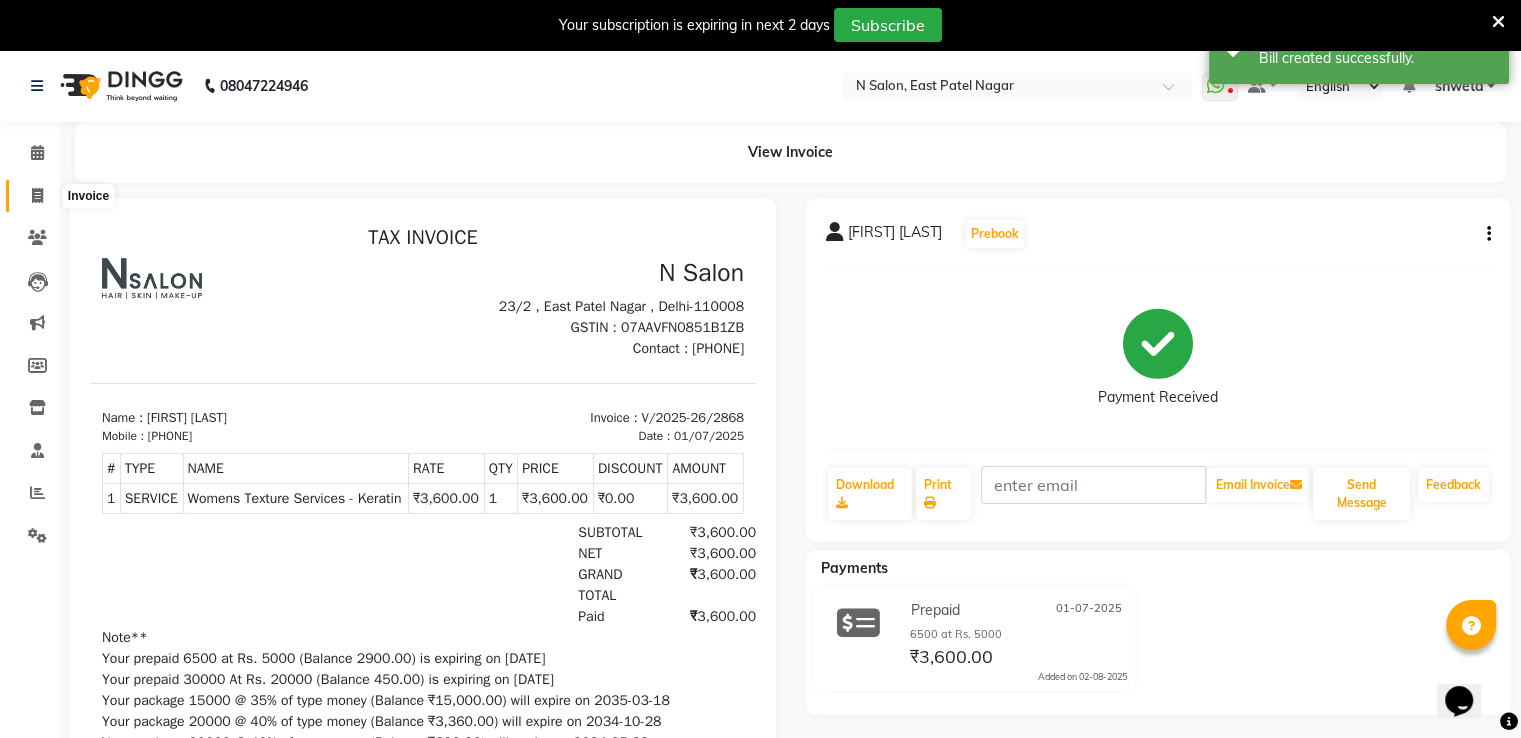 click 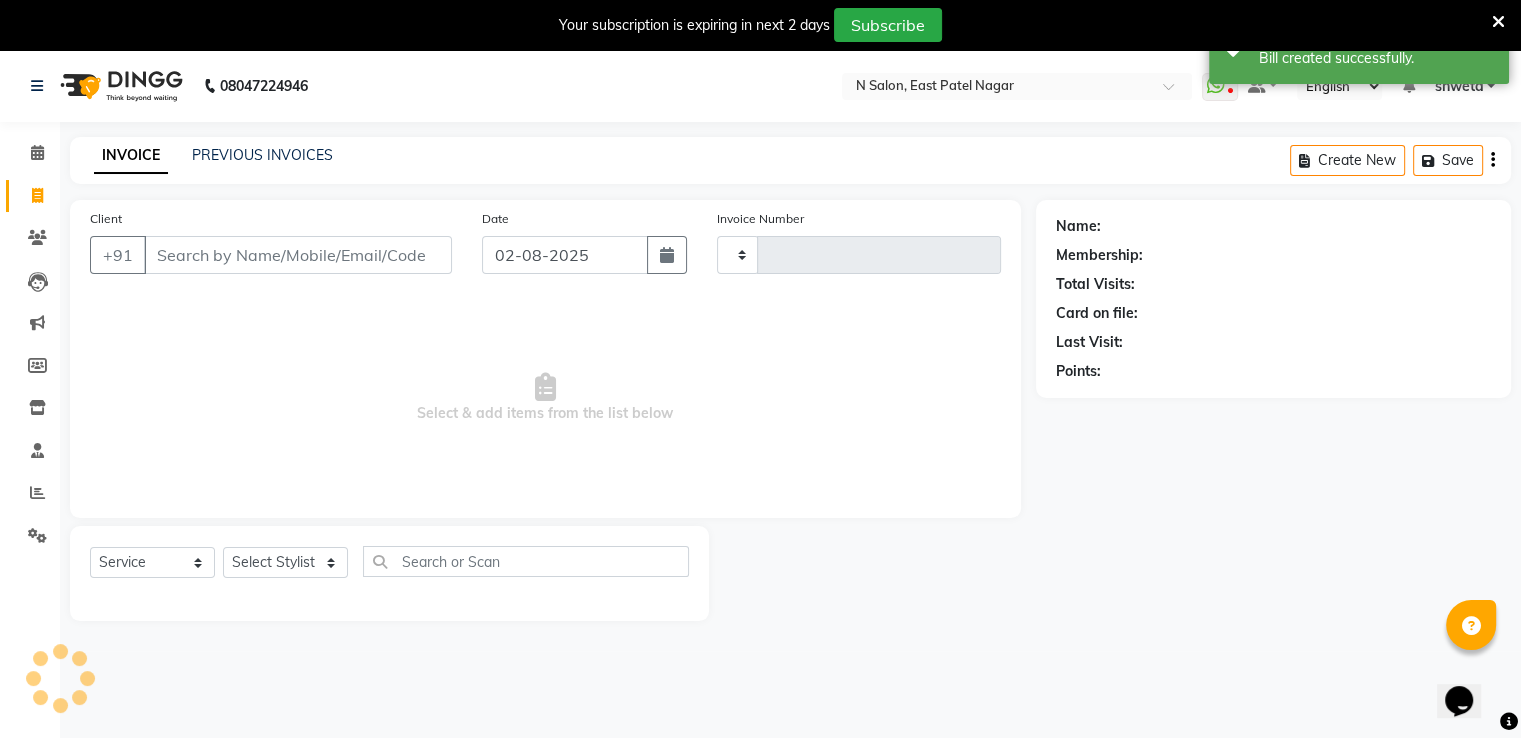 type on "2869" 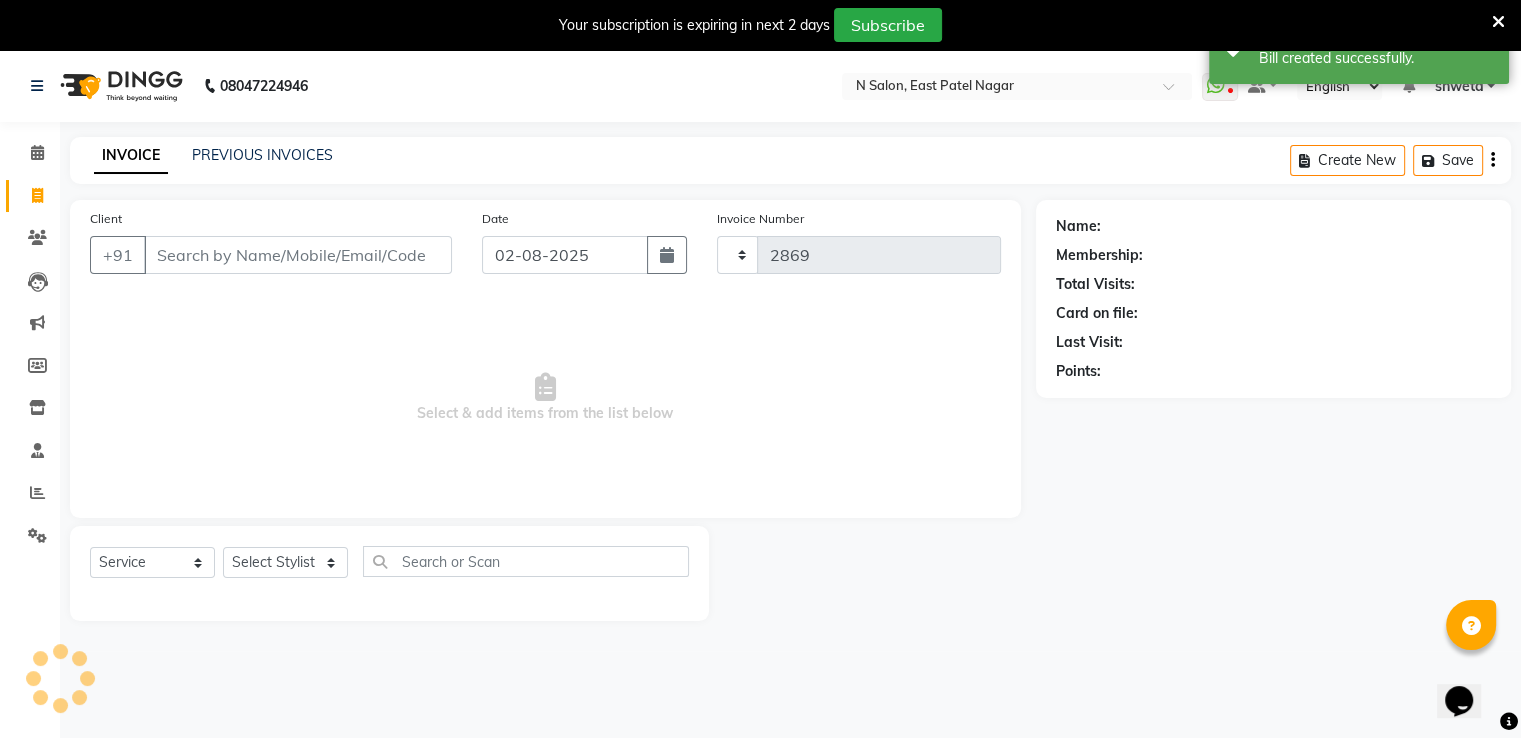 select on "3472" 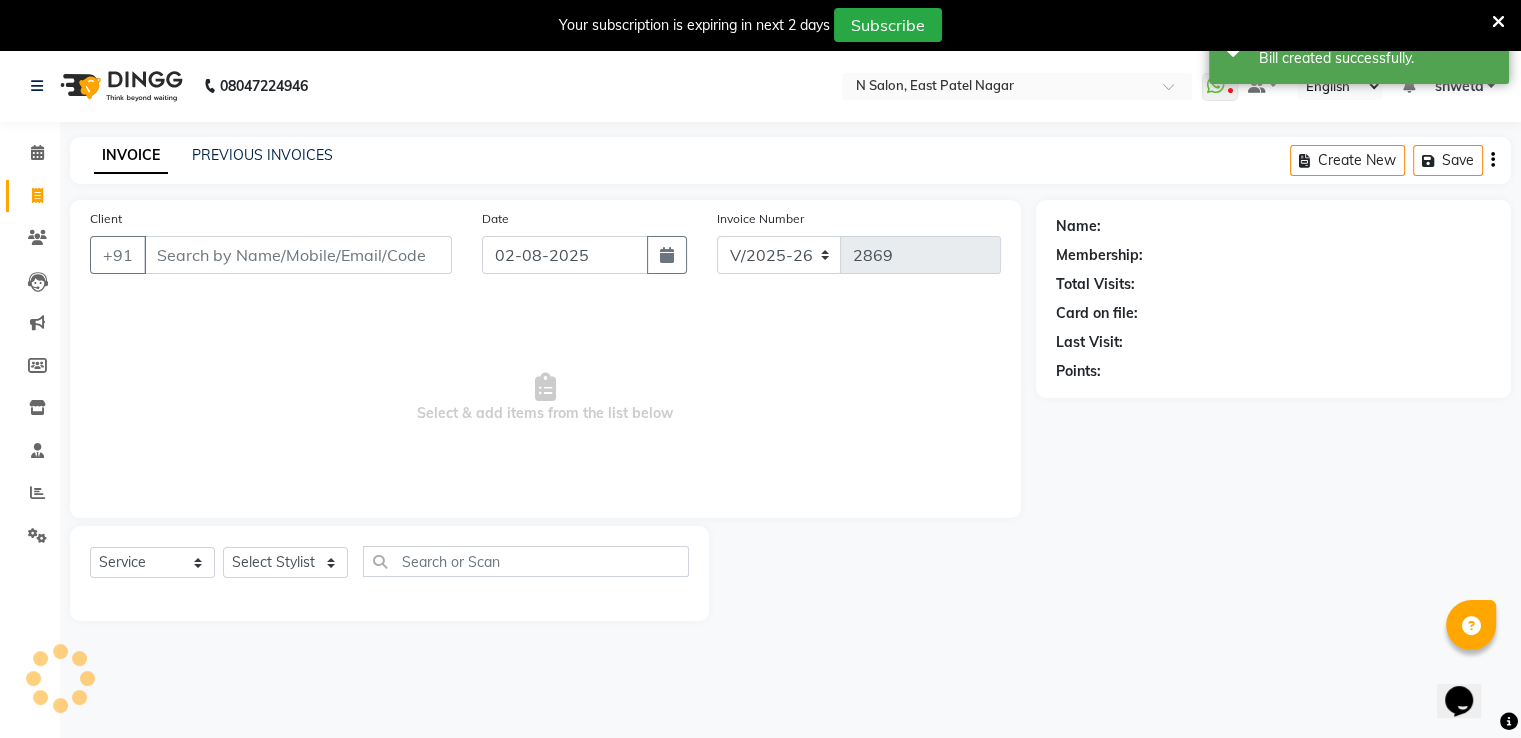 scroll, scrollTop: 50, scrollLeft: 0, axis: vertical 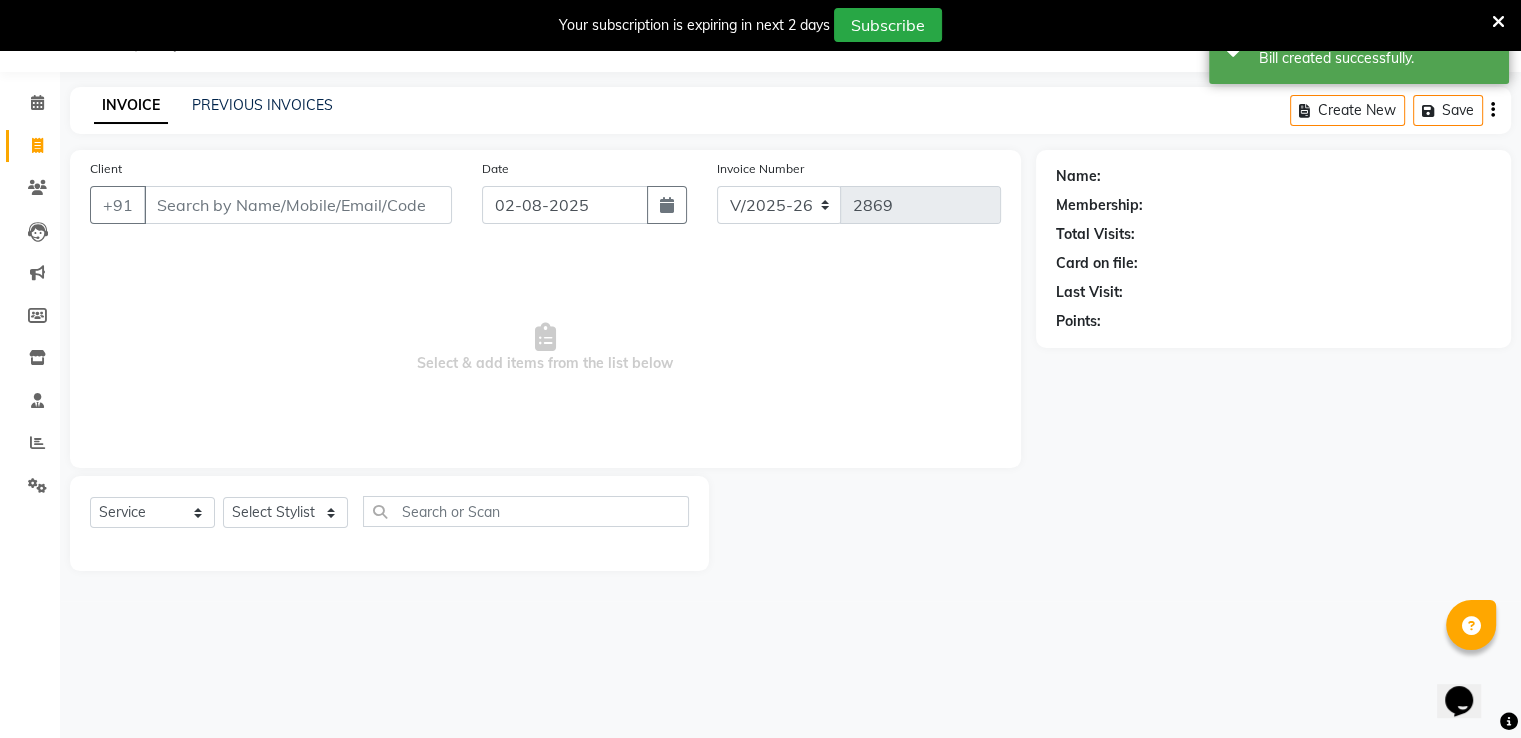 click on "Client" at bounding box center (298, 205) 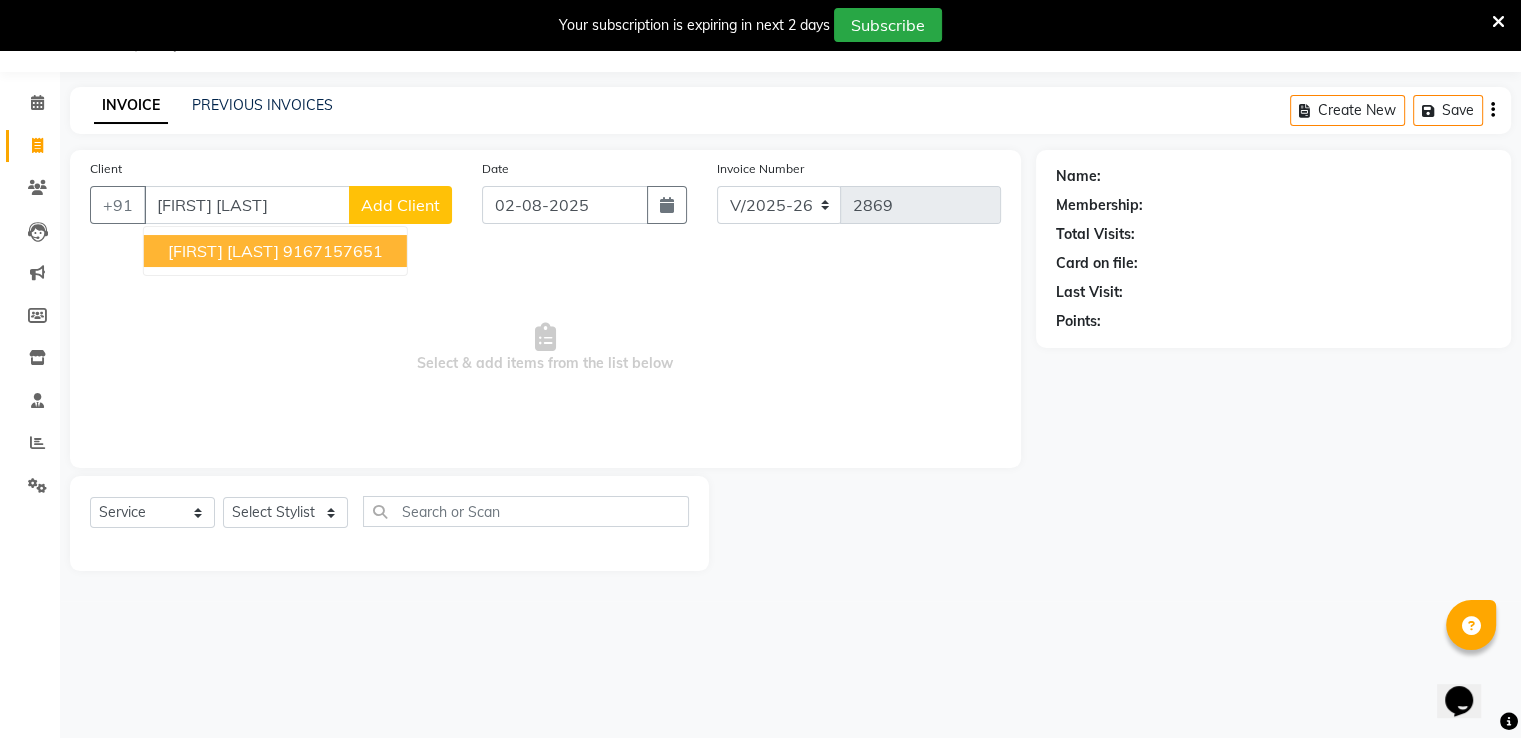 click on "[FIRST] [LAST]" at bounding box center (223, 251) 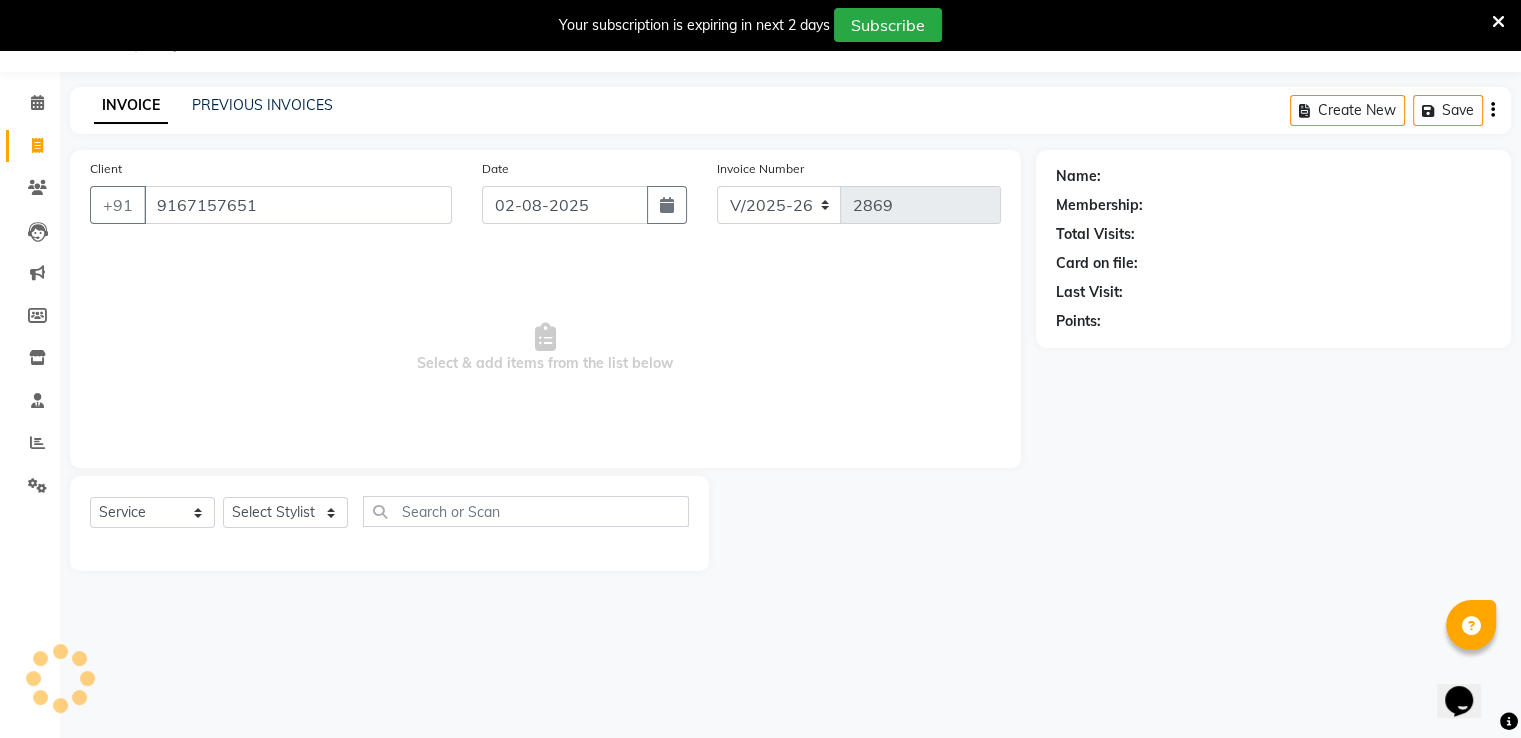 type on "9167157651" 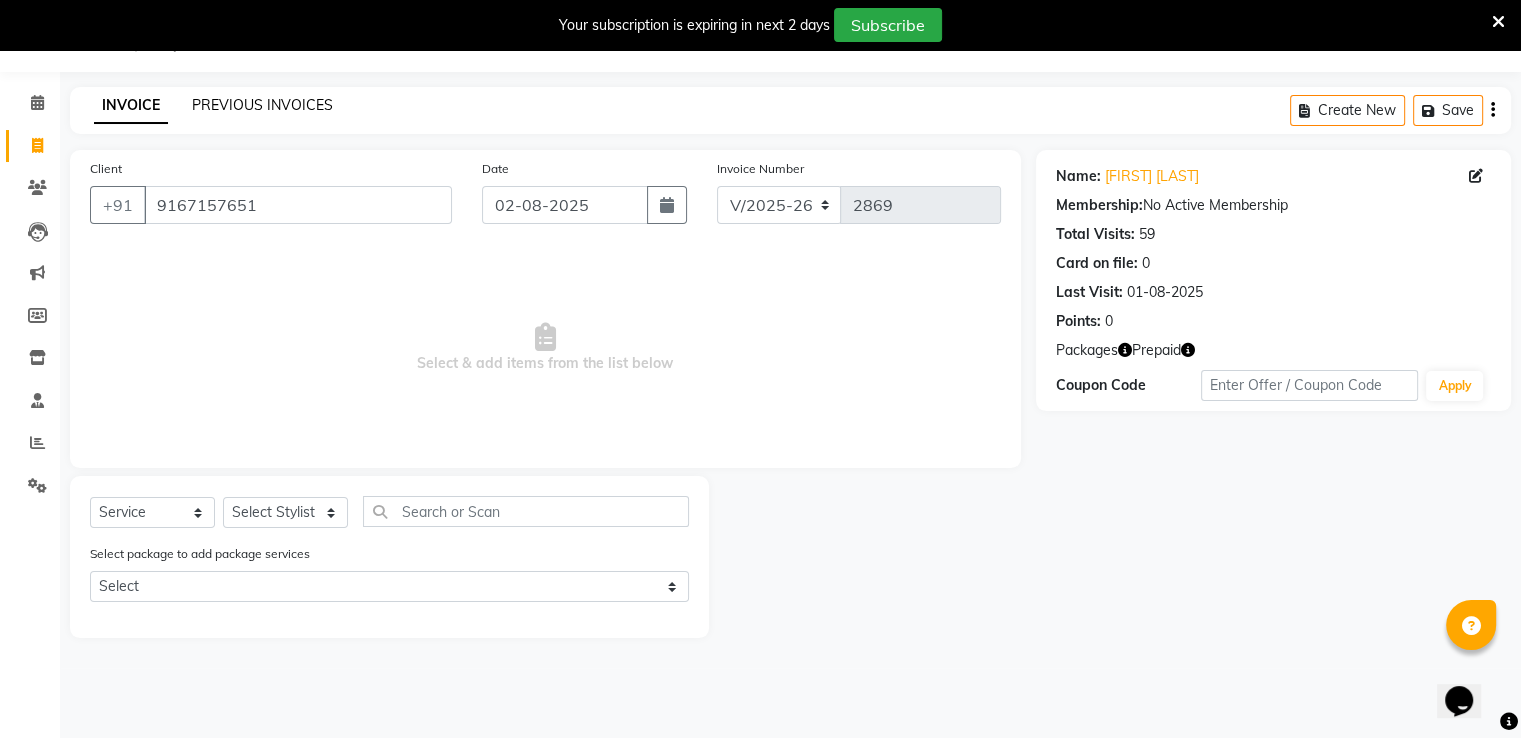 click on "PREVIOUS INVOICES" 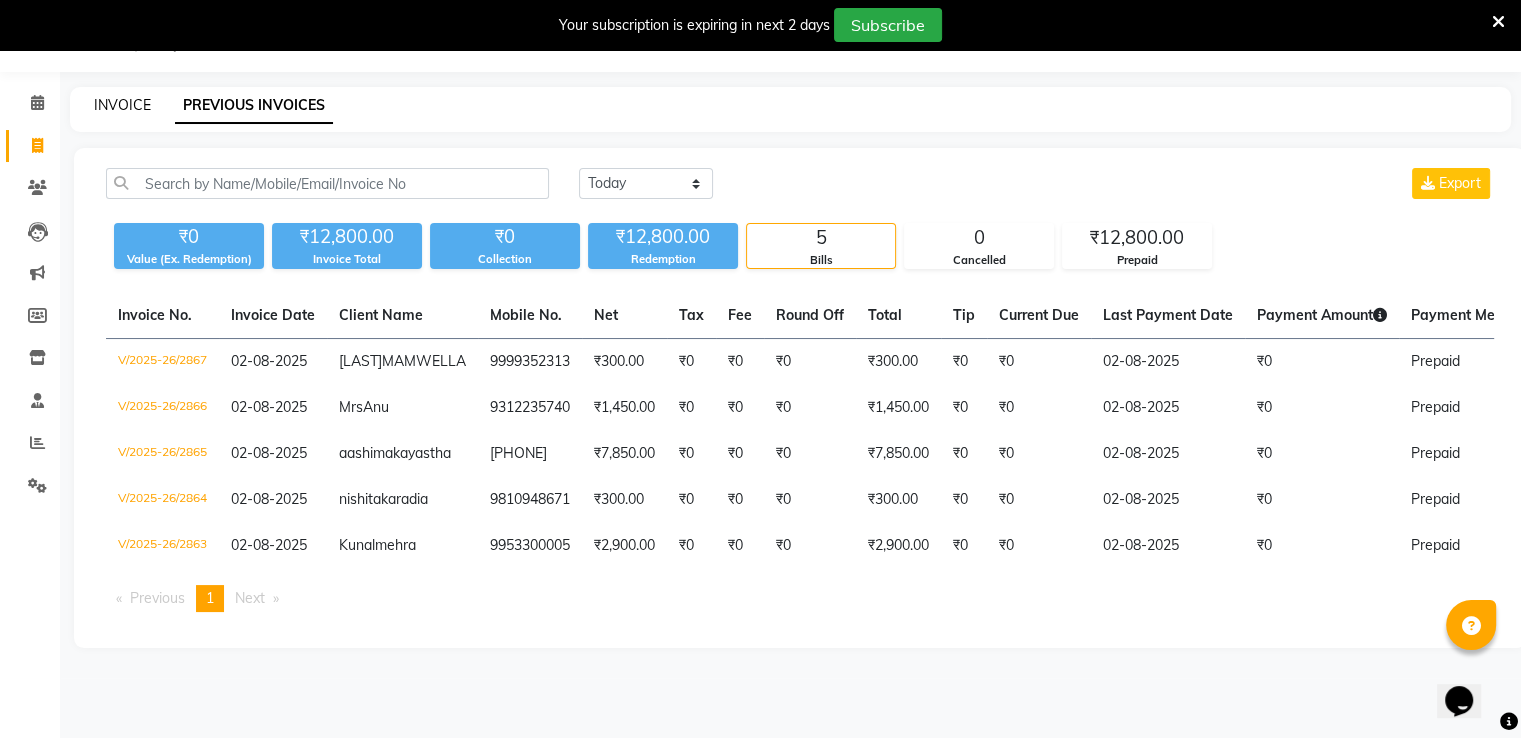 click on "INVOICE" 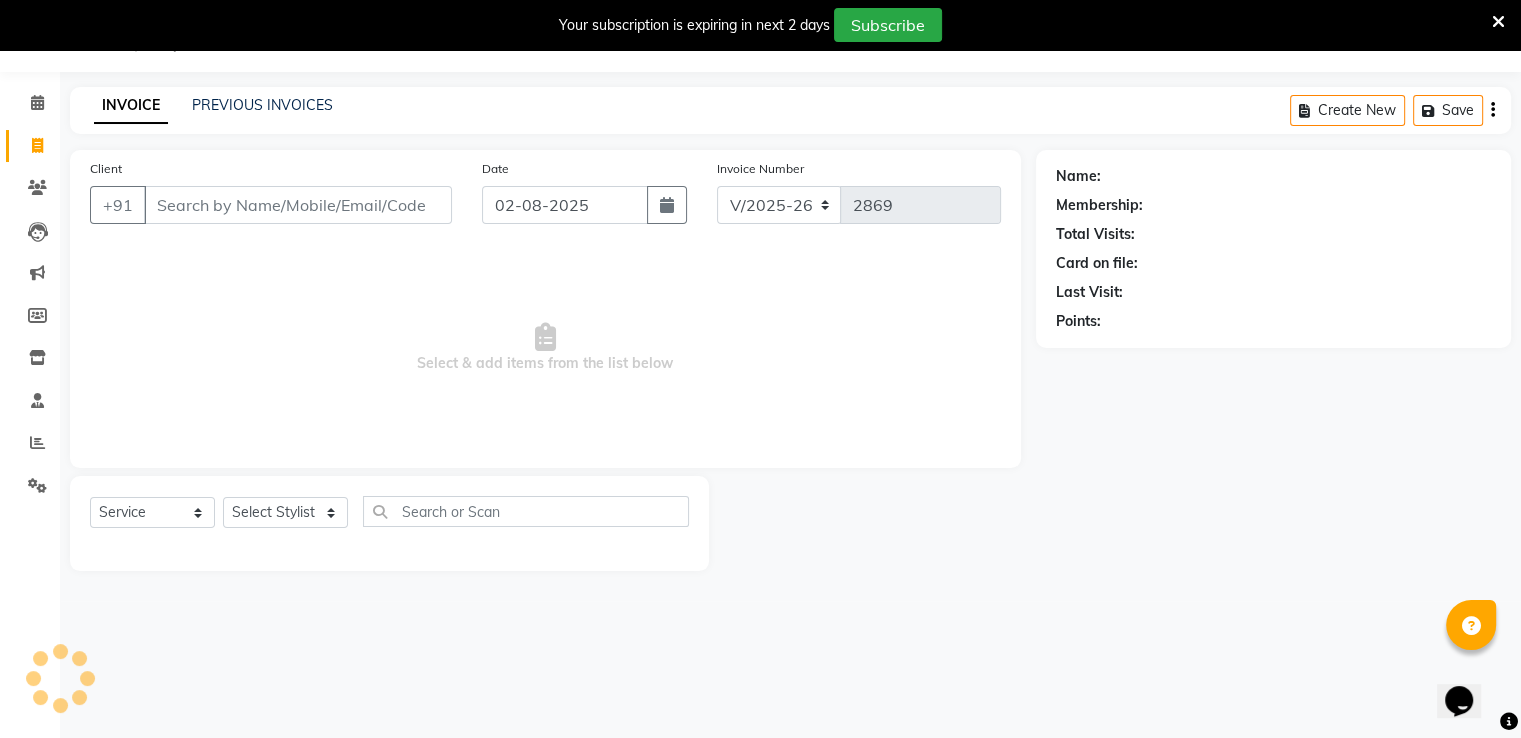 click on "Client" at bounding box center [298, 205] 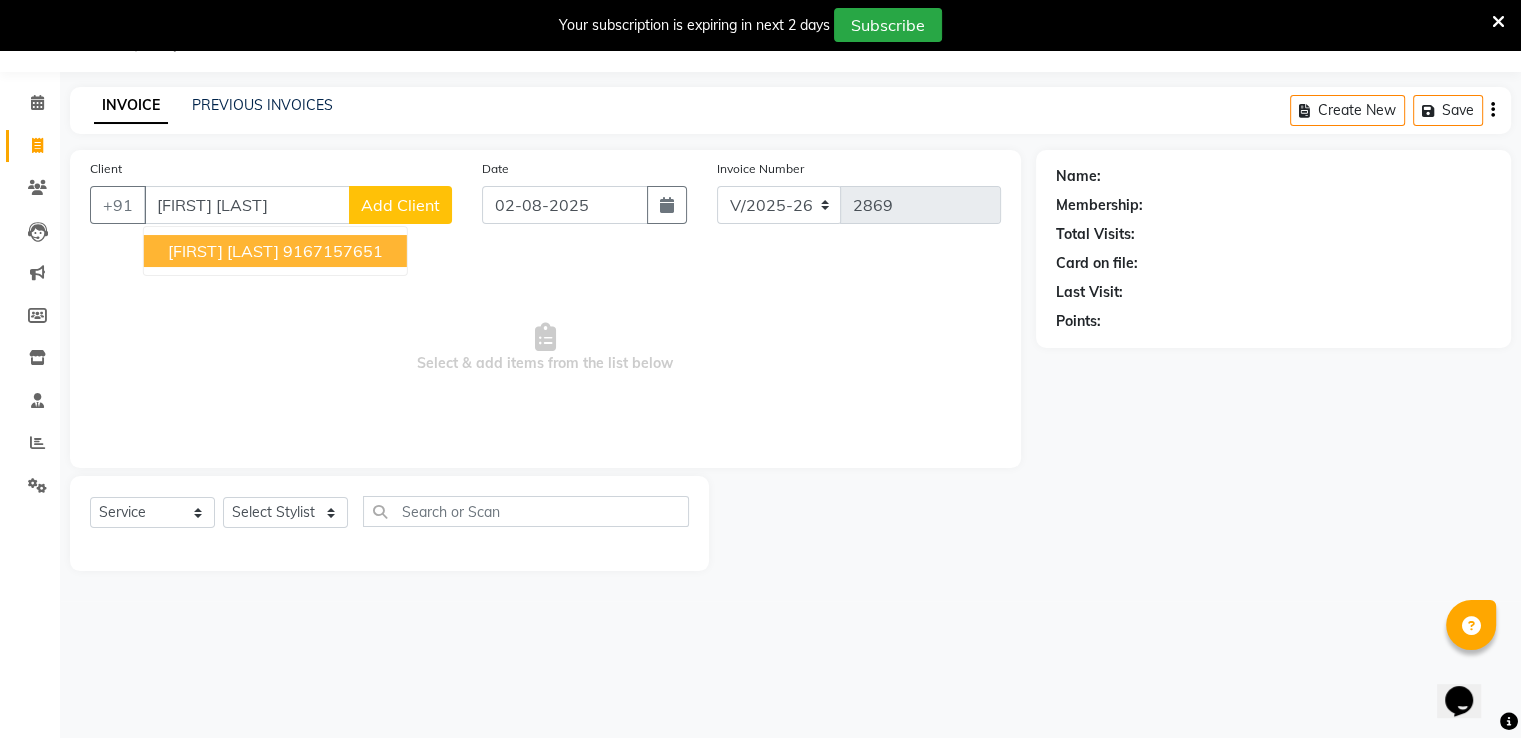 click on "[FIRST] [LAST]" at bounding box center (223, 251) 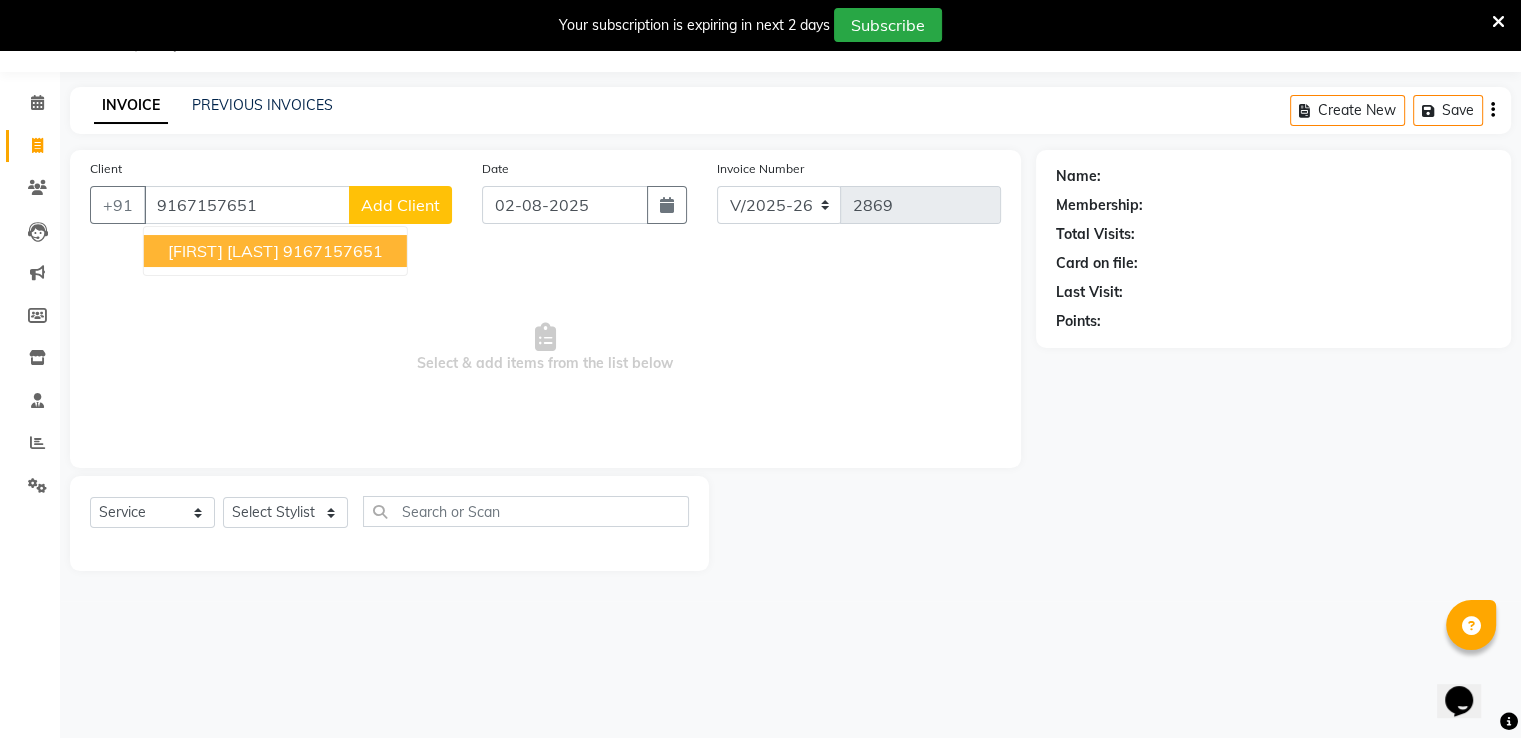 type on "9167157651" 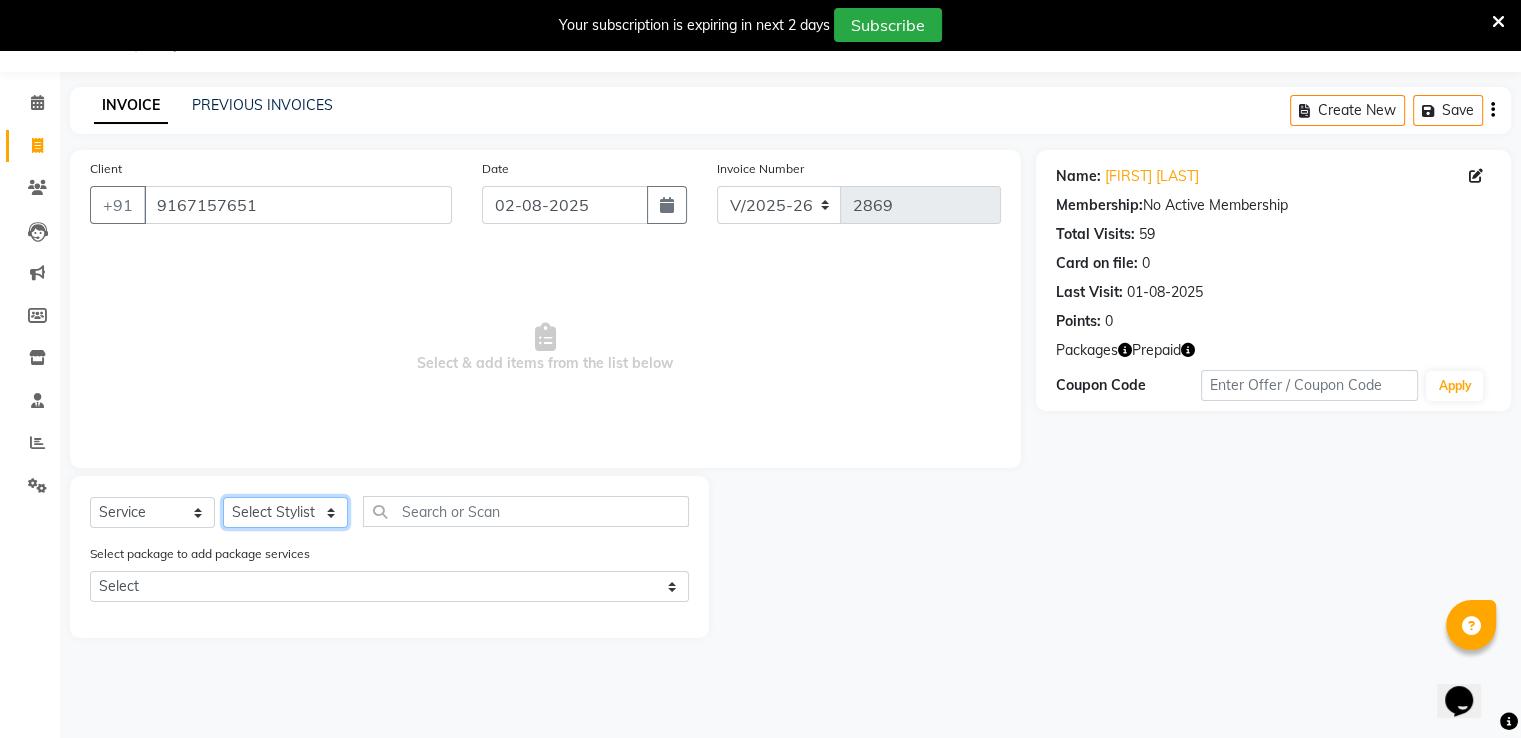 click on "Select Stylist Anju Faiz Faizal MANAGER MD..... Operator Pankaj Pradeep Rahul Sir Sahil  NAWAB sameer shoaib shweta Suzen" 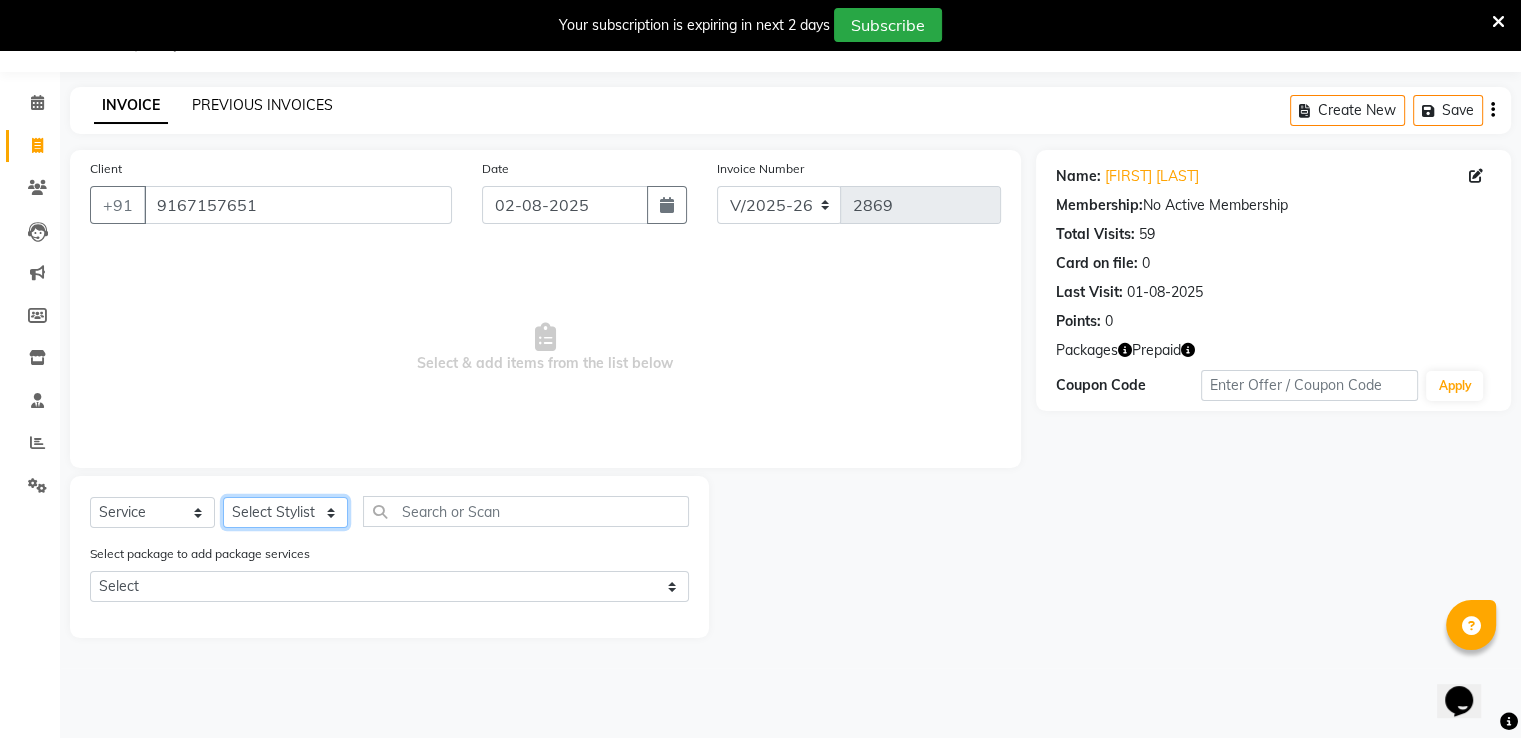 select on "15674" 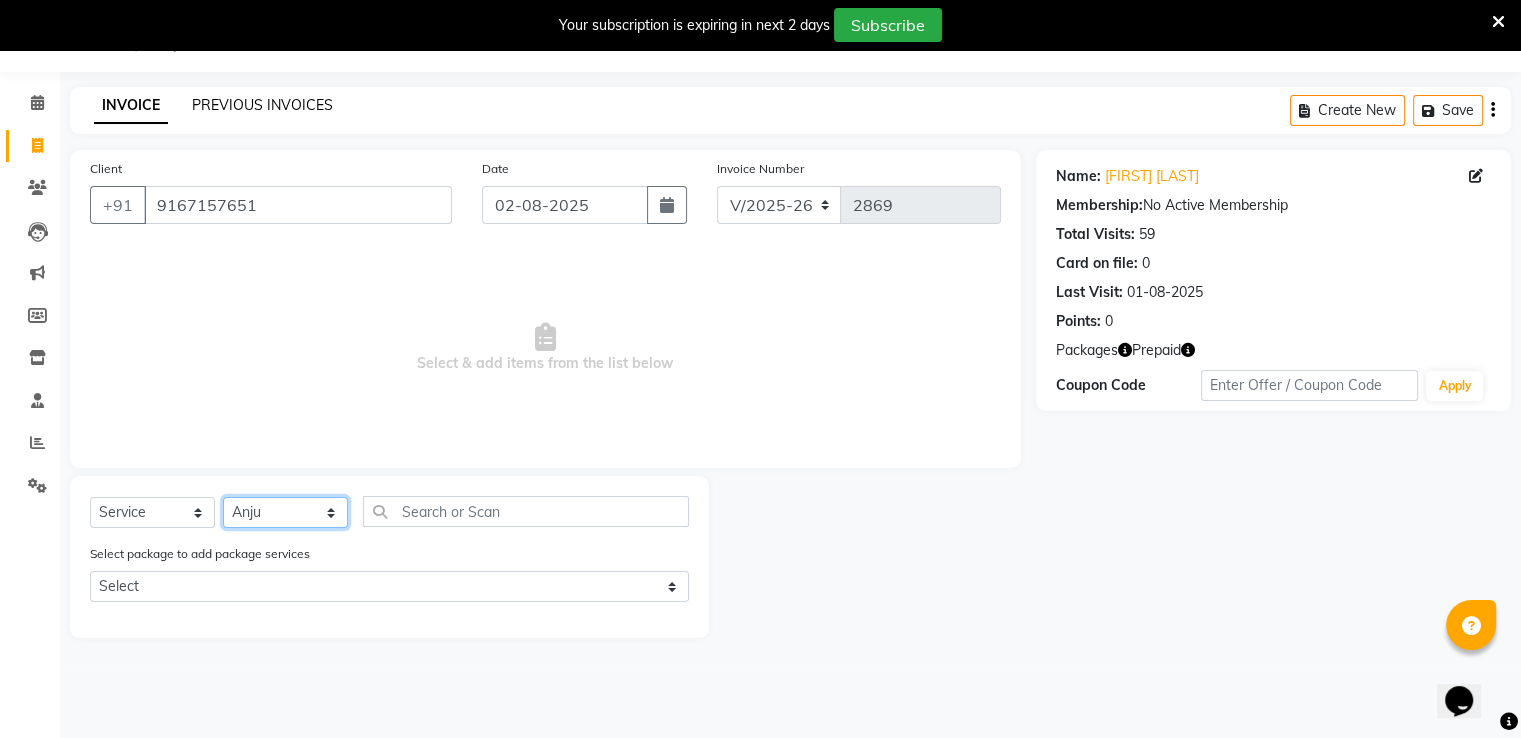 click on "Select Stylist Anju Faiz Faizal MANAGER MD..... Operator Pankaj Pradeep Rahul Sir Sahil  NAWAB sameer shoaib shweta Suzen" 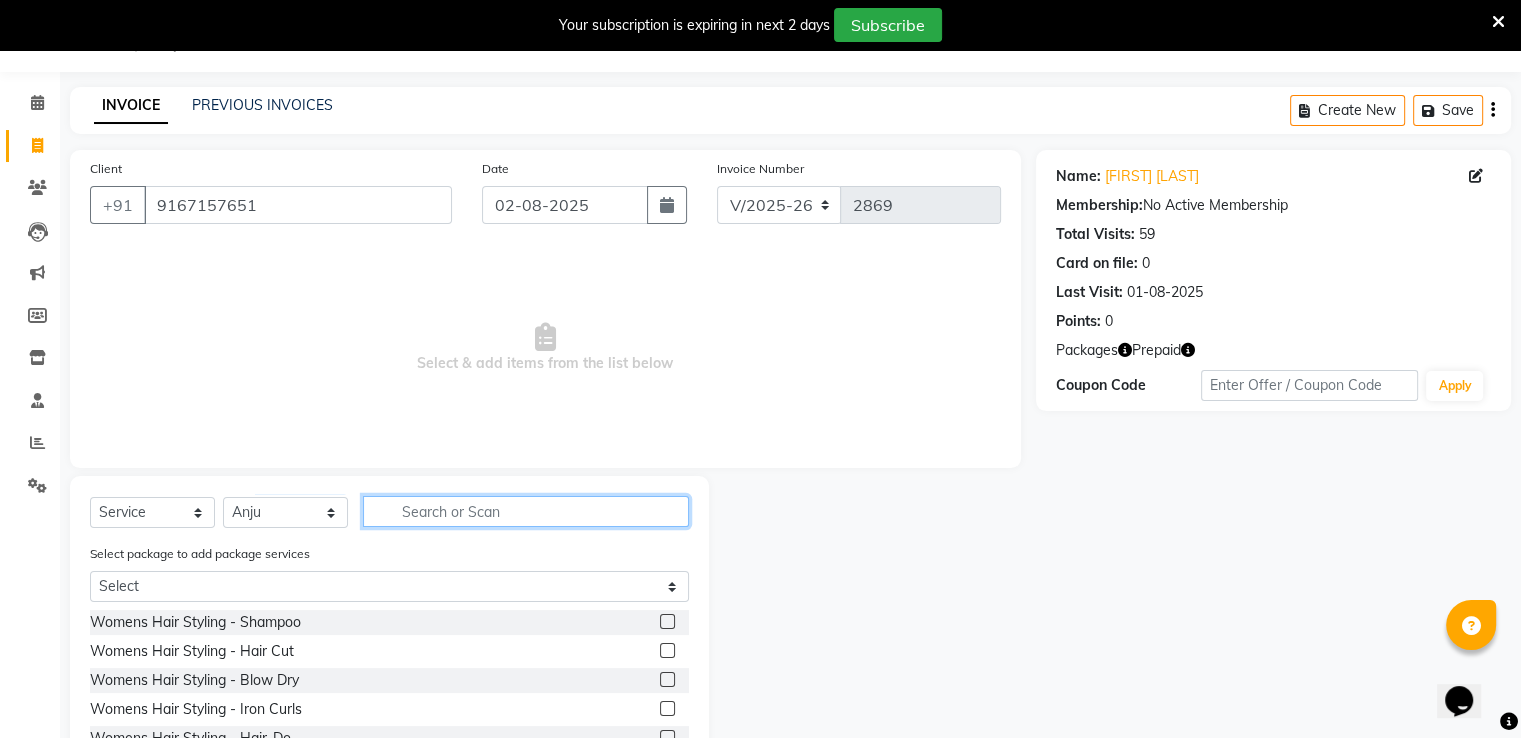 click 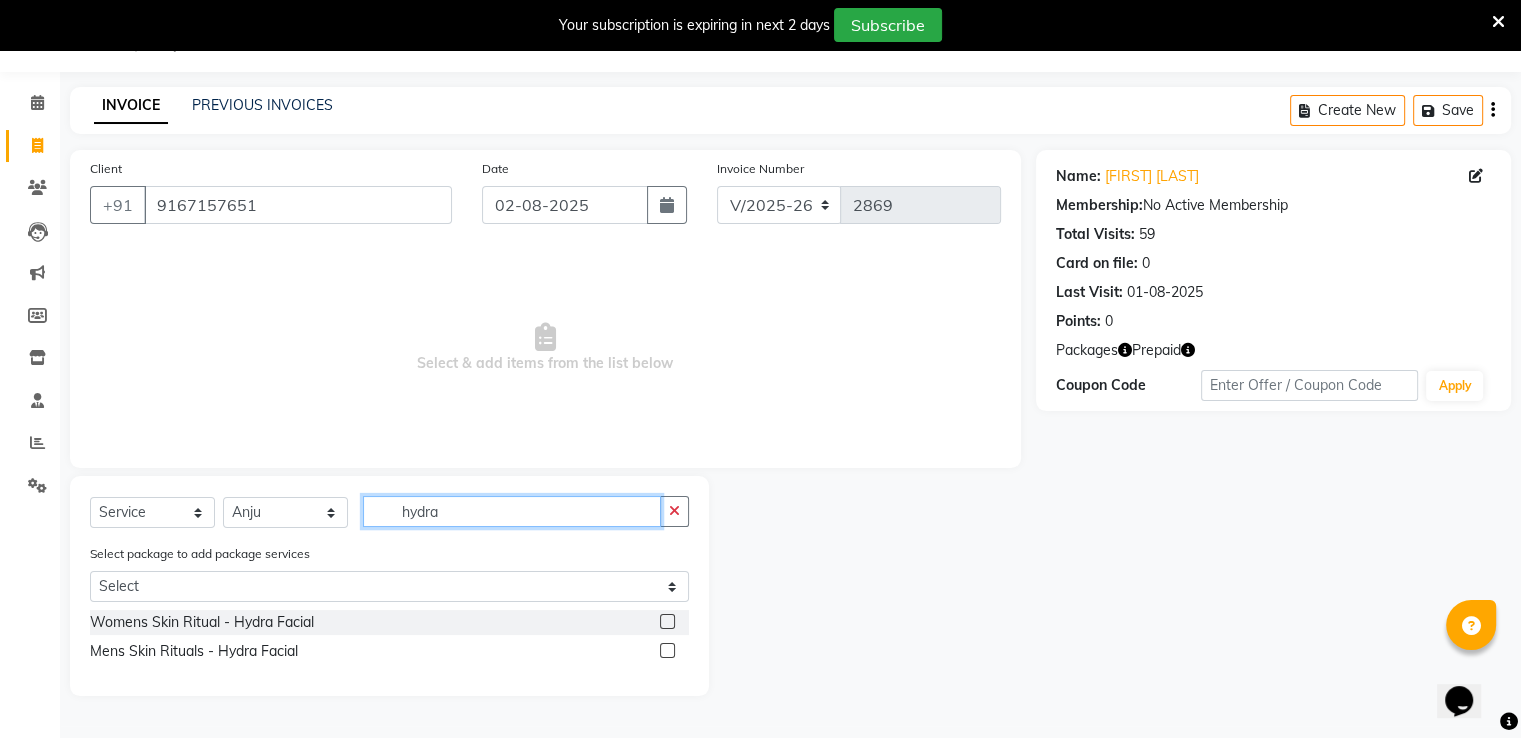 type on "hydra" 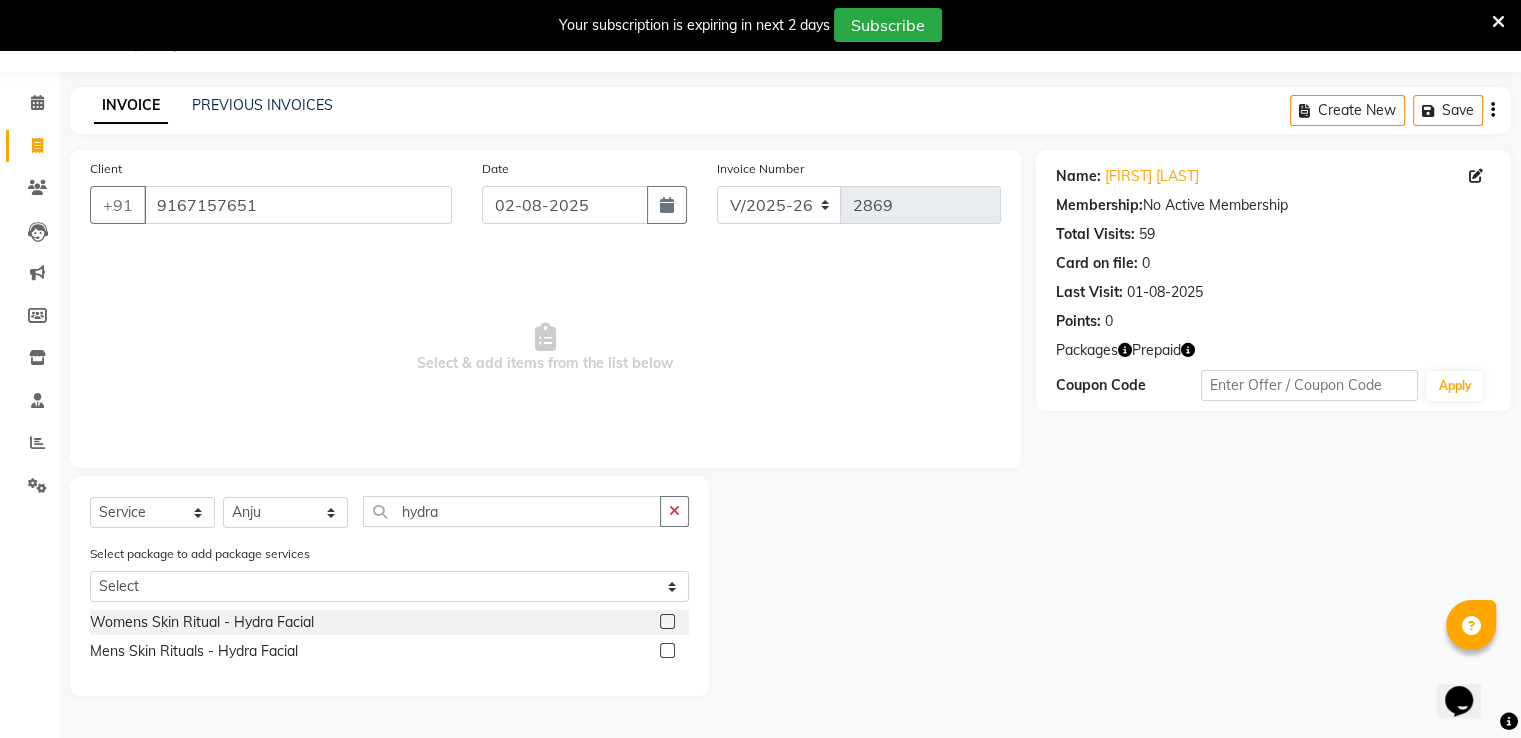 click 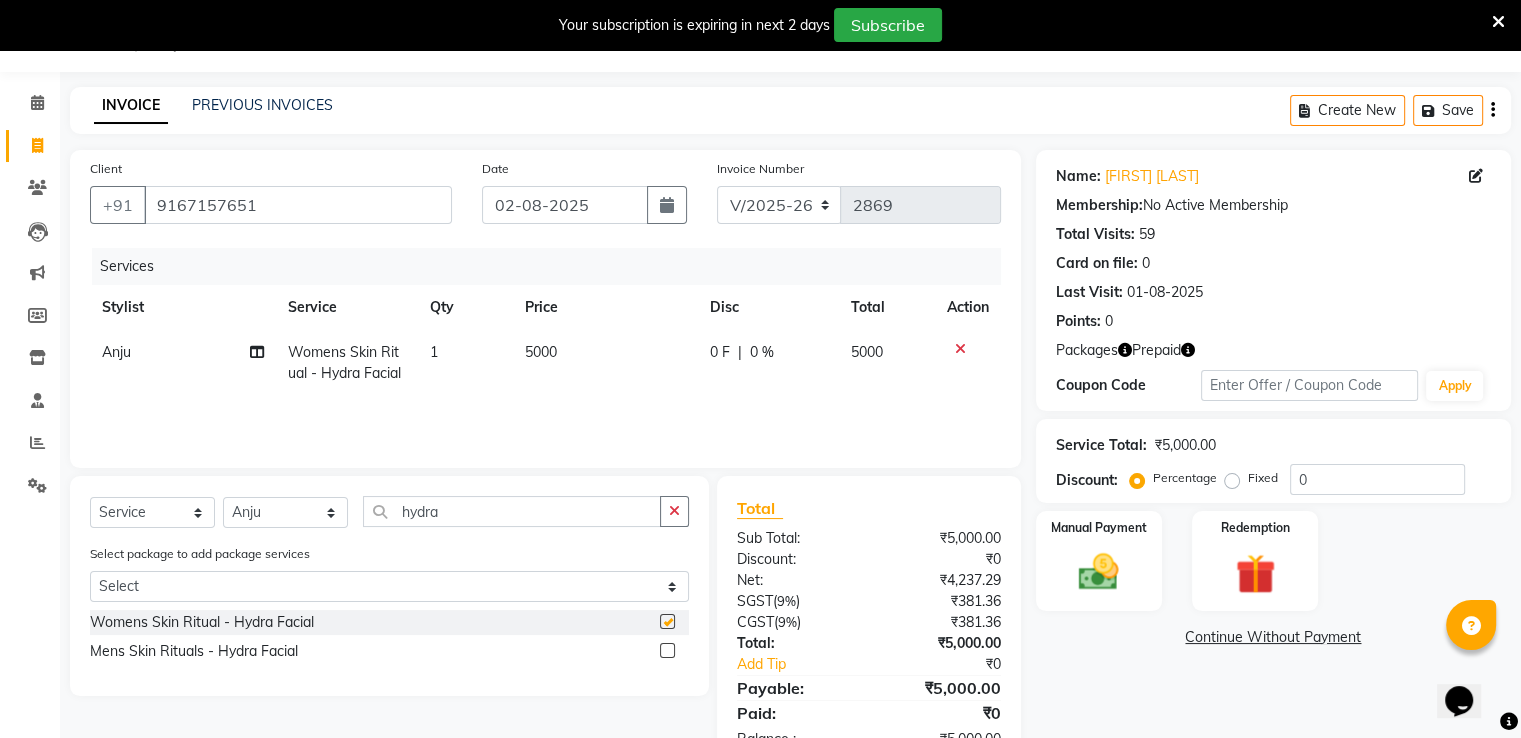 checkbox on "false" 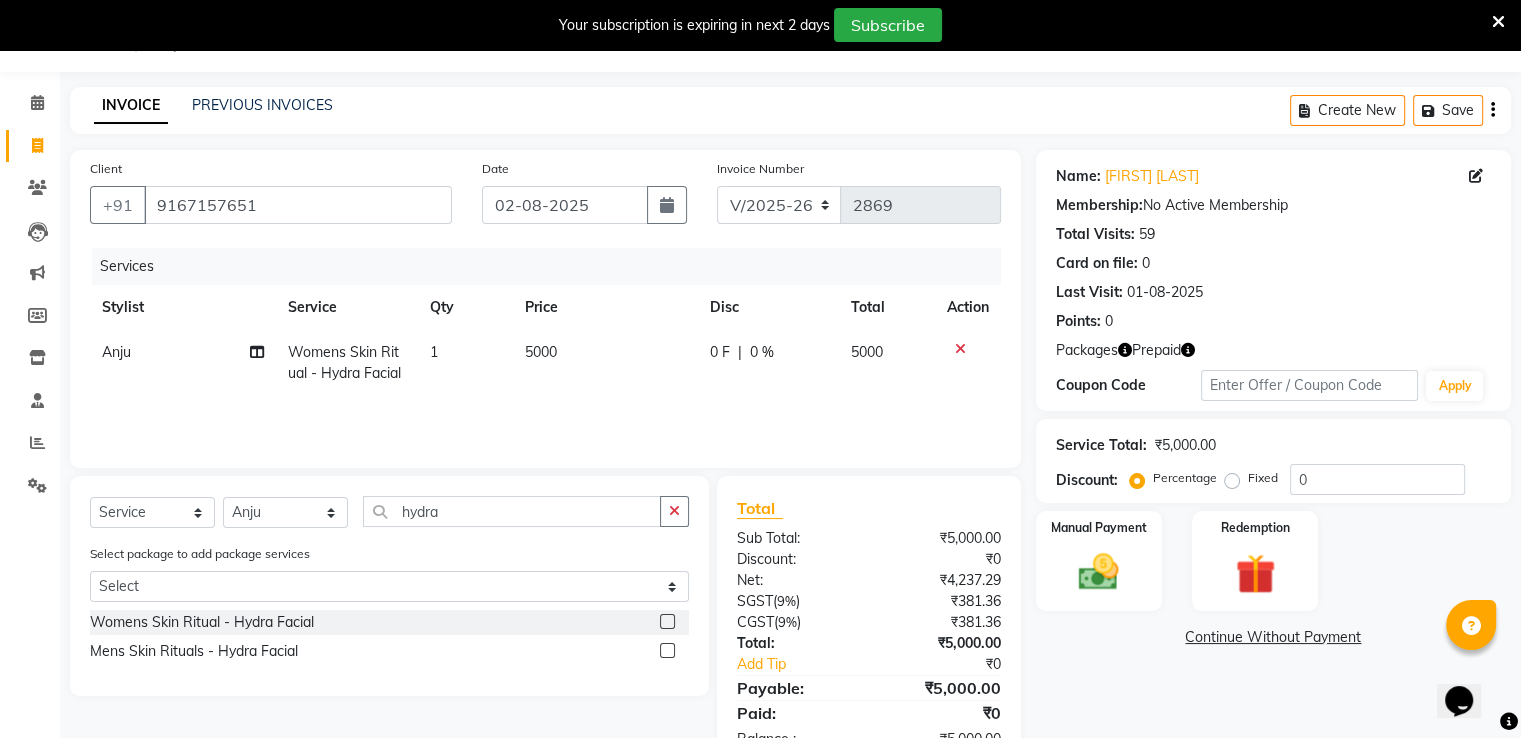 click on "5000" 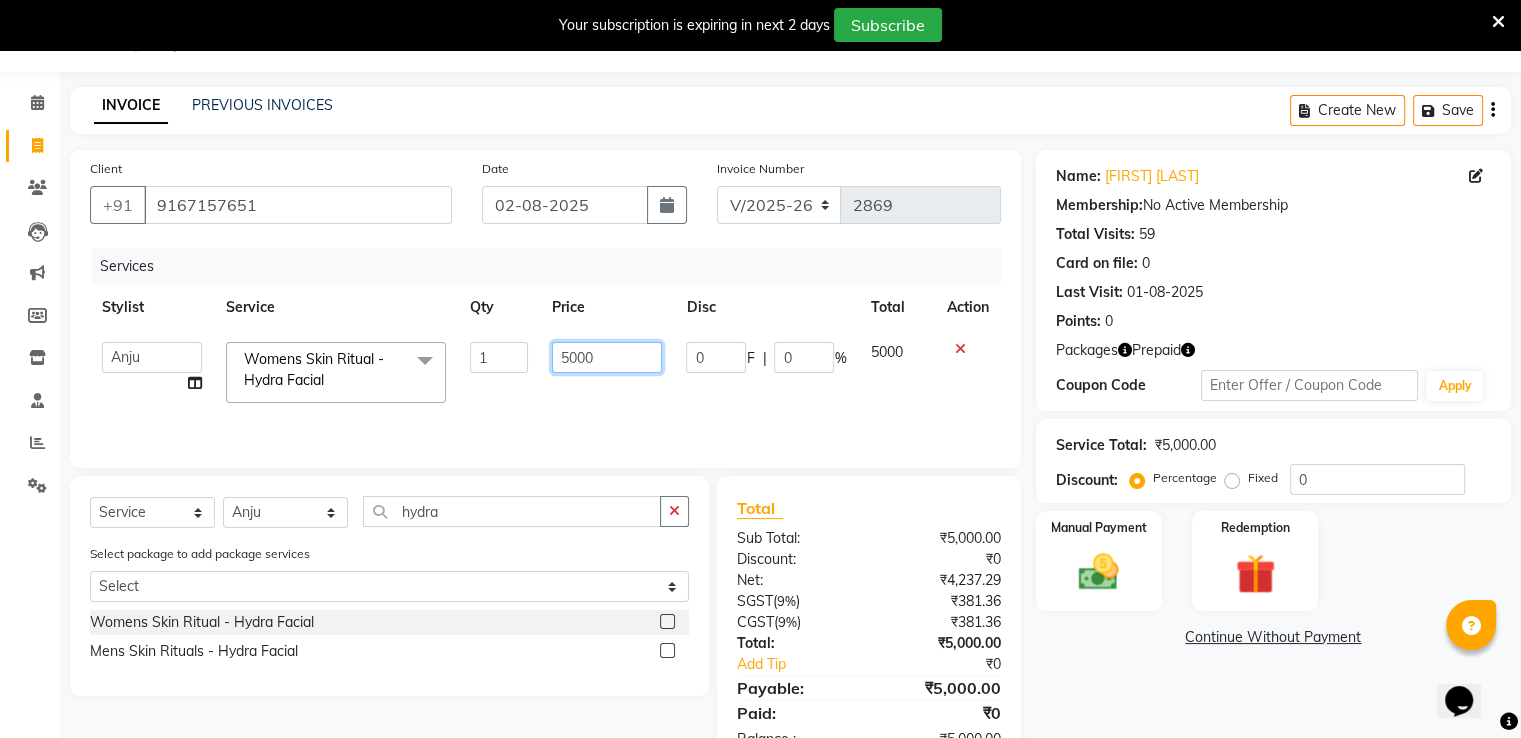 click on "5000" 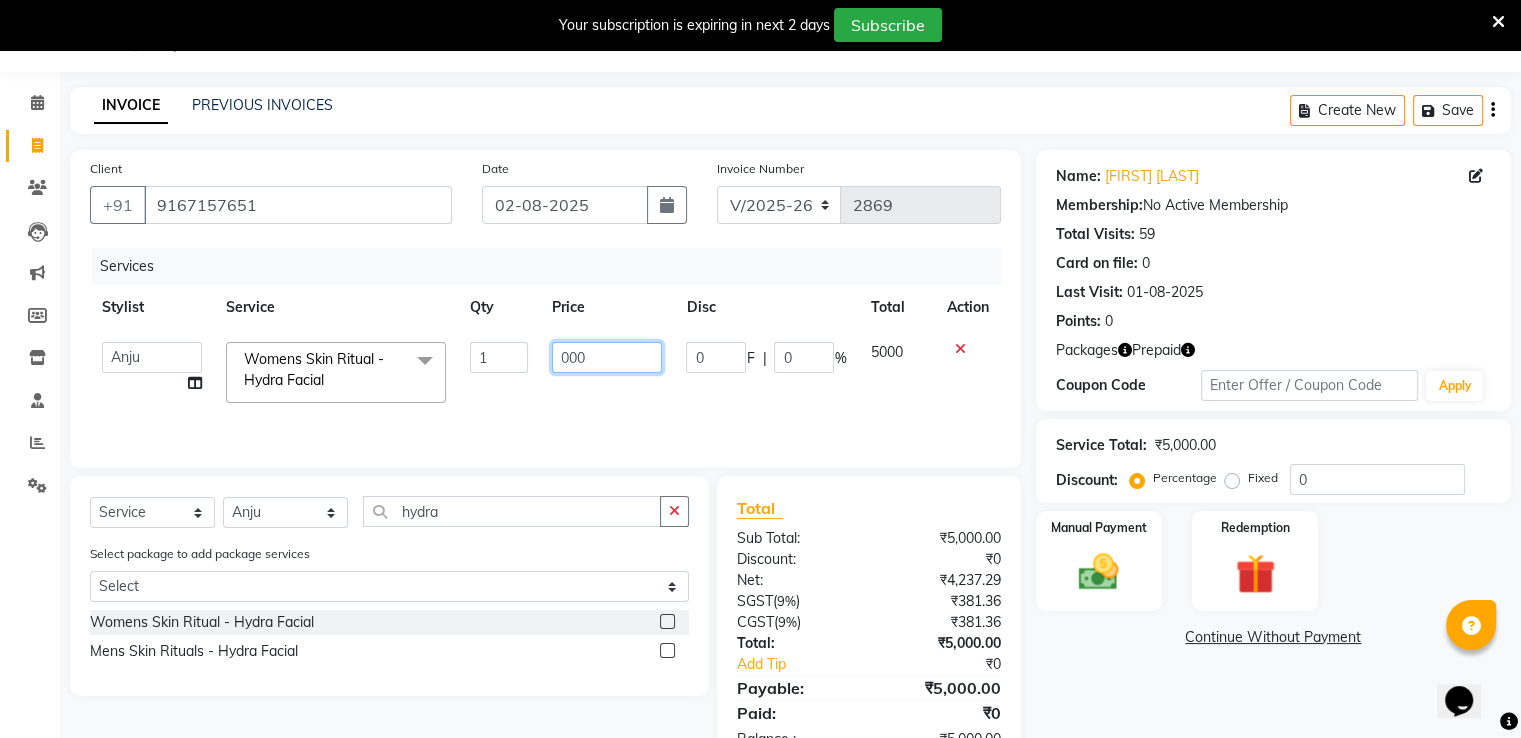 type on "6000" 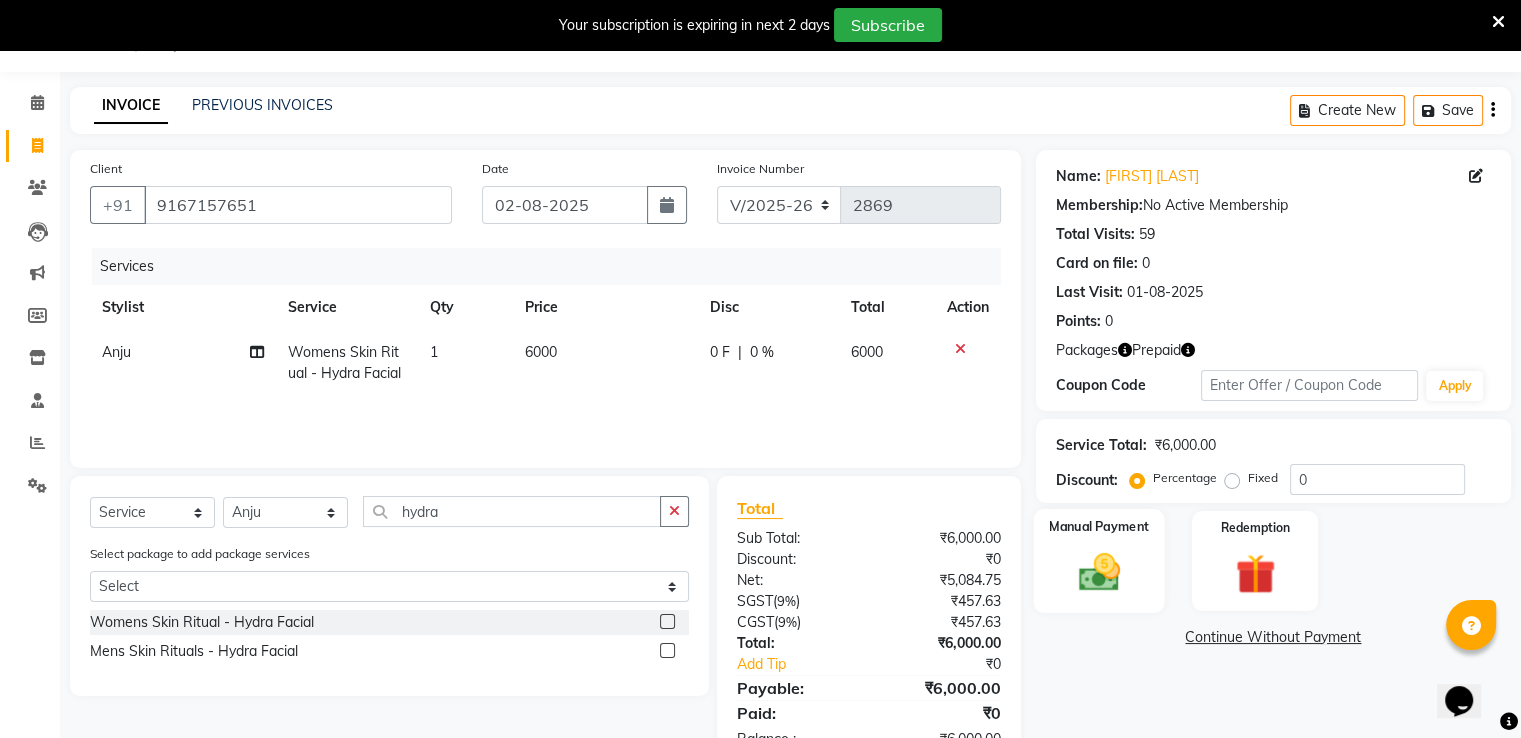 click 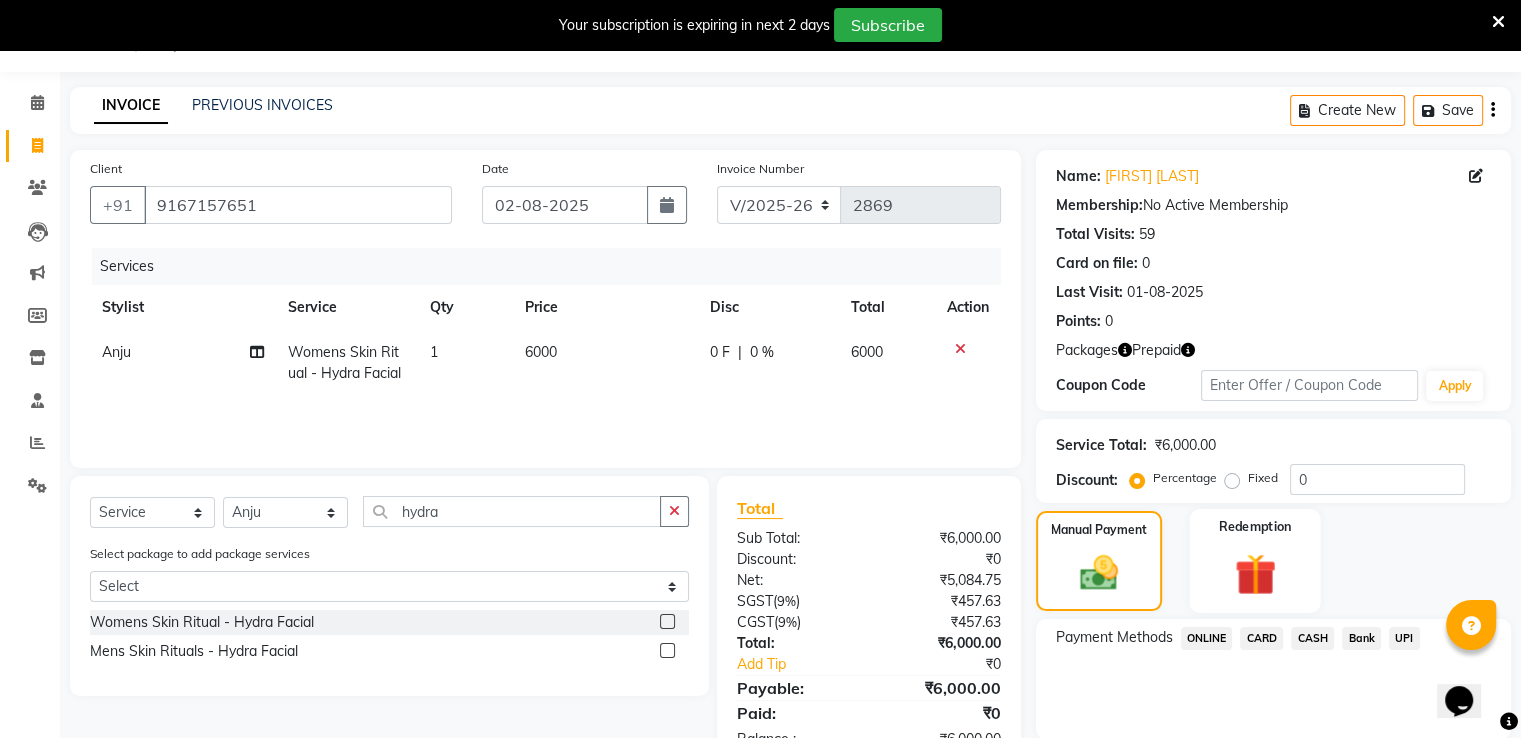 click 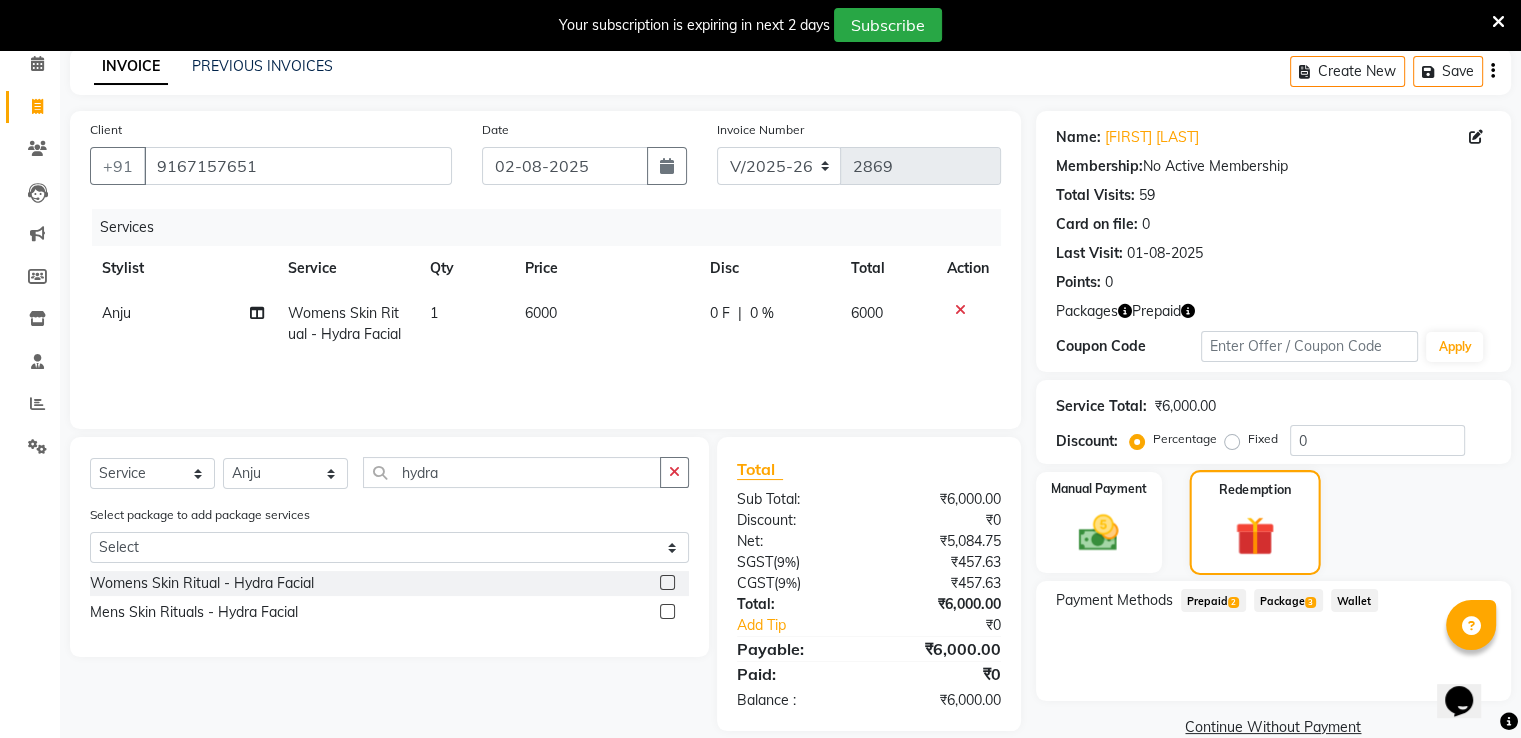 scroll, scrollTop: 123, scrollLeft: 0, axis: vertical 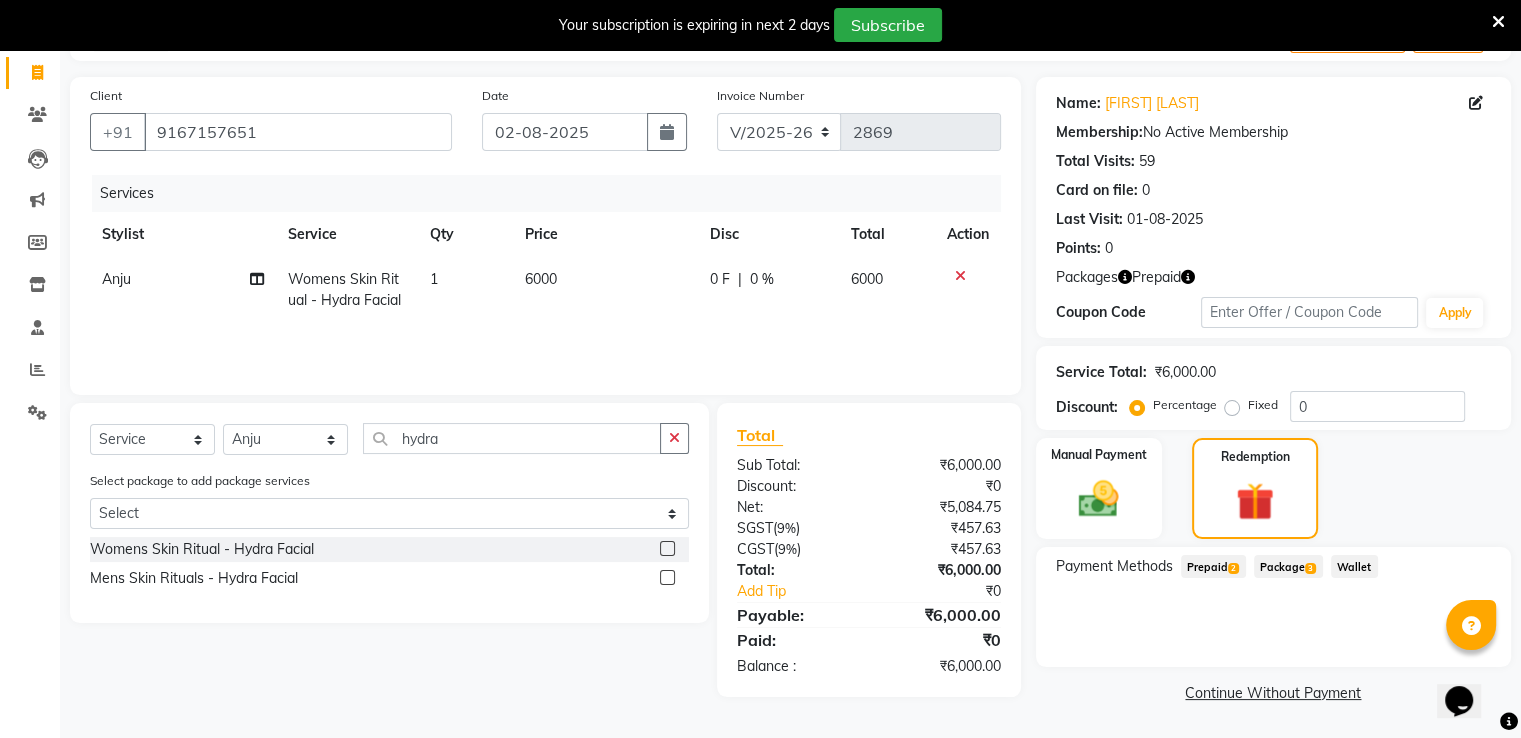 click on "Package  3" 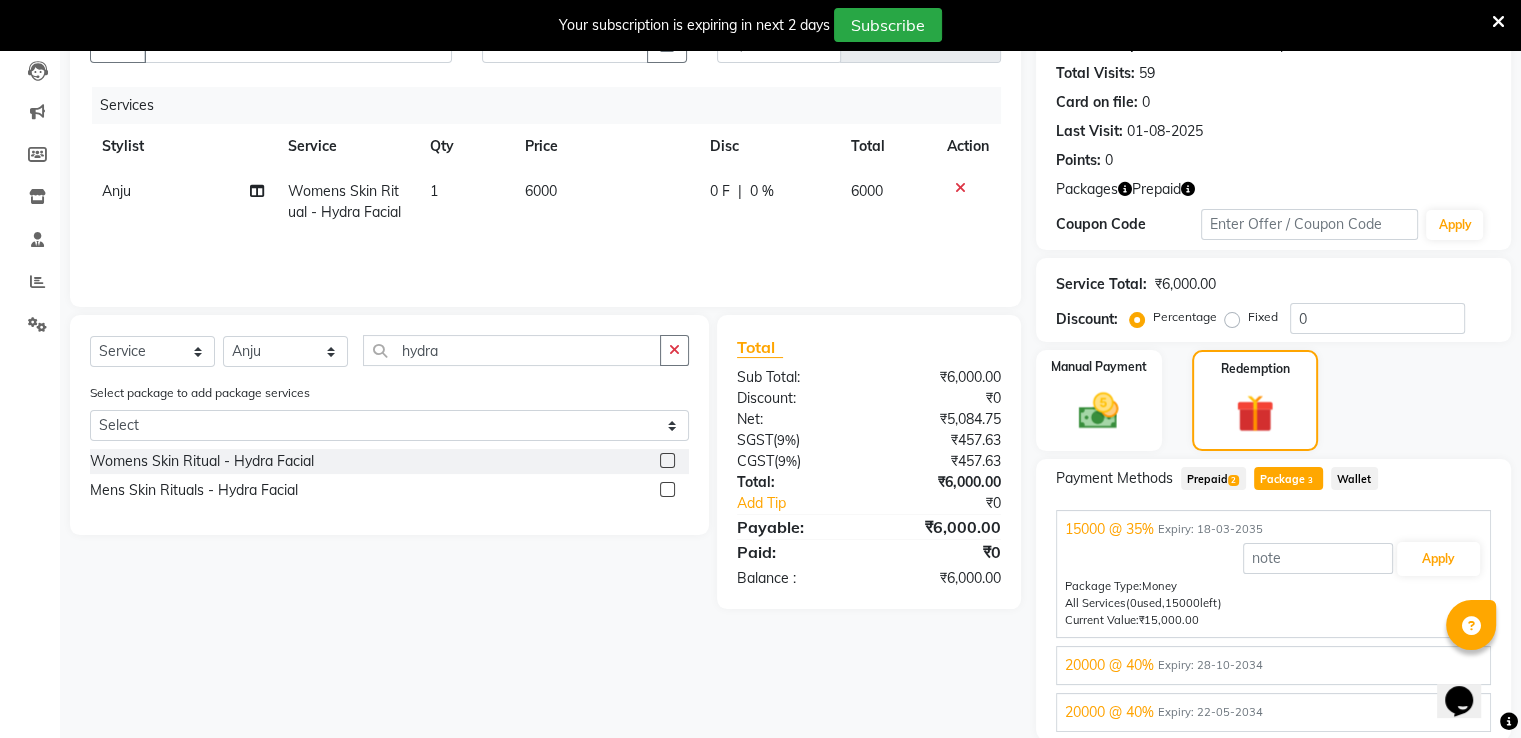 scroll, scrollTop: 283, scrollLeft: 0, axis: vertical 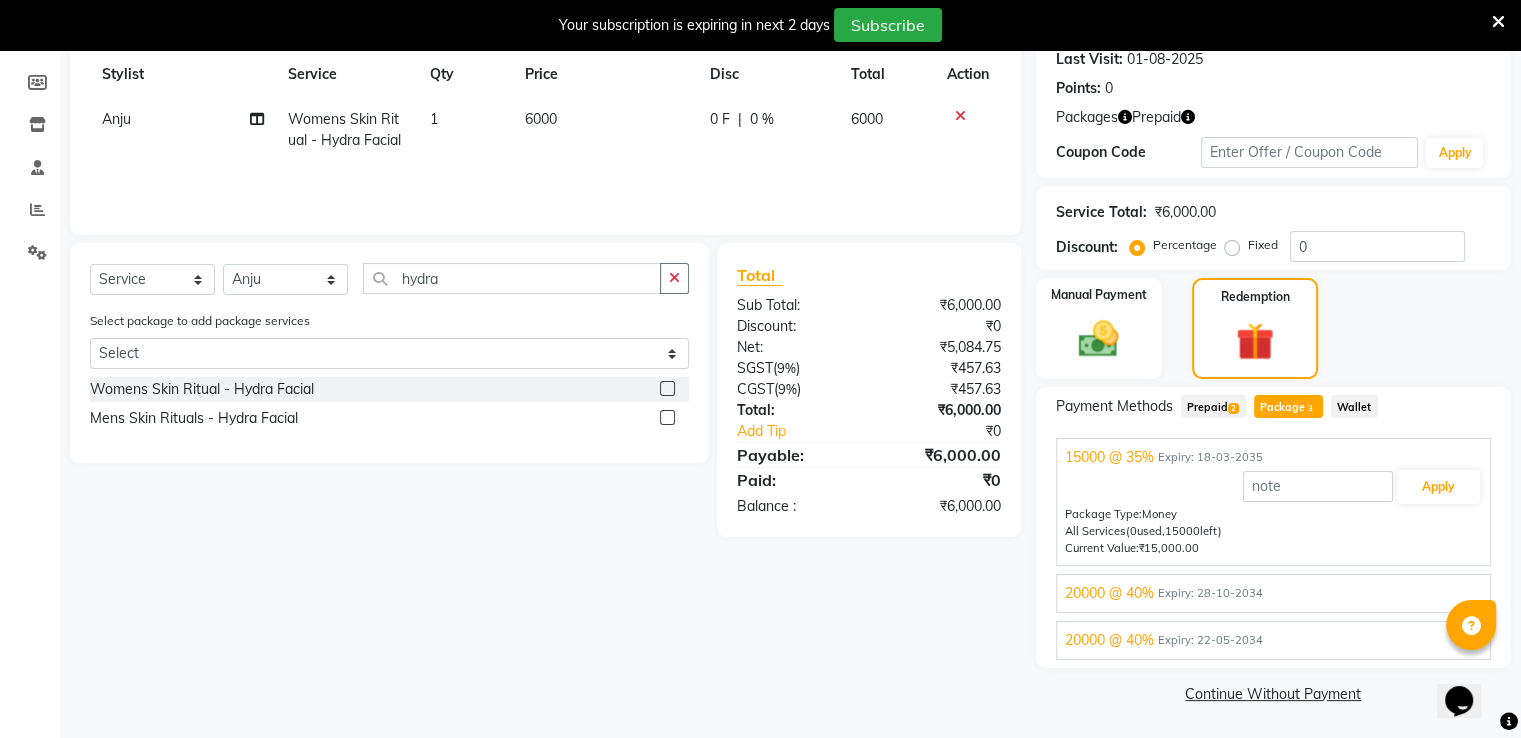 click on "15000 @ 35% Expiry: [DATE] Apply Package Type:  Money All Services  (0  used,  15000   left)  Current Value:  ₹15,000.00 20000 @ 40% Expiry: [DATE] Apply Package Type:  Money All Services  (16640  used,  3360   left)  Current Value:  ₹3,360.00 20000 @ 40% Expiry: [DATE] Apply Package Type:  Money All Services  (19380  used,  620   left)  Current Value:  ₹620.00" at bounding box center [1273, 548] 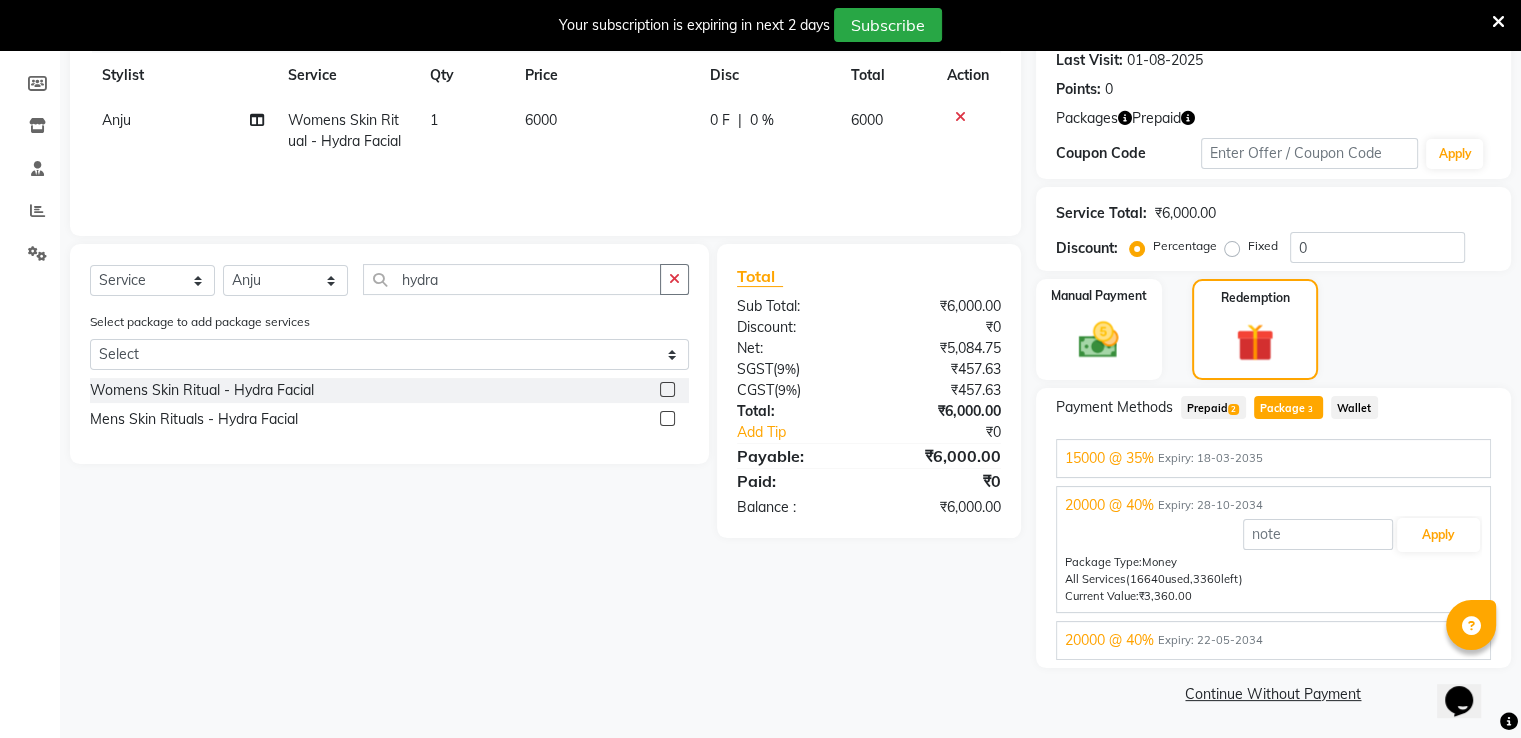 scroll, scrollTop: 283, scrollLeft: 0, axis: vertical 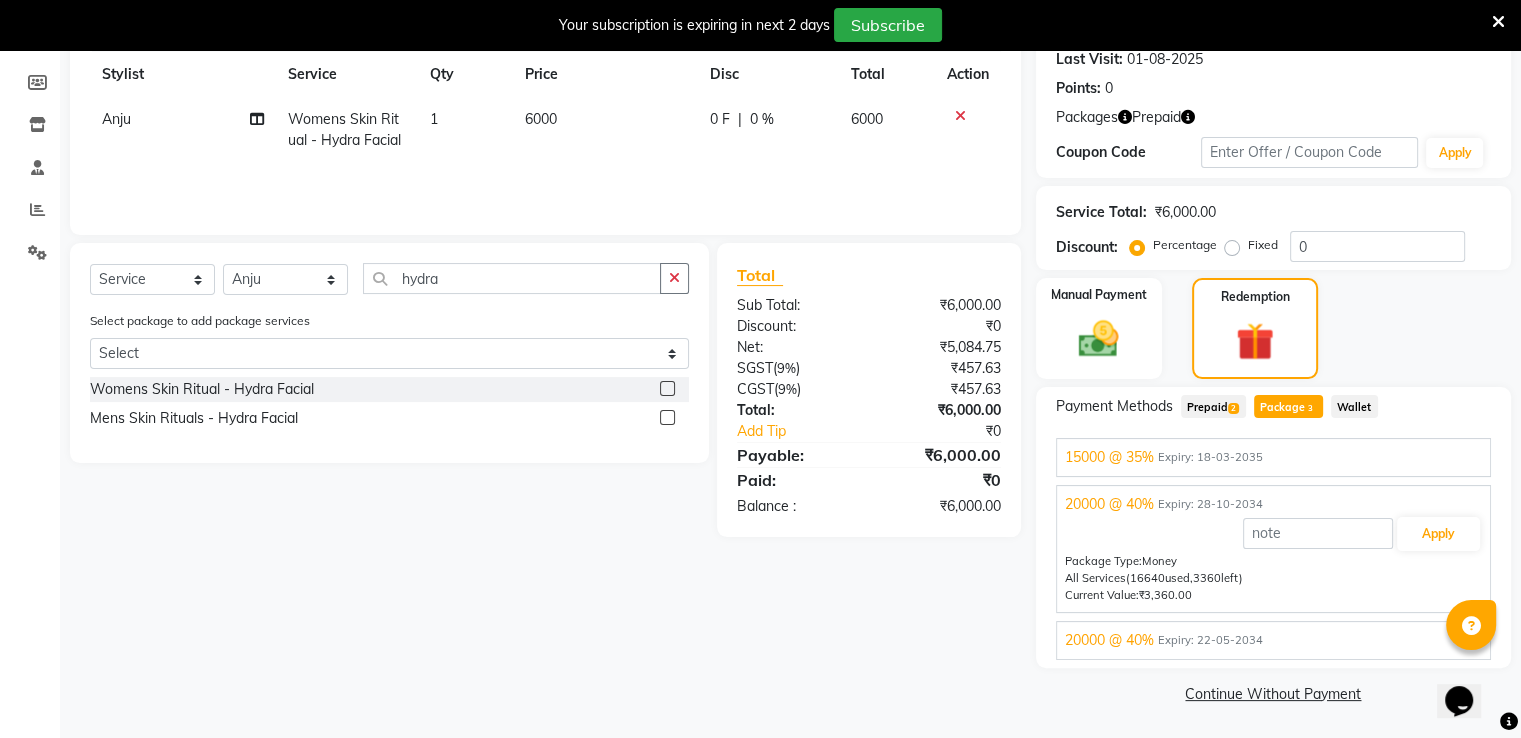 click on "15000 @ 35% Expiry: [DATE] Apply Package Type:  Money All Services  (0  used,  15000   left)  Current Value:  ₹15,000.00" at bounding box center (1273, 457) 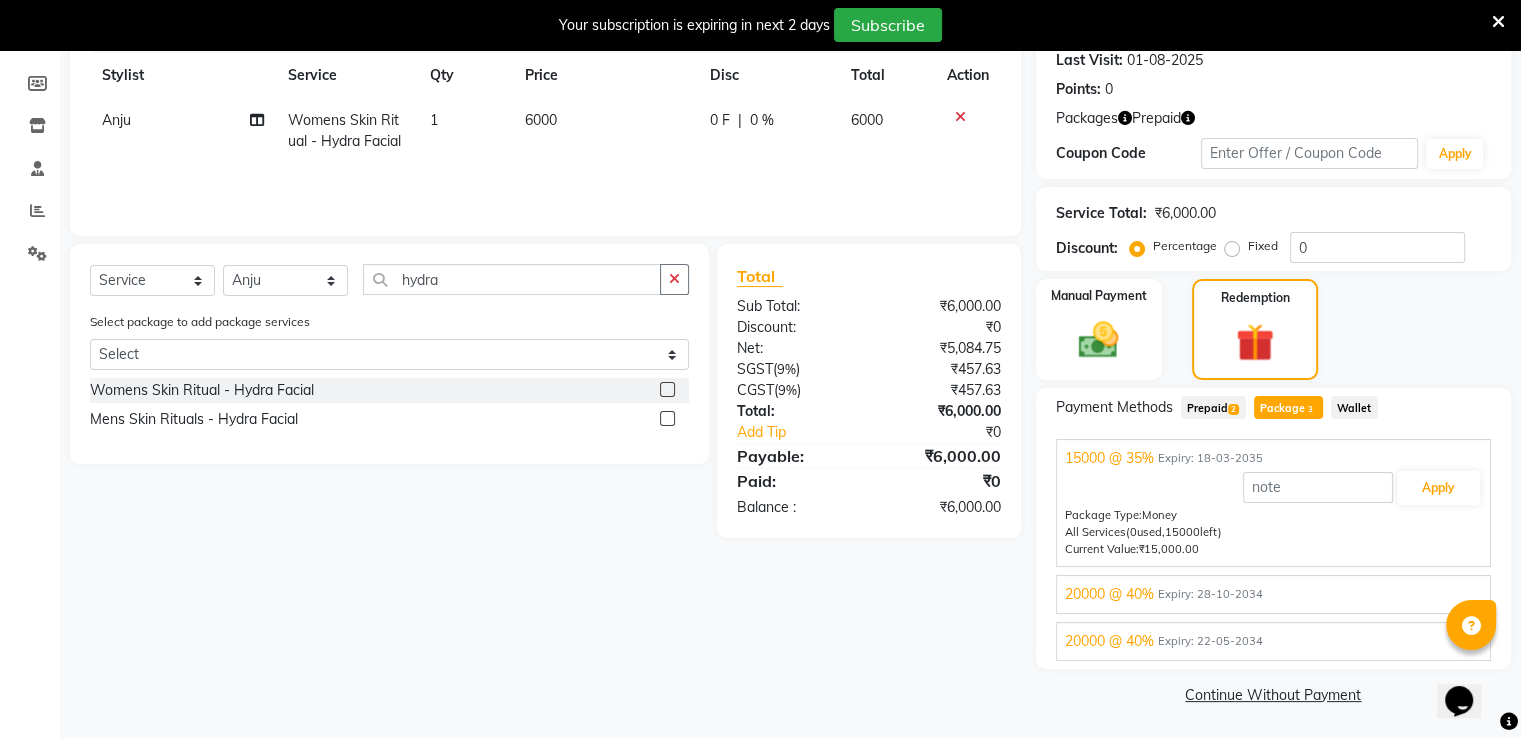 scroll, scrollTop: 283, scrollLeft: 0, axis: vertical 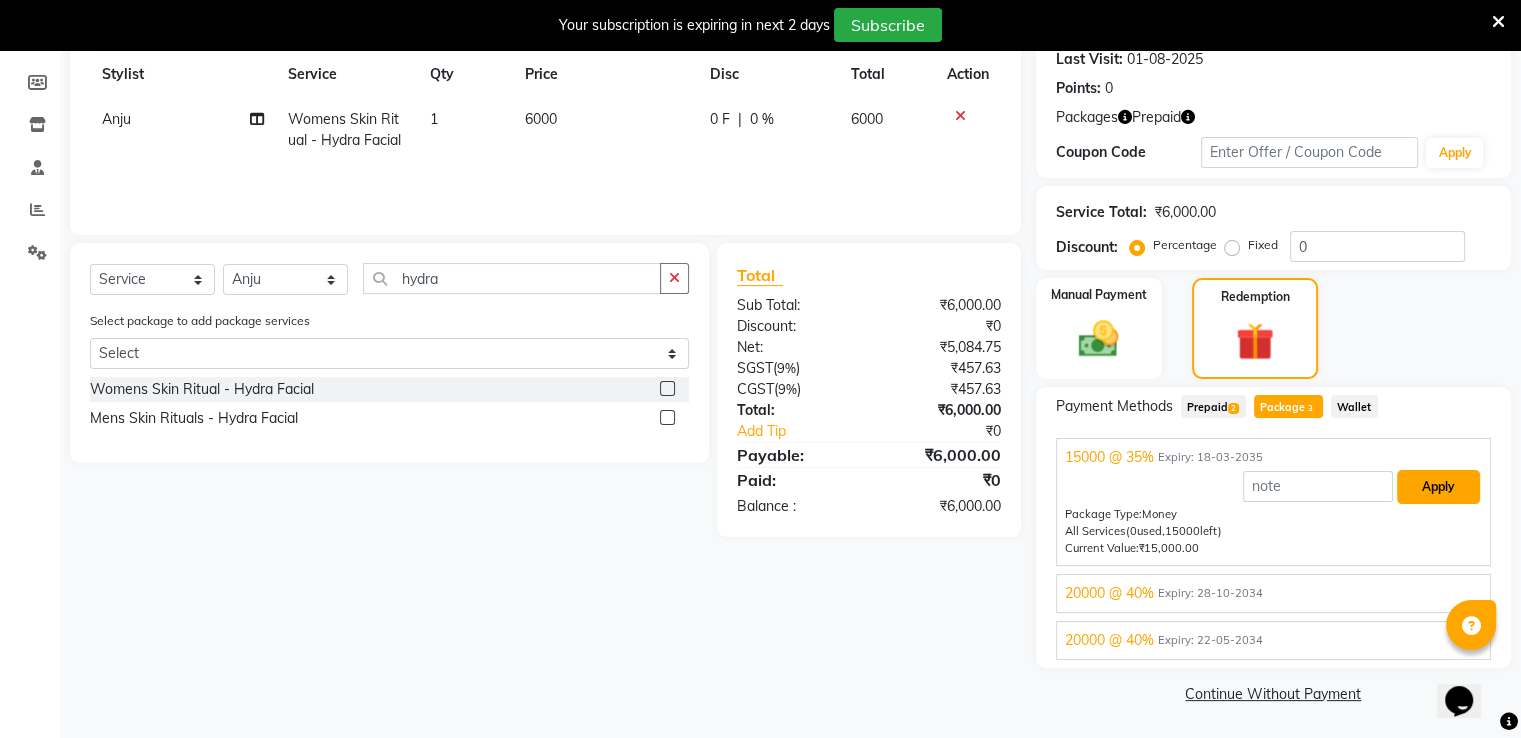 click on "Apply" at bounding box center (1438, 487) 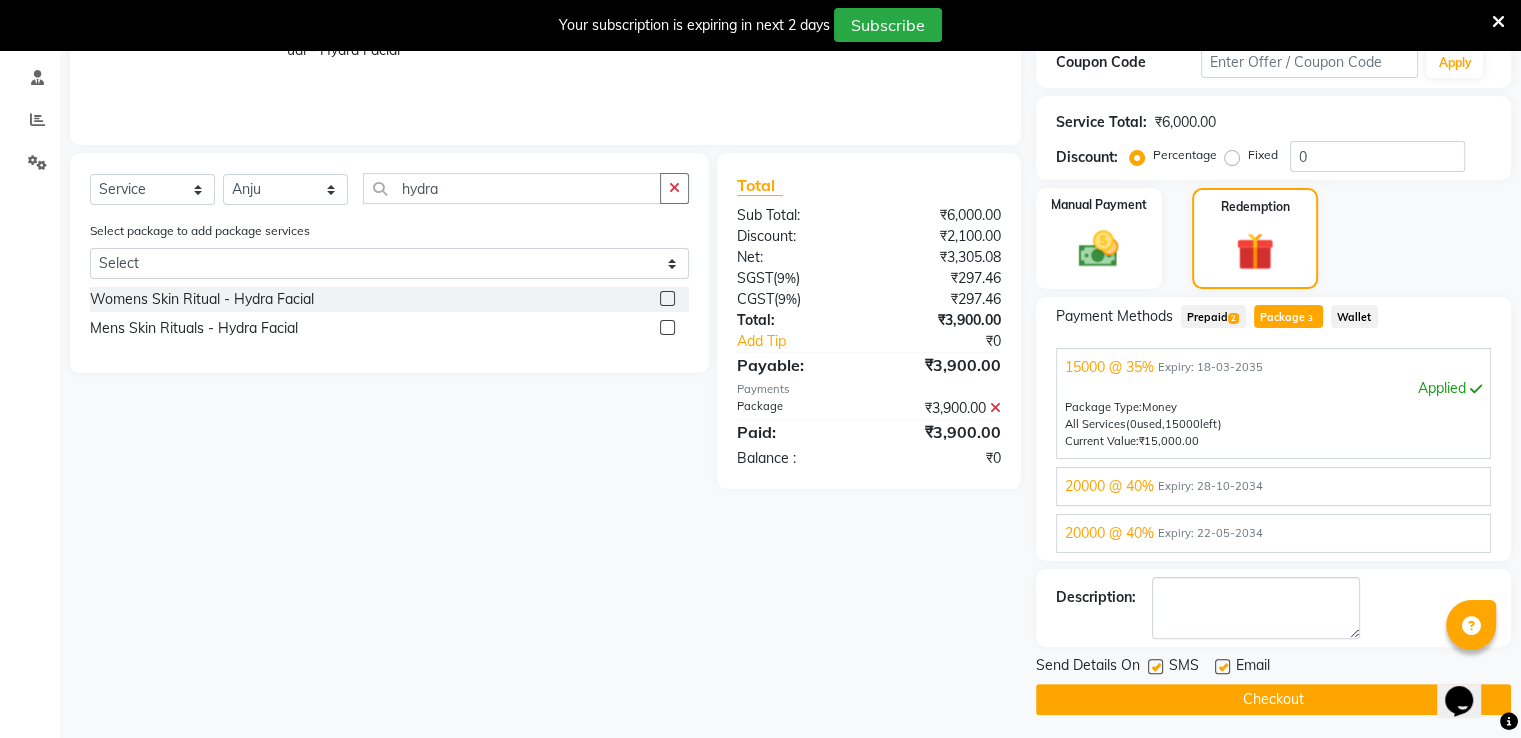 scroll, scrollTop: 378, scrollLeft: 0, axis: vertical 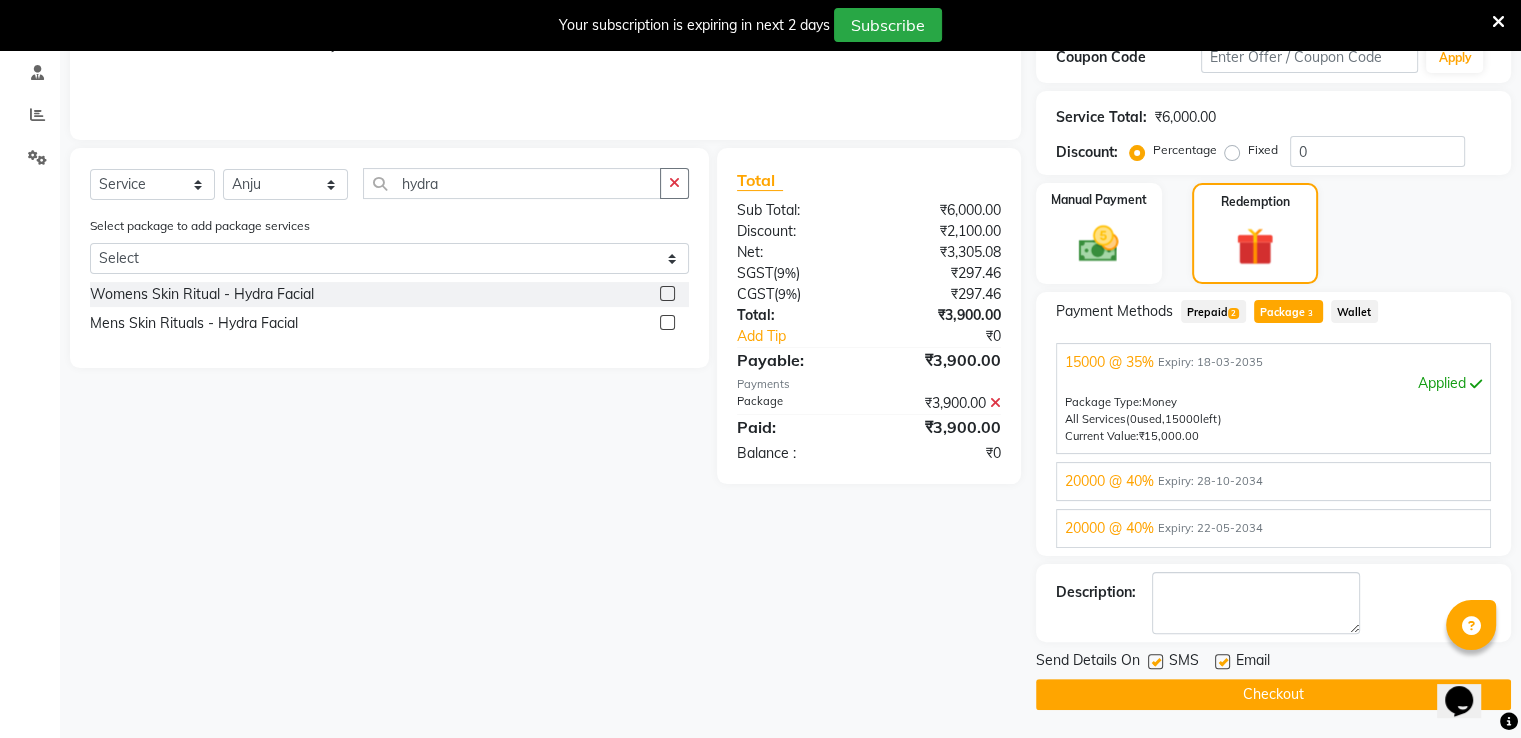 click on "Checkout" 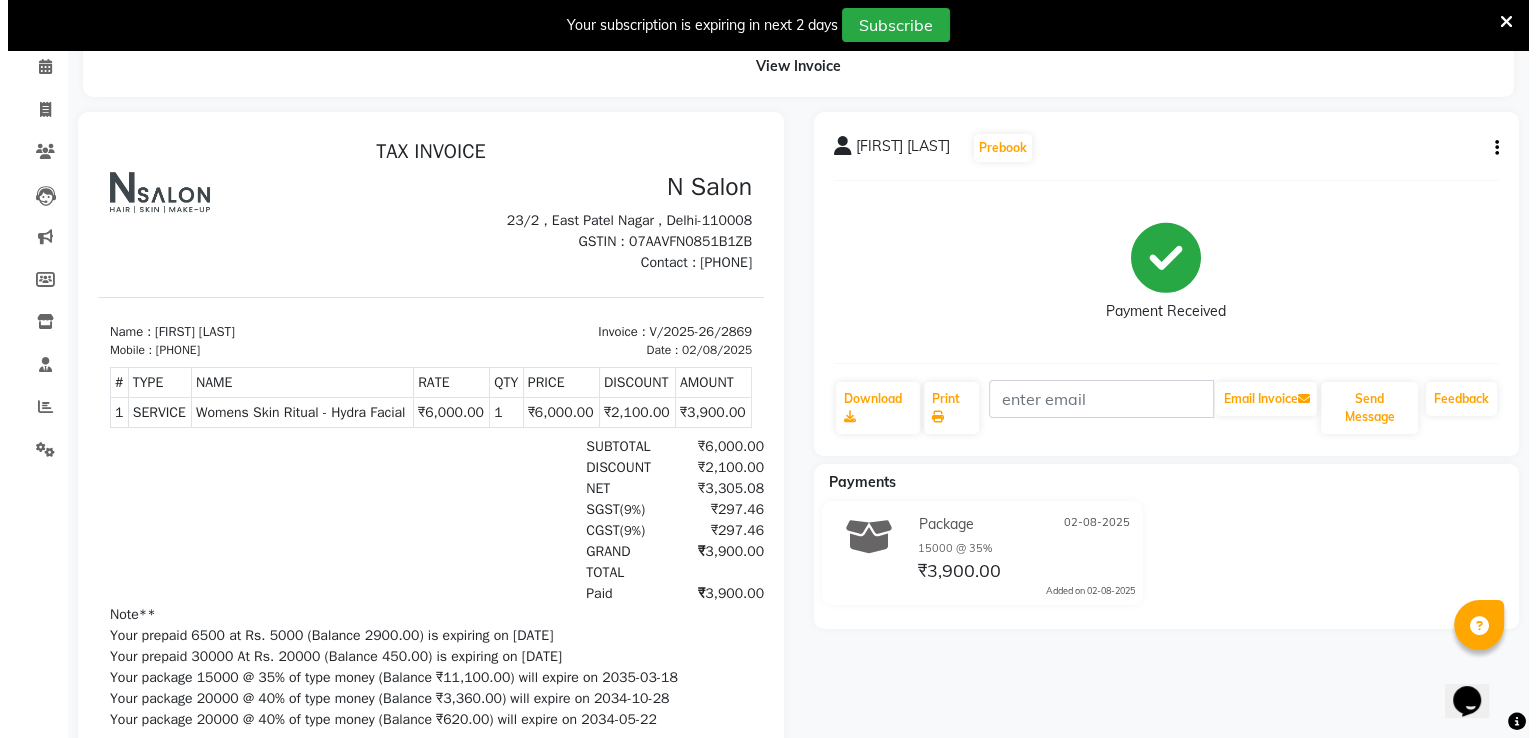 scroll, scrollTop: 0, scrollLeft: 0, axis: both 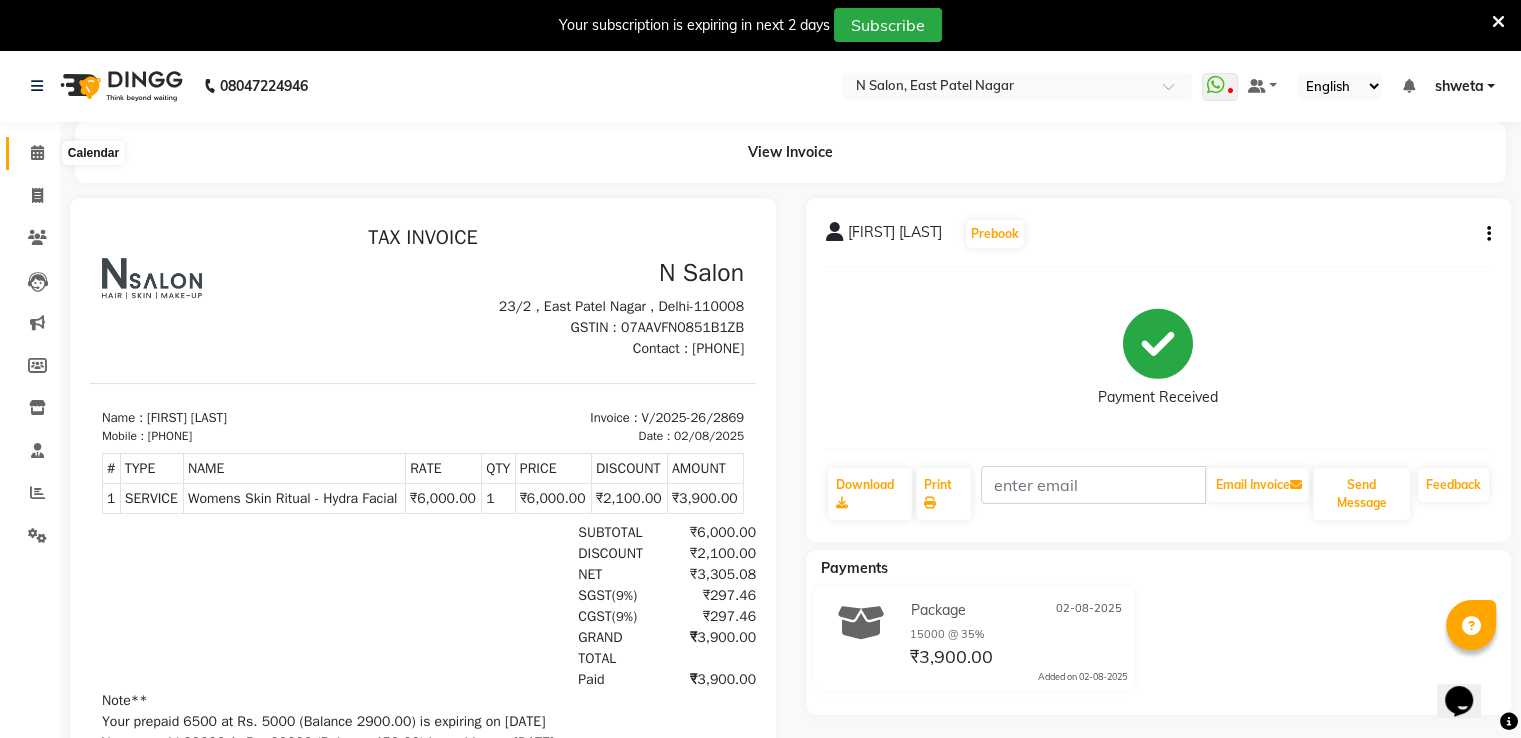 click 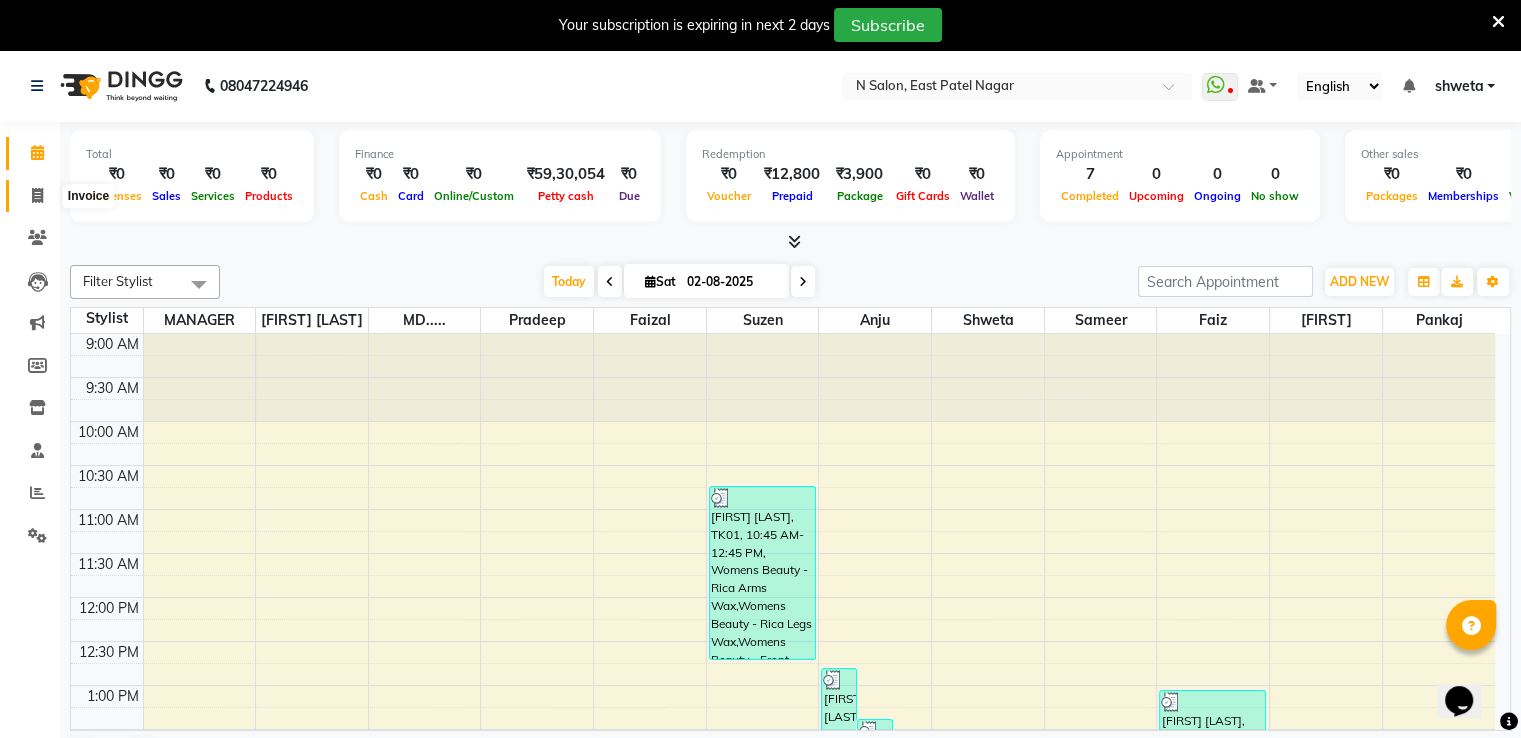 click 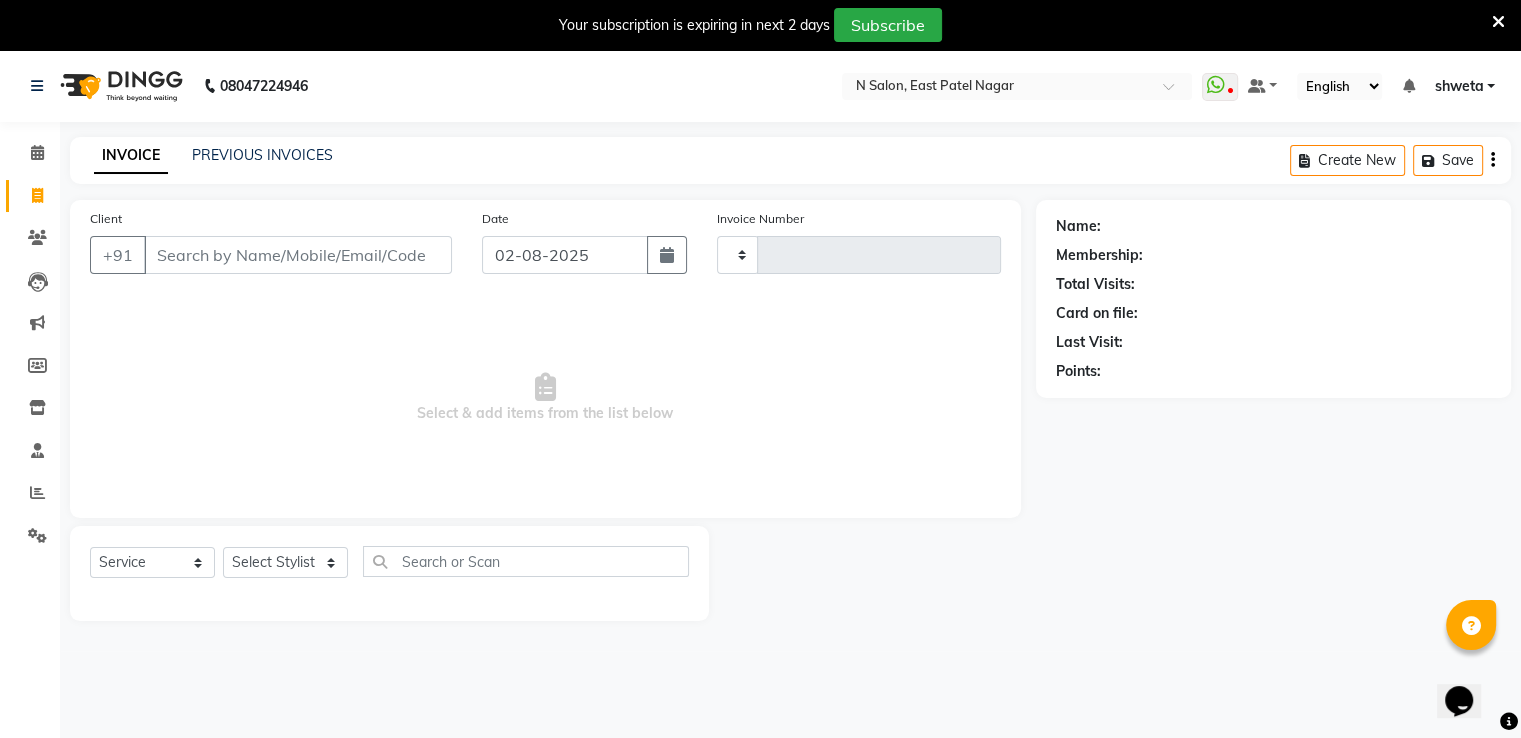 type on "2870" 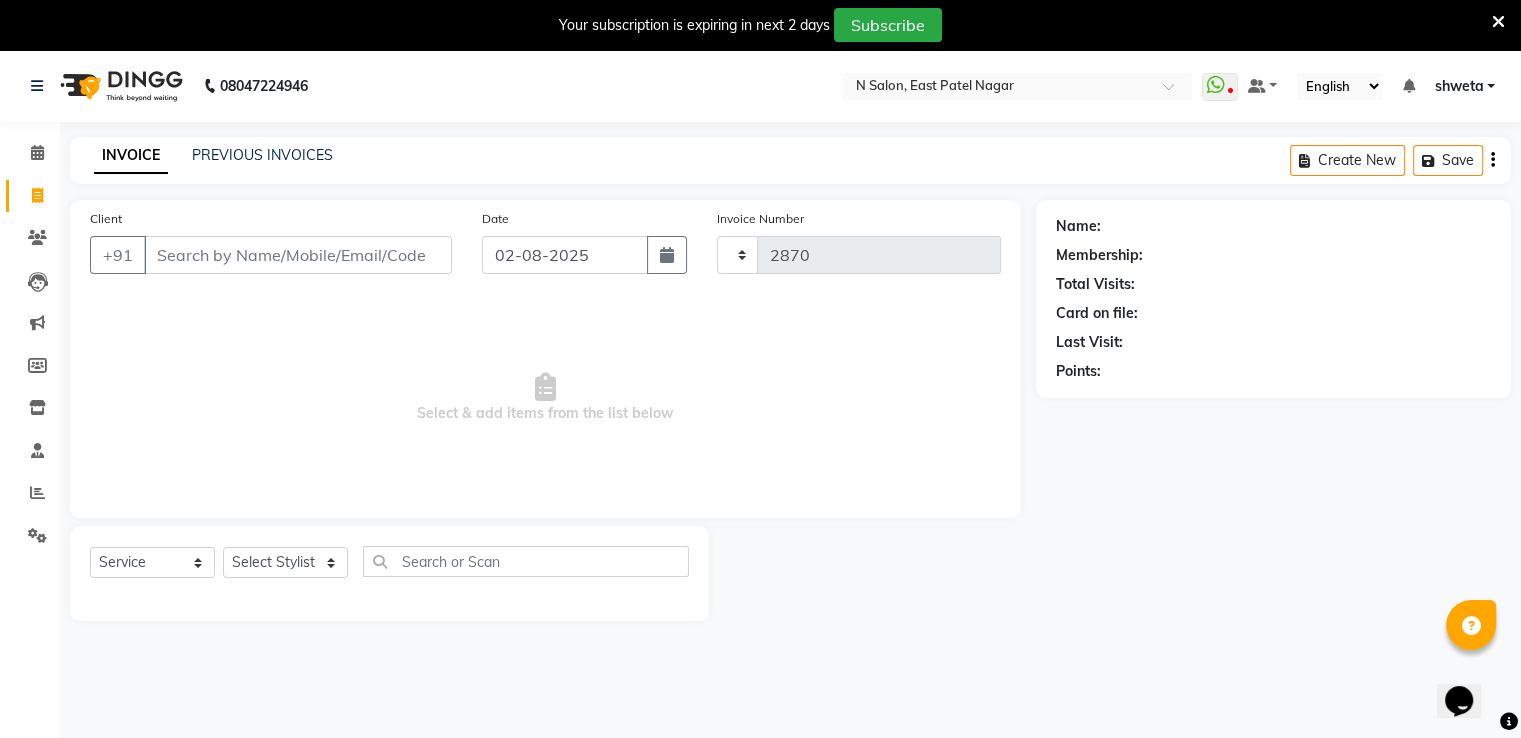 select on "3472" 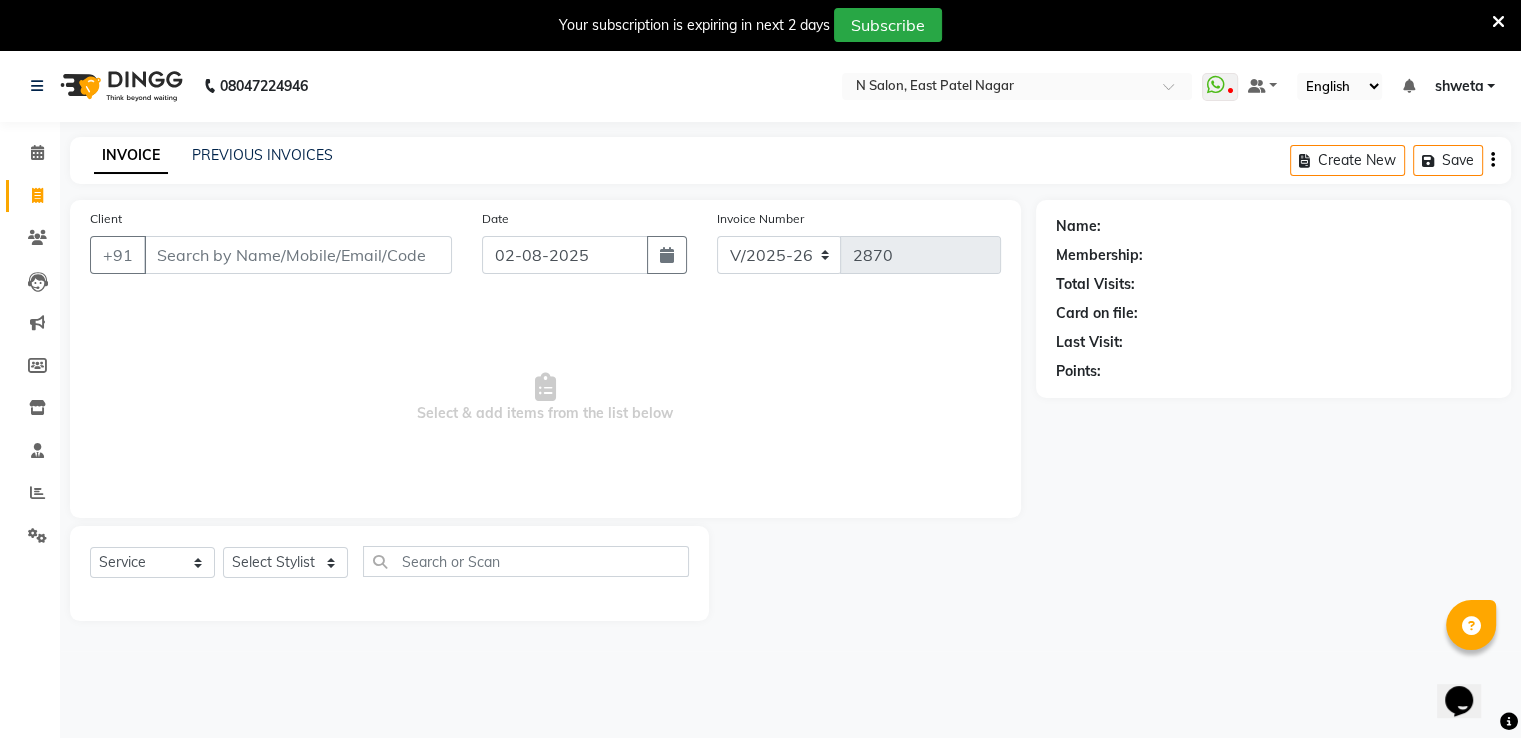 click on "shweta" at bounding box center (1458, 86) 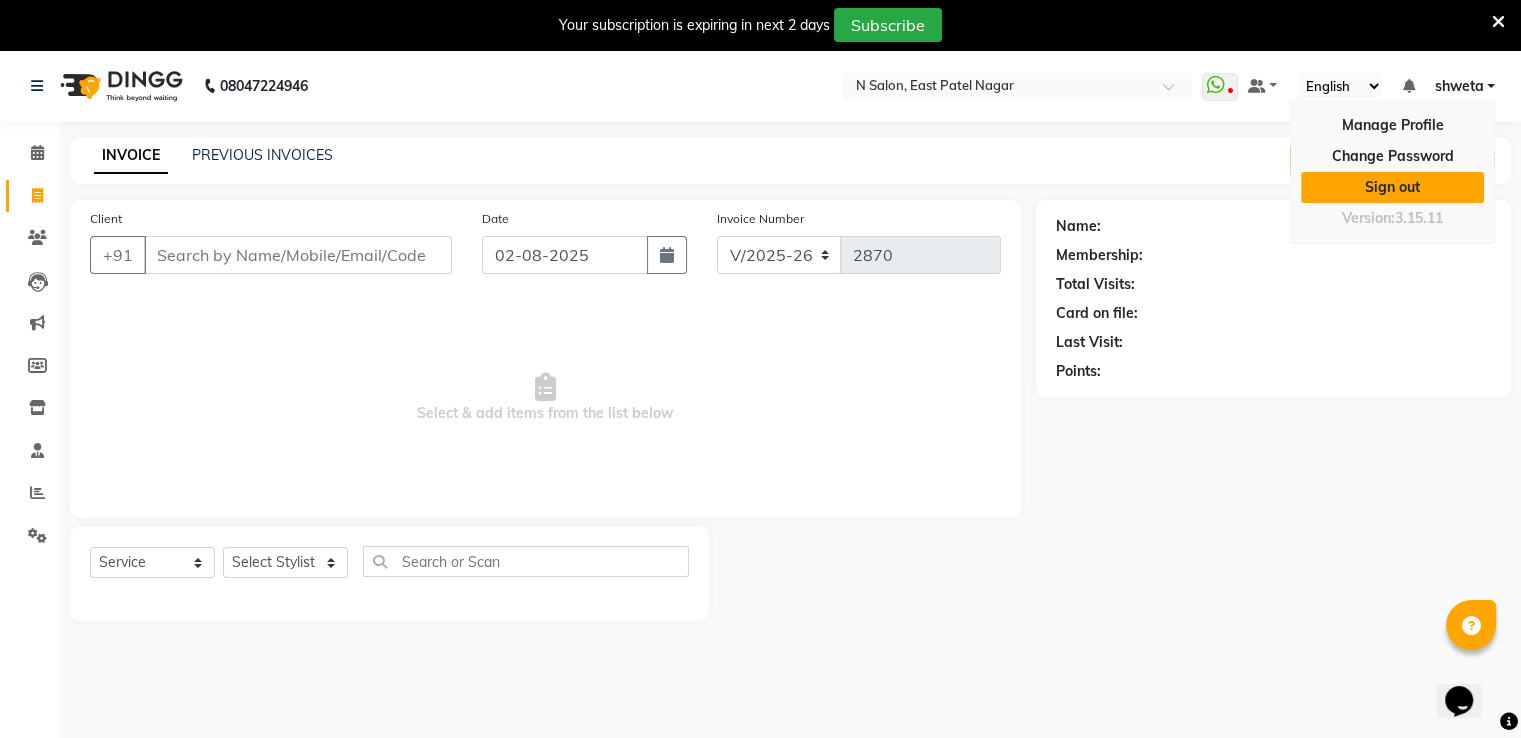 click on "Sign out" at bounding box center (1392, 187) 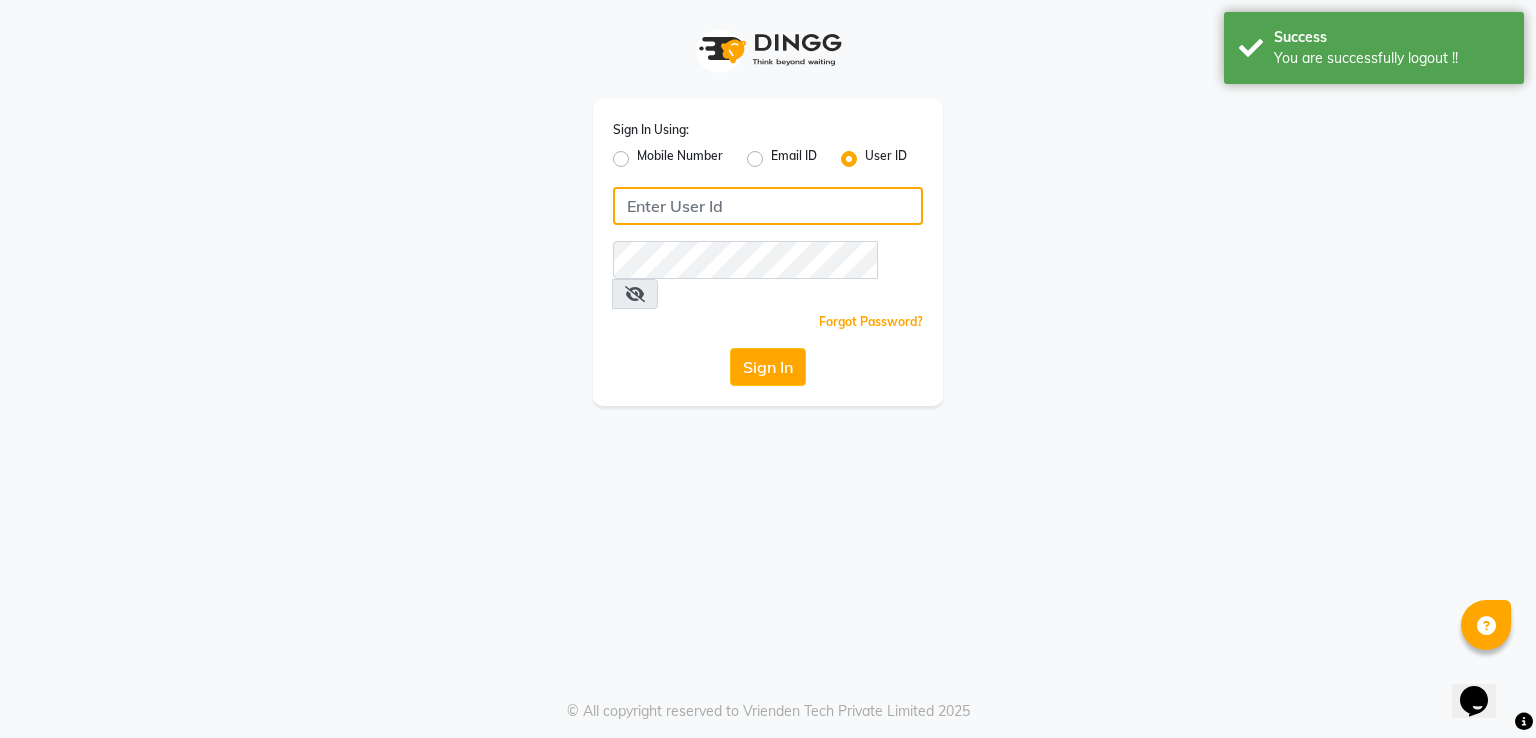 type on "[PHONE]" 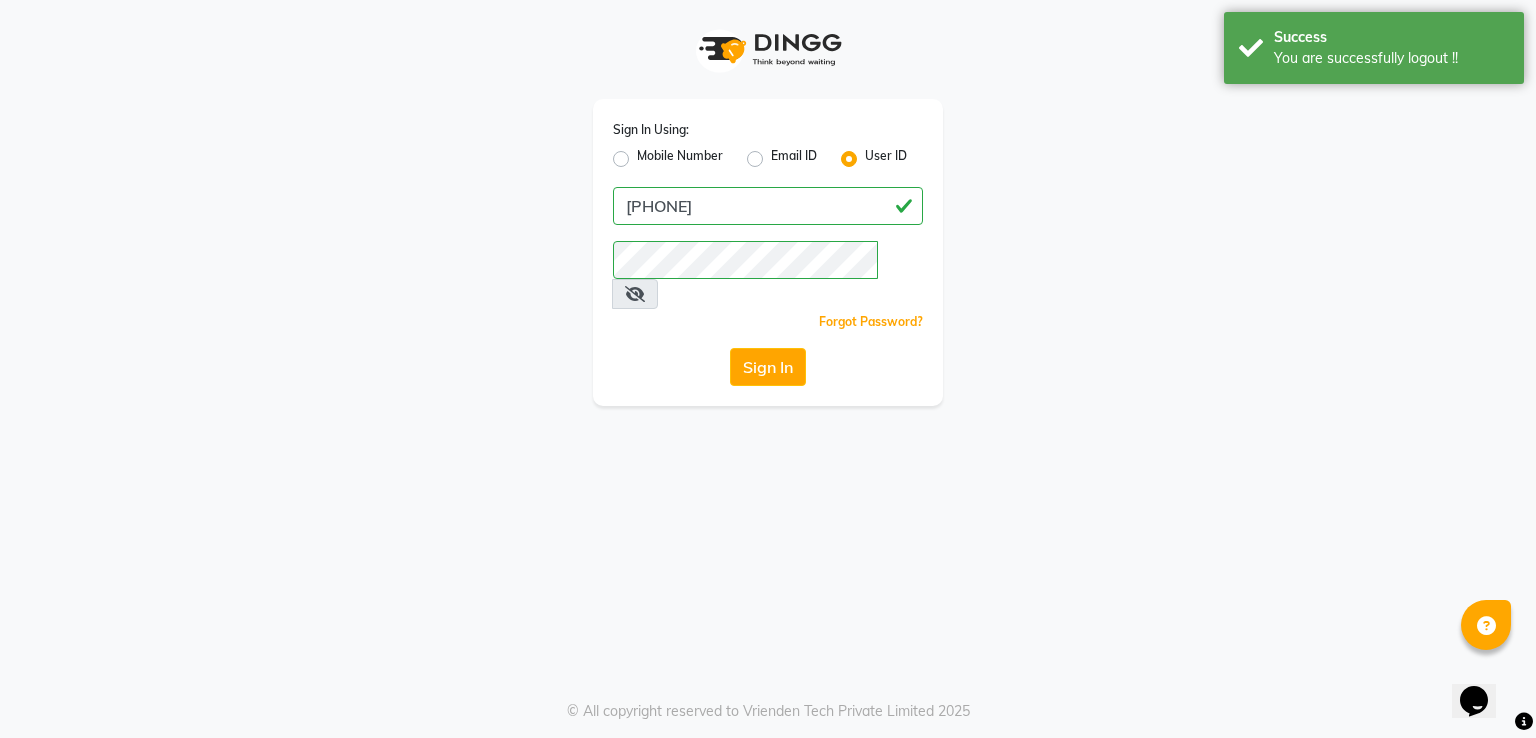click on "Mobile Number" 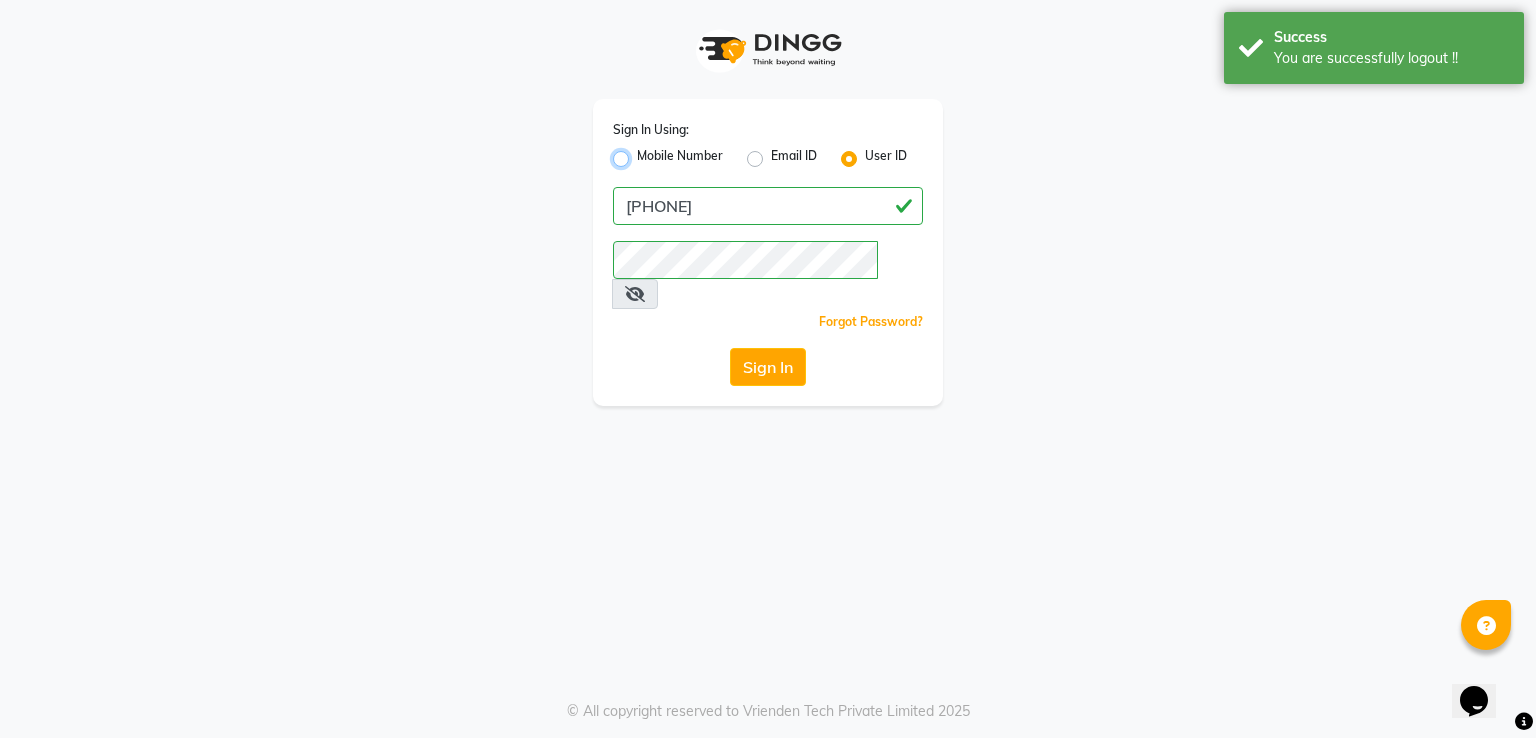 click on "Mobile Number" at bounding box center (643, 153) 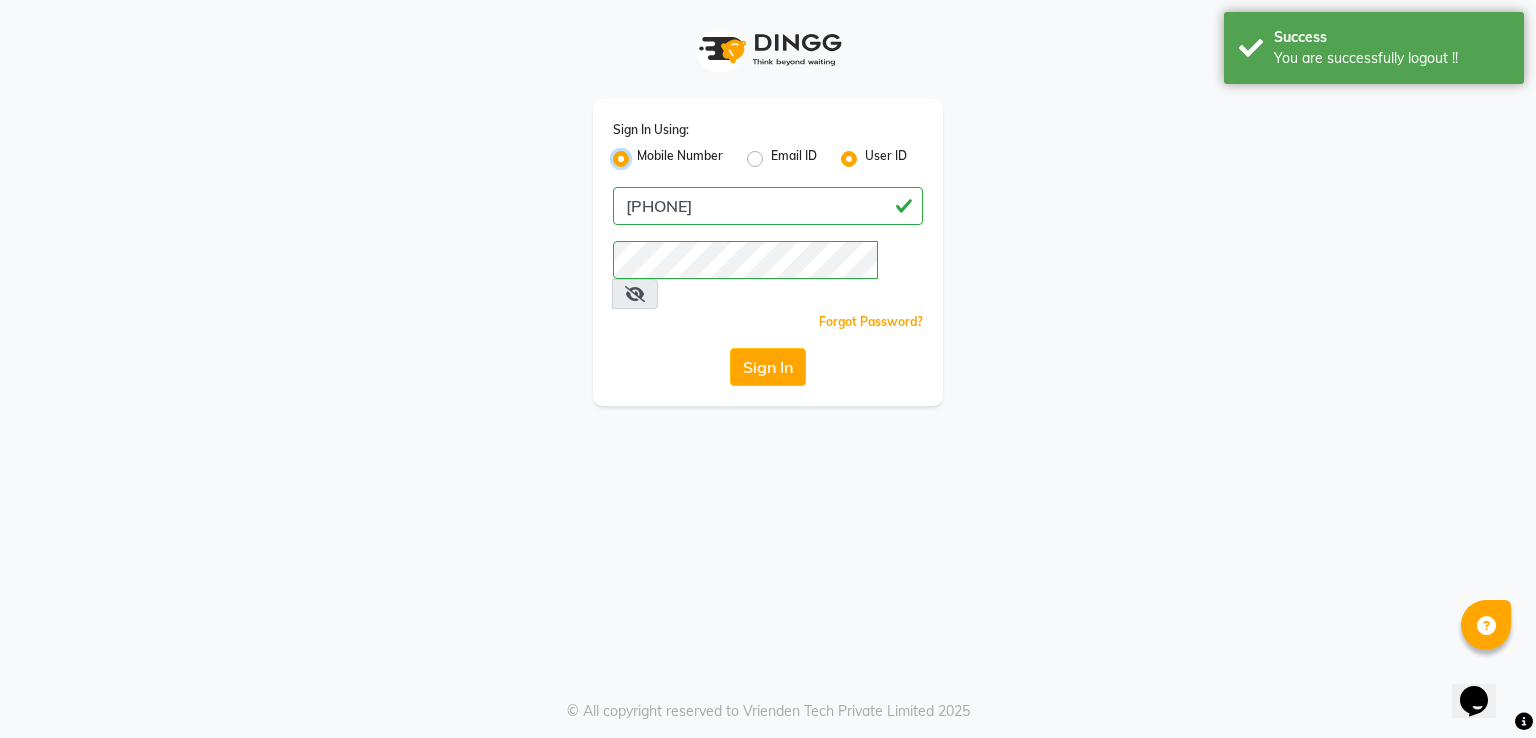 radio on "false" 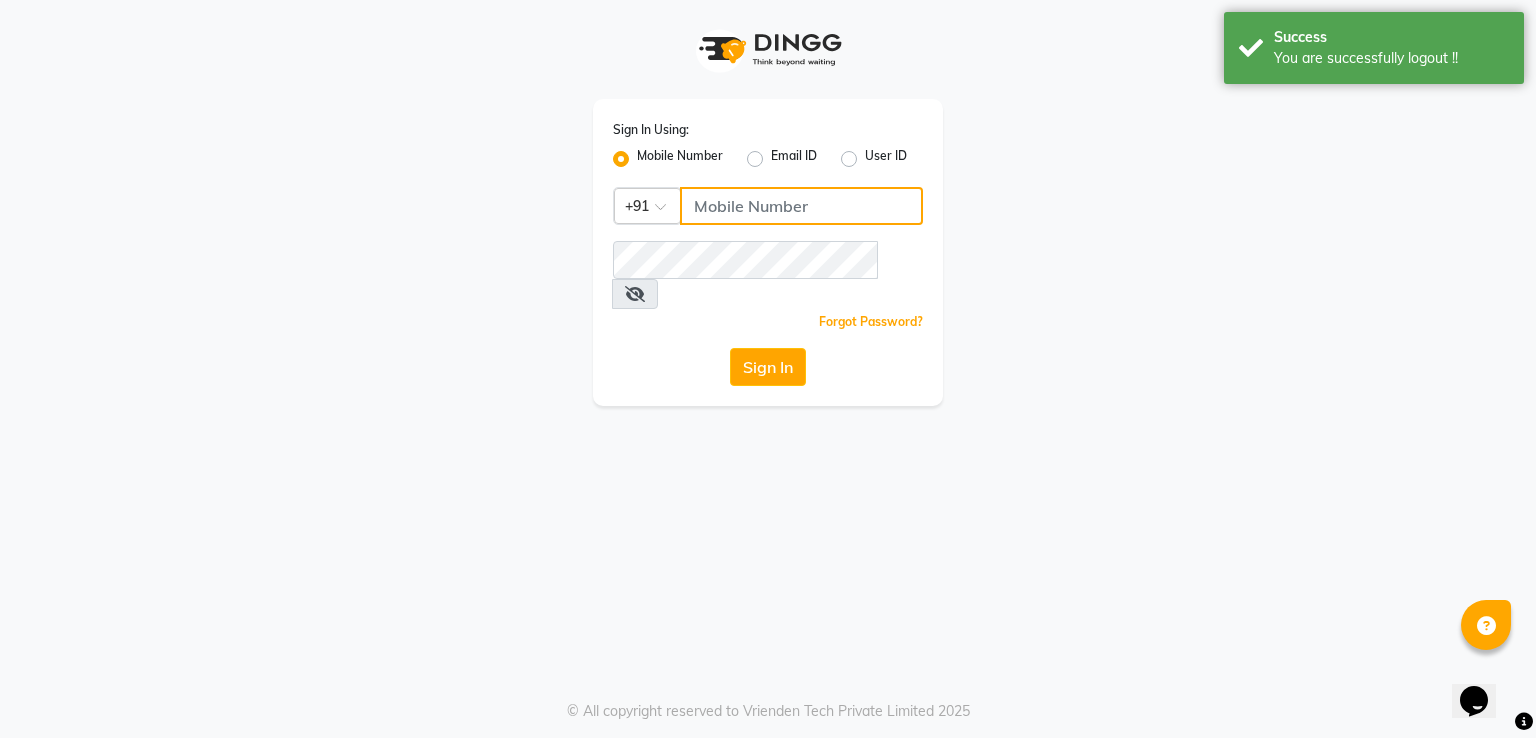 click 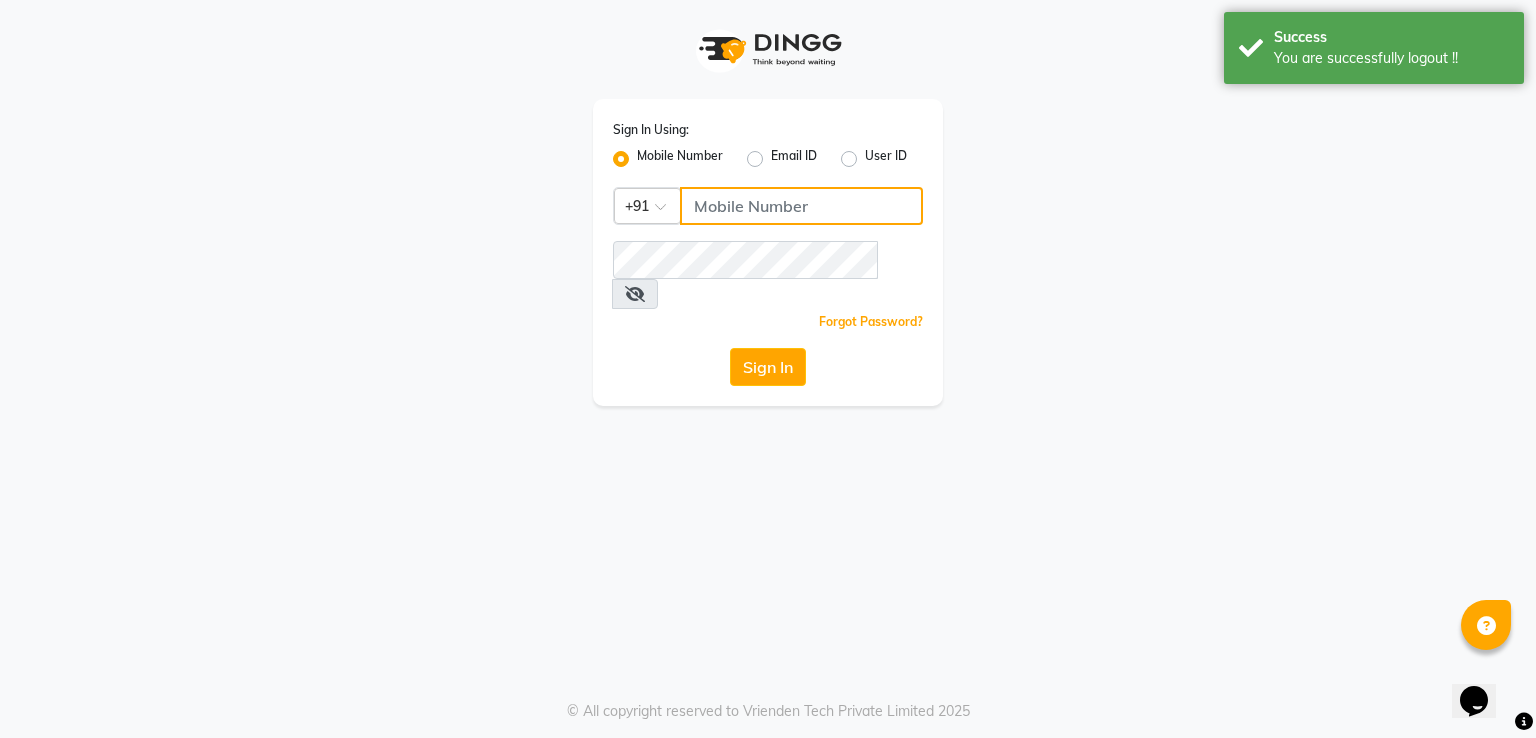 type on "[PHONE]" 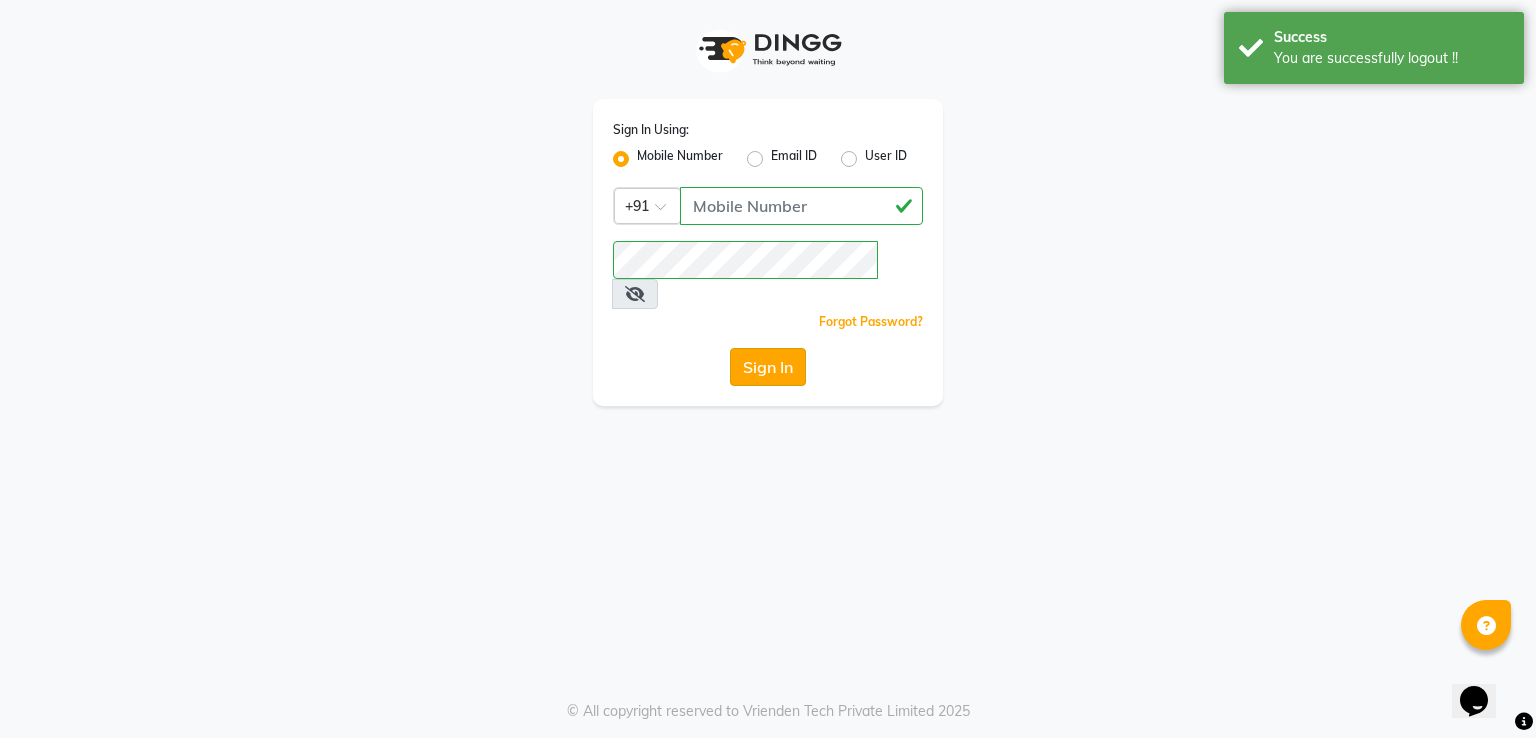 click on "Sign In" 